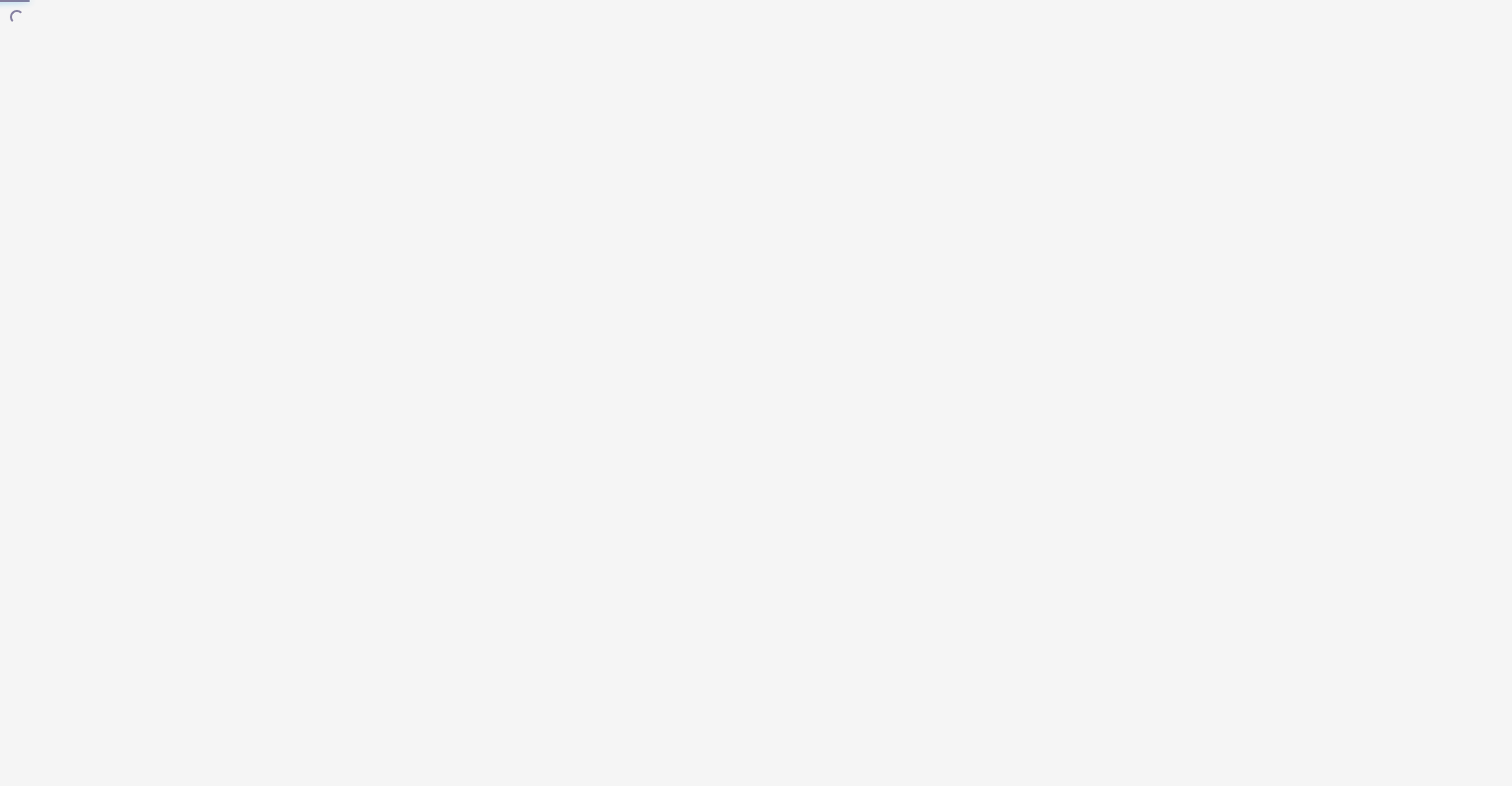 scroll, scrollTop: 0, scrollLeft: 0, axis: both 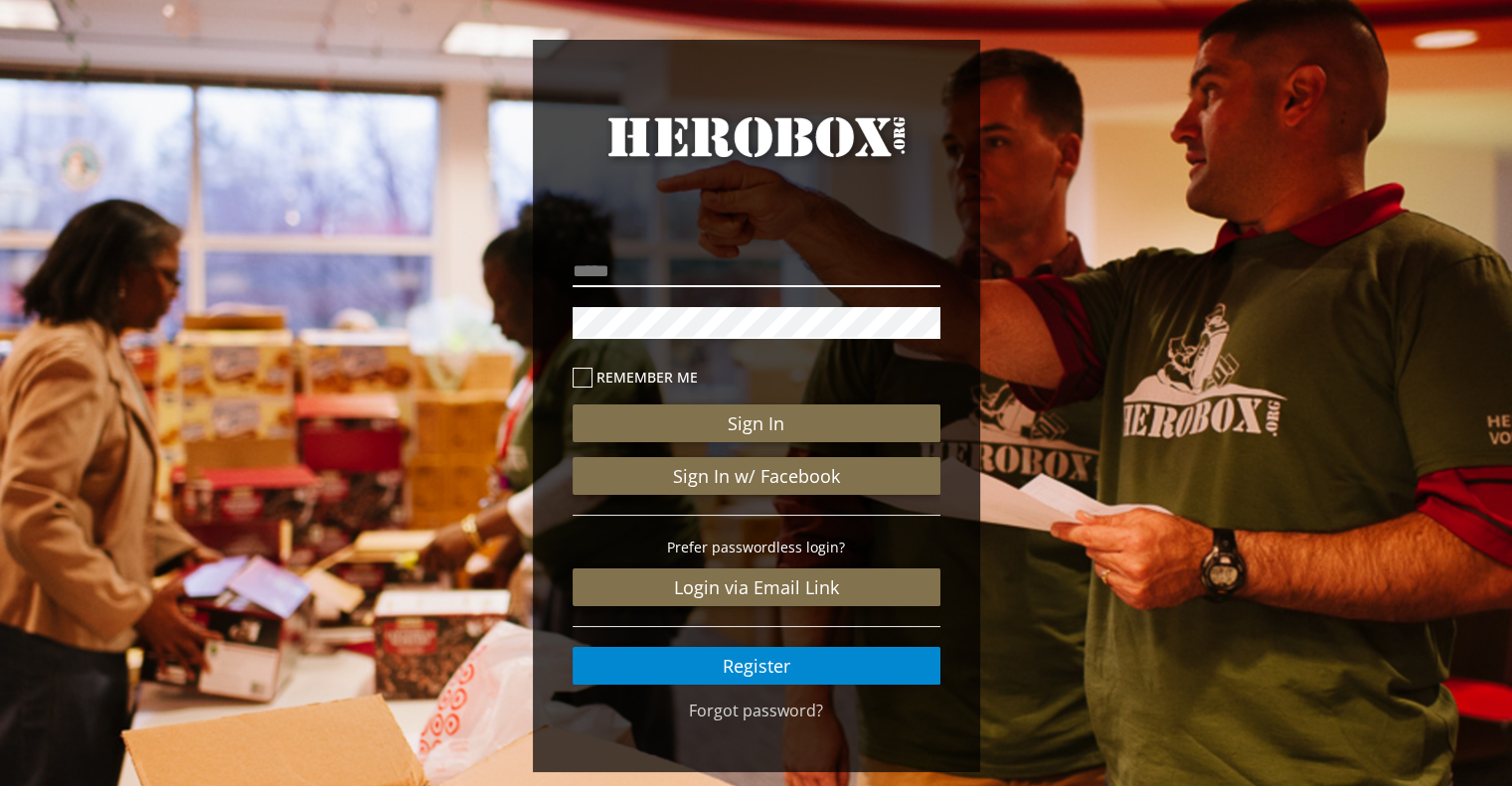 click at bounding box center (756, 271) 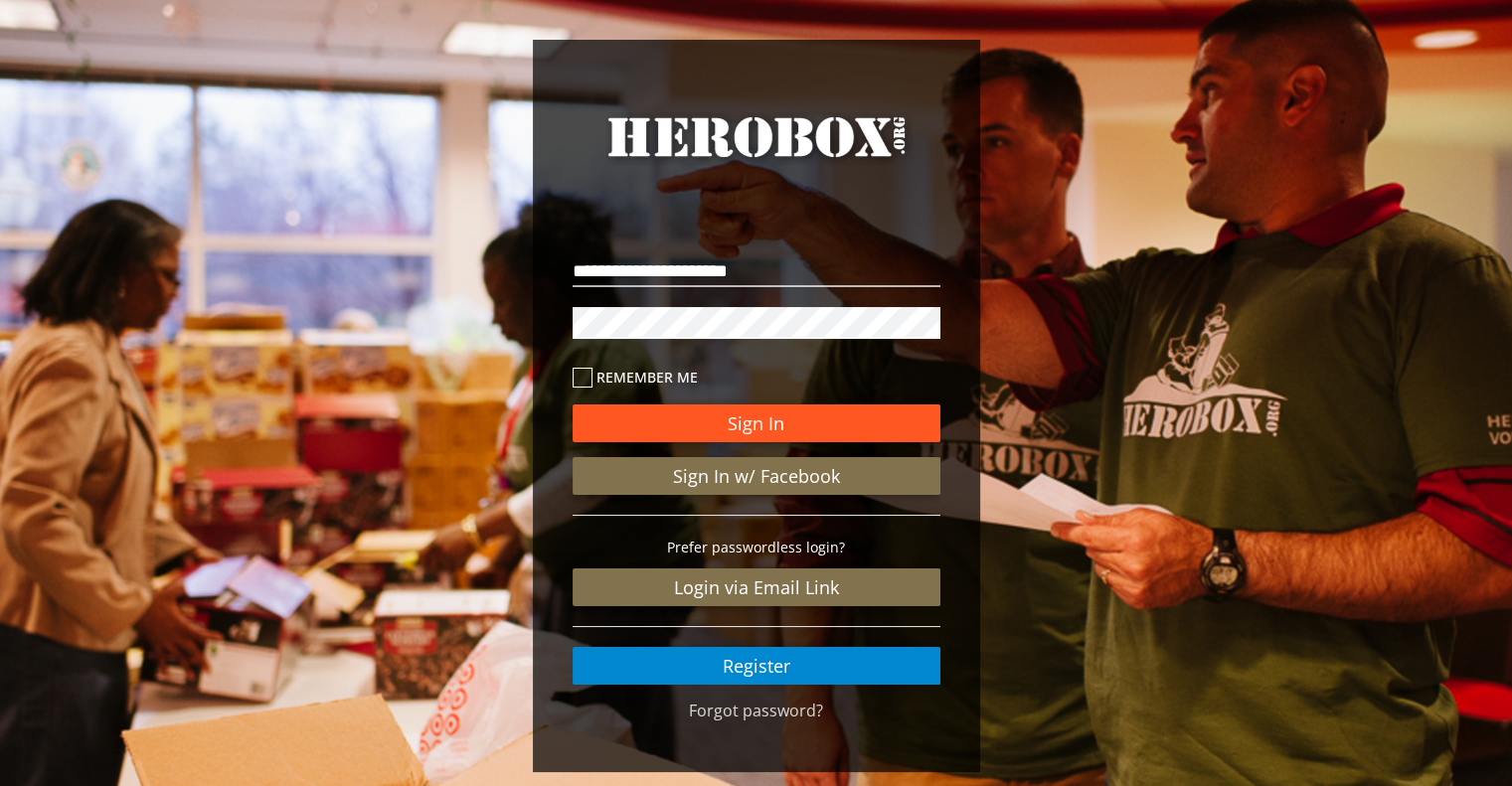 click on "Sign In" at bounding box center [756, 423] 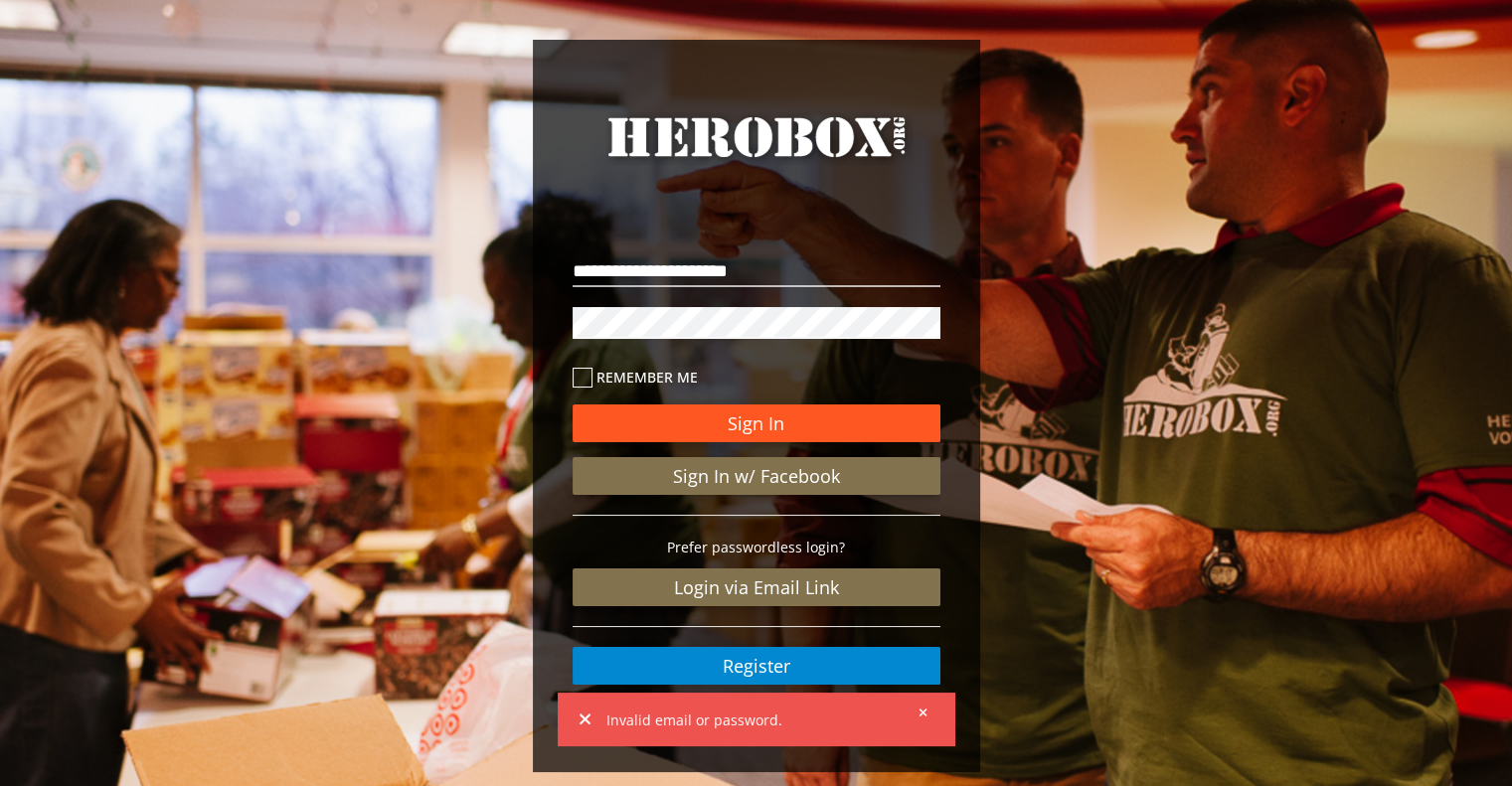click on "Sign In" at bounding box center (756, 423) 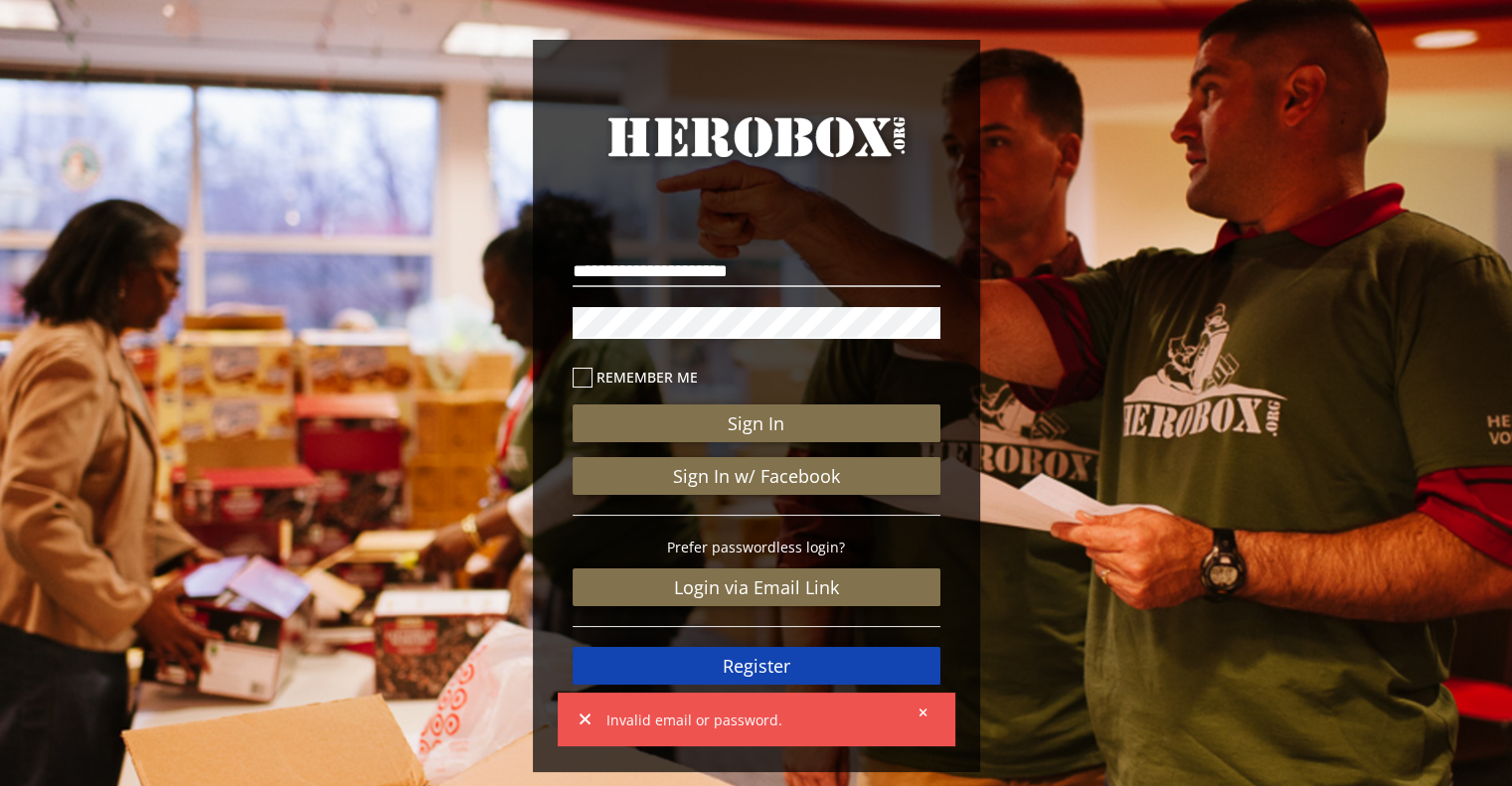 click on "Register" at bounding box center [756, 666] 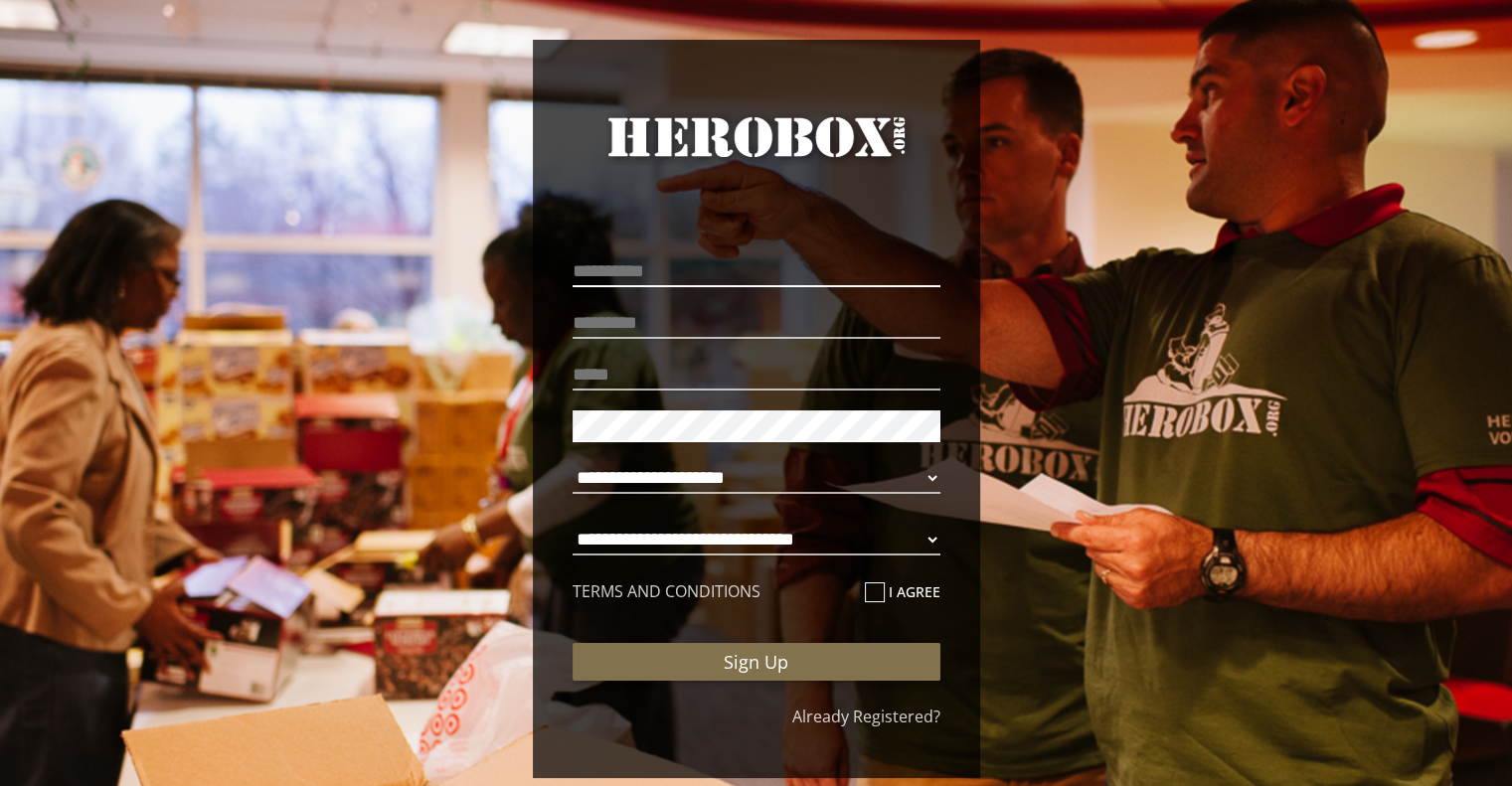 click at bounding box center (756, 271) 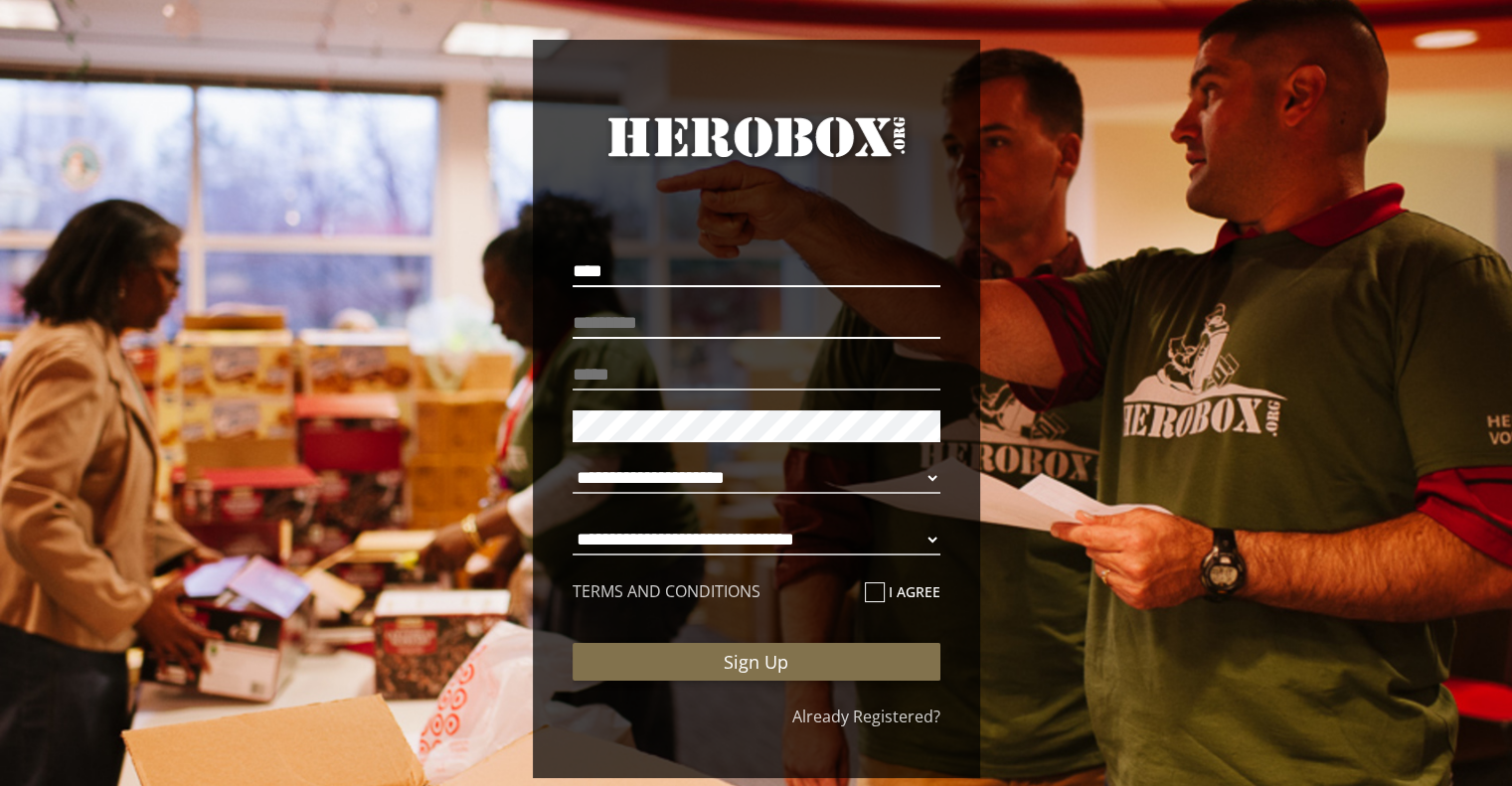 type on "****" 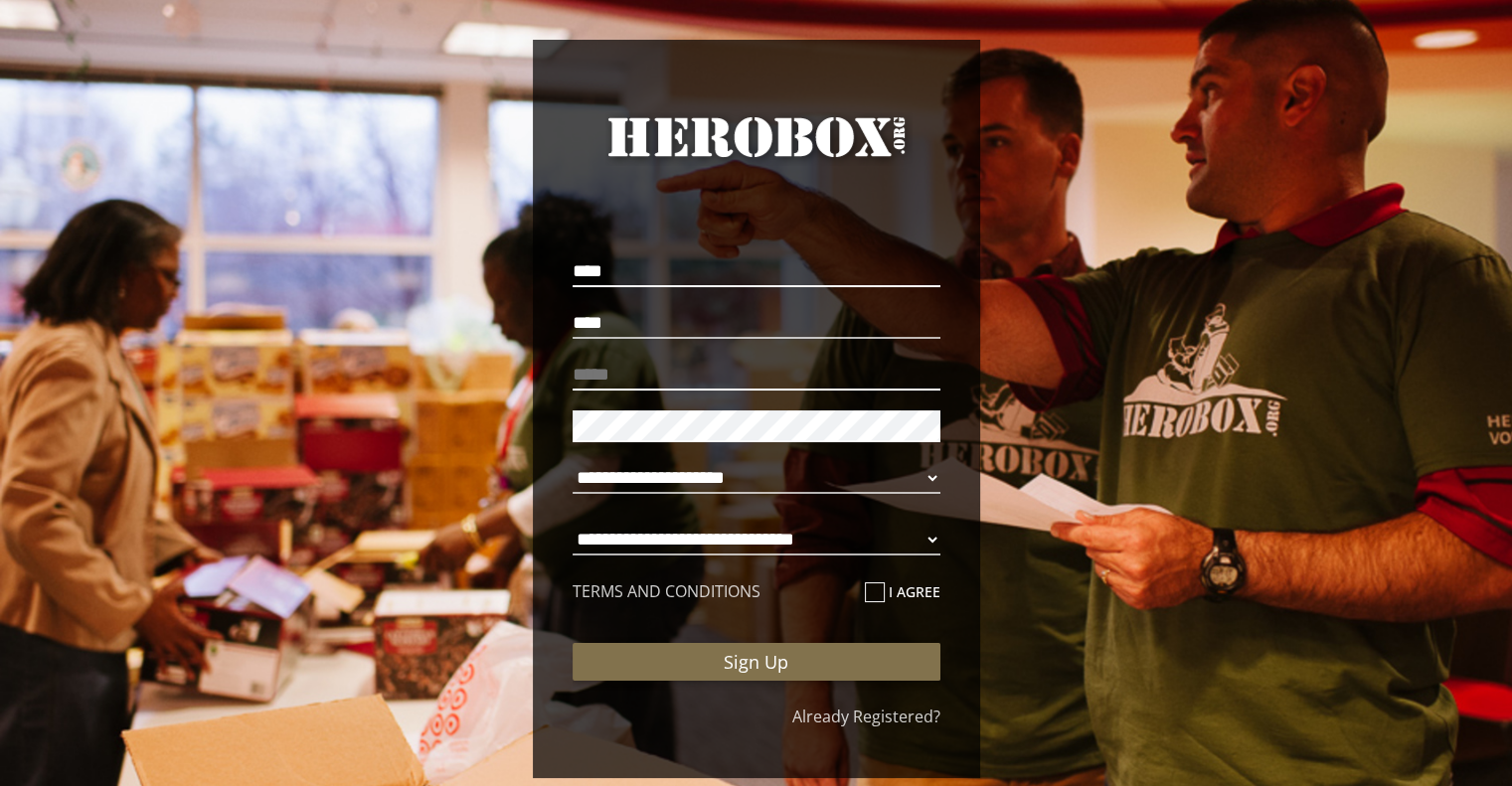 type on "**********" 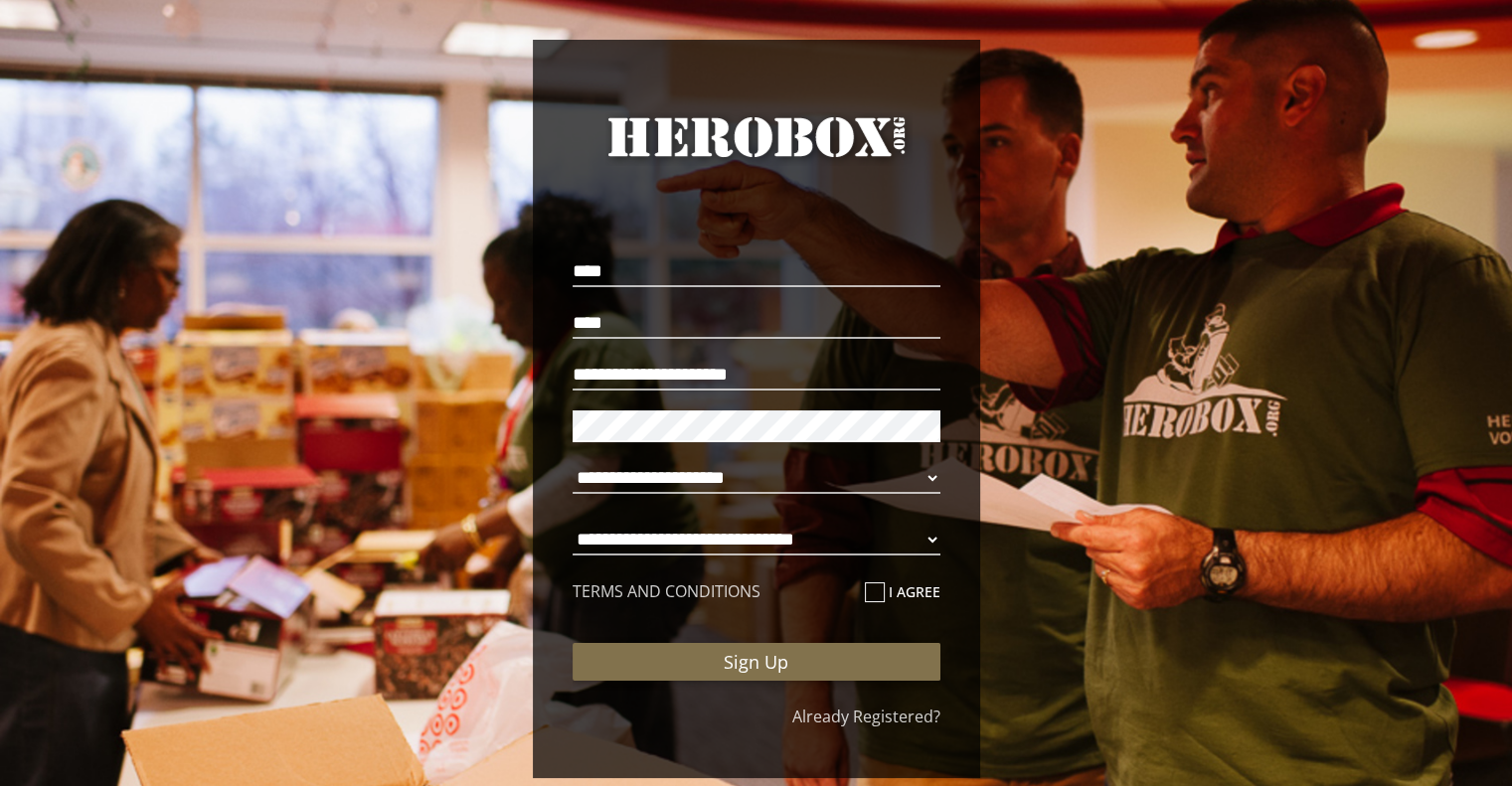 click on "**********" at bounding box center [756, 413] 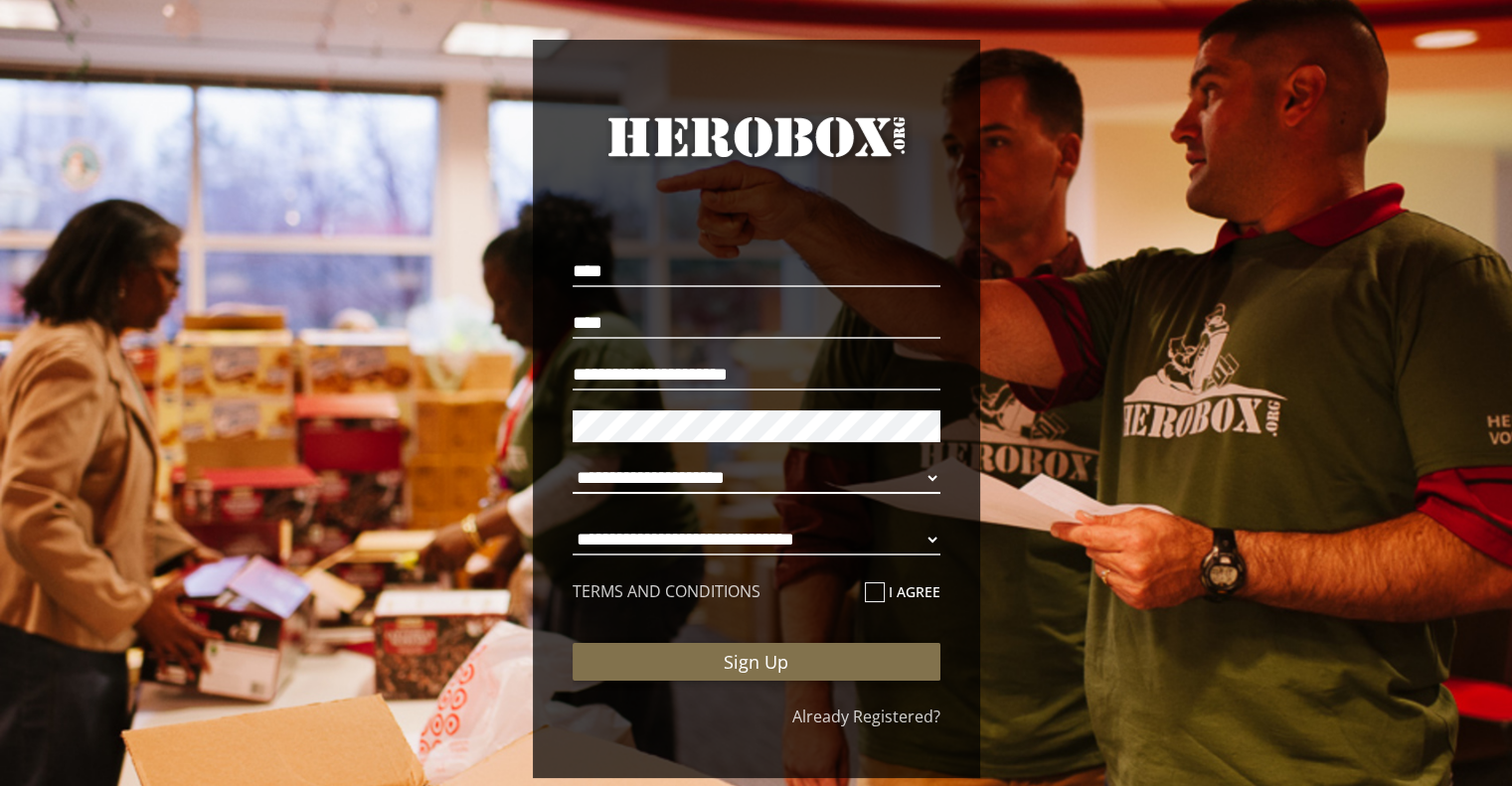 click on "**********" at bounding box center [756, 478] 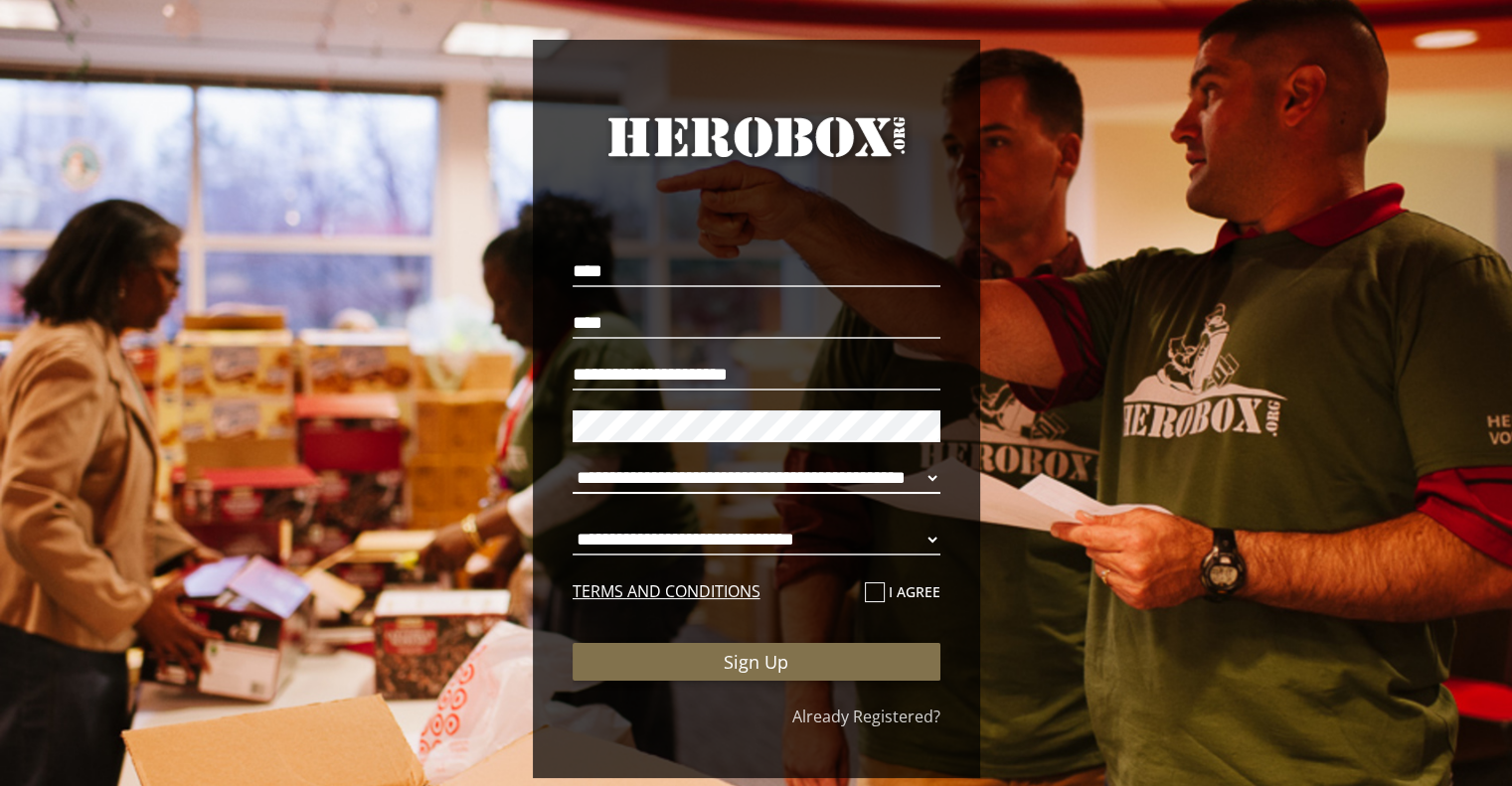 click on "**********" at bounding box center [756, 478] 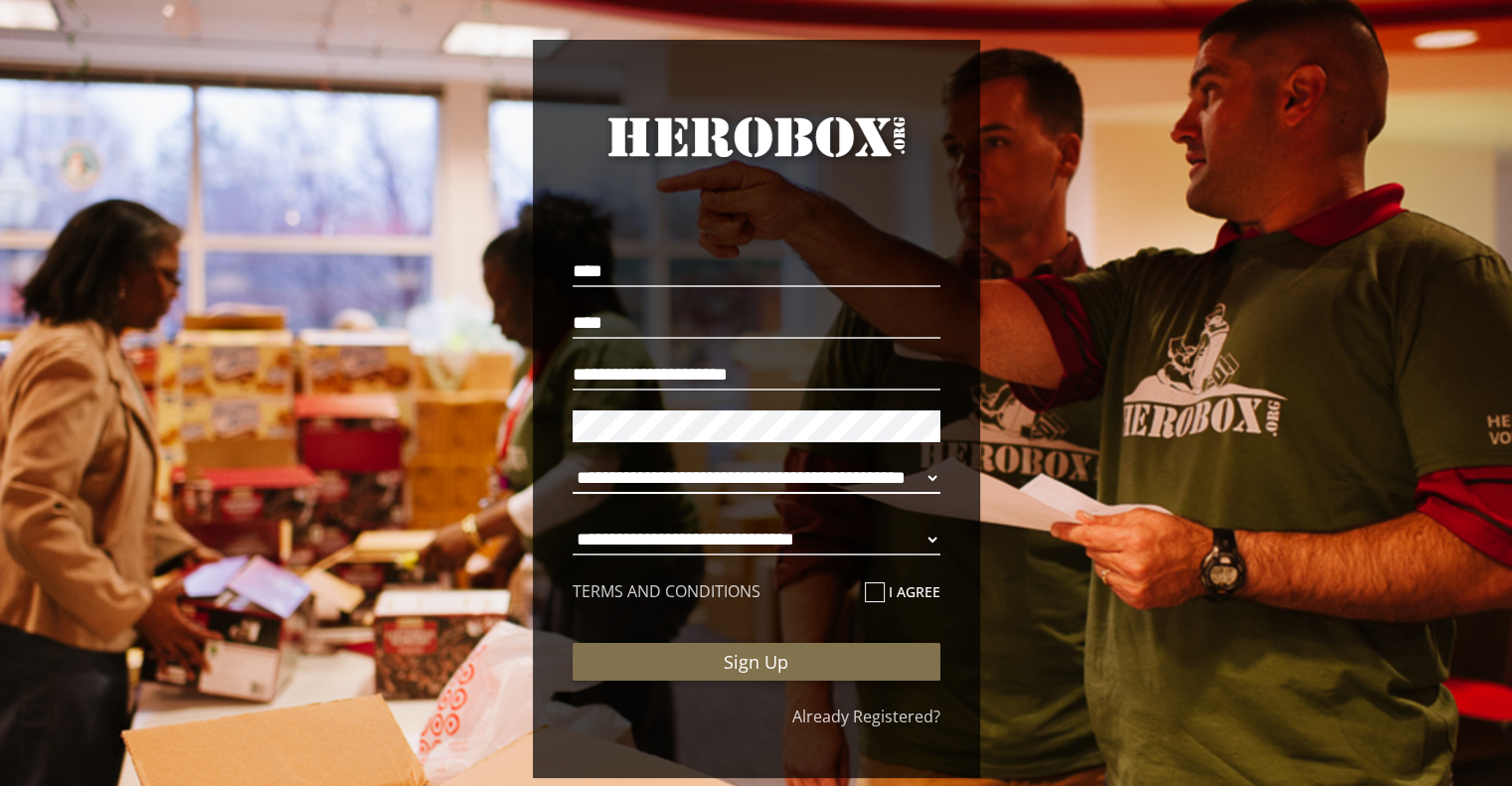 select on "**********" 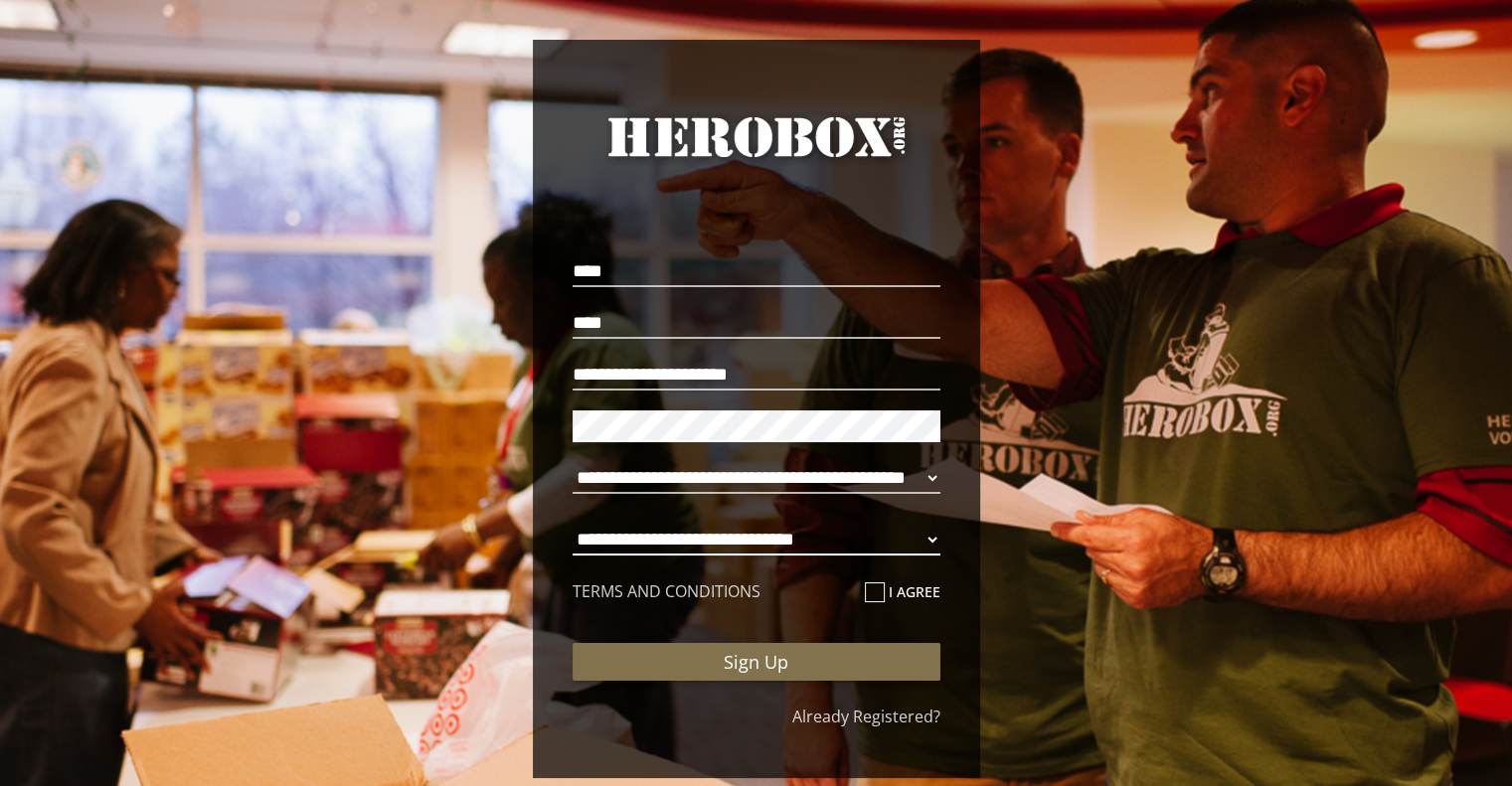 click on "**********" at bounding box center (756, 540) 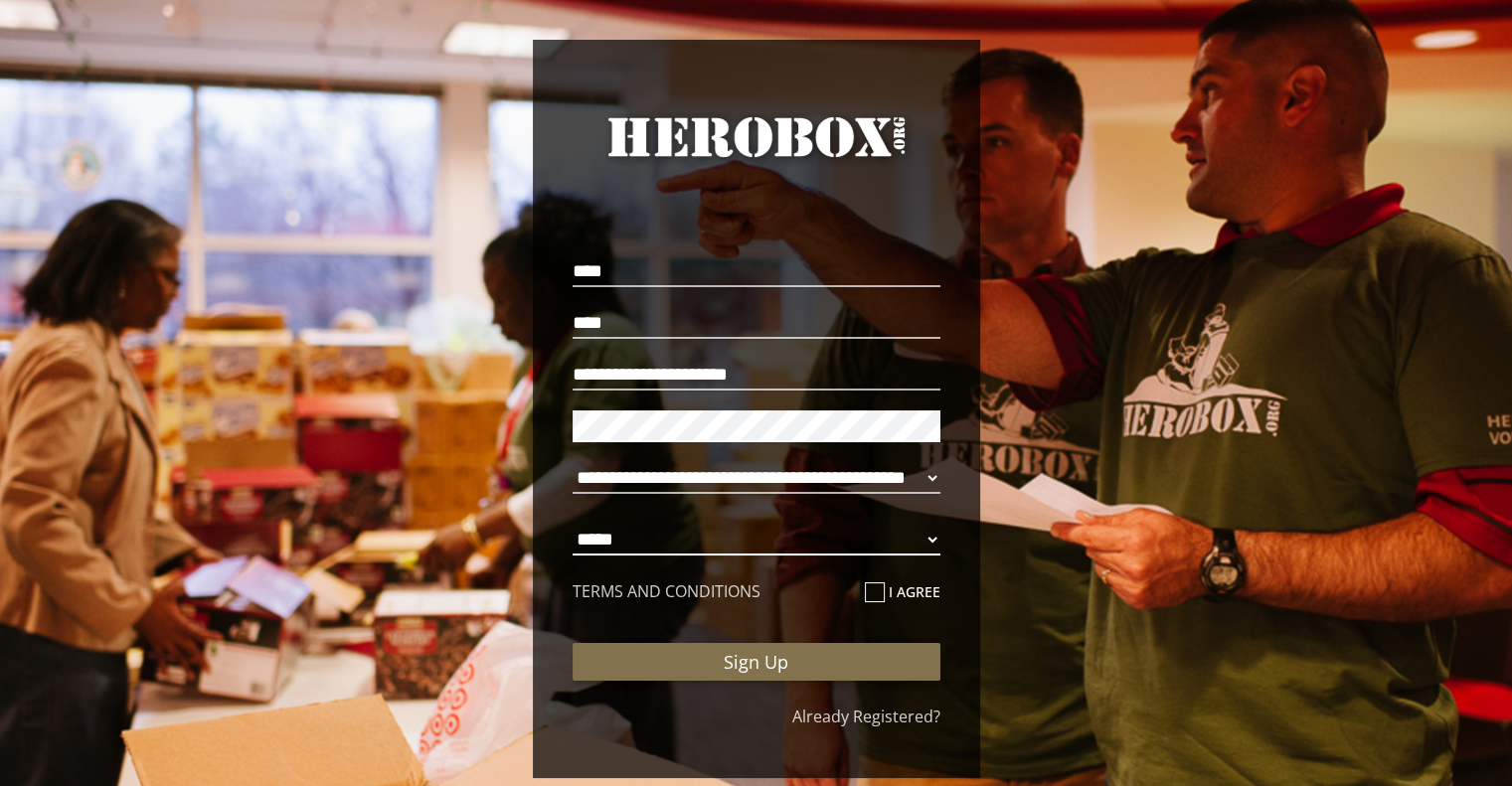 click on "**********" at bounding box center (756, 540) 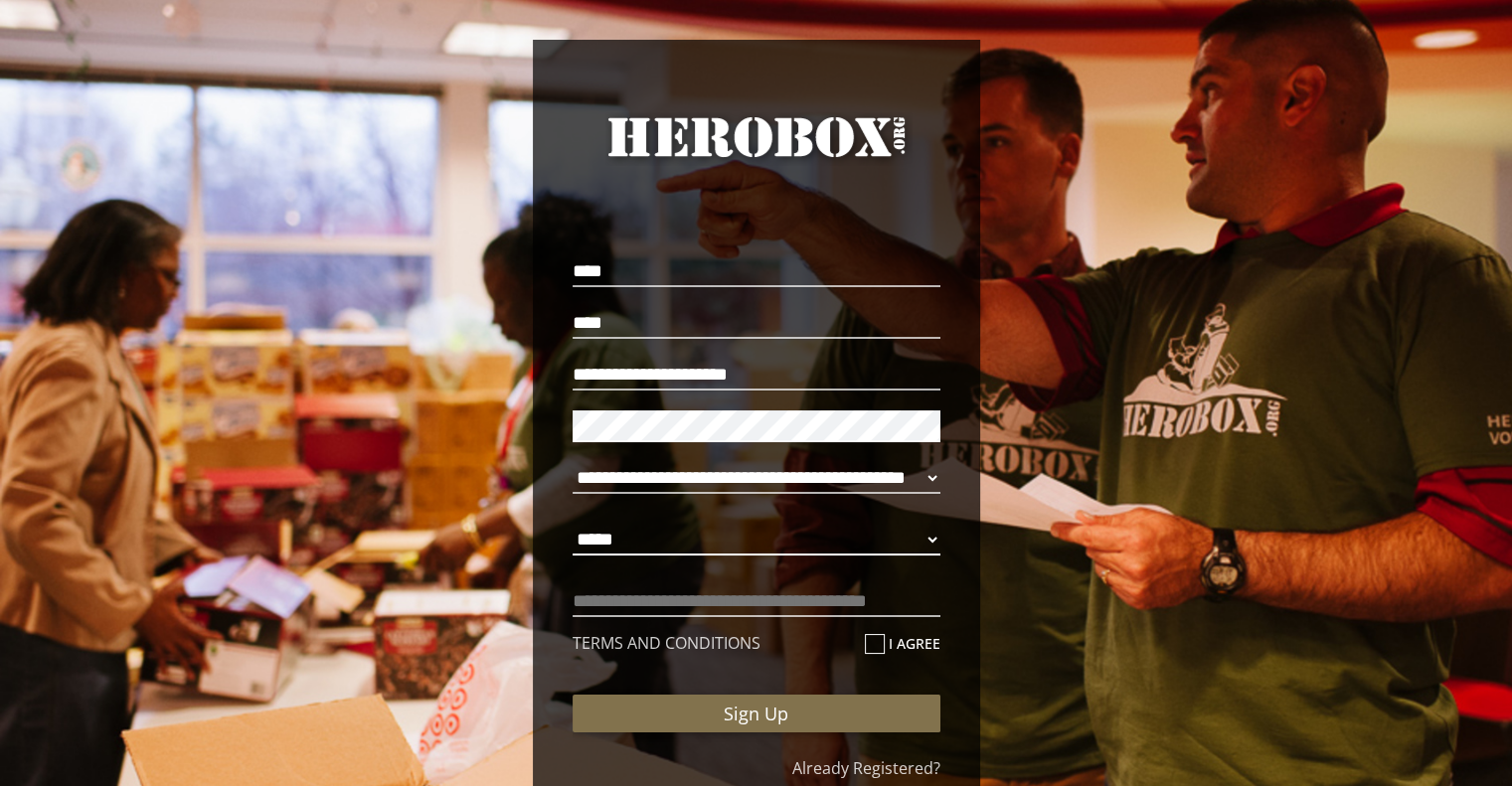 click on "**********" at bounding box center [756, 540] 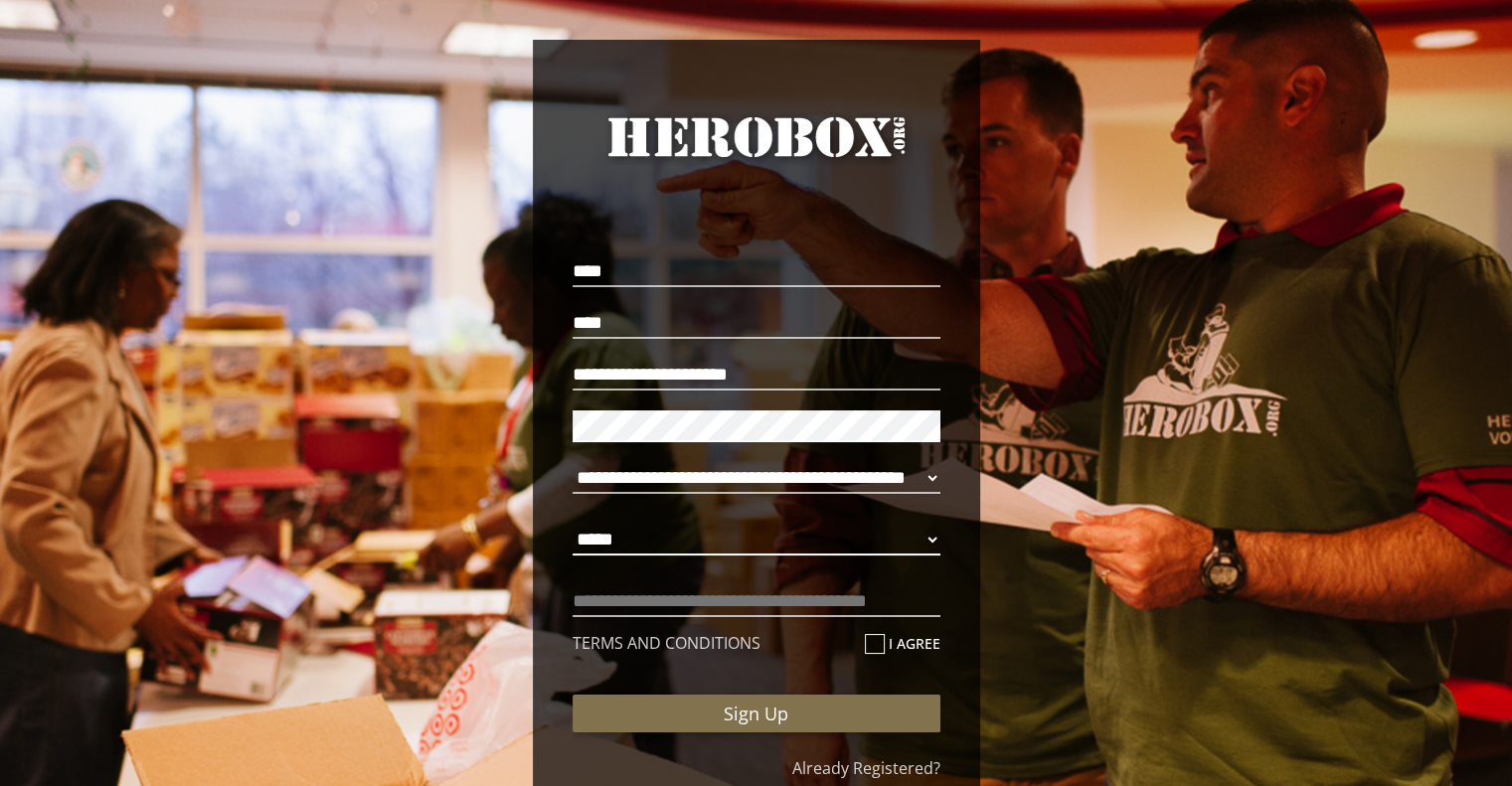 select on "**********" 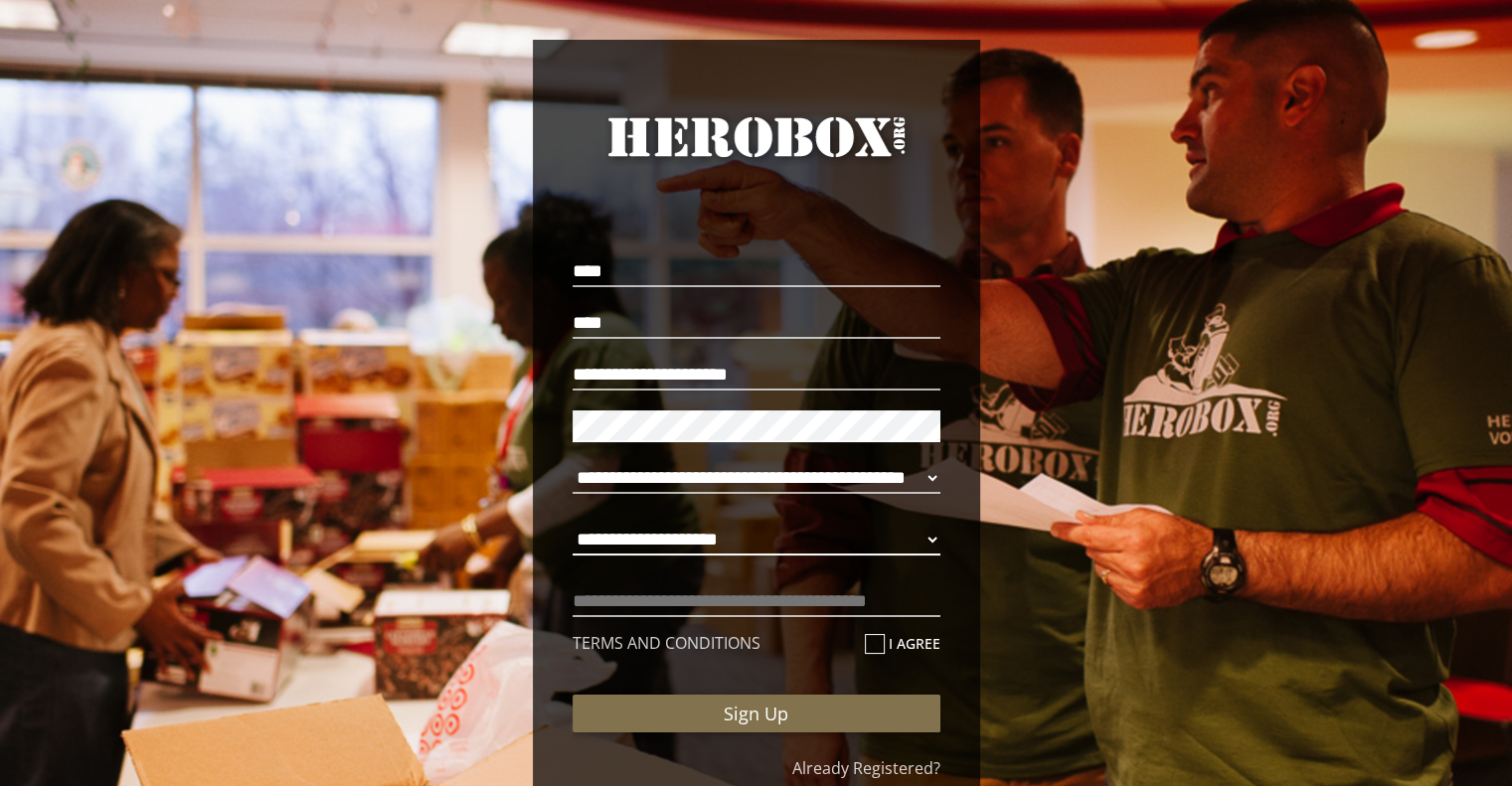 click on "**********" at bounding box center (756, 540) 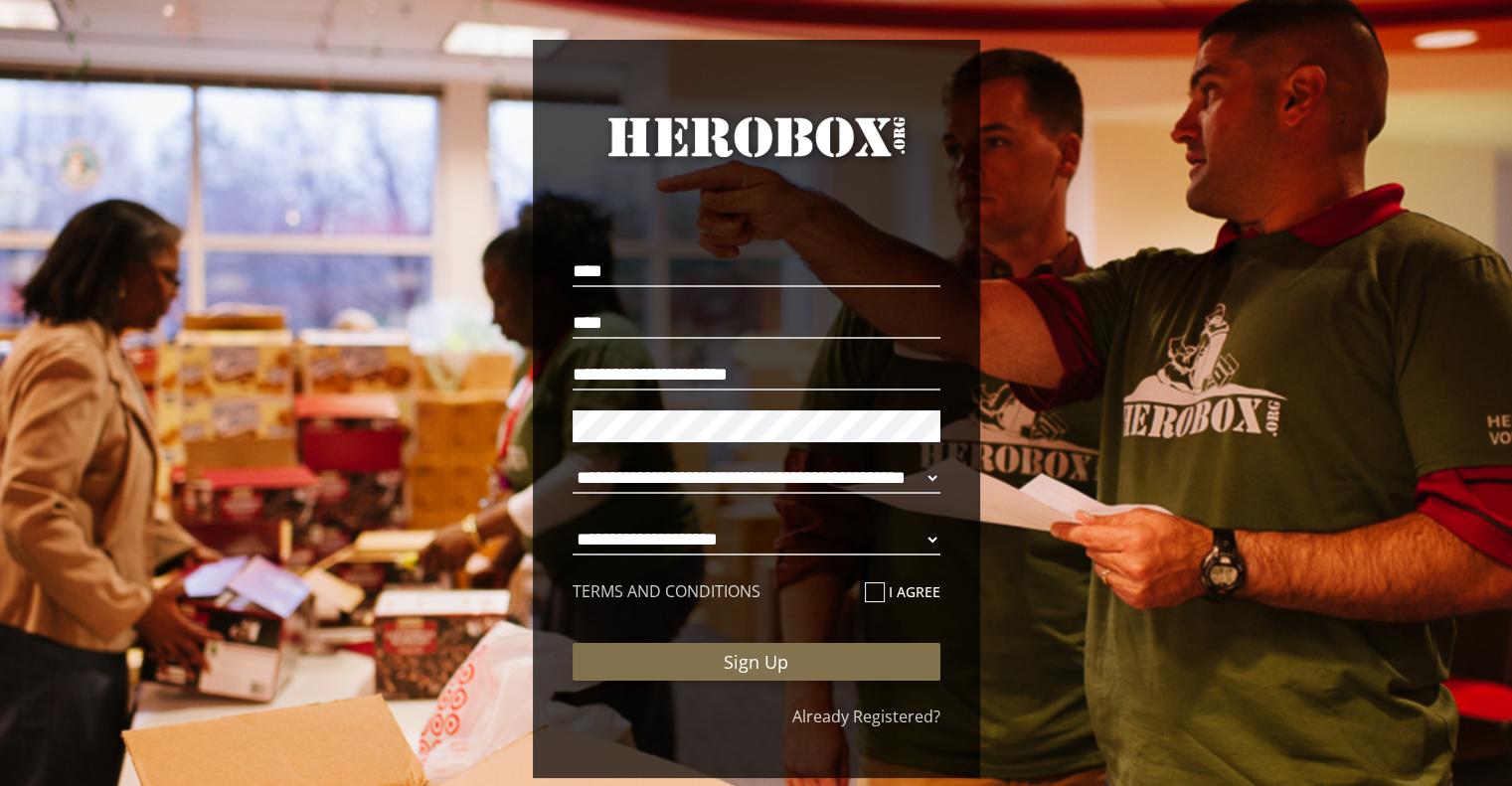 click at bounding box center [875, 592] 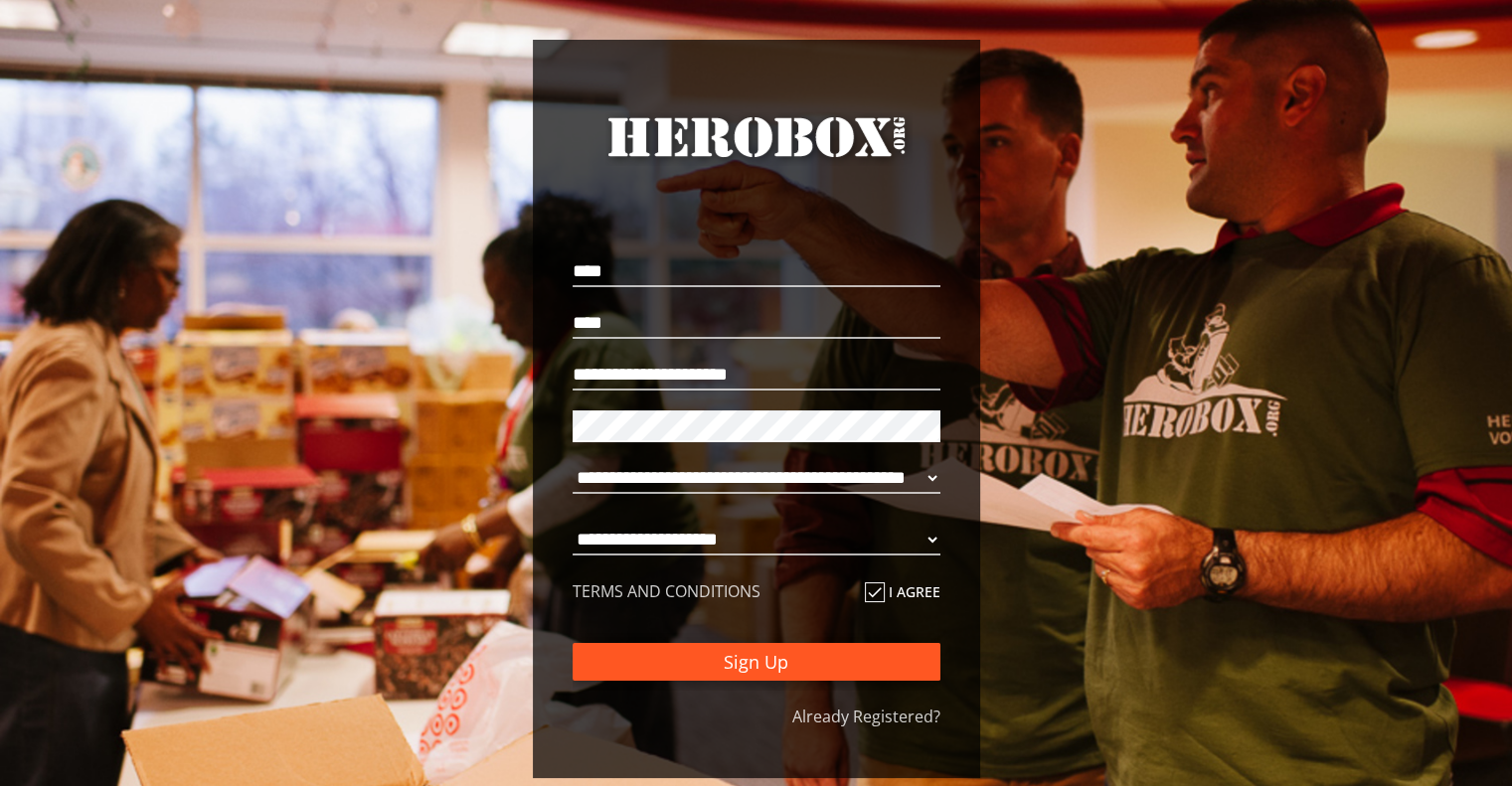 click on "Sign Up" at bounding box center [756, 662] 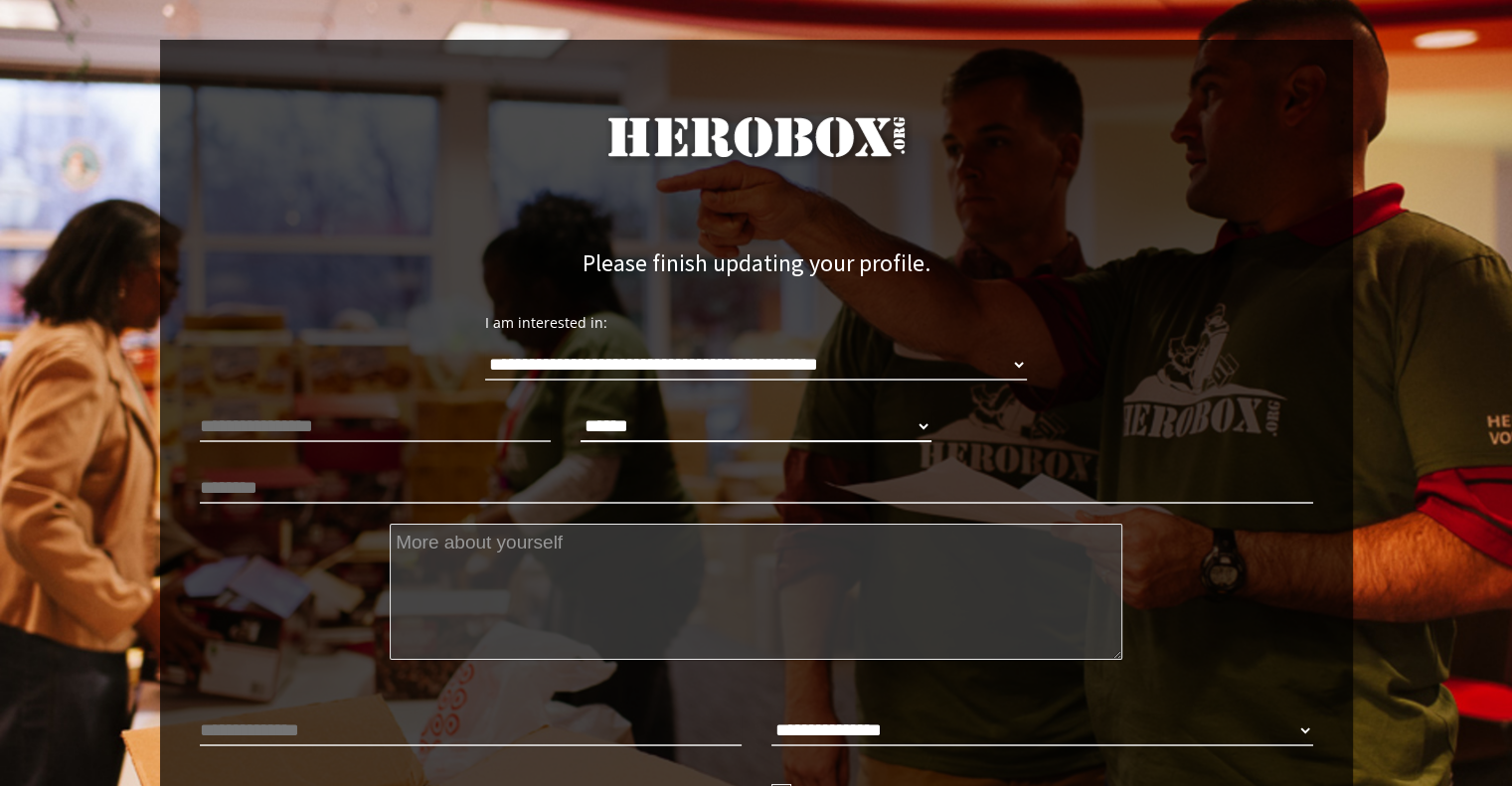 click on "******
**** ******" at bounding box center (756, 426) 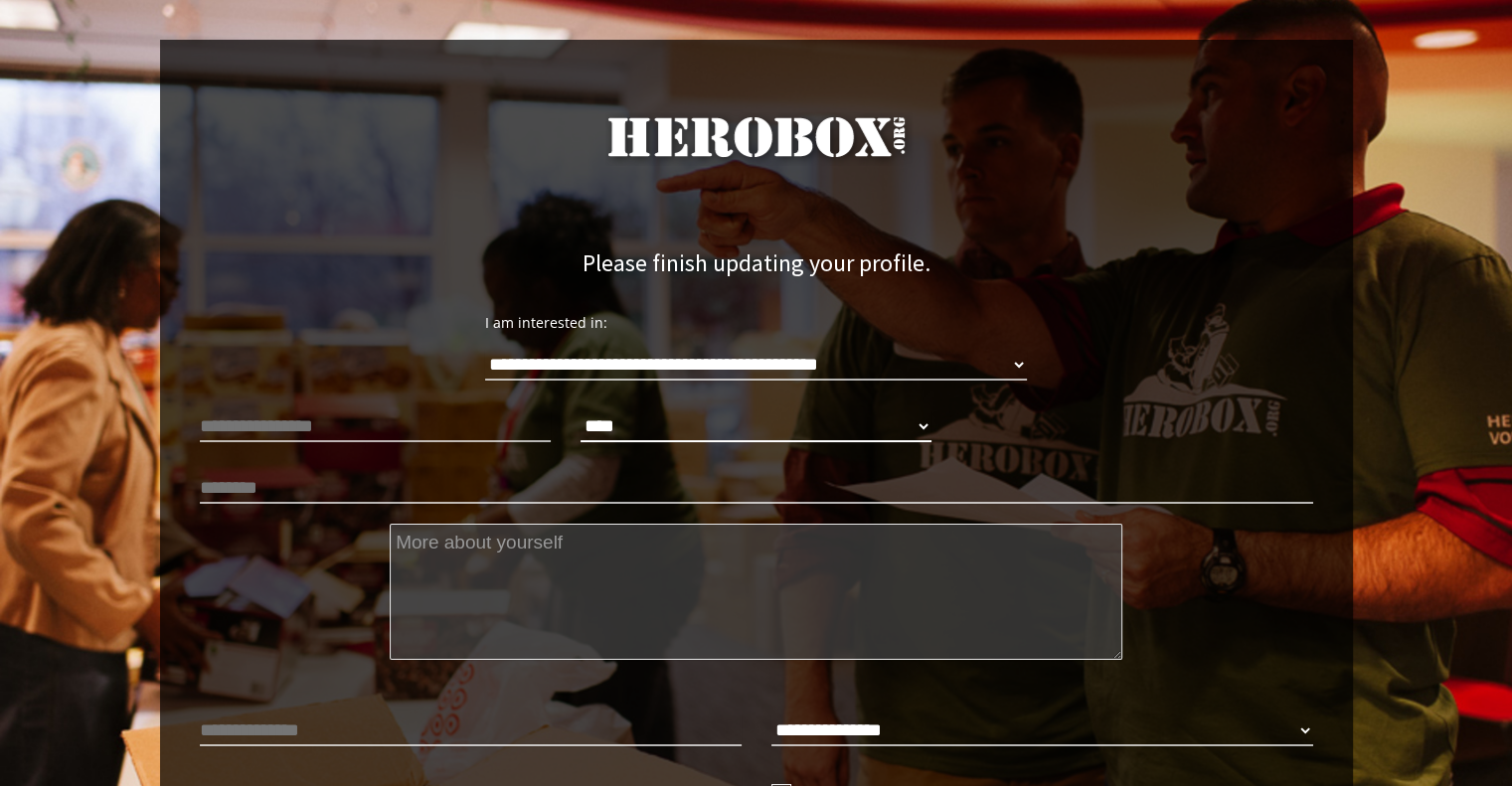 click on "******
**** ******" at bounding box center [756, 426] 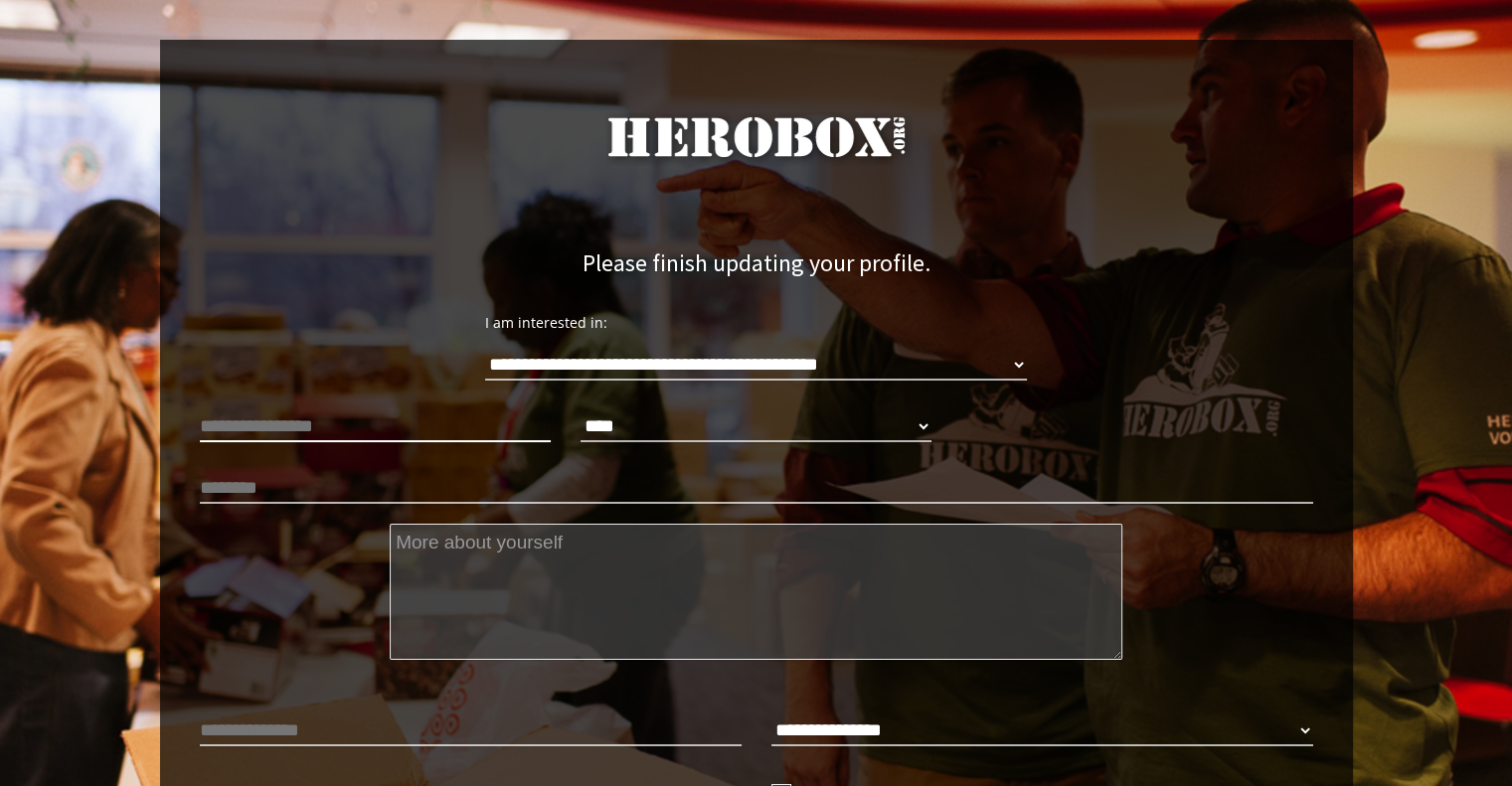 click at bounding box center [375, 426] 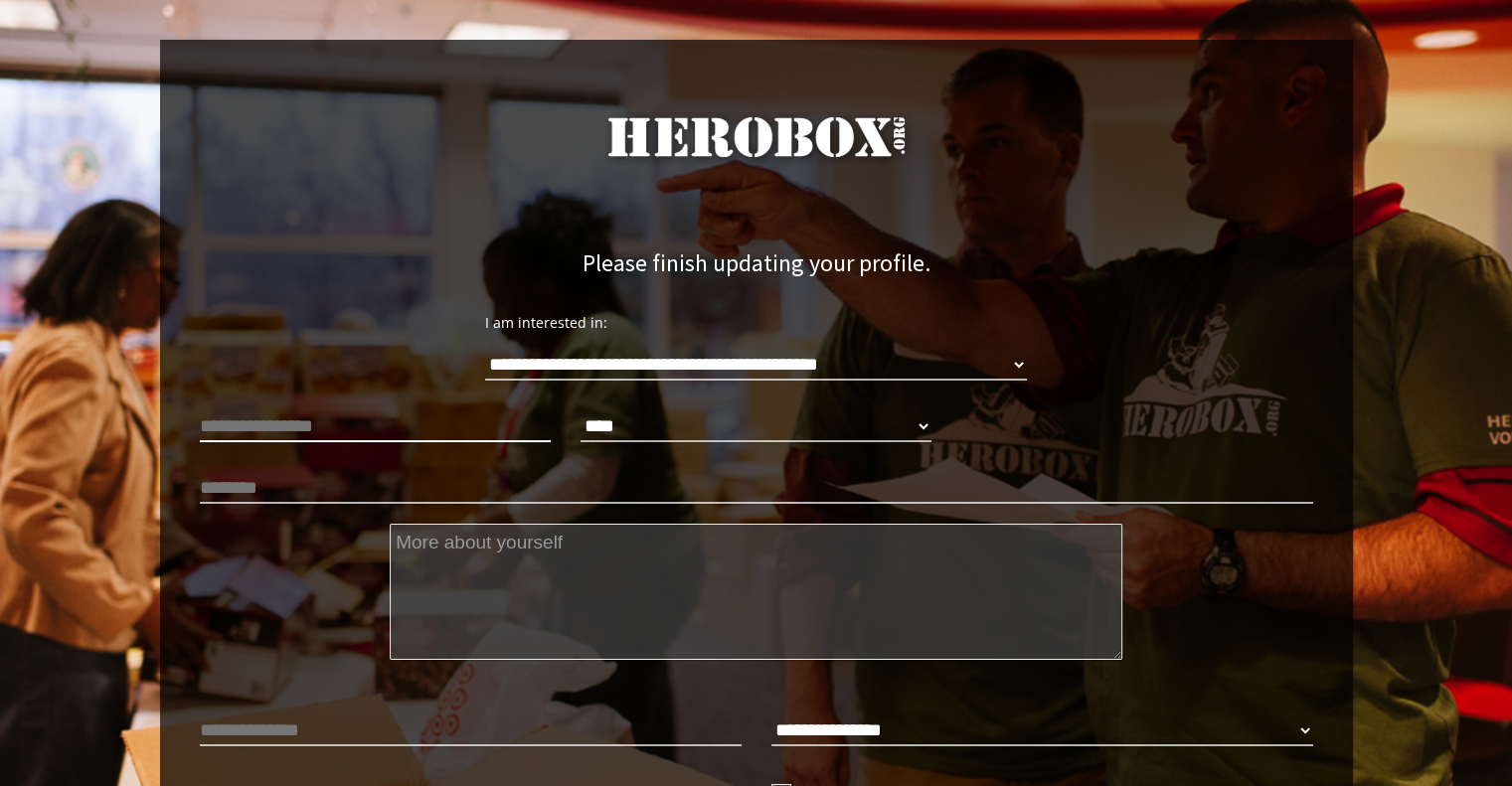 type on "**********" 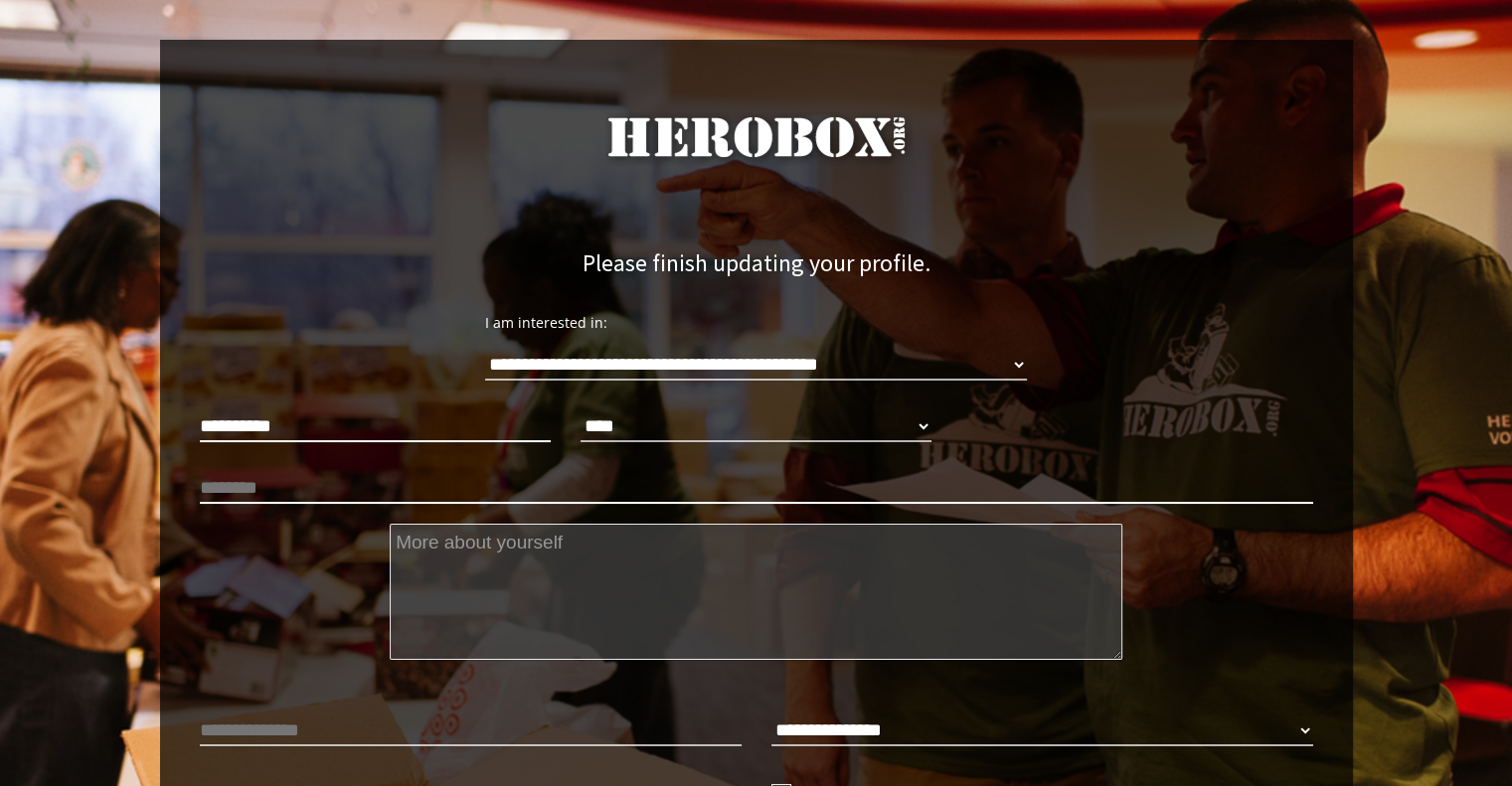 type on "**********" 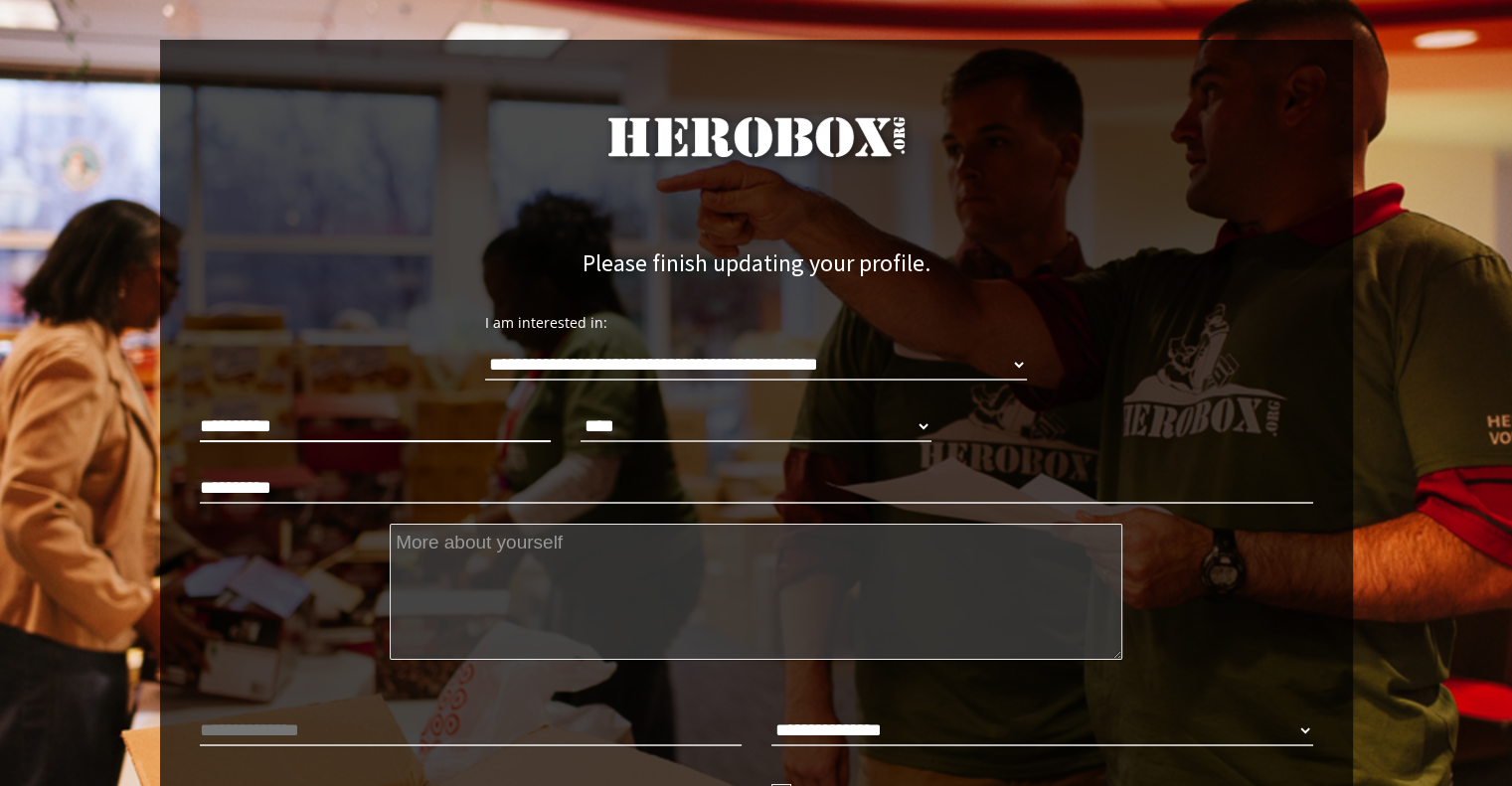 type on "**********" 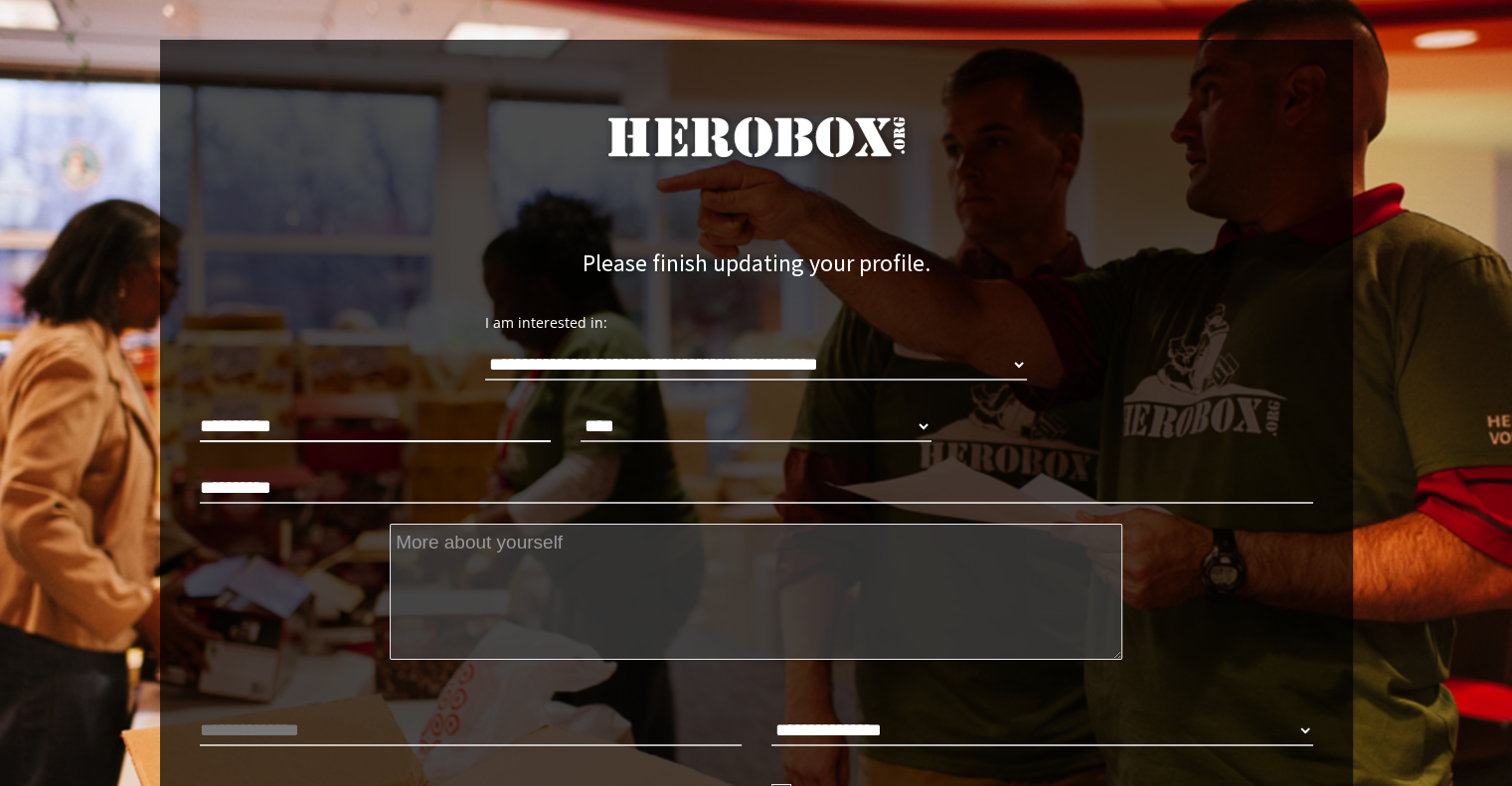 type on "**********" 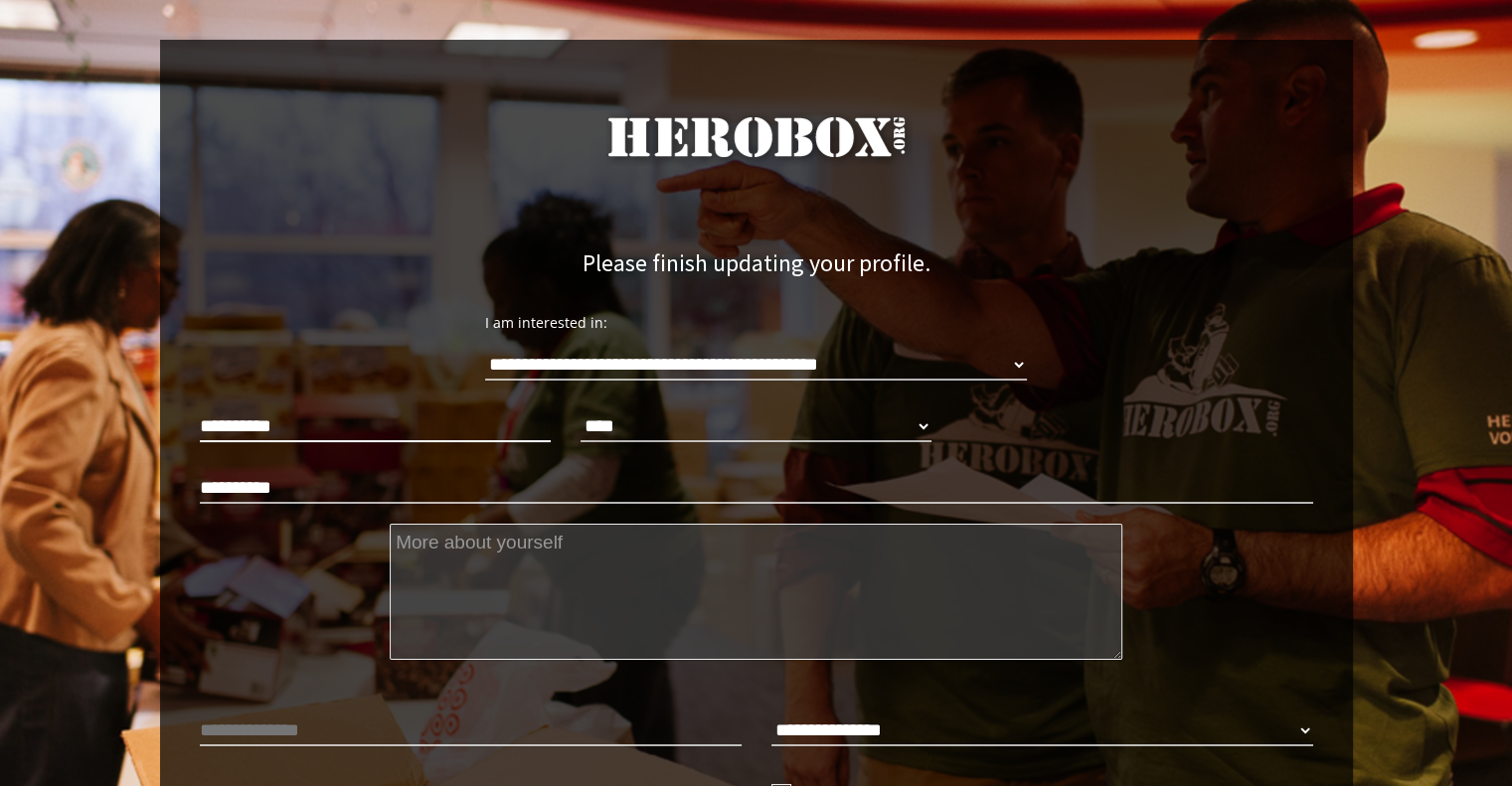 type on "**********" 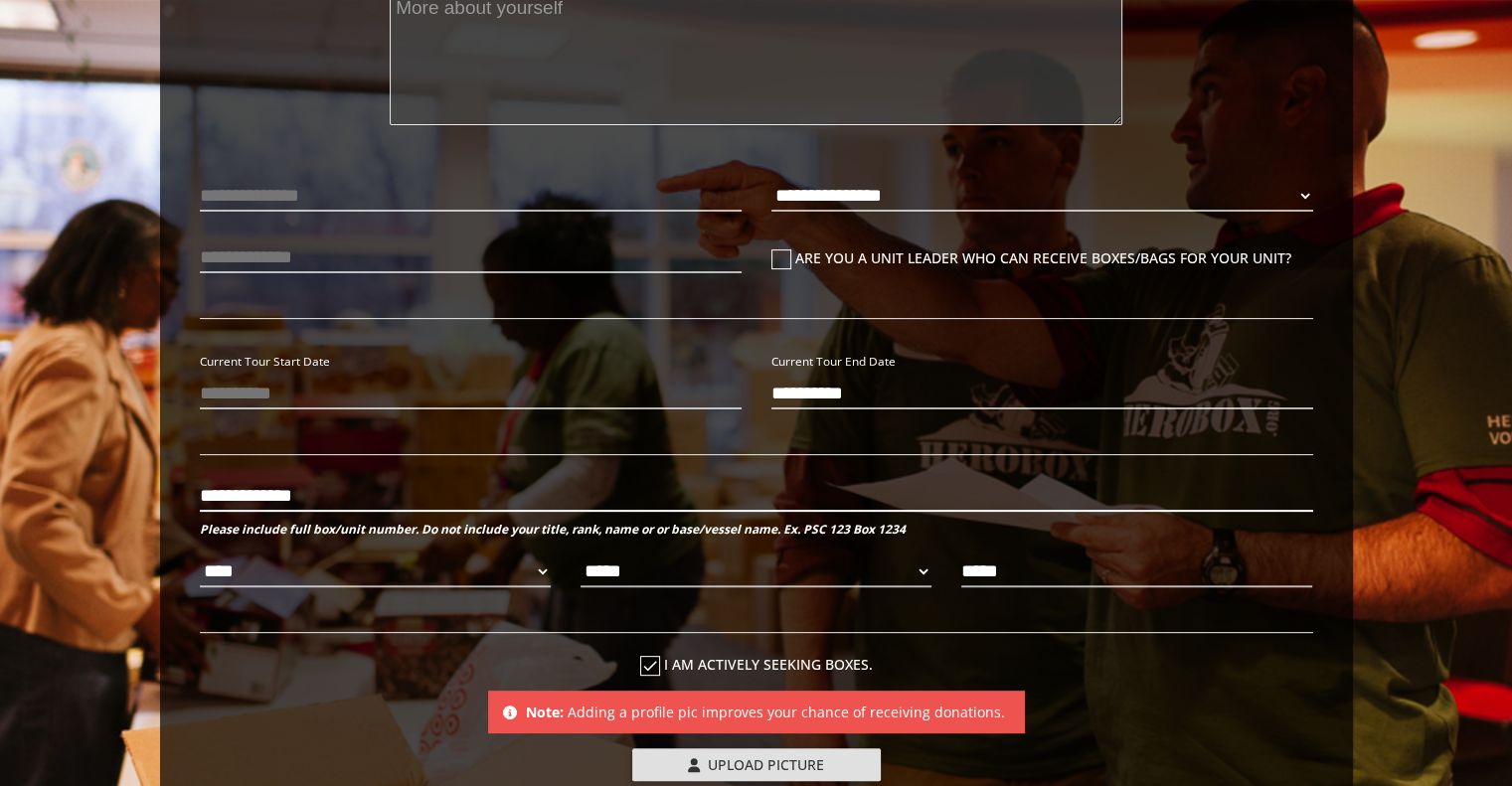 type on "**********" 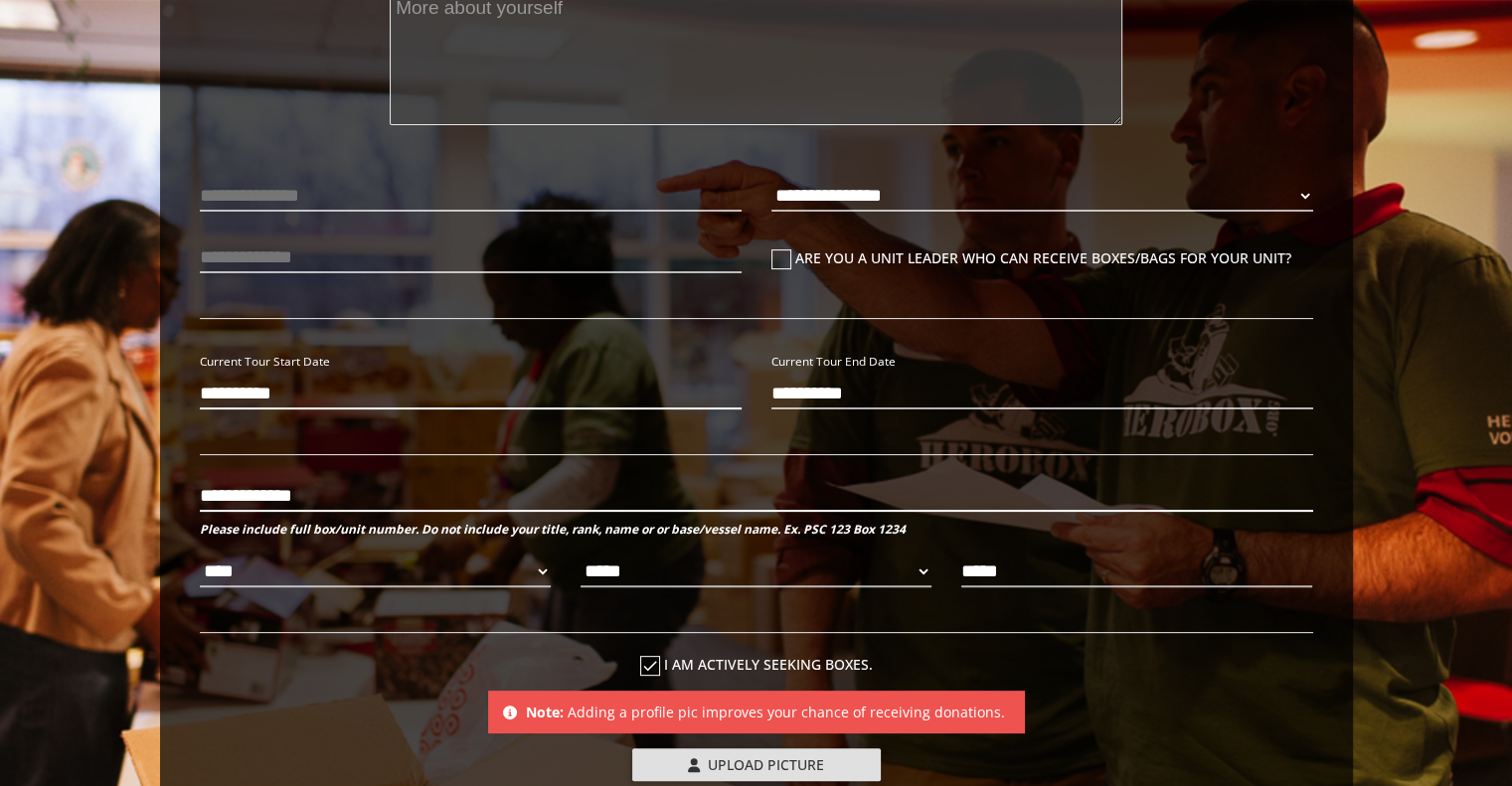 type on "**********" 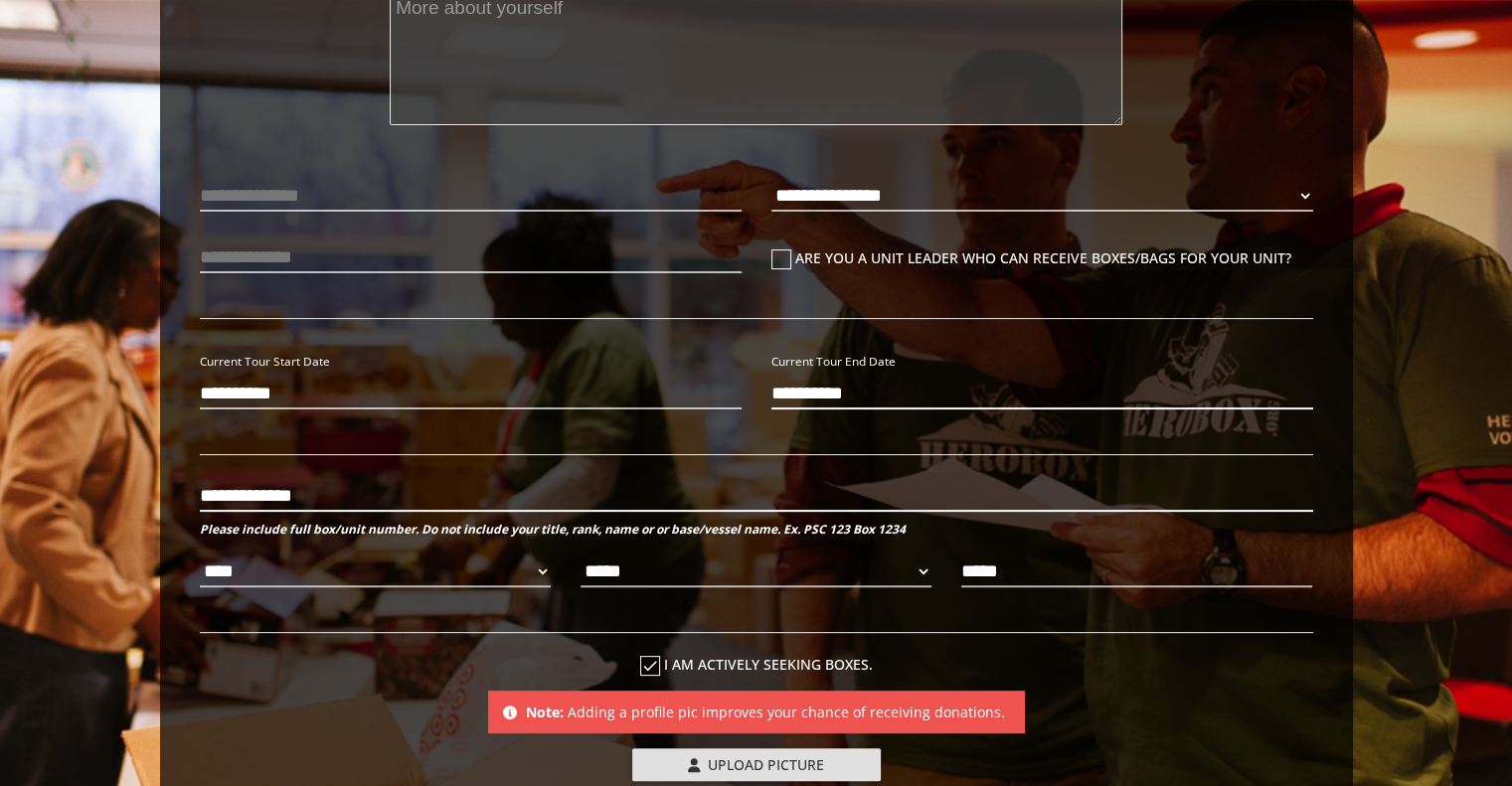 type 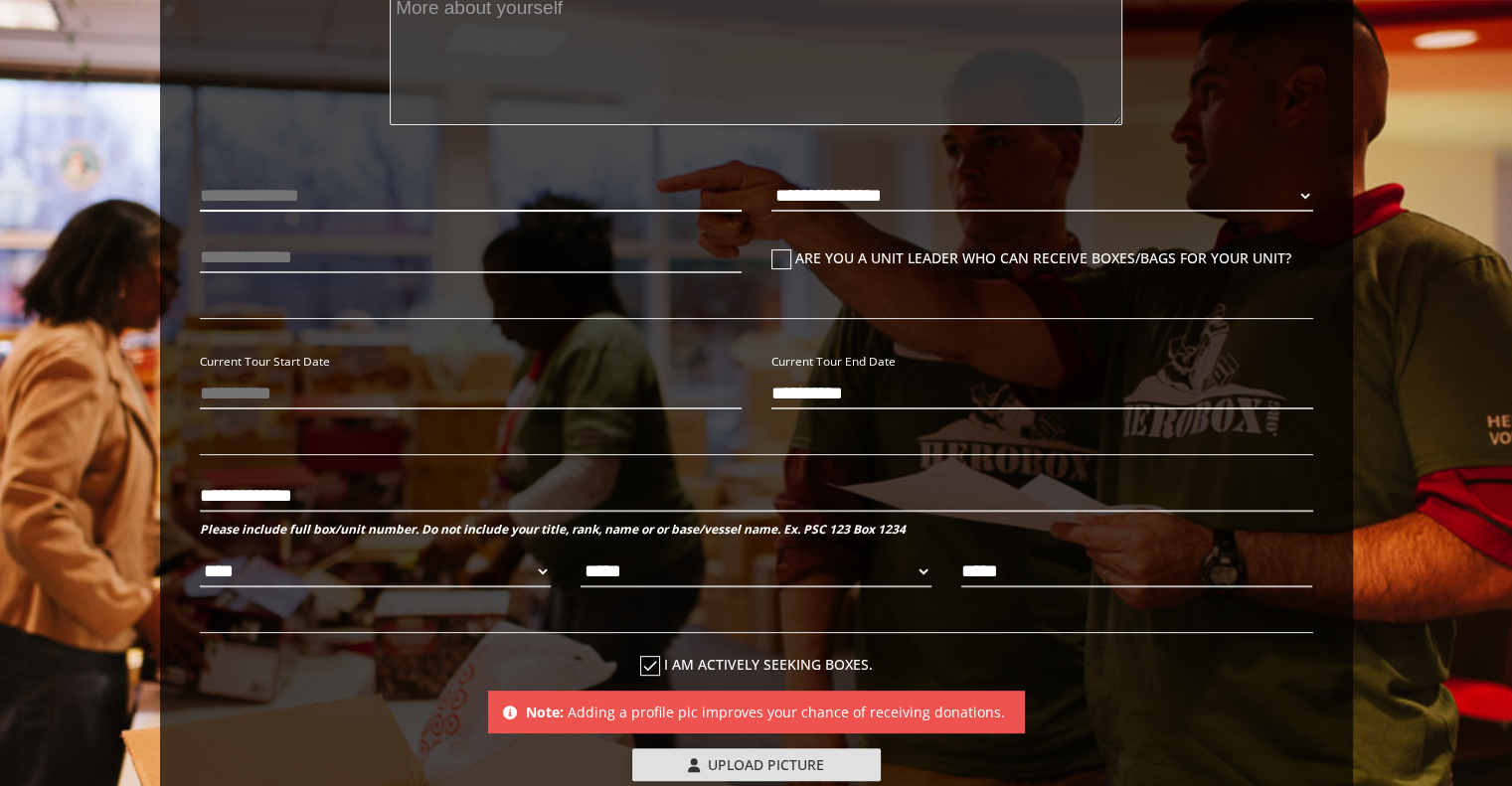 type 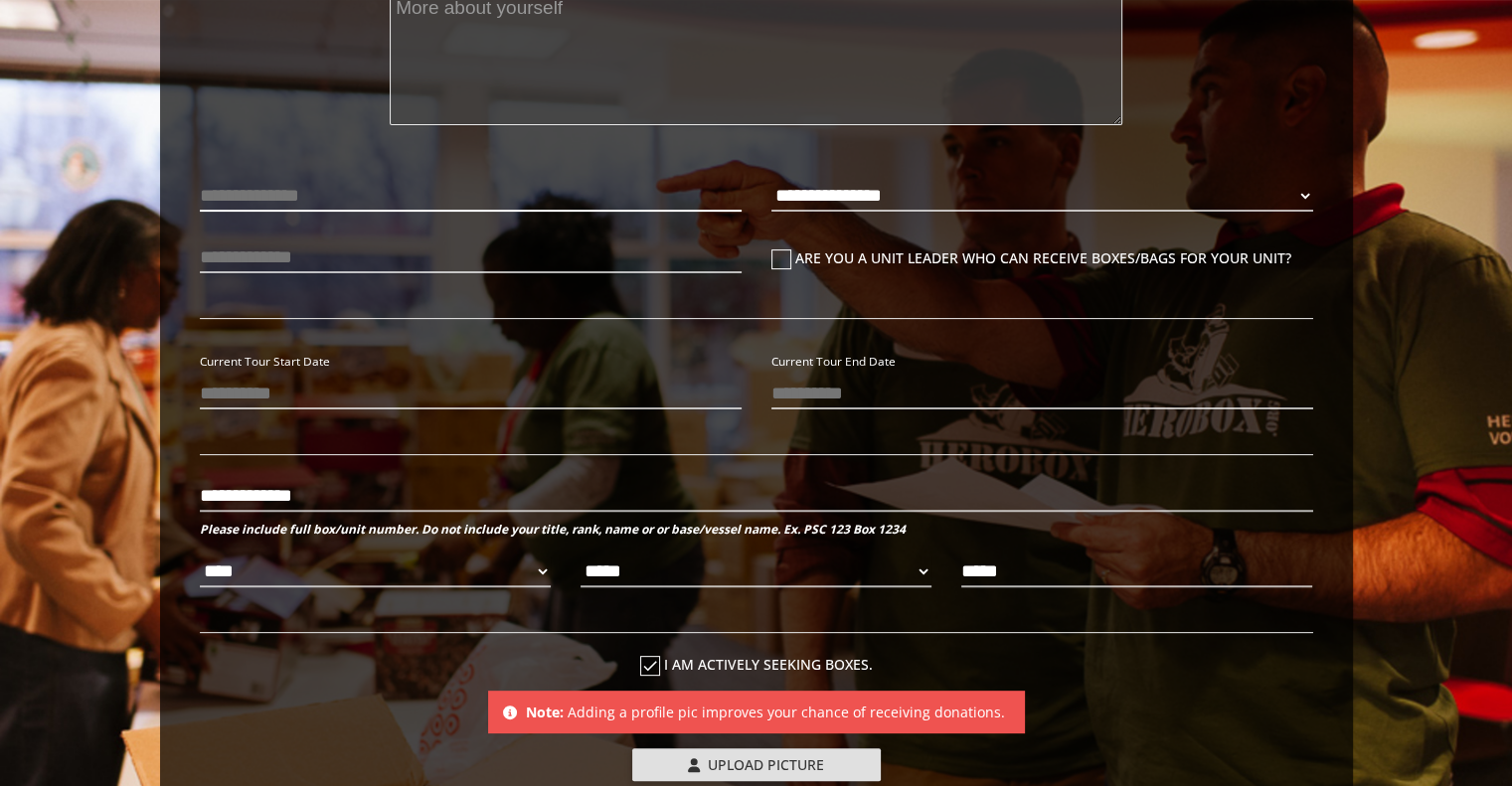 click at bounding box center [470, 196] 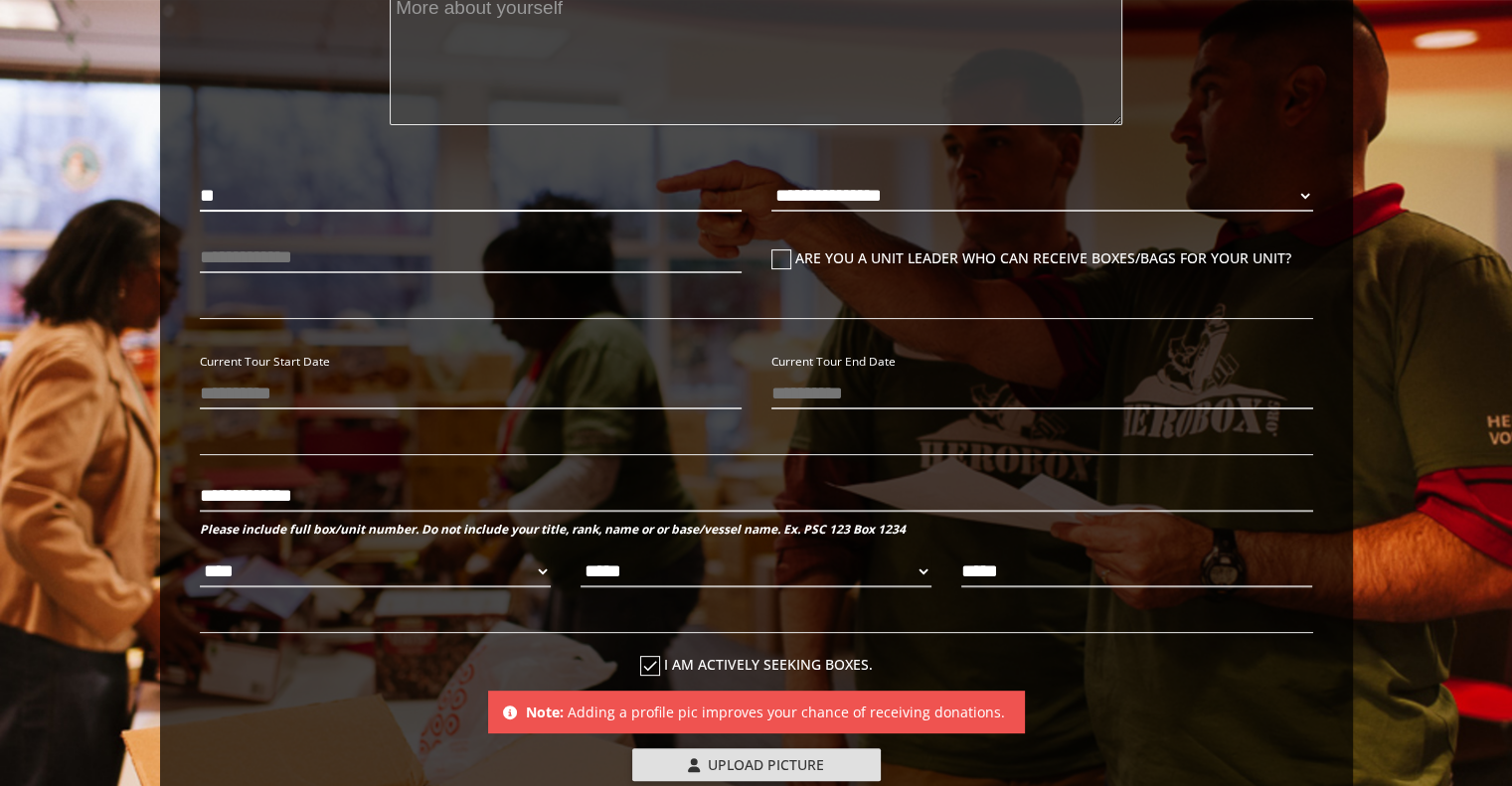 type on "*" 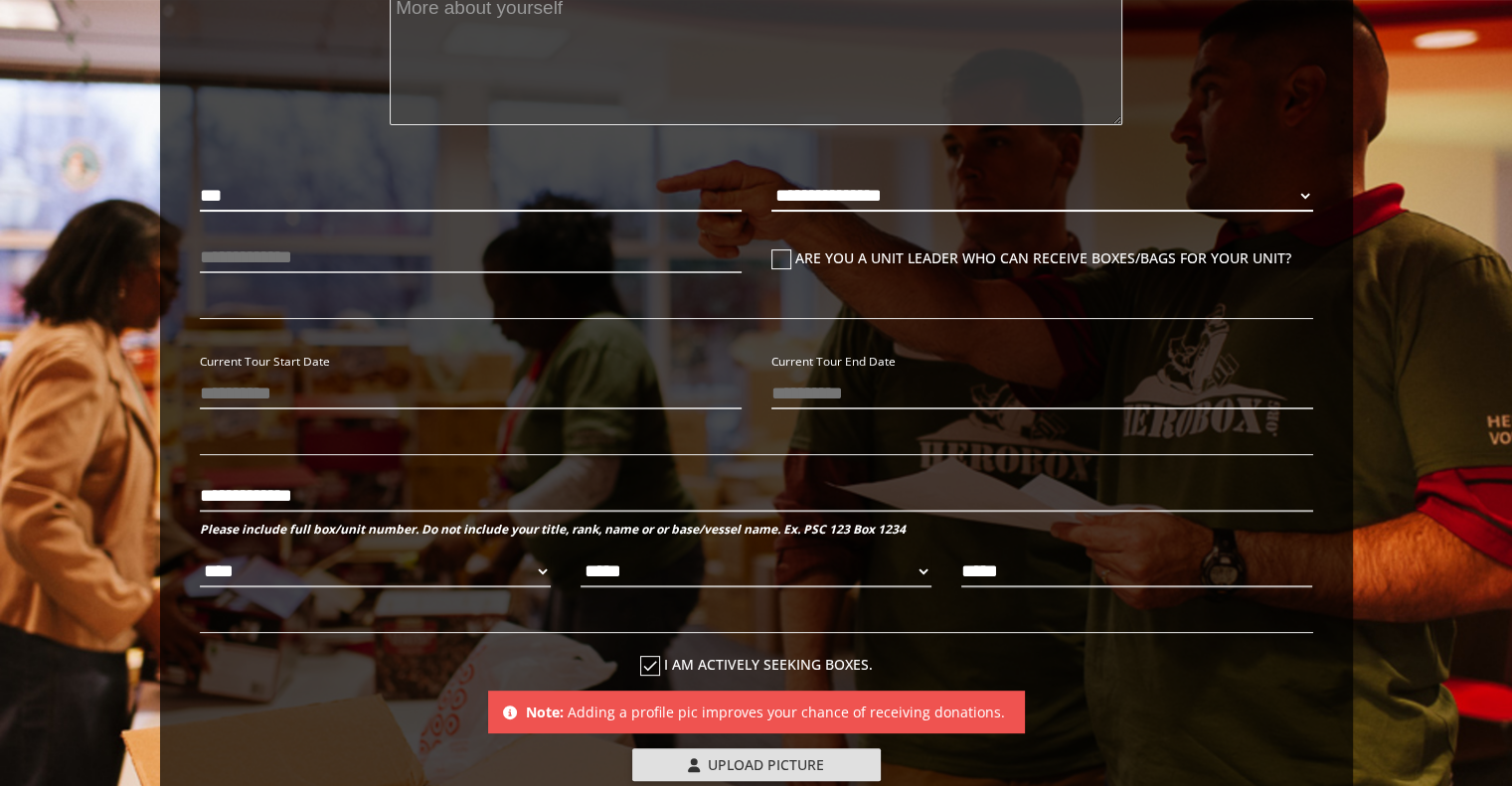 type on "***" 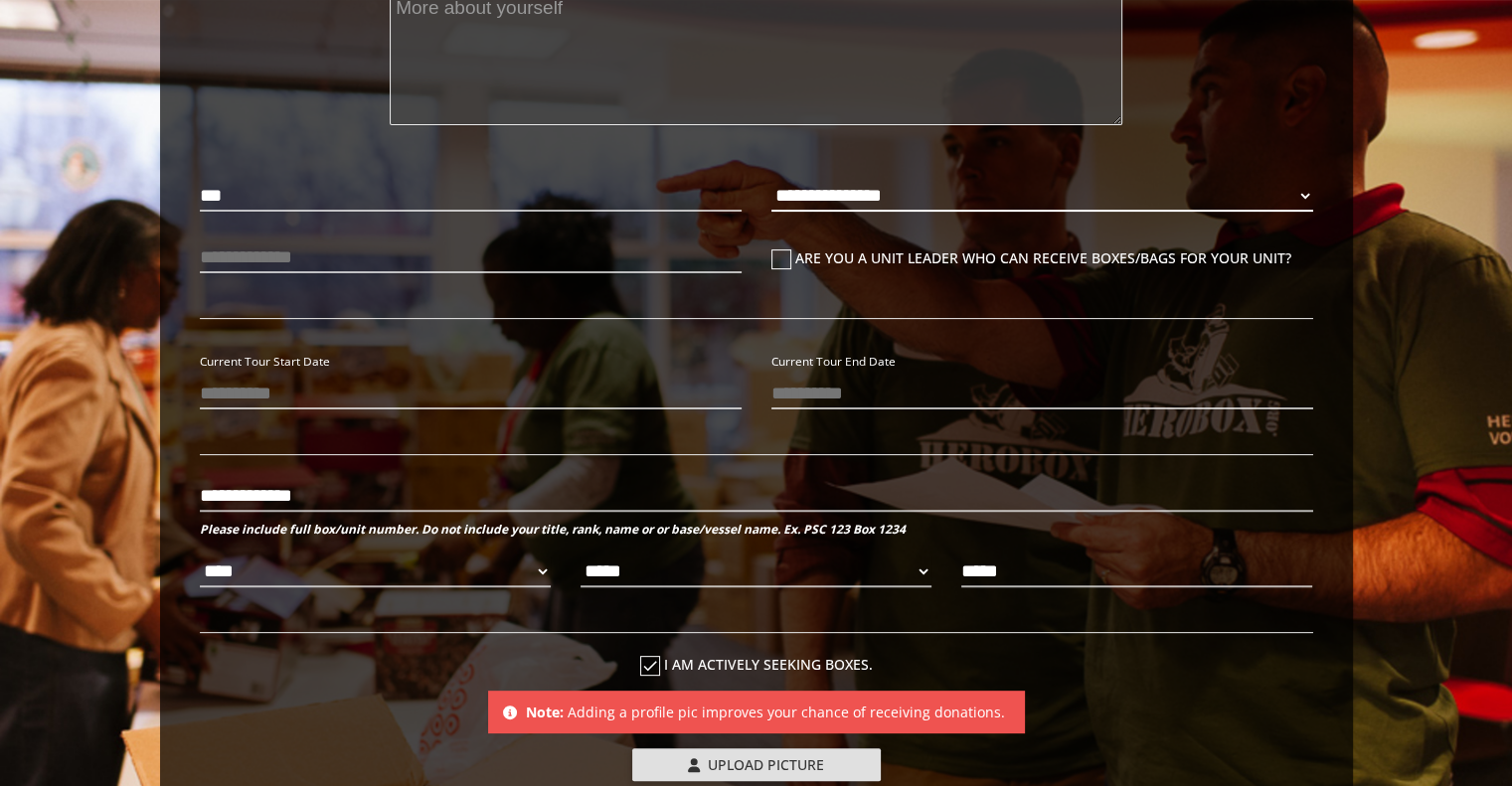 click on "**********" at bounding box center (1042, 196) 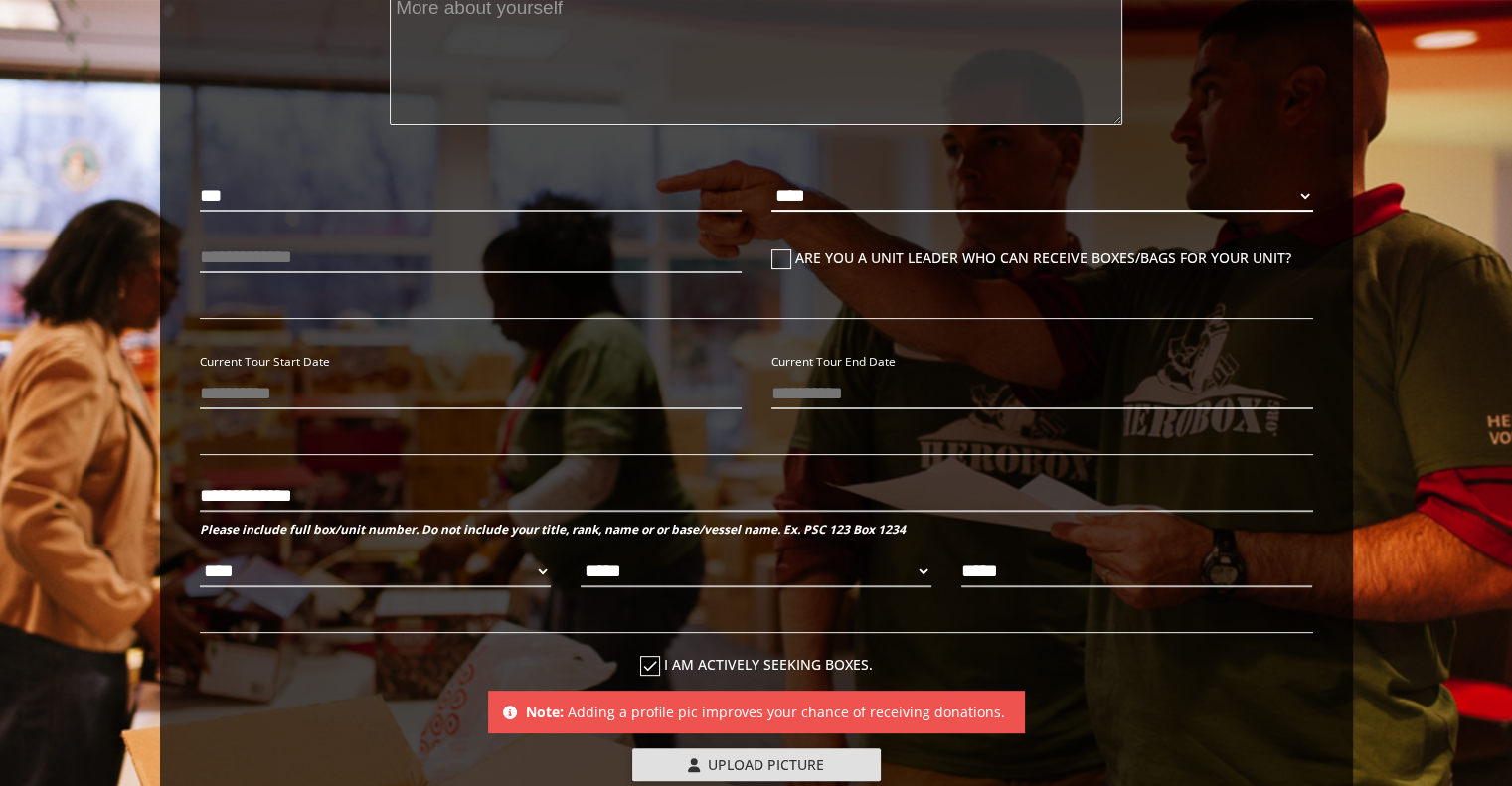 click on "**********" at bounding box center [1042, 196] 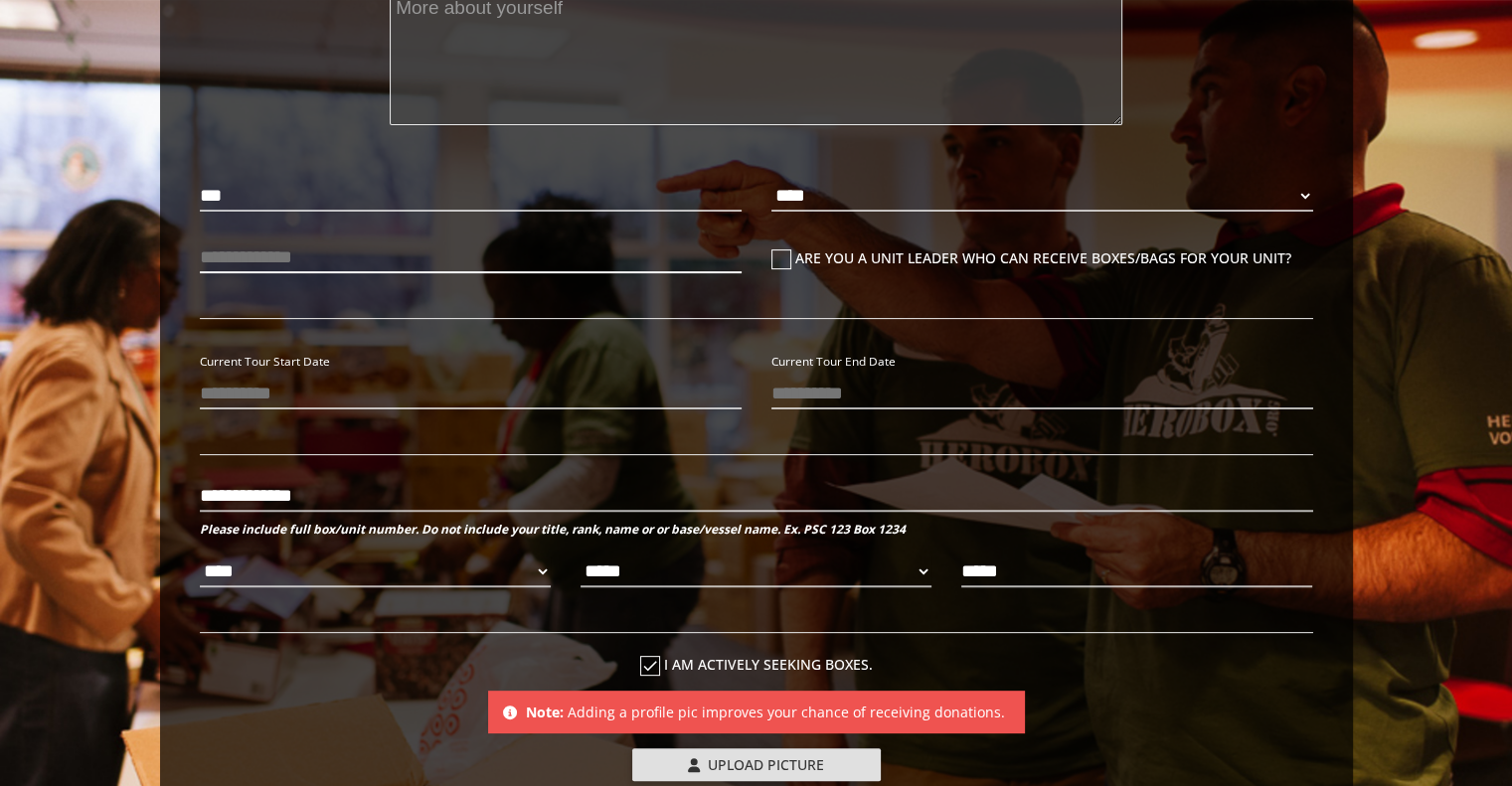 click at bounding box center [470, 257] 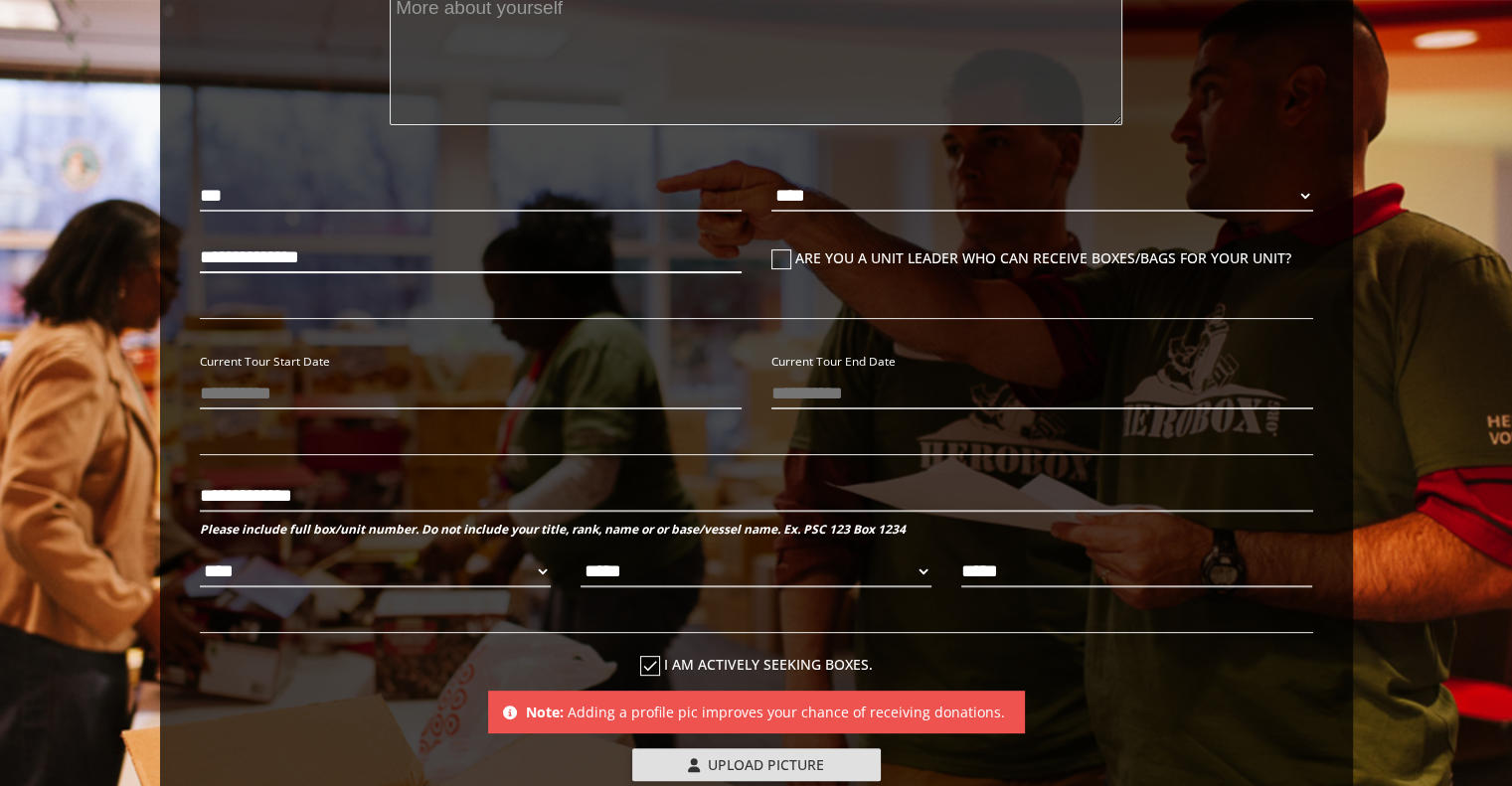 drag, startPoint x: 306, startPoint y: 260, endPoint x: 294, endPoint y: 257, distance: 12.369317 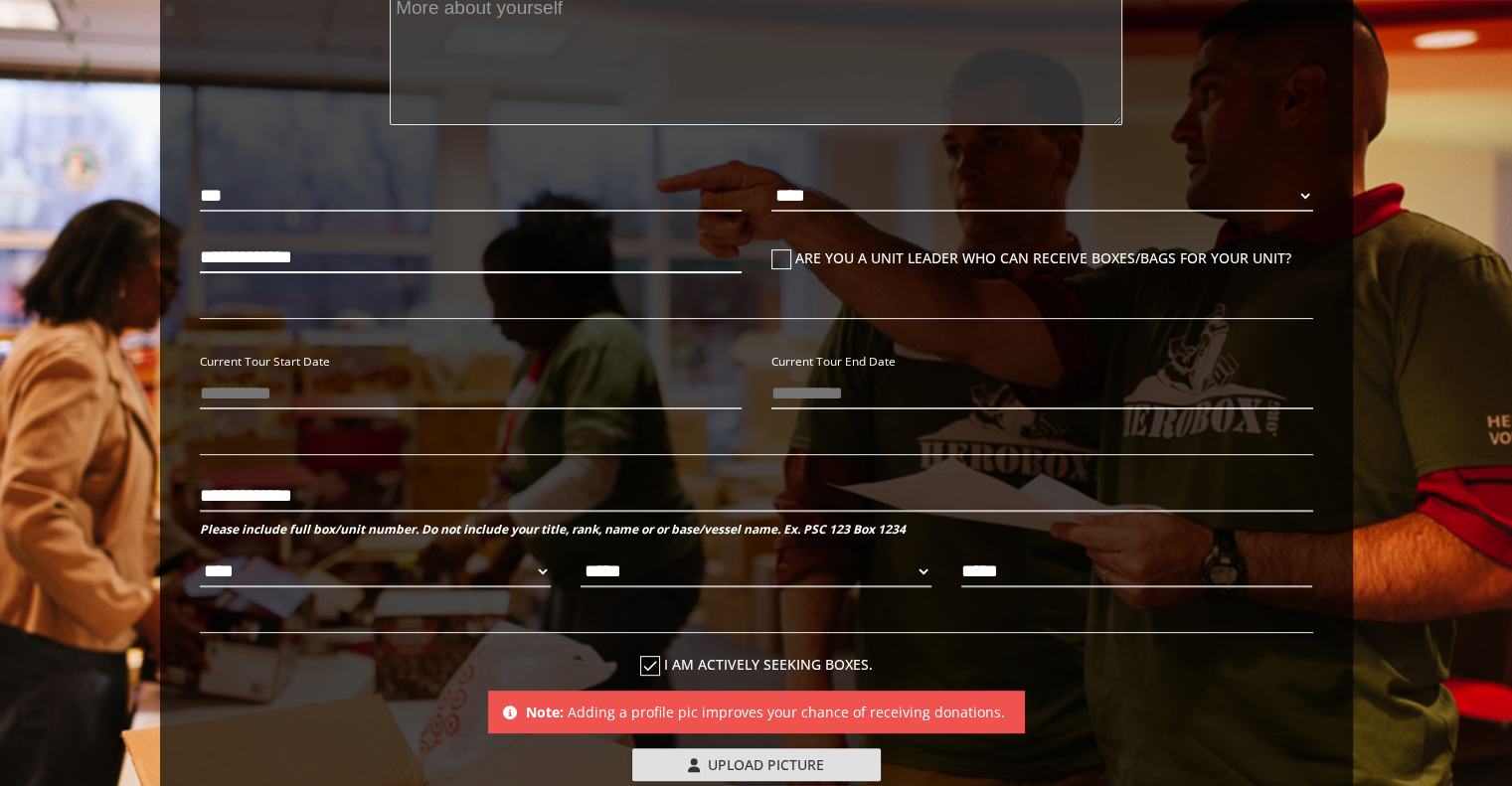click on "**********" at bounding box center [470, 257] 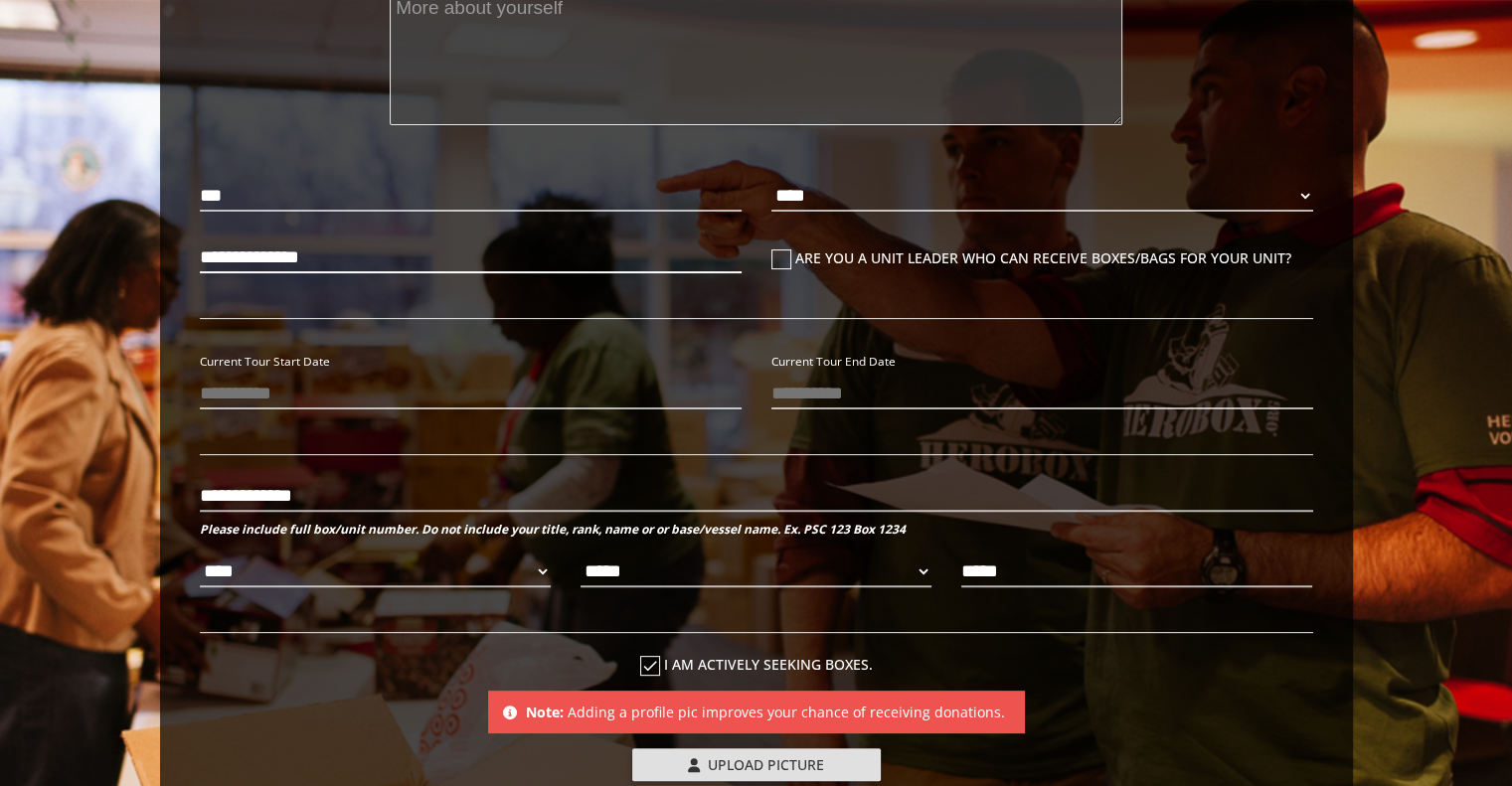 click on "**********" at bounding box center [470, 257] 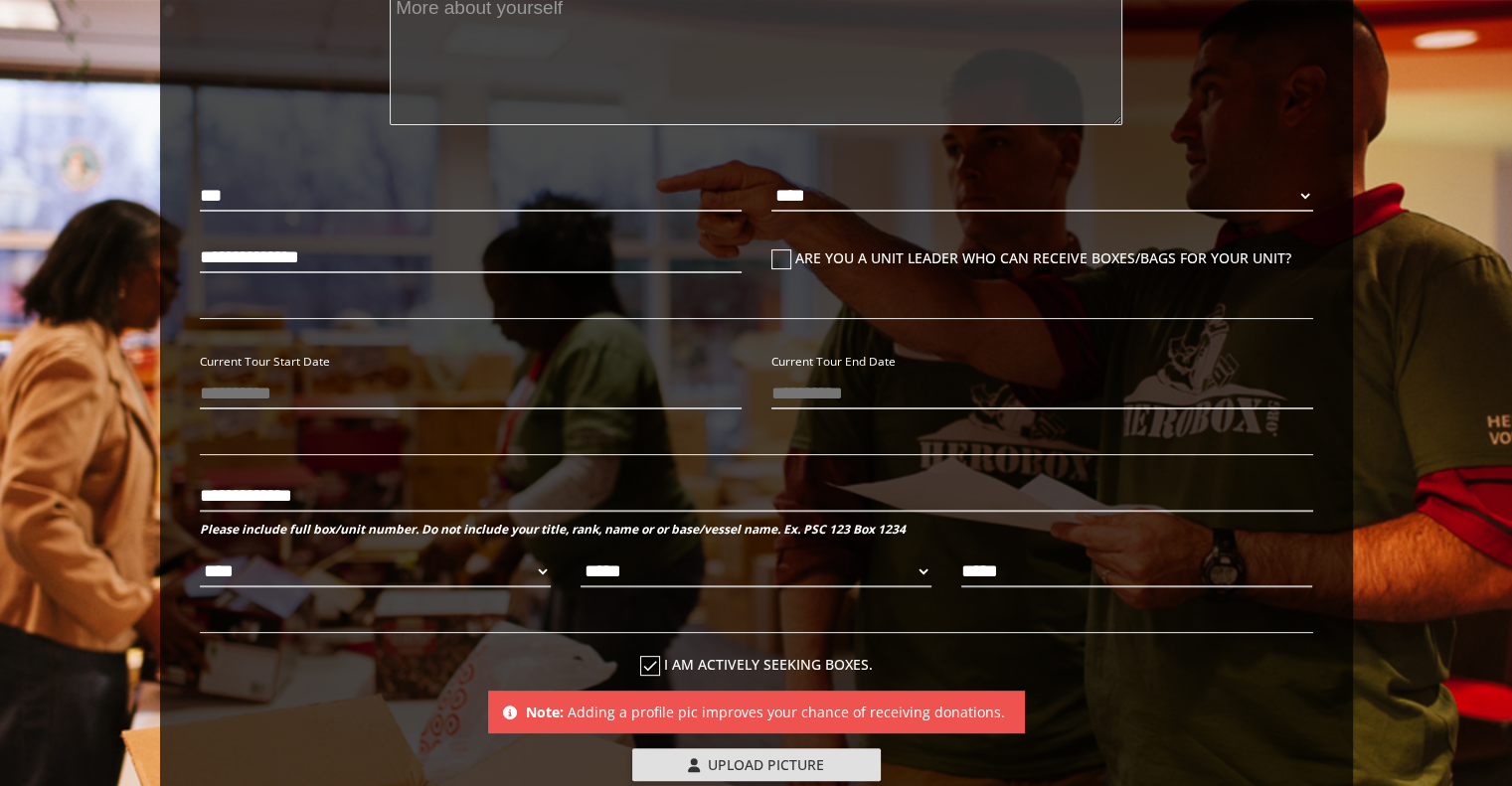 click on "Are you a unit leader who can receive boxes/bags for your unit?" at bounding box center (1042, 262) 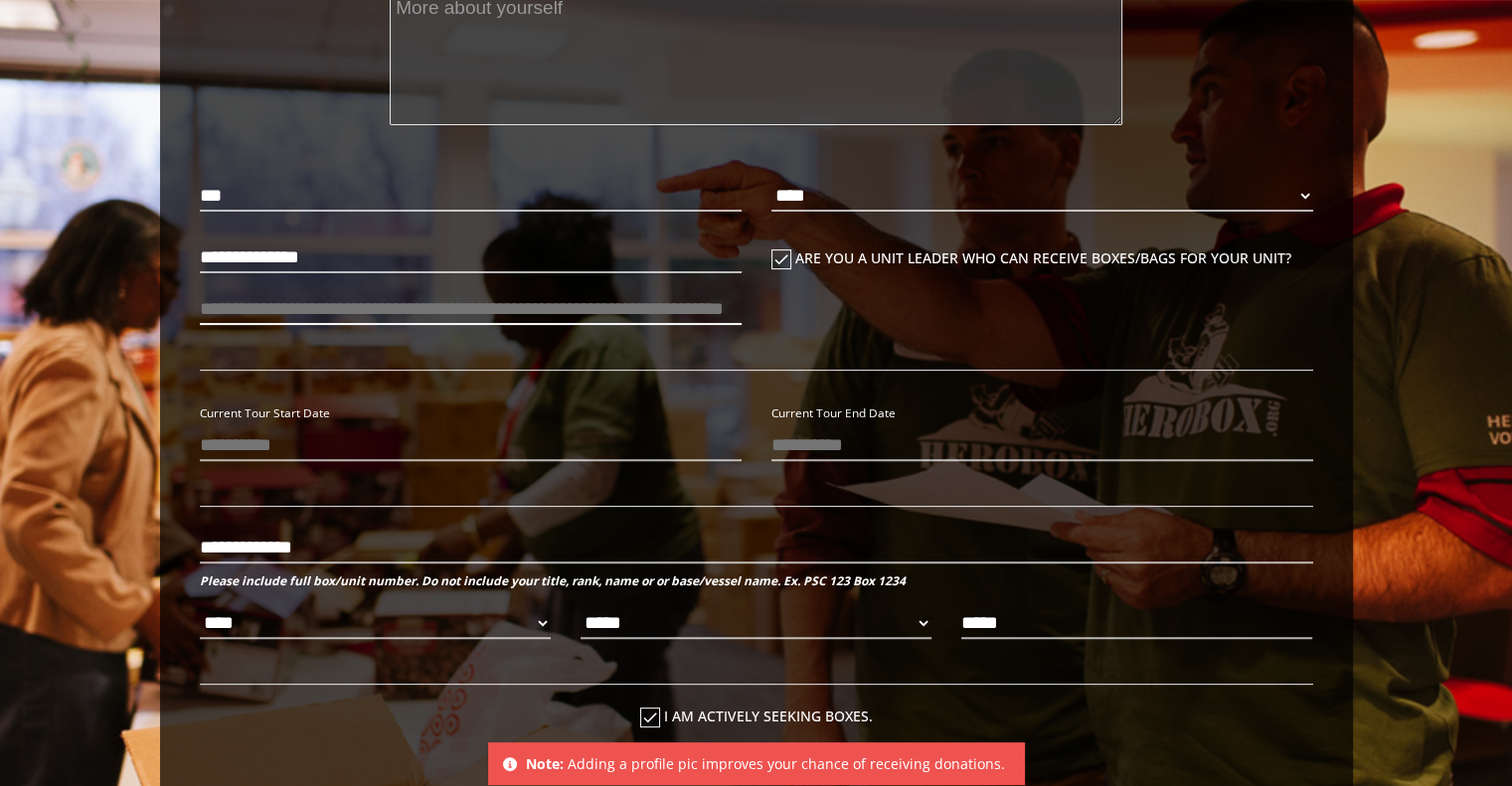 click at bounding box center (470, 309) 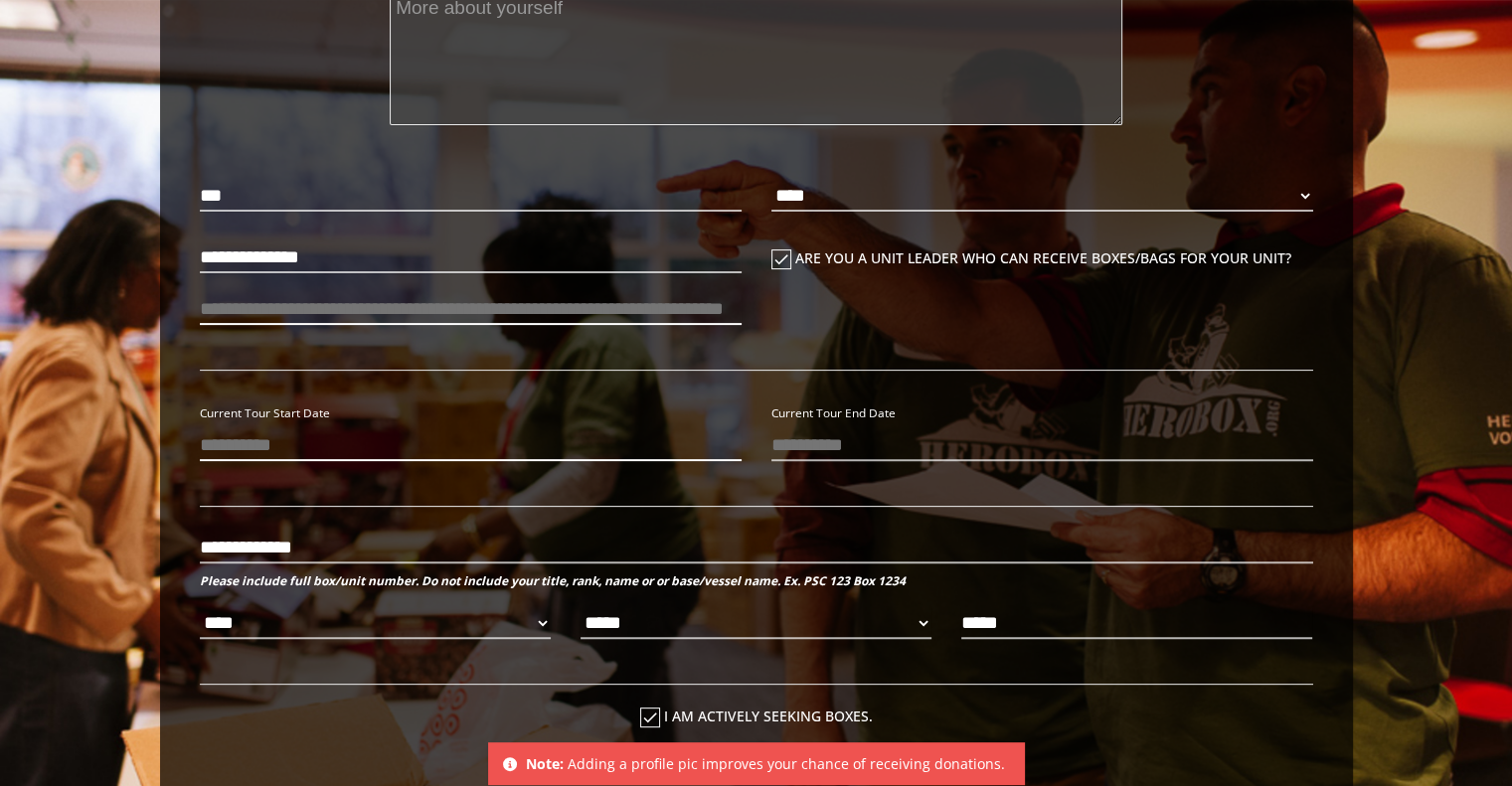 type on "**" 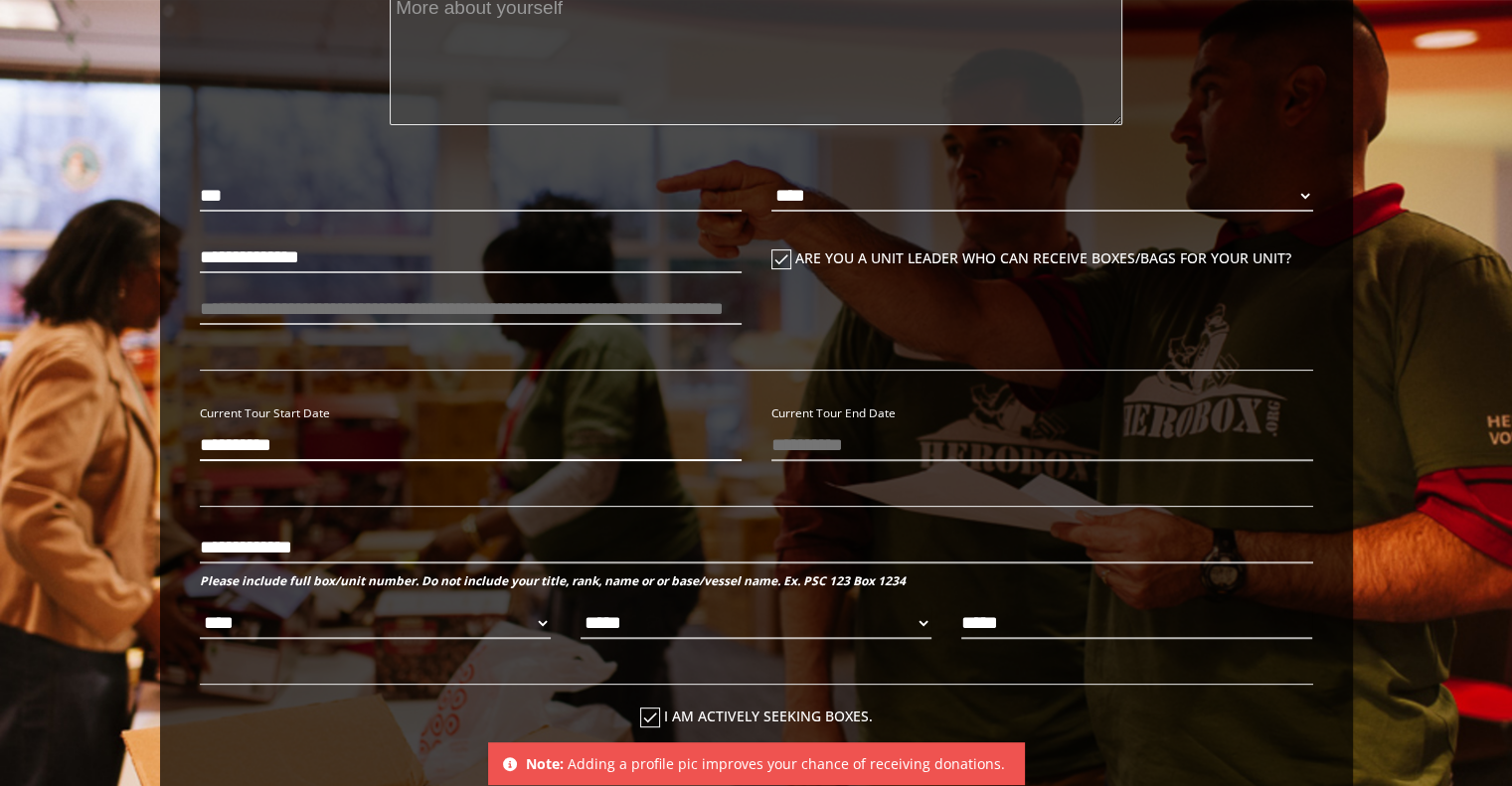click on "**********" at bounding box center (470, 445) 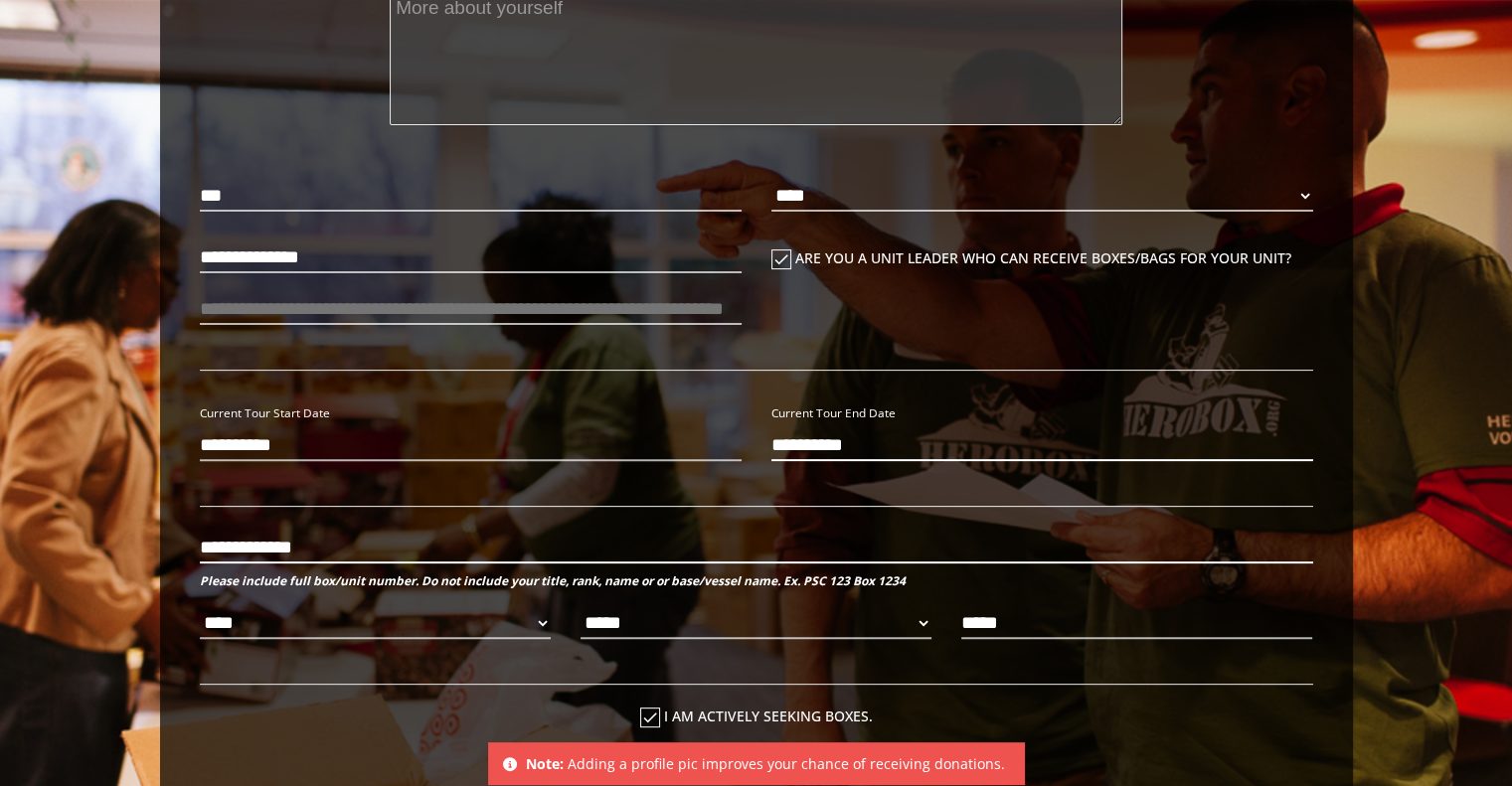 type on "**********" 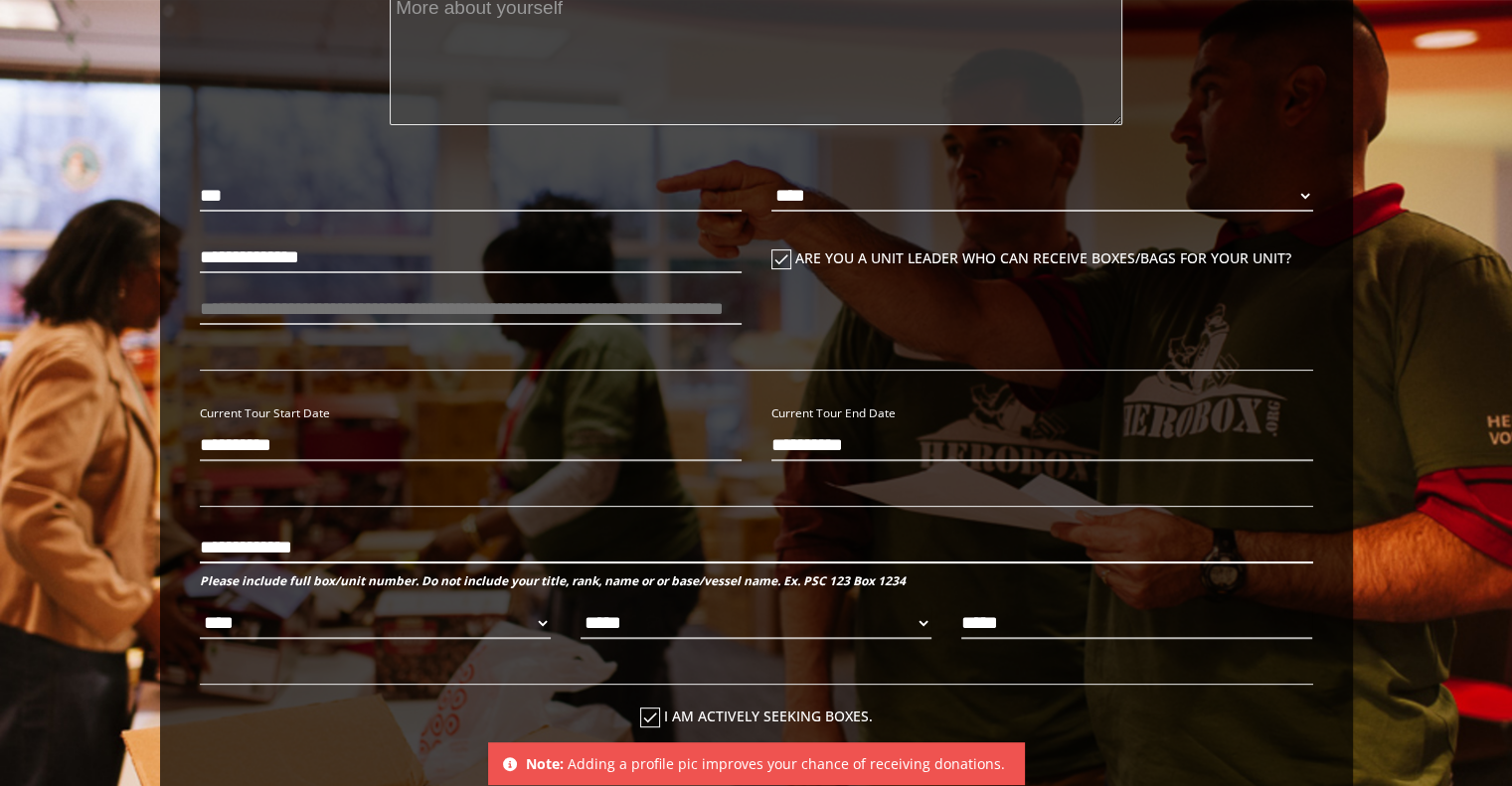 drag, startPoint x: 358, startPoint y: 550, endPoint x: 160, endPoint y: 550, distance: 198 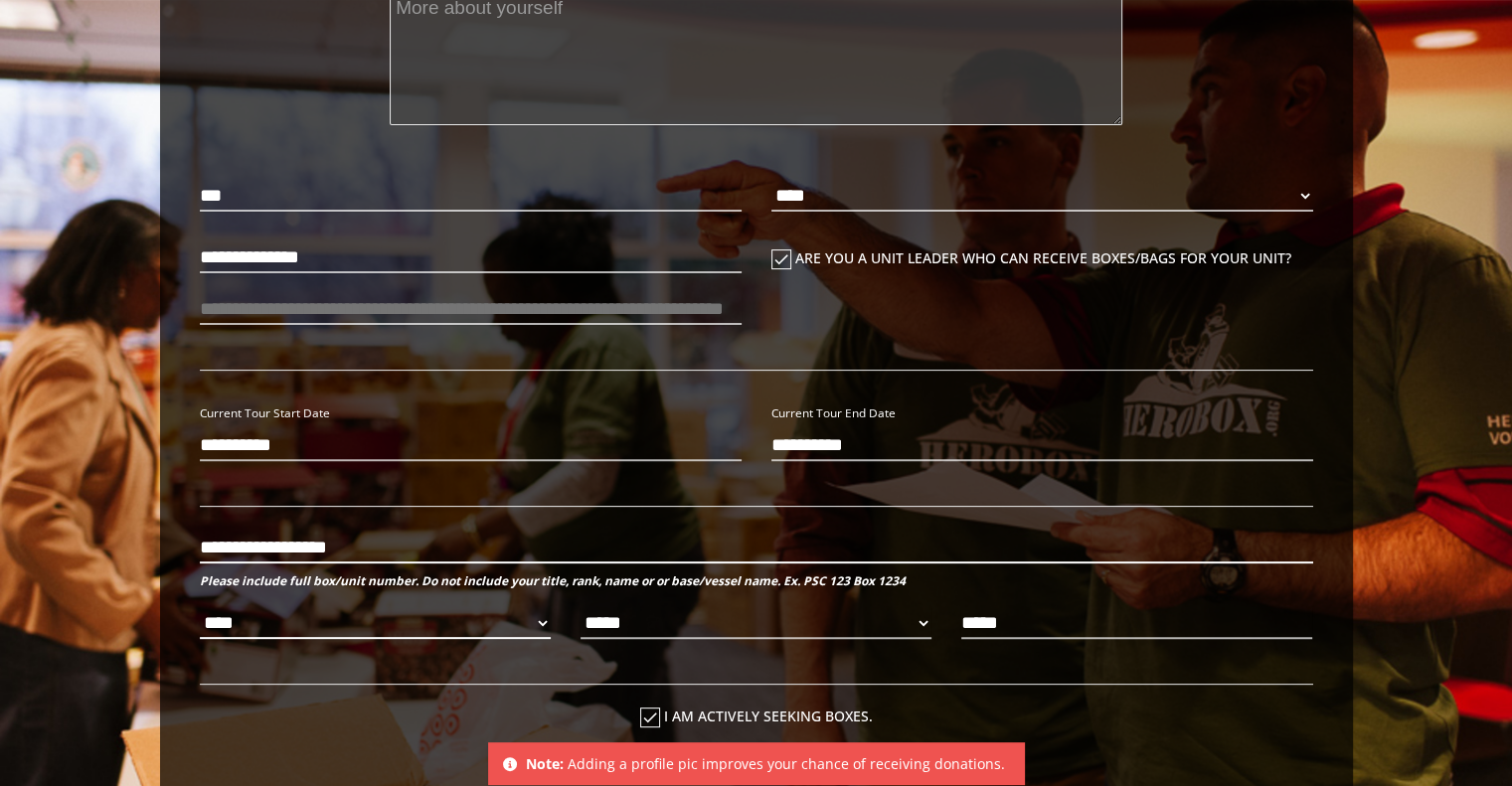 type on "**********" 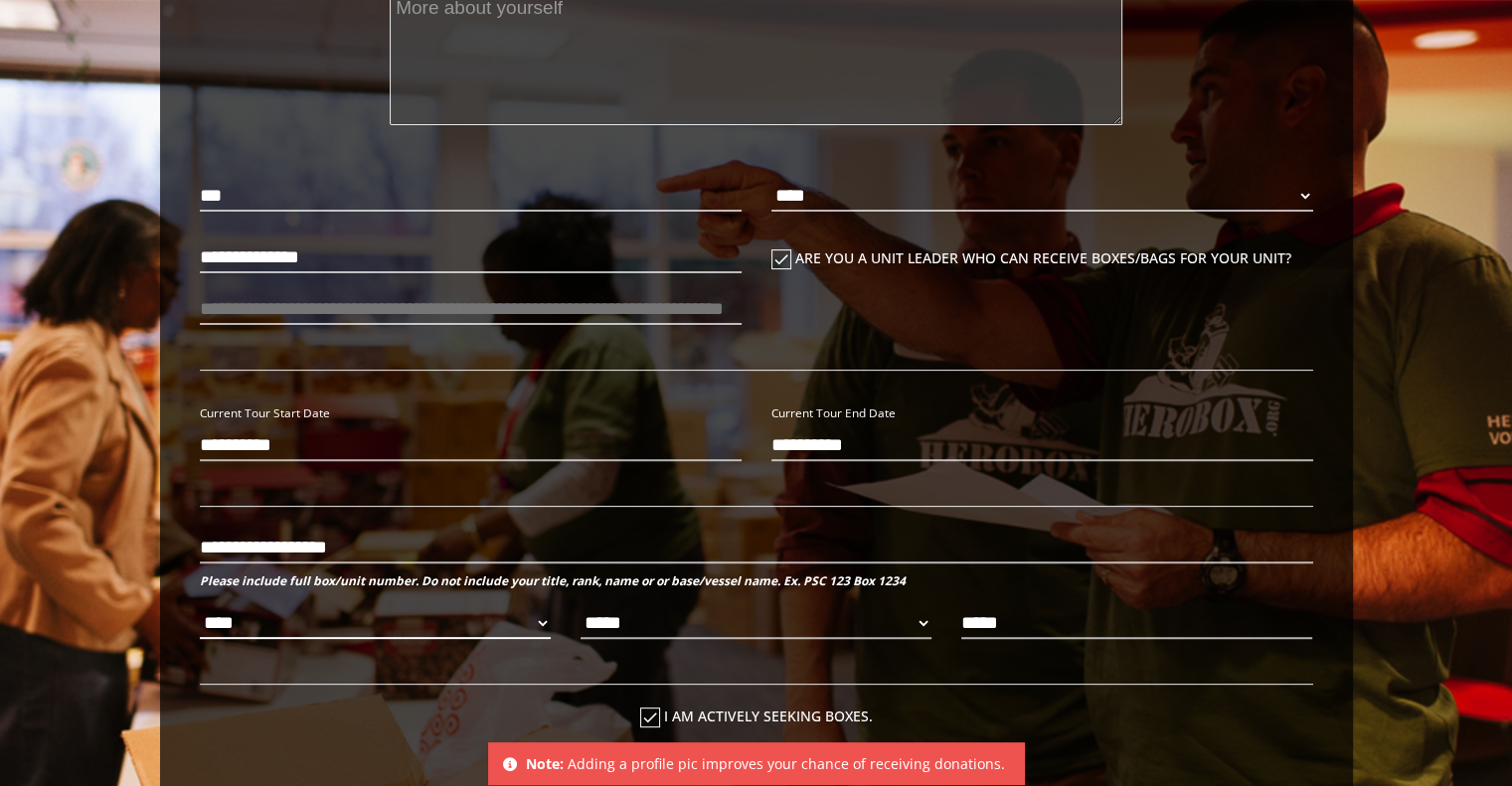 click on "****
*** *** ***" at bounding box center [375, 623] 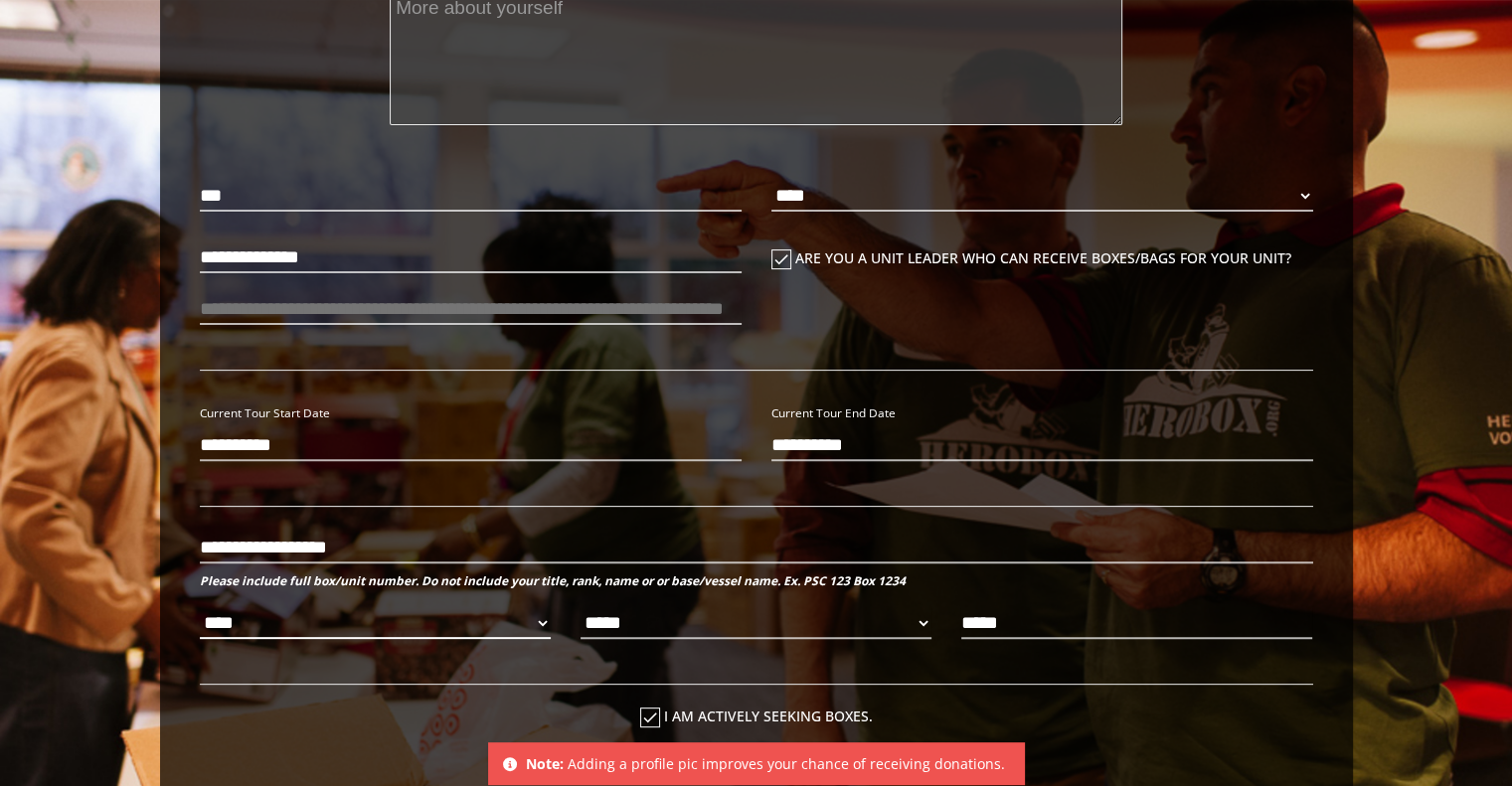 select on "**********" 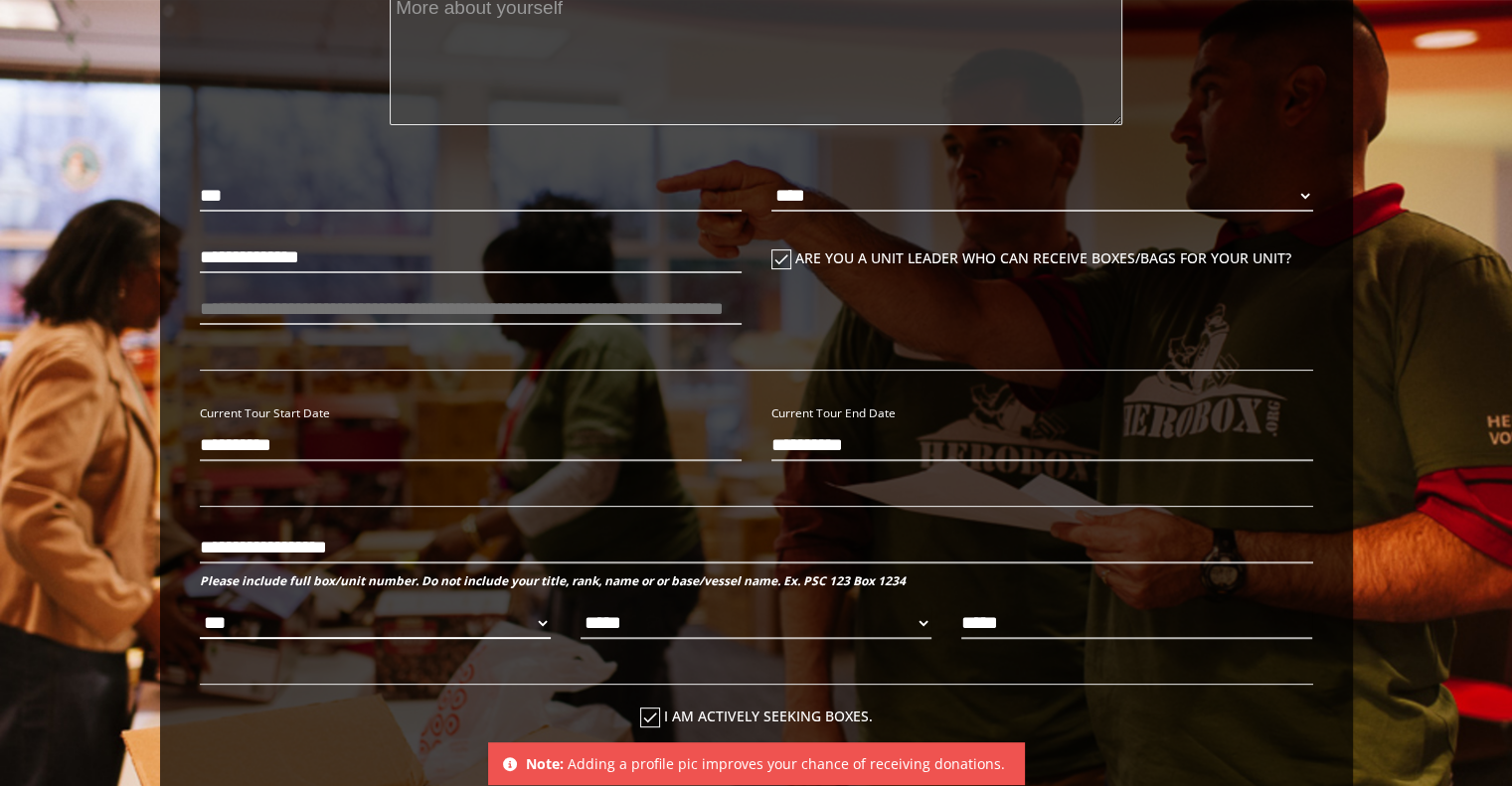 click on "****
*** *** ***" at bounding box center (375, 623) 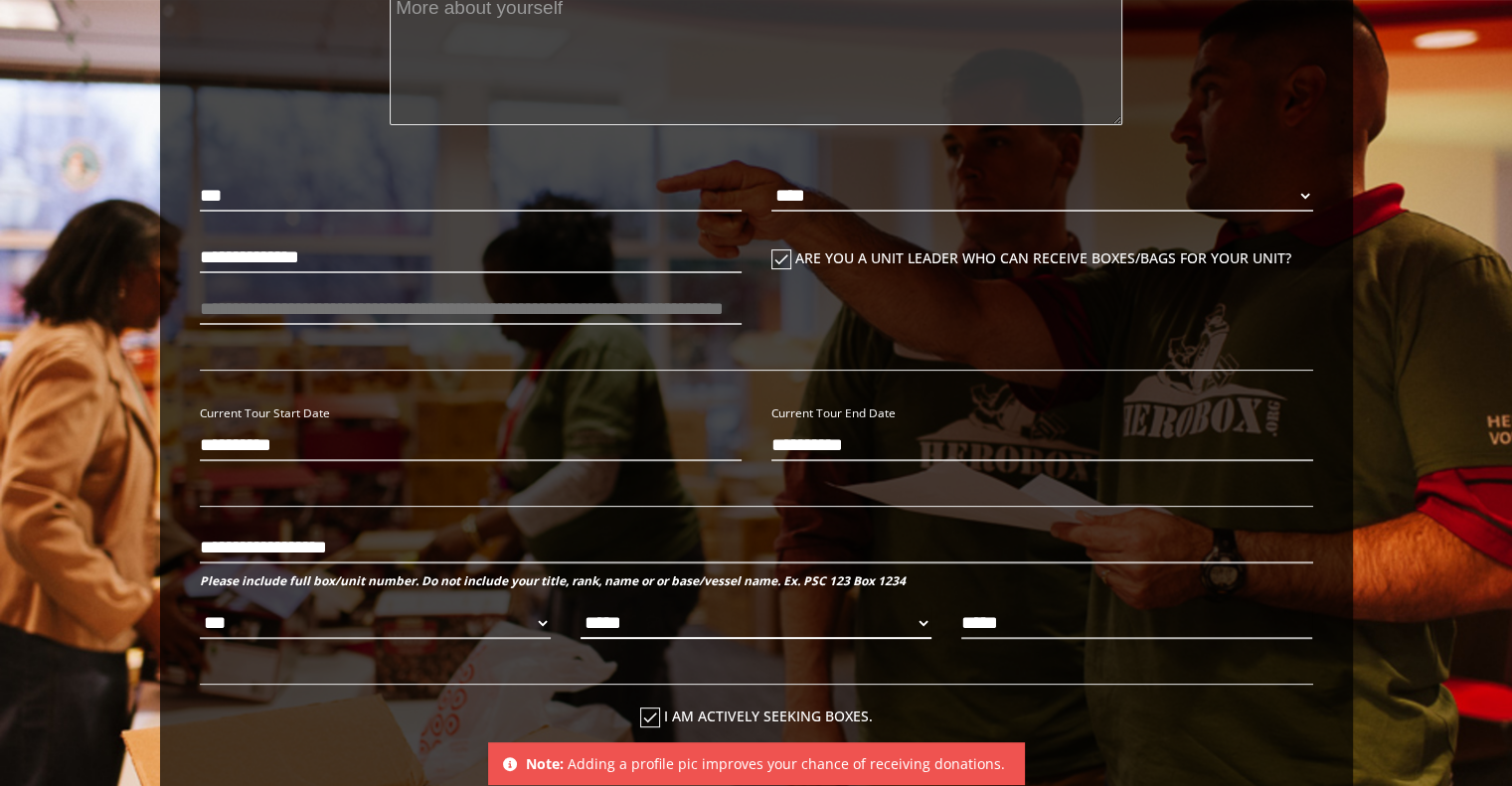 click on "*****
** ** **" at bounding box center (756, 623) 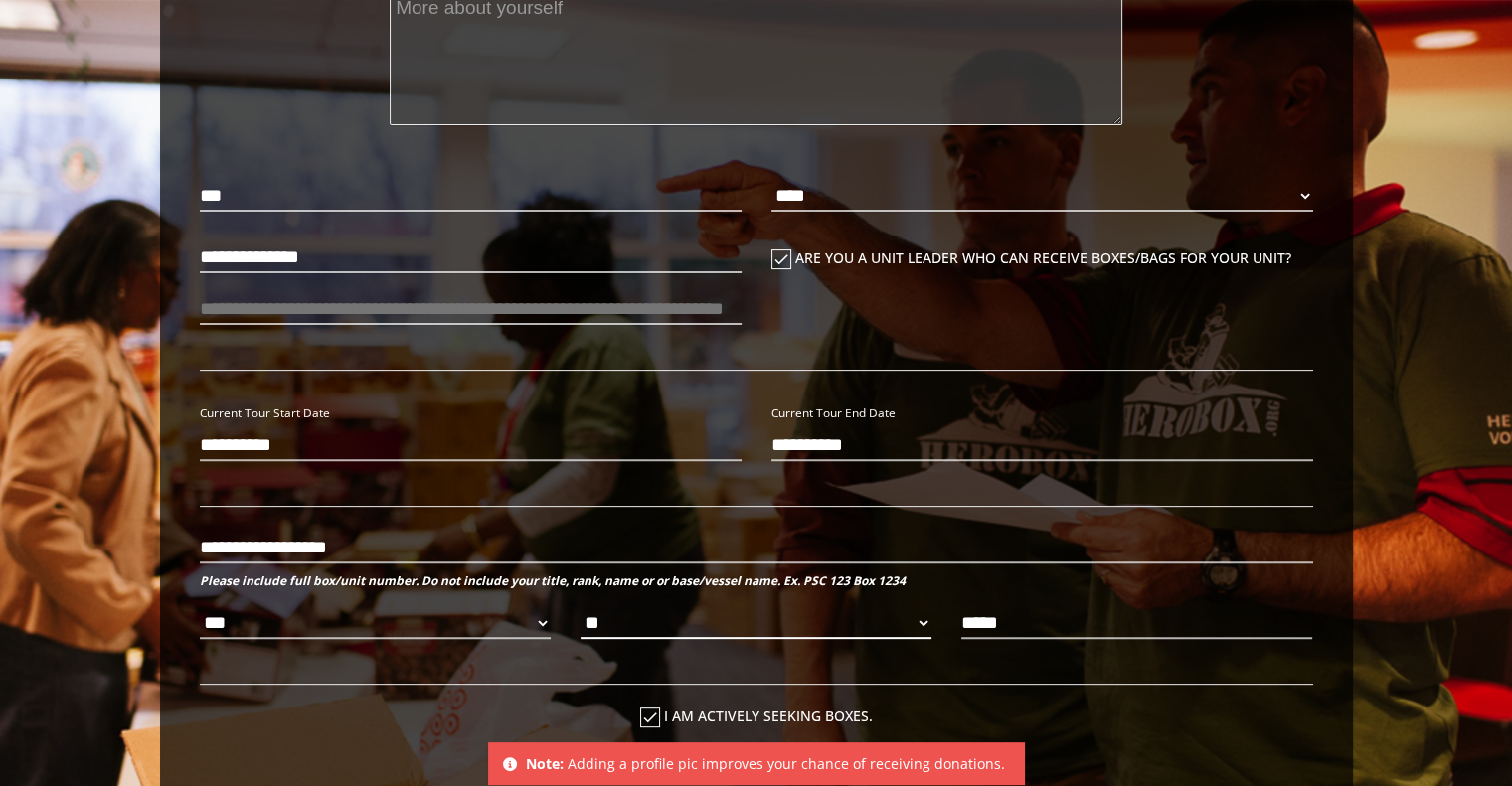 click on "*****
** ** **" at bounding box center [756, 623] 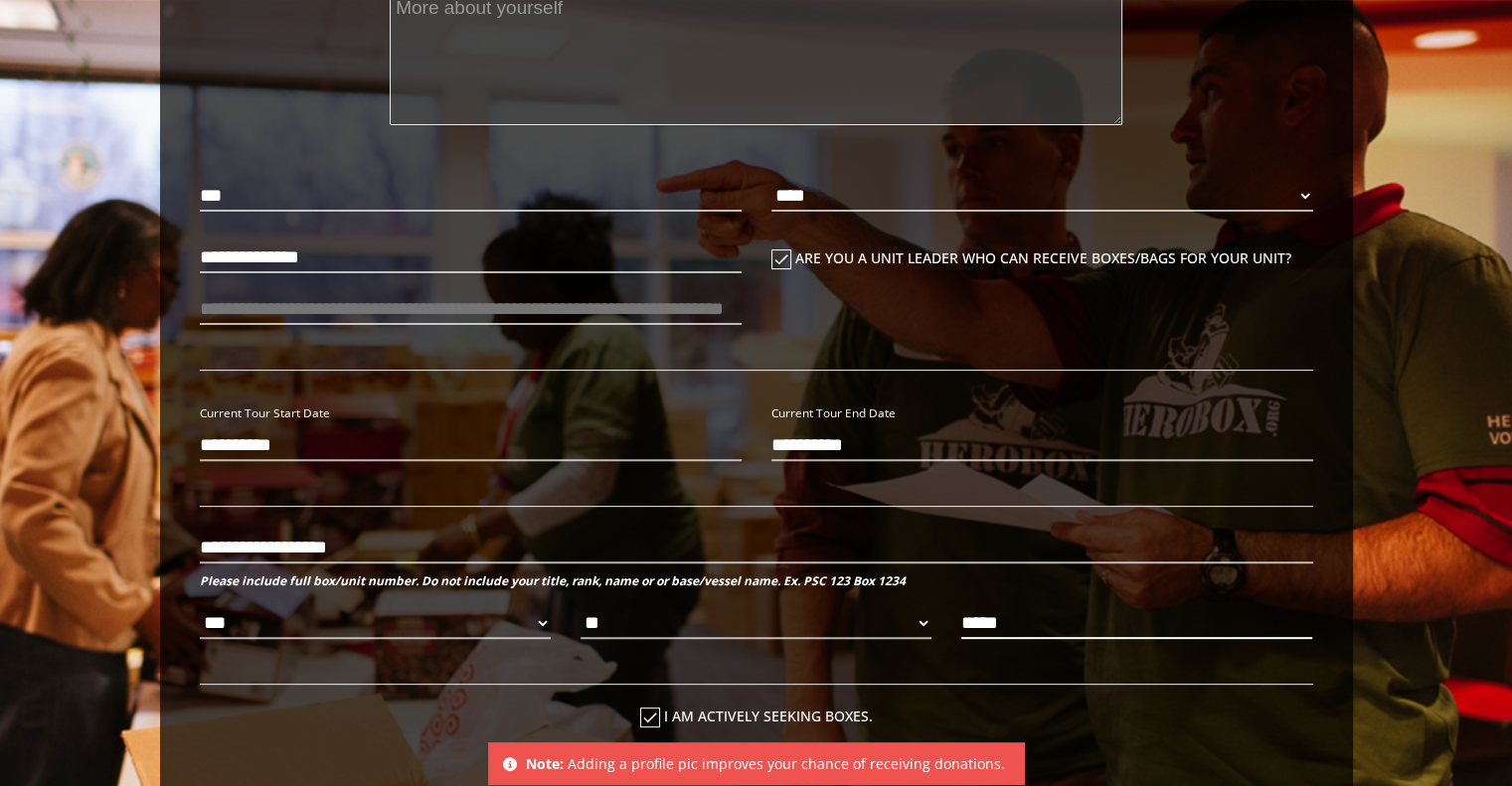 drag, startPoint x: 1048, startPoint y: 609, endPoint x: 800, endPoint y: 650, distance: 251.36627 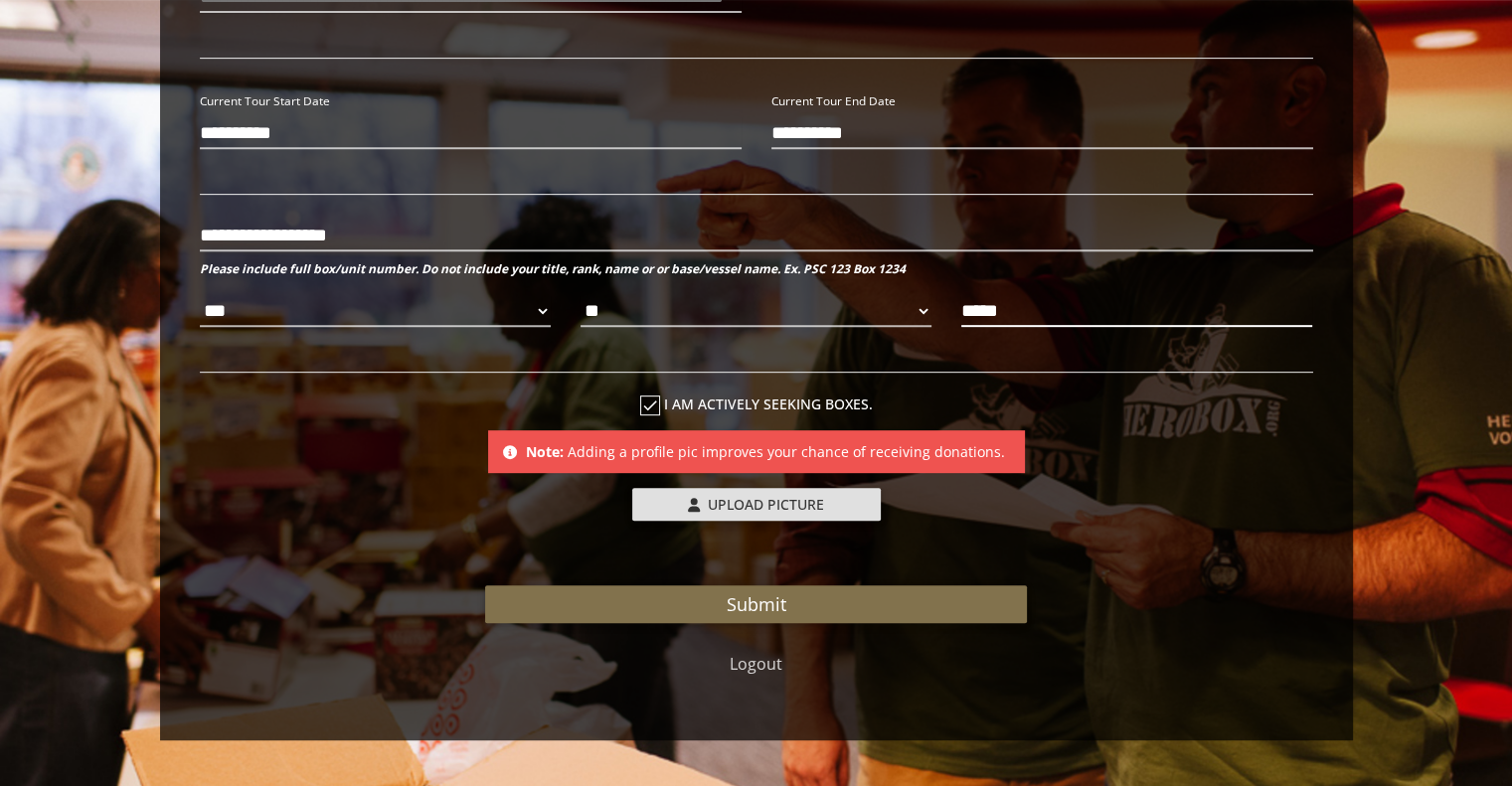 scroll, scrollTop: 850, scrollLeft: 0, axis: vertical 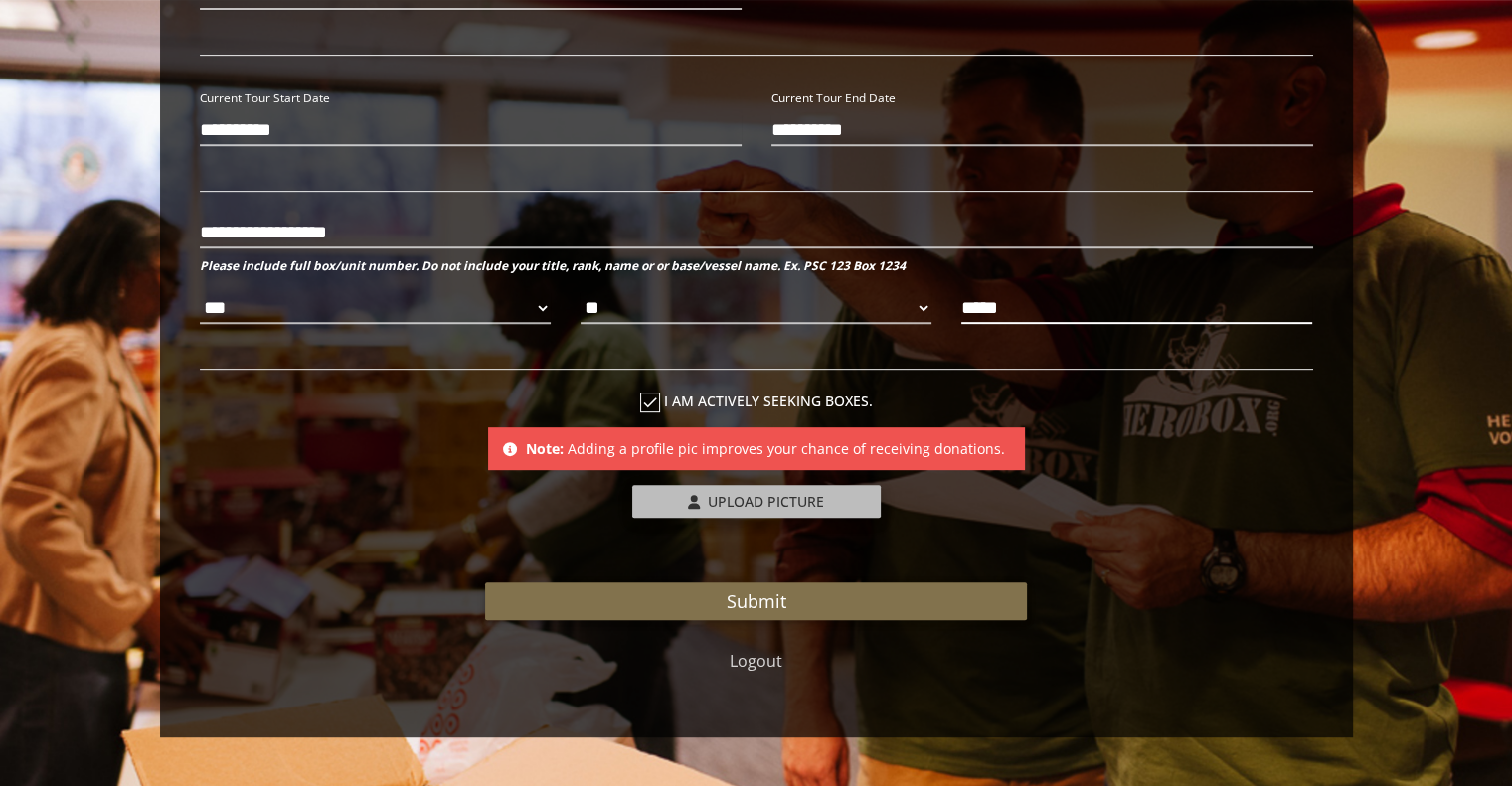 type on "*****" 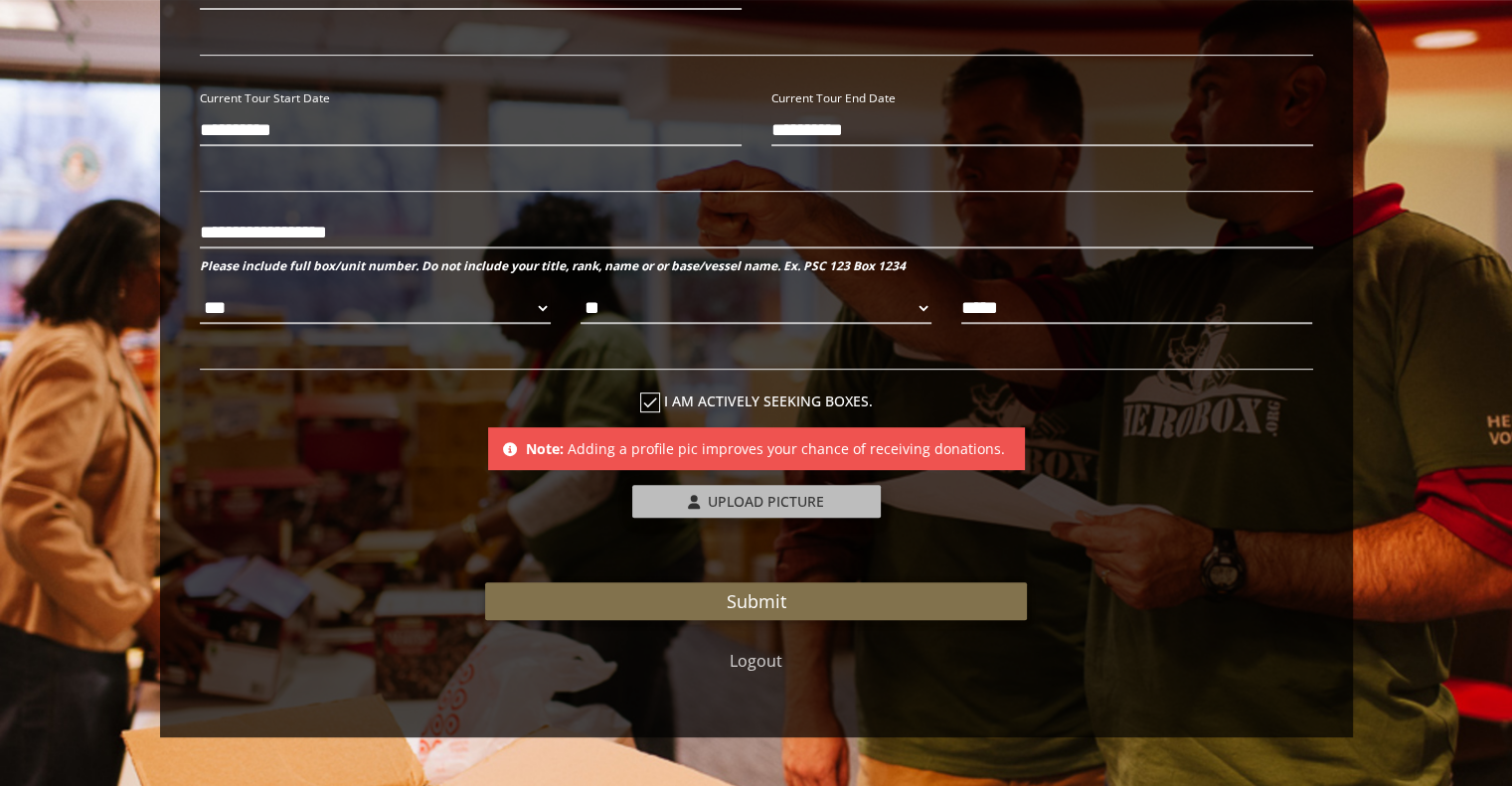 click on "Upload Picture" at bounding box center (765, 501) 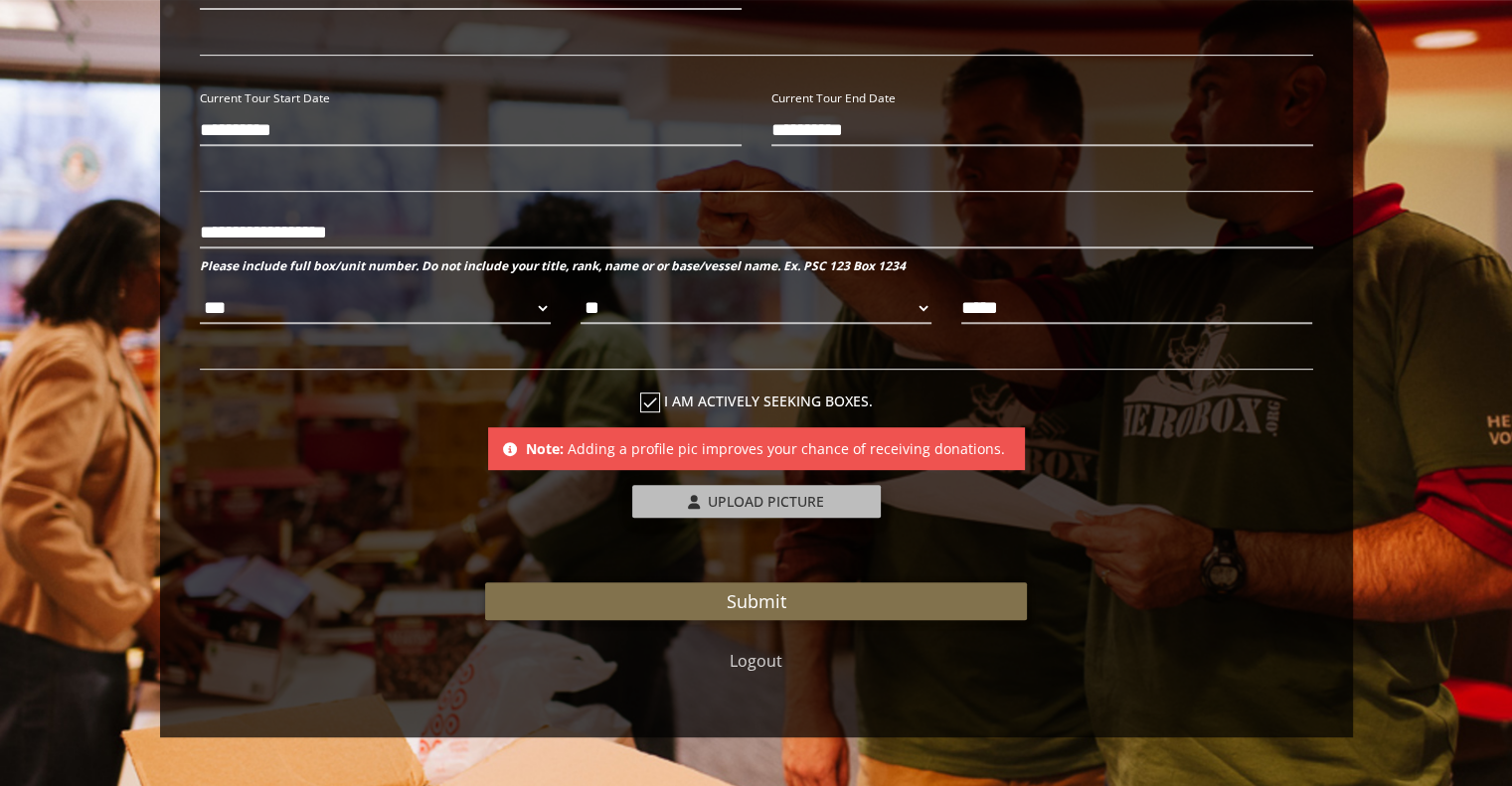 type on "**********" 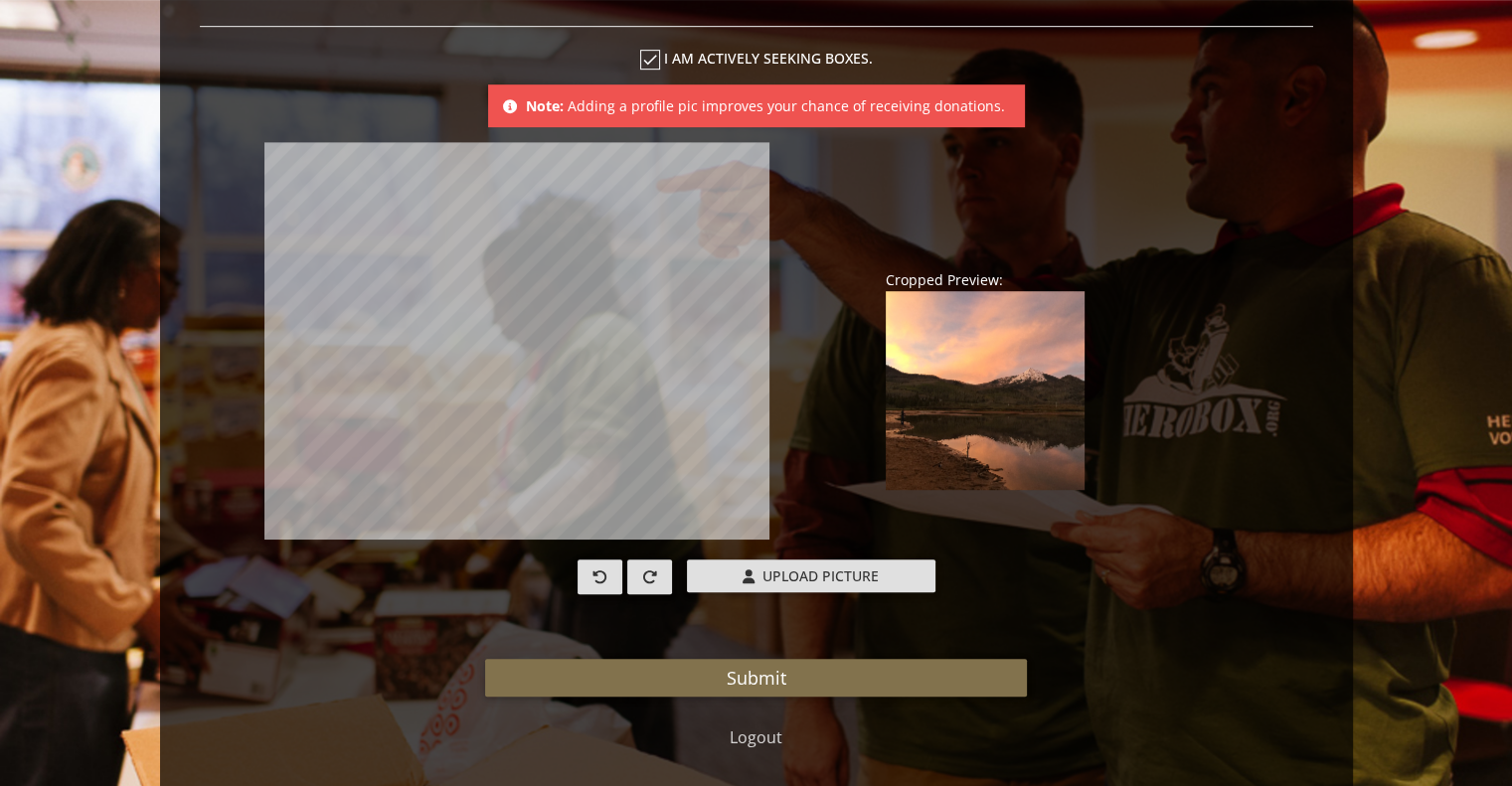 scroll, scrollTop: 1268, scrollLeft: 0, axis: vertical 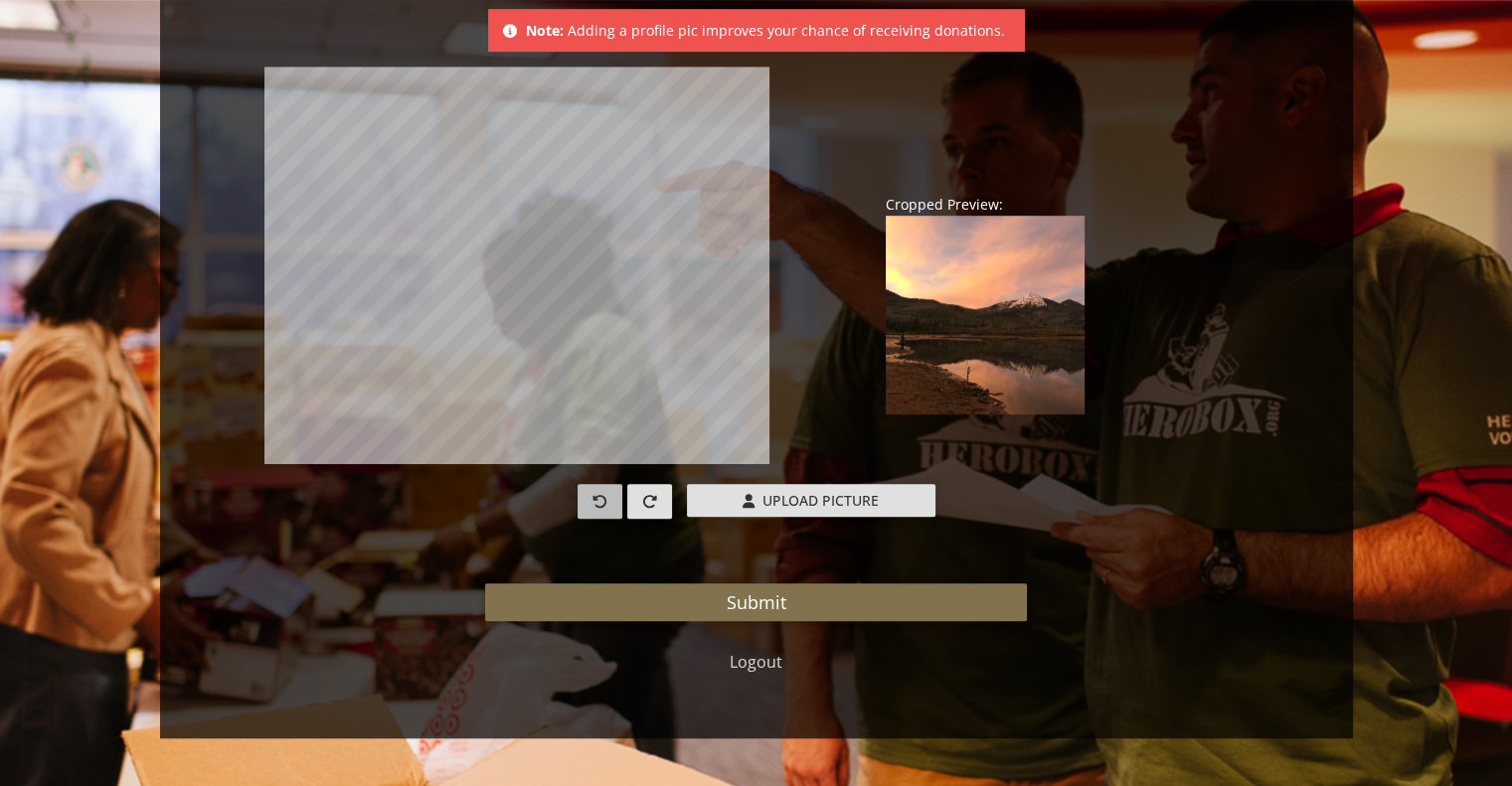 click 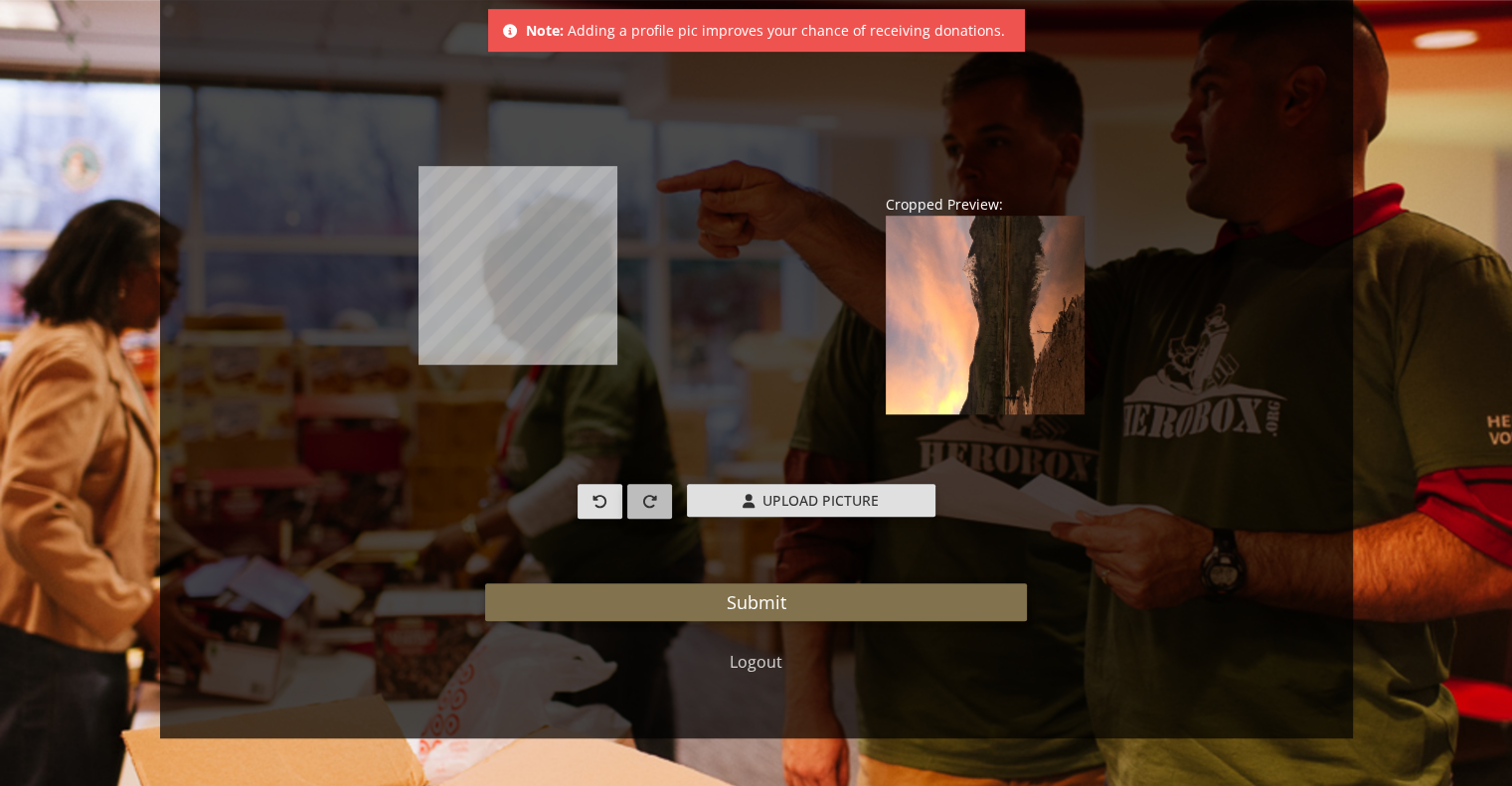 click at bounding box center [649, 501] 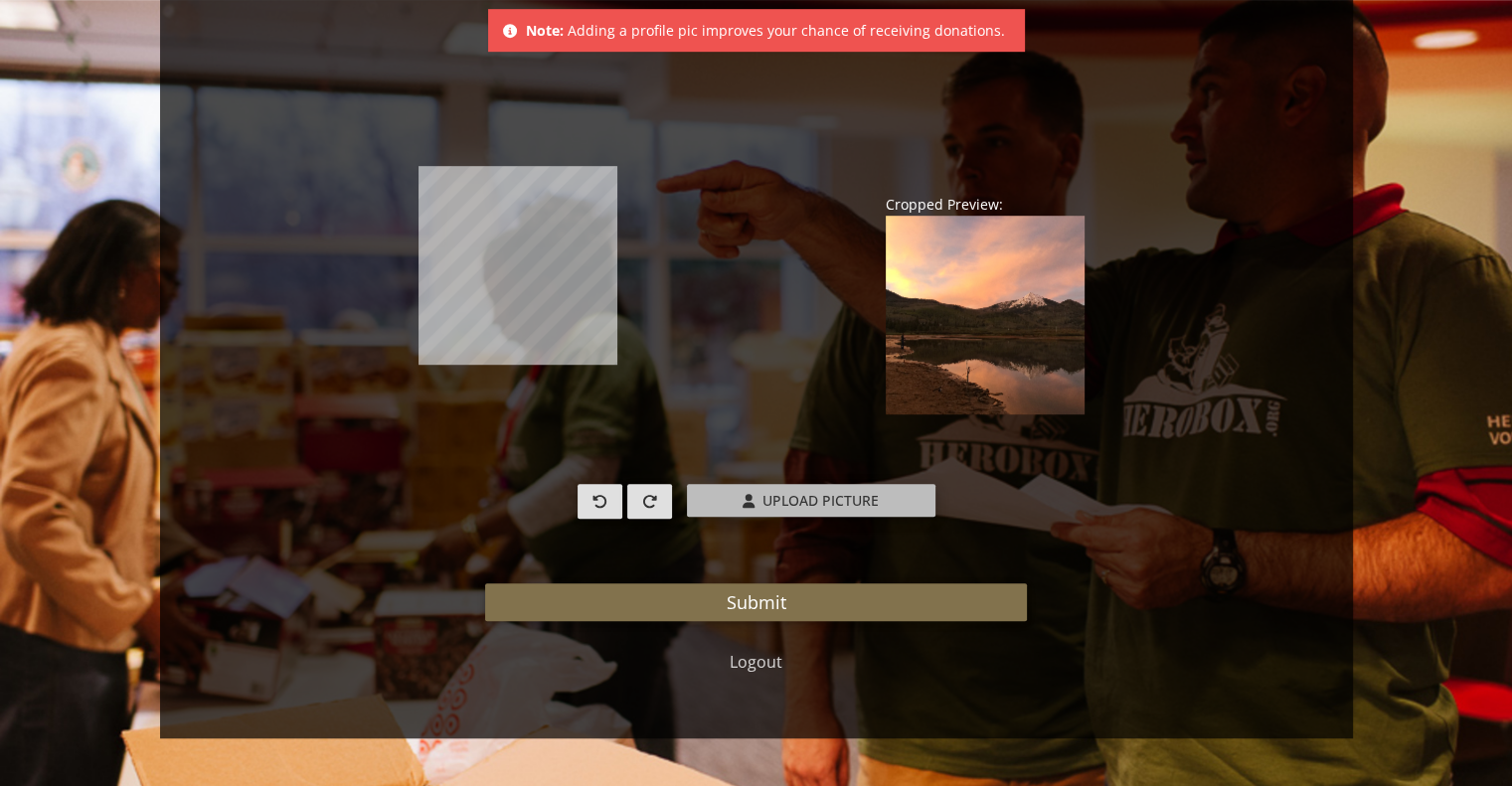 click on "Upload Picture" at bounding box center (811, 500) 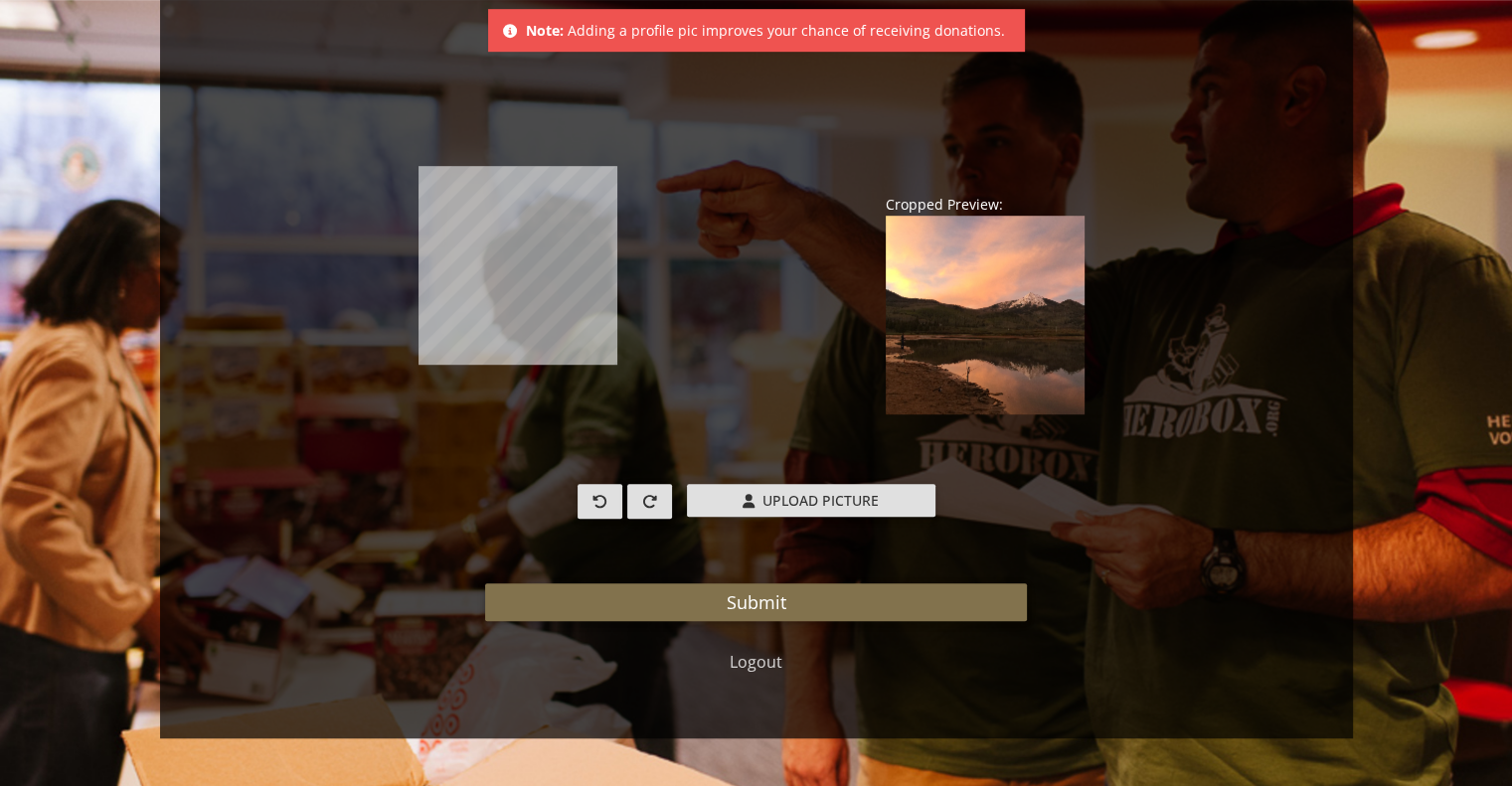 click on "Upload Picture" at bounding box center [818, 495] 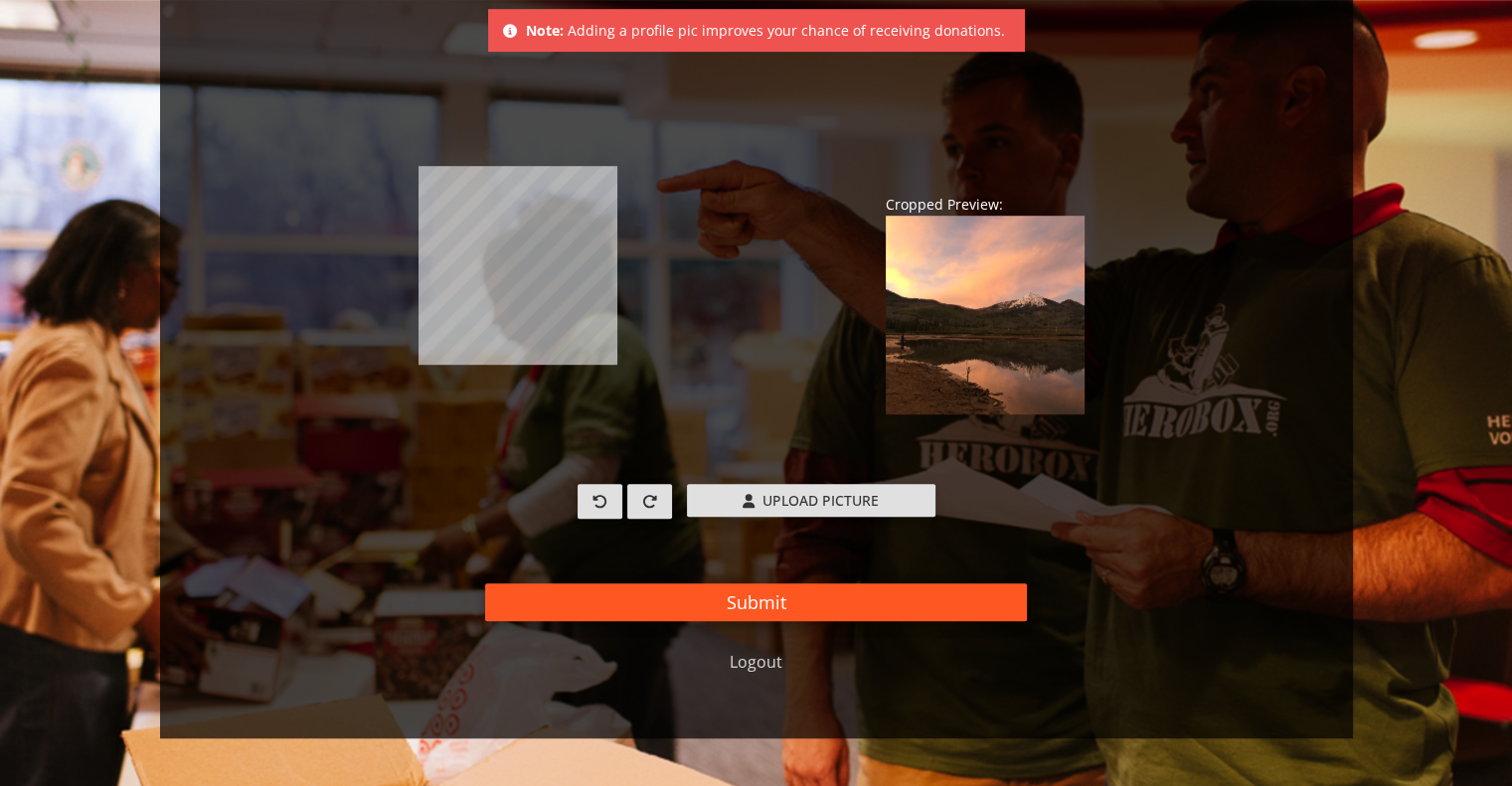 drag, startPoint x: 783, startPoint y: 504, endPoint x: 637, endPoint y: 599, distance: 174.1867 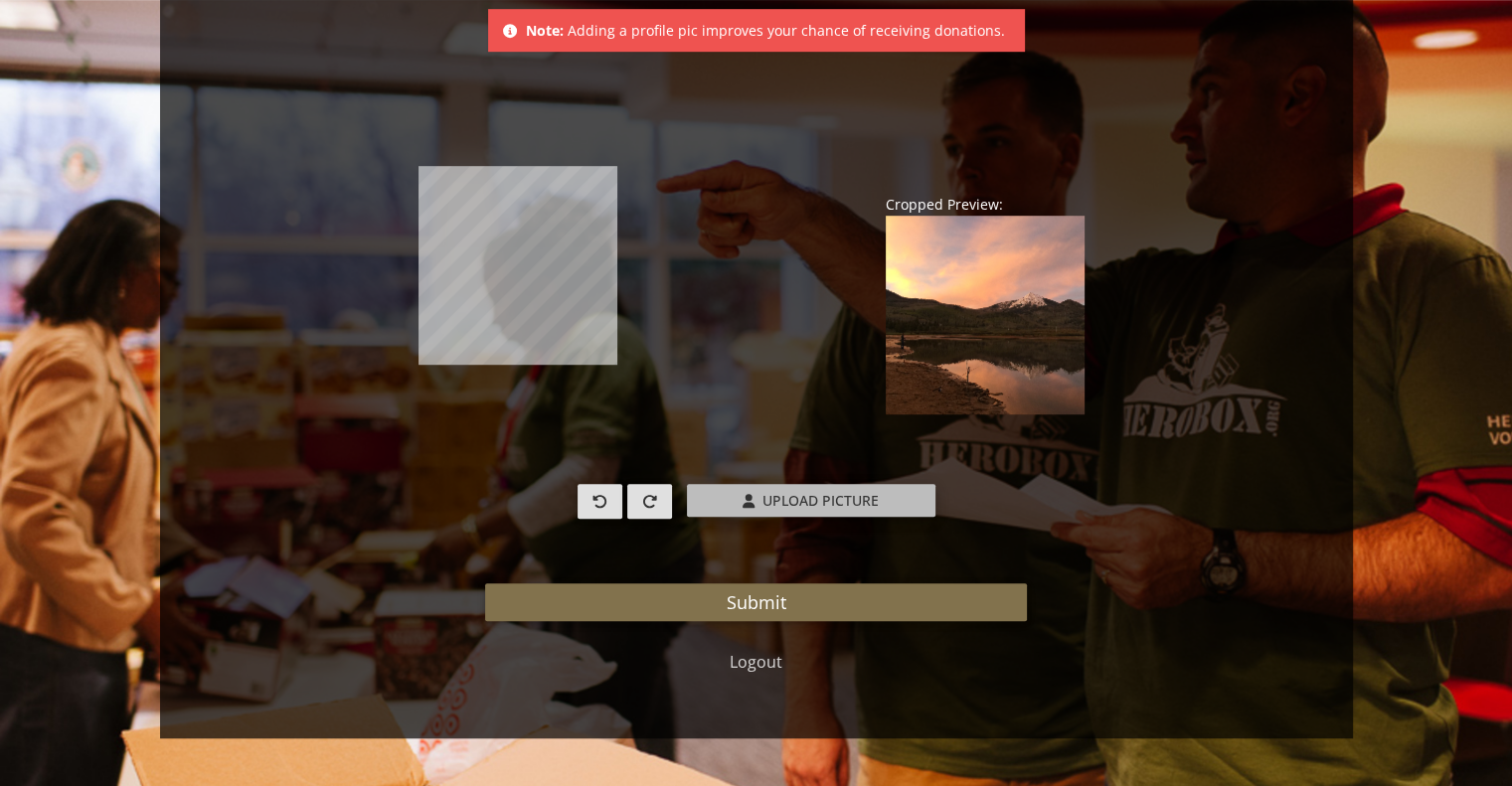 click on "Upload Picture" at bounding box center [811, 500] 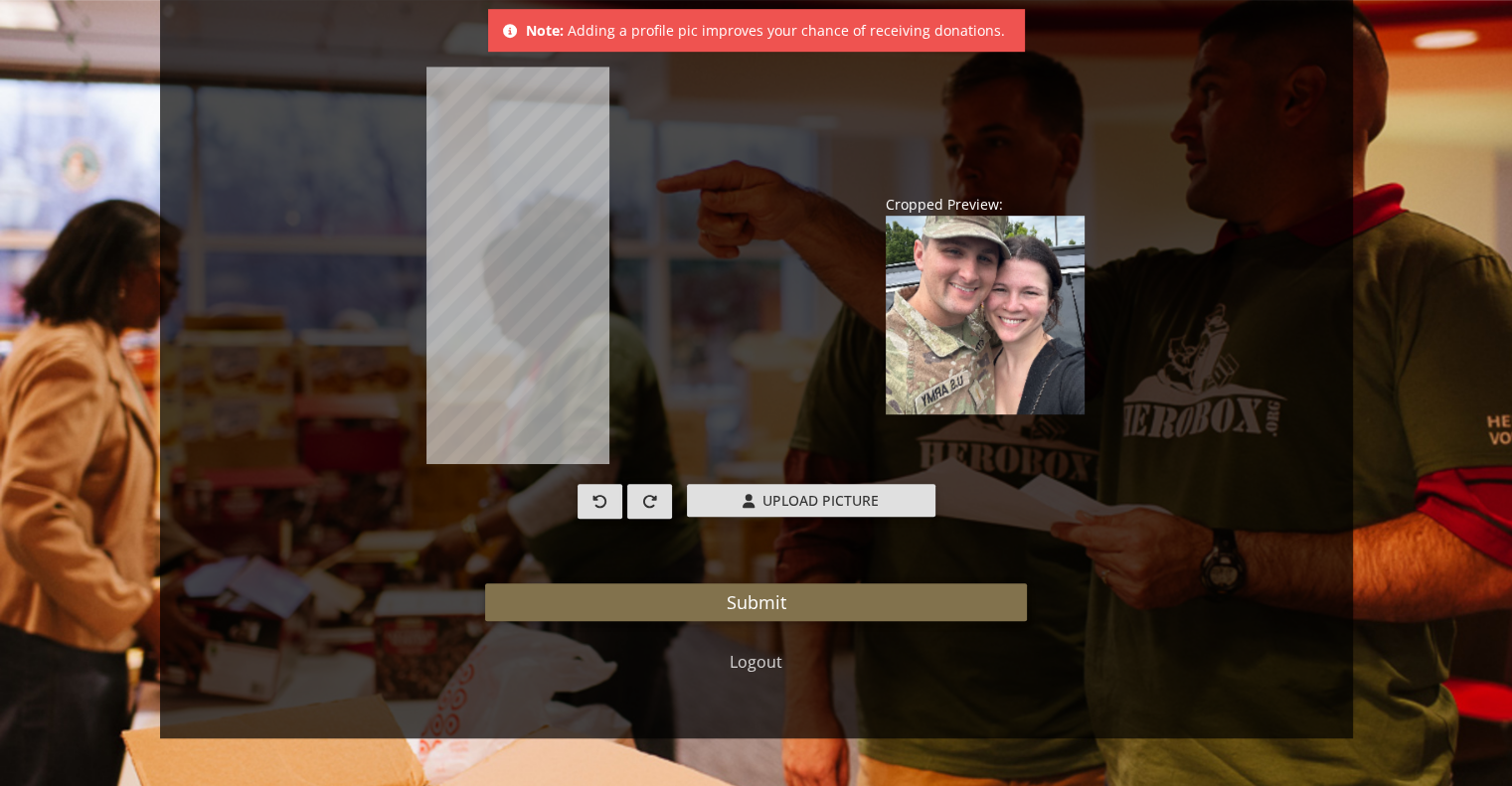 click at bounding box center (518, 275) 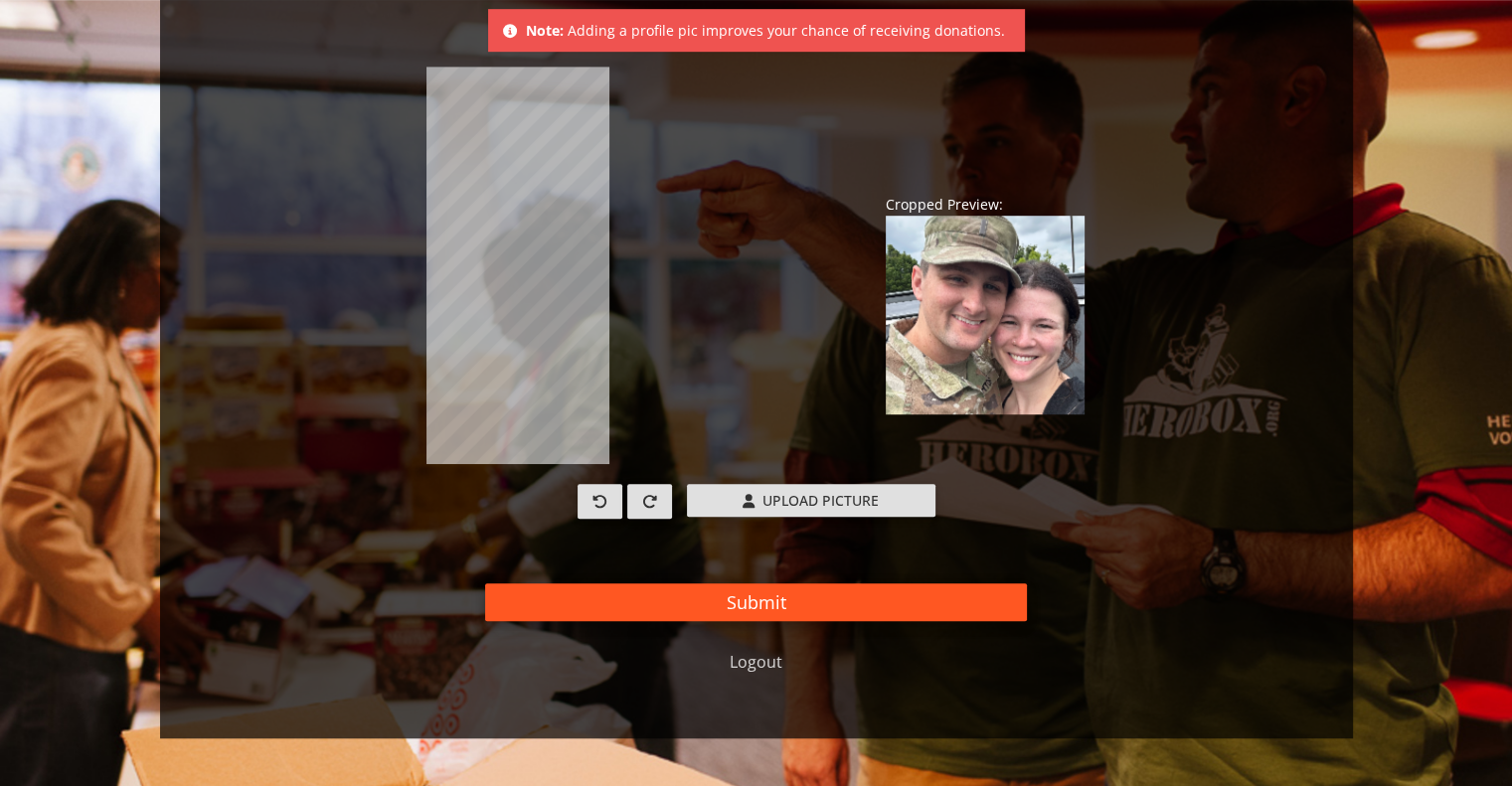 click on "Submit" at bounding box center [756, 602] 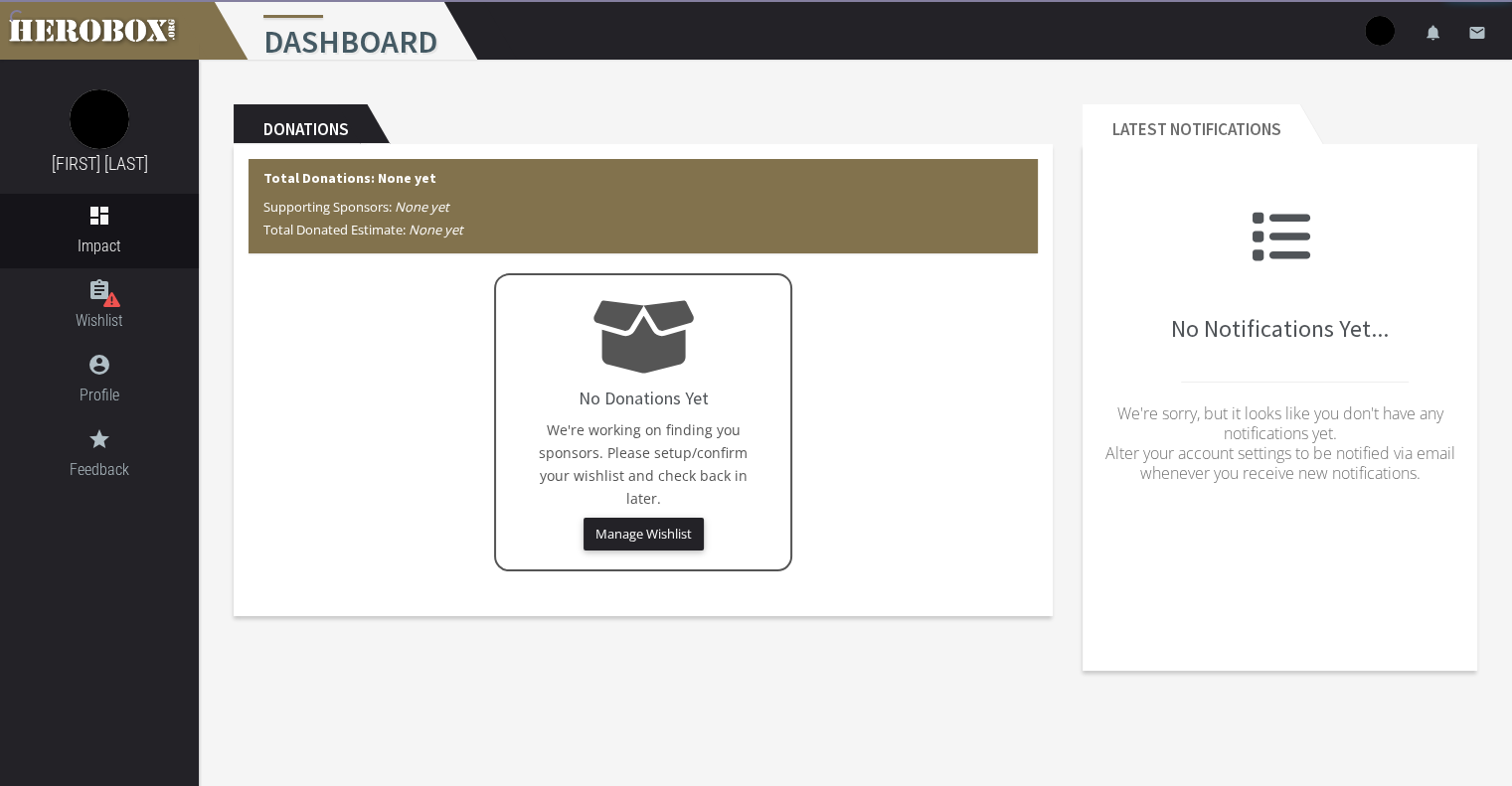 scroll, scrollTop: 0, scrollLeft: 0, axis: both 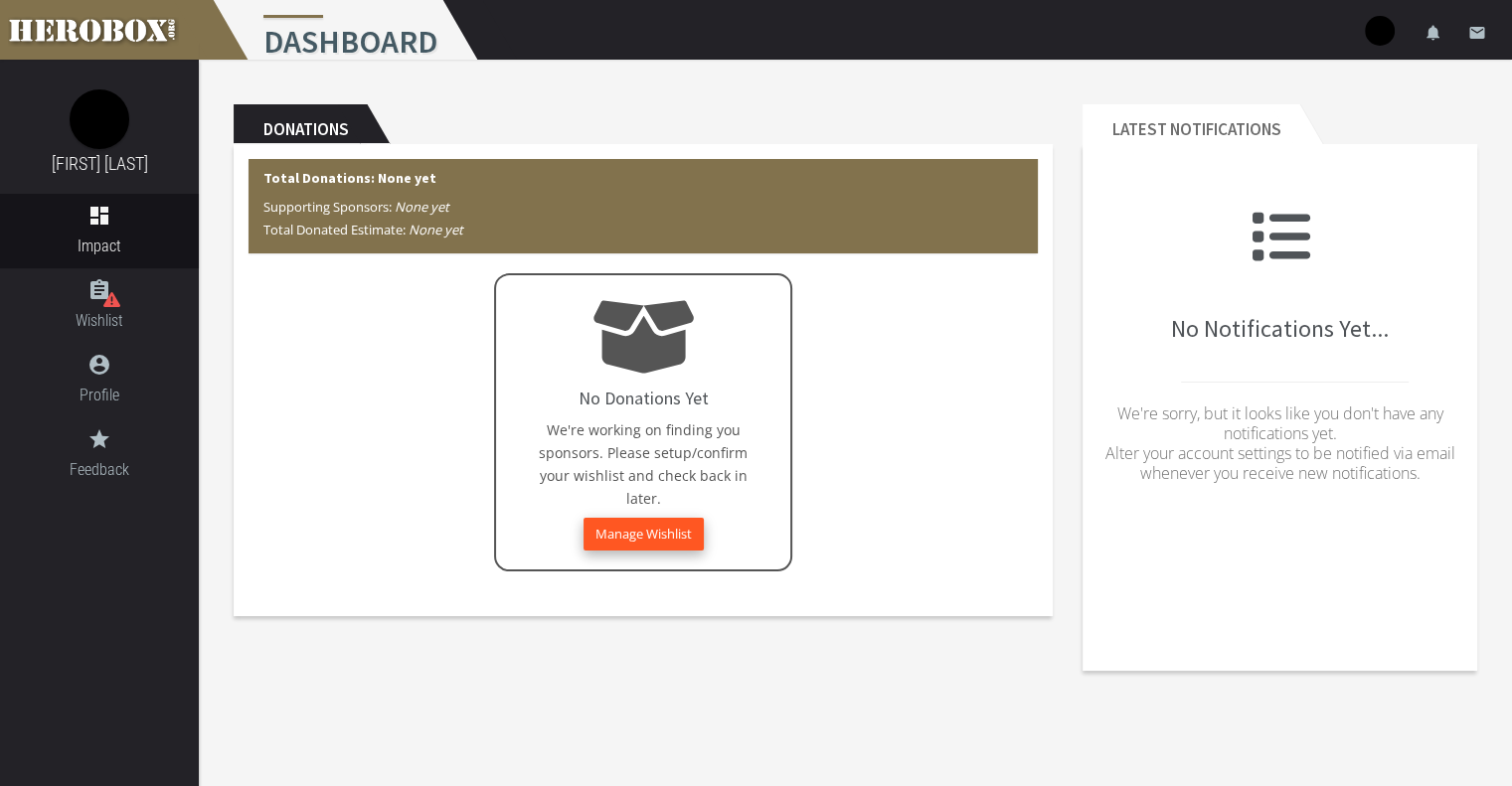 click on "Manage Wishlist" at bounding box center [643, 534] 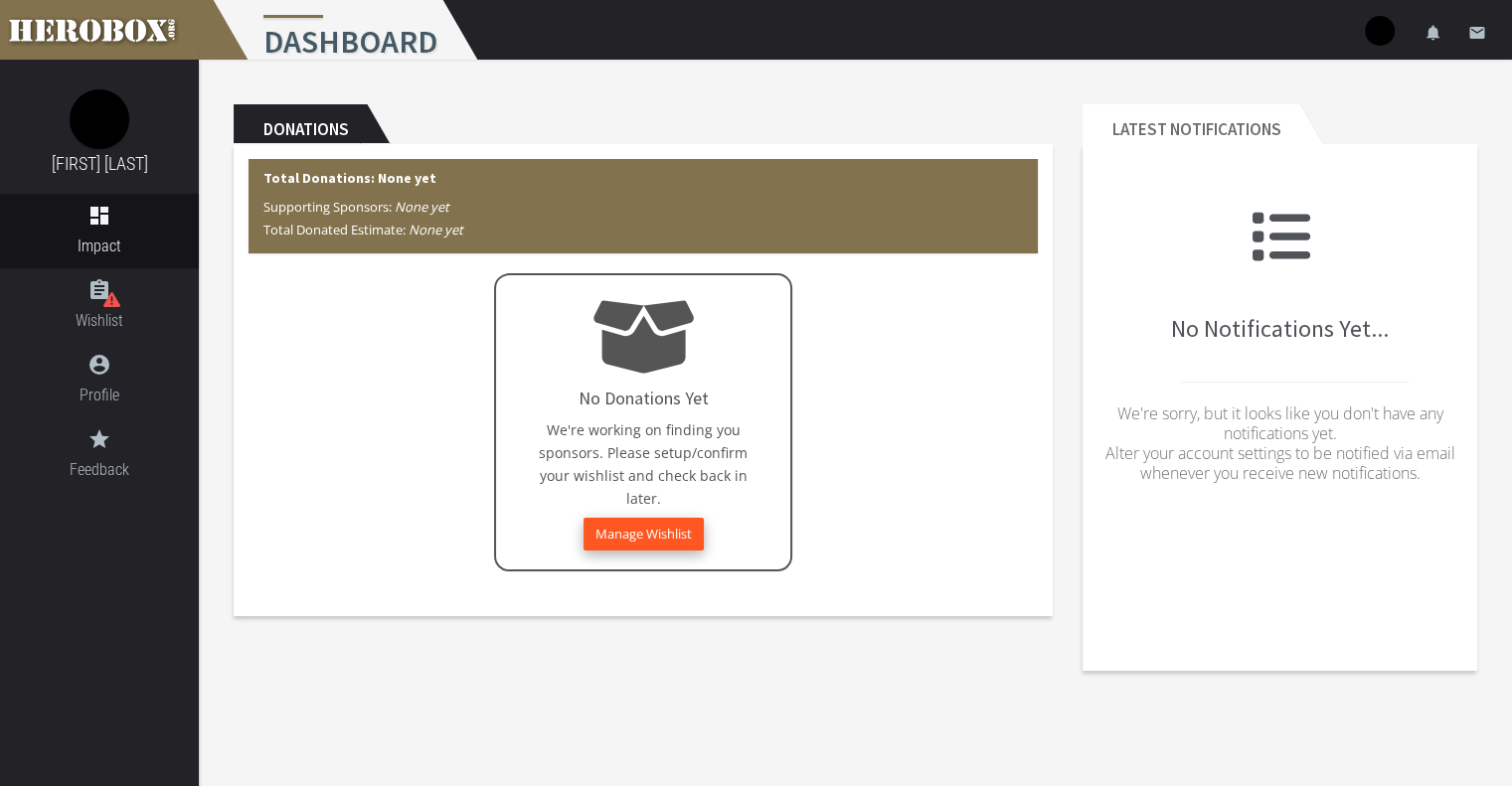 click on "Manage Wishlist" at bounding box center [643, 534] 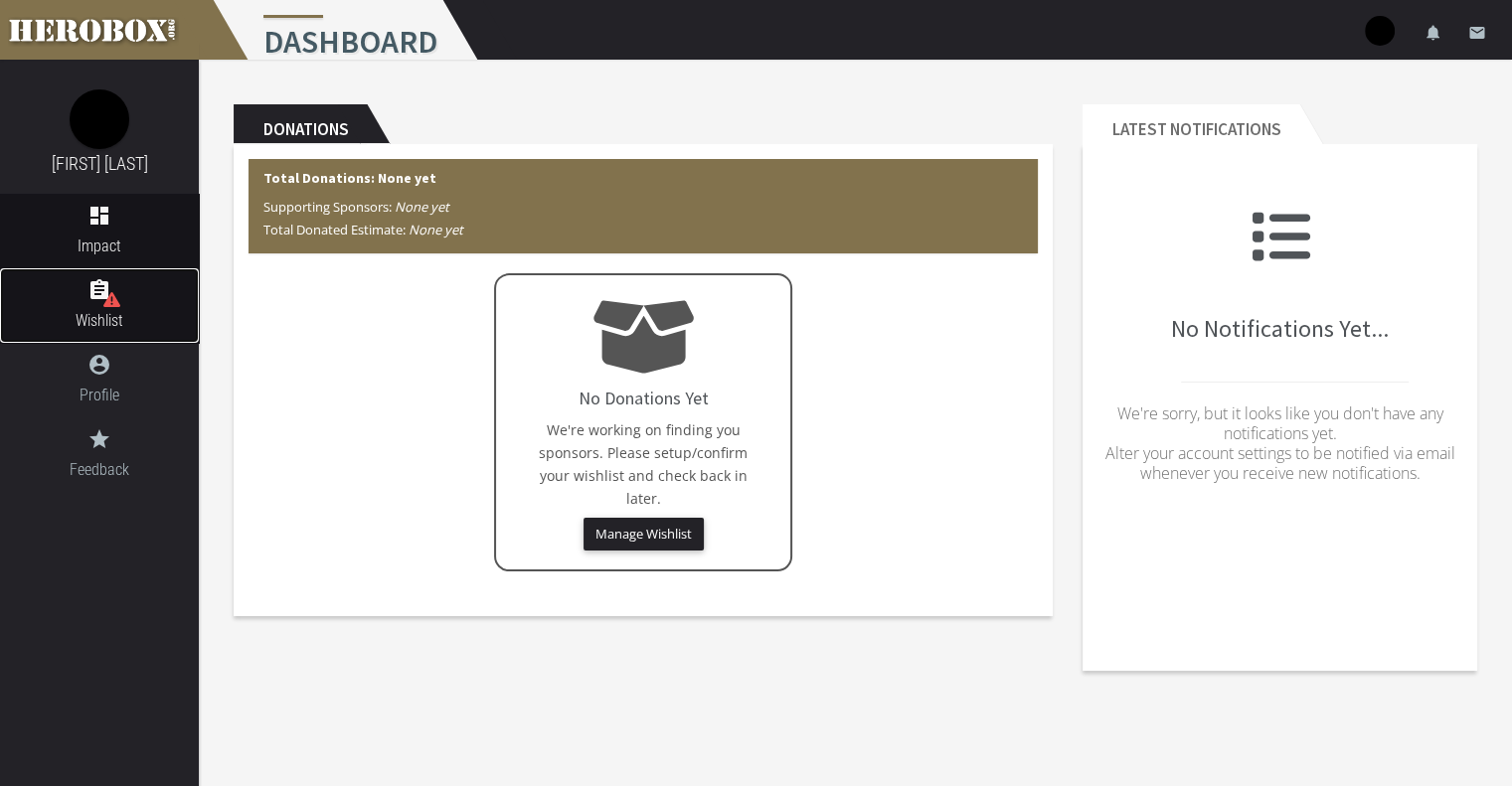click on "Wishlist" at bounding box center (99, 320) 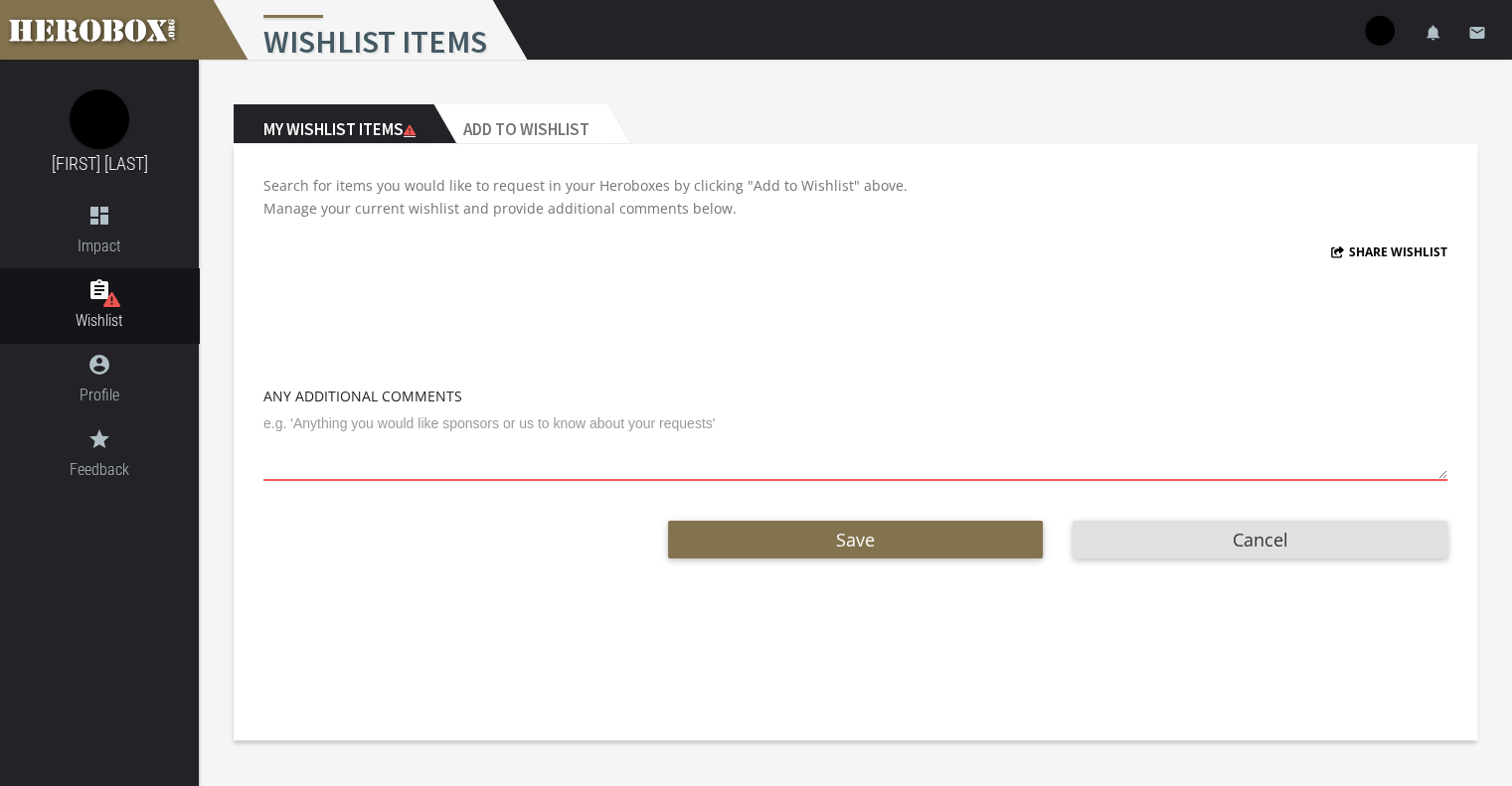 click at bounding box center [855, 444] 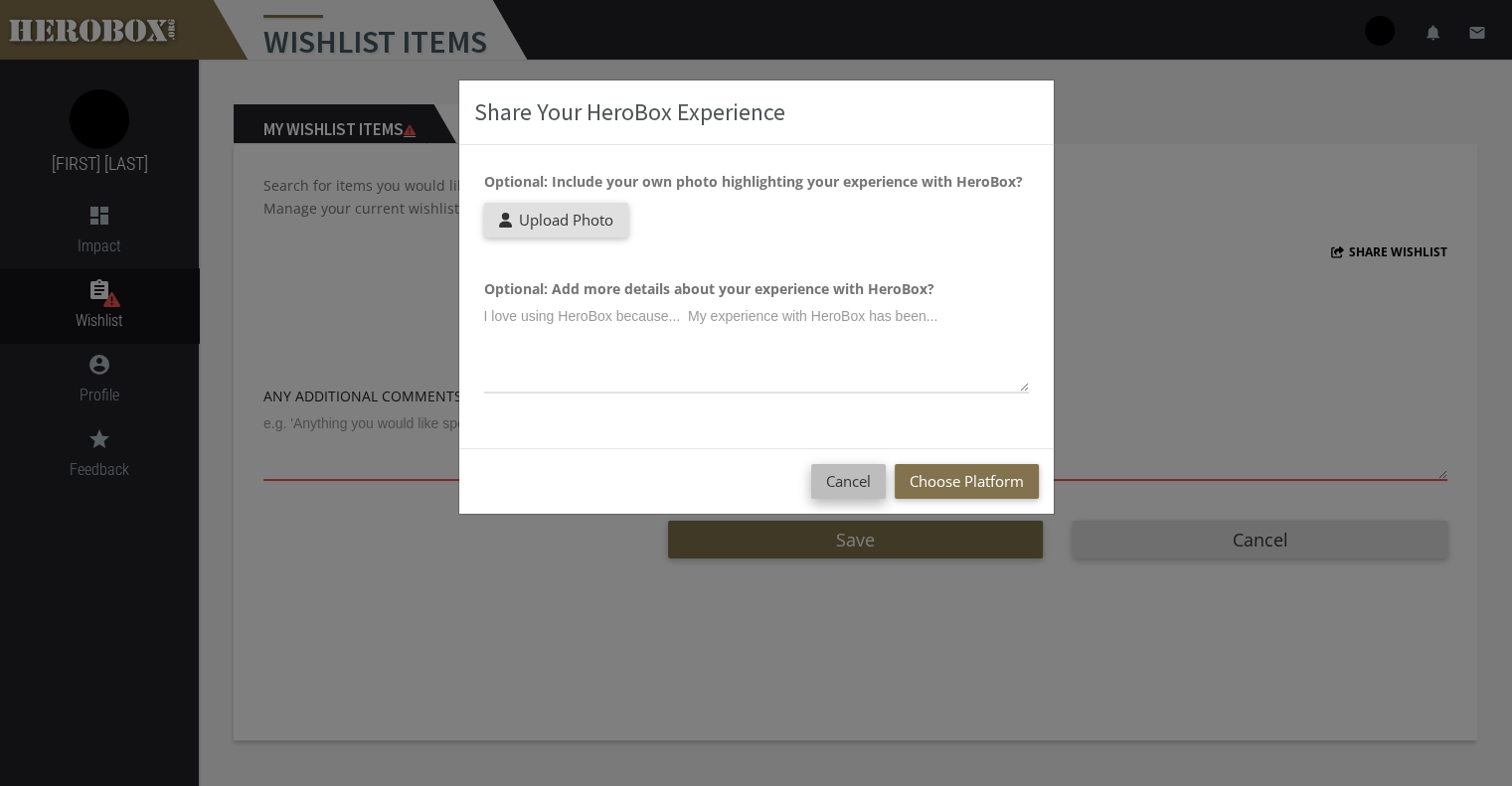 click on "Cancel" at bounding box center (848, 481) 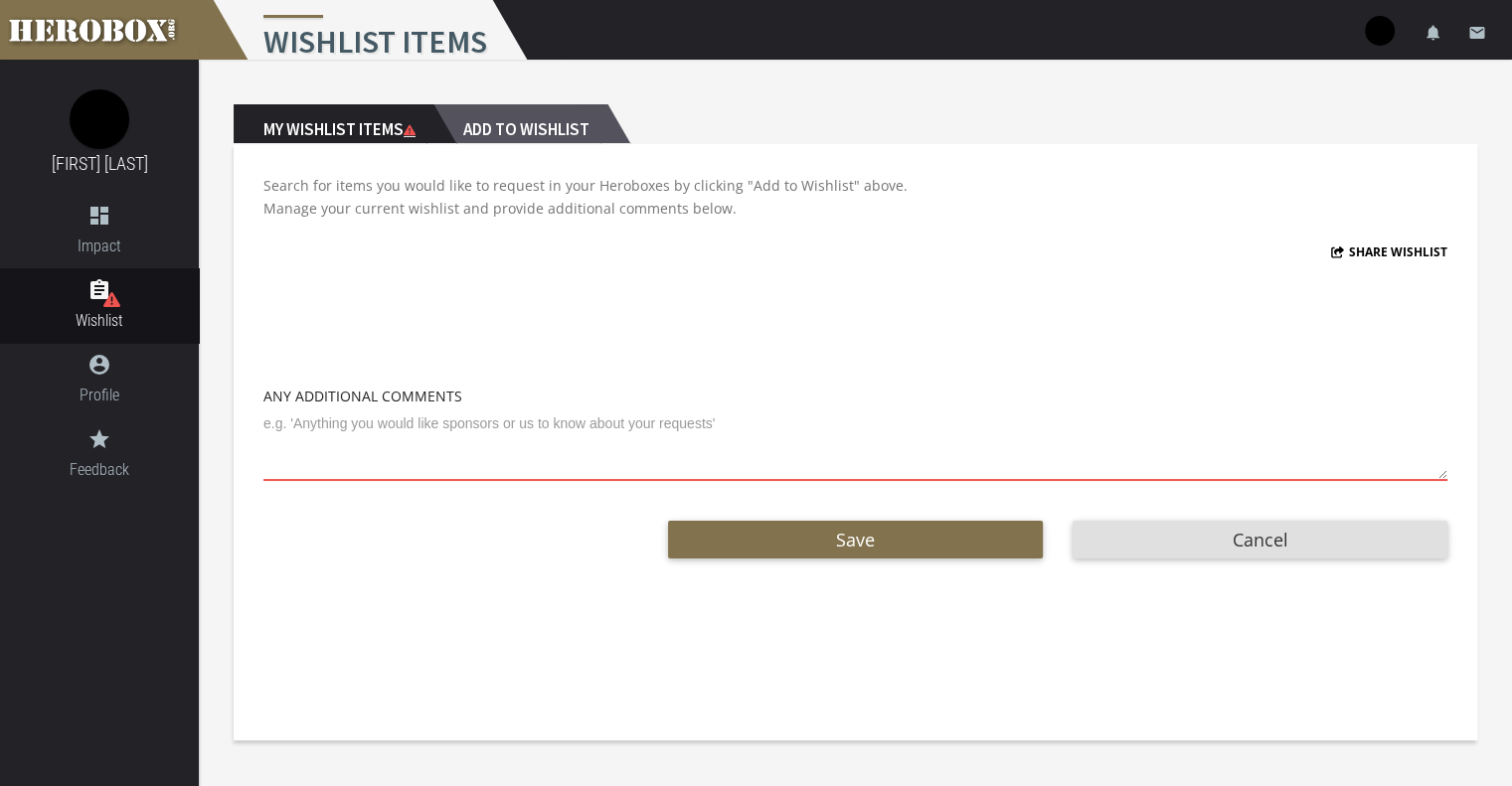click on "Add to Wishlist" at bounding box center [520, 124] 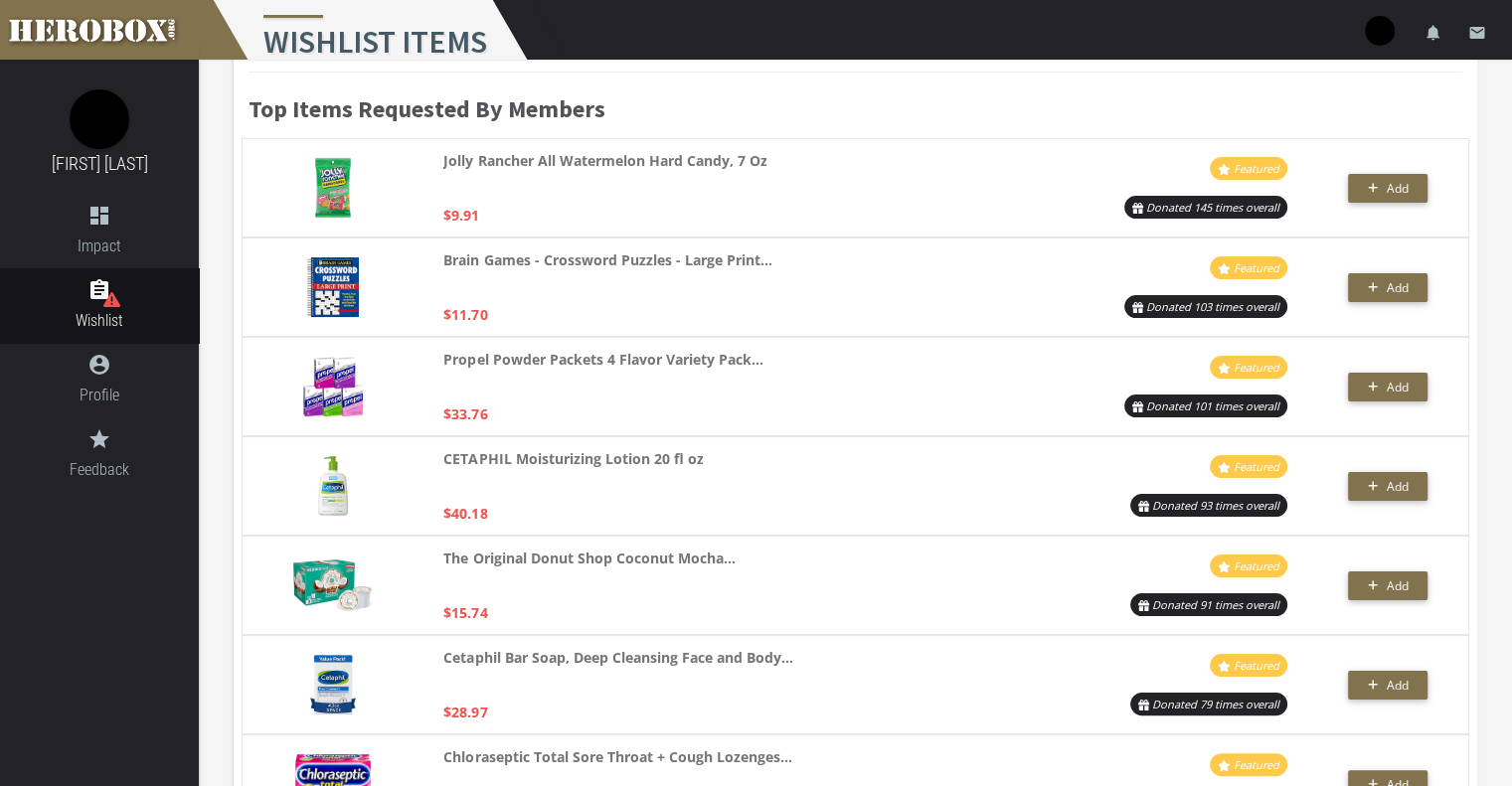 scroll, scrollTop: 0, scrollLeft: 0, axis: both 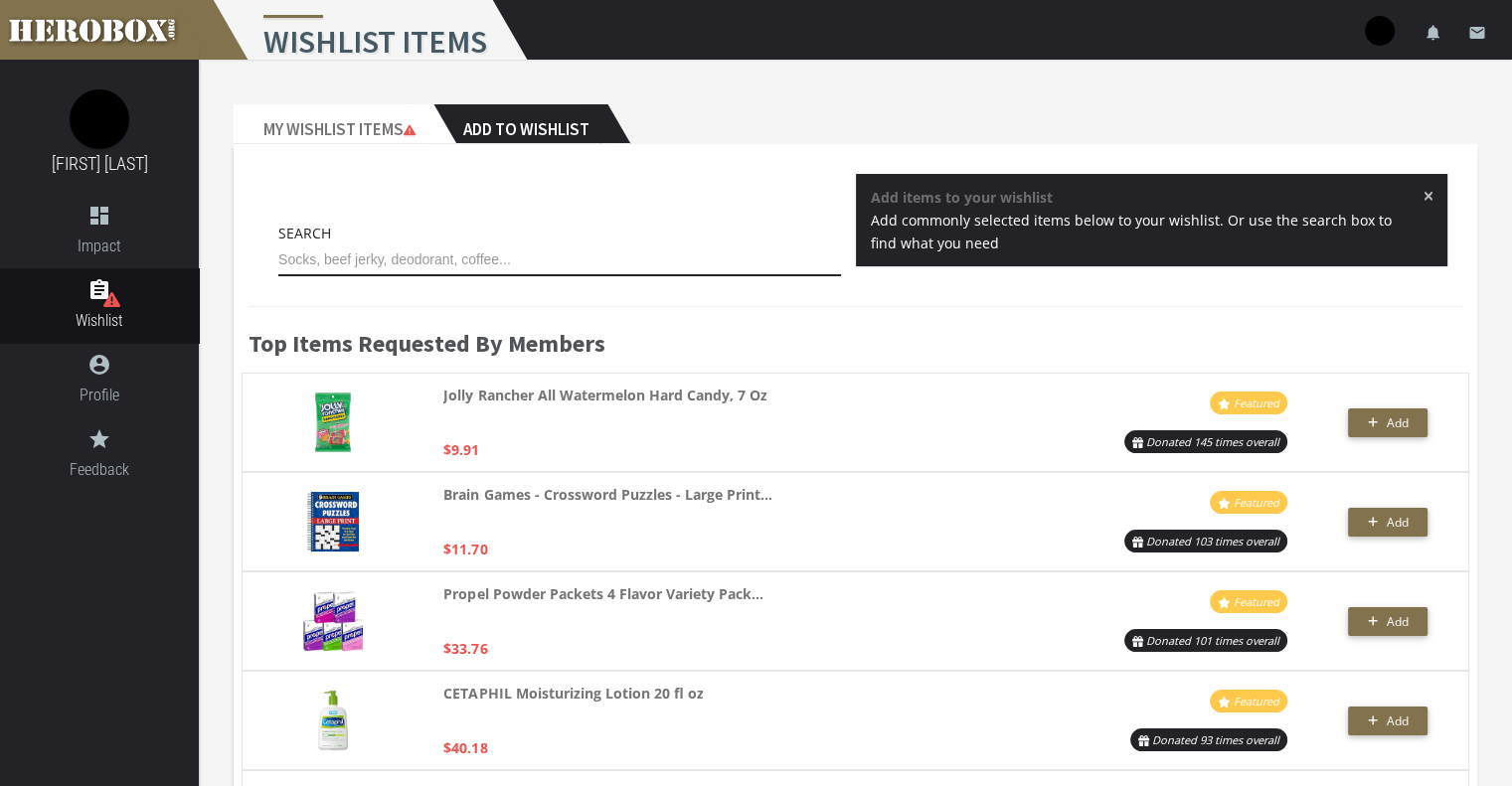 click at bounding box center [560, 260] 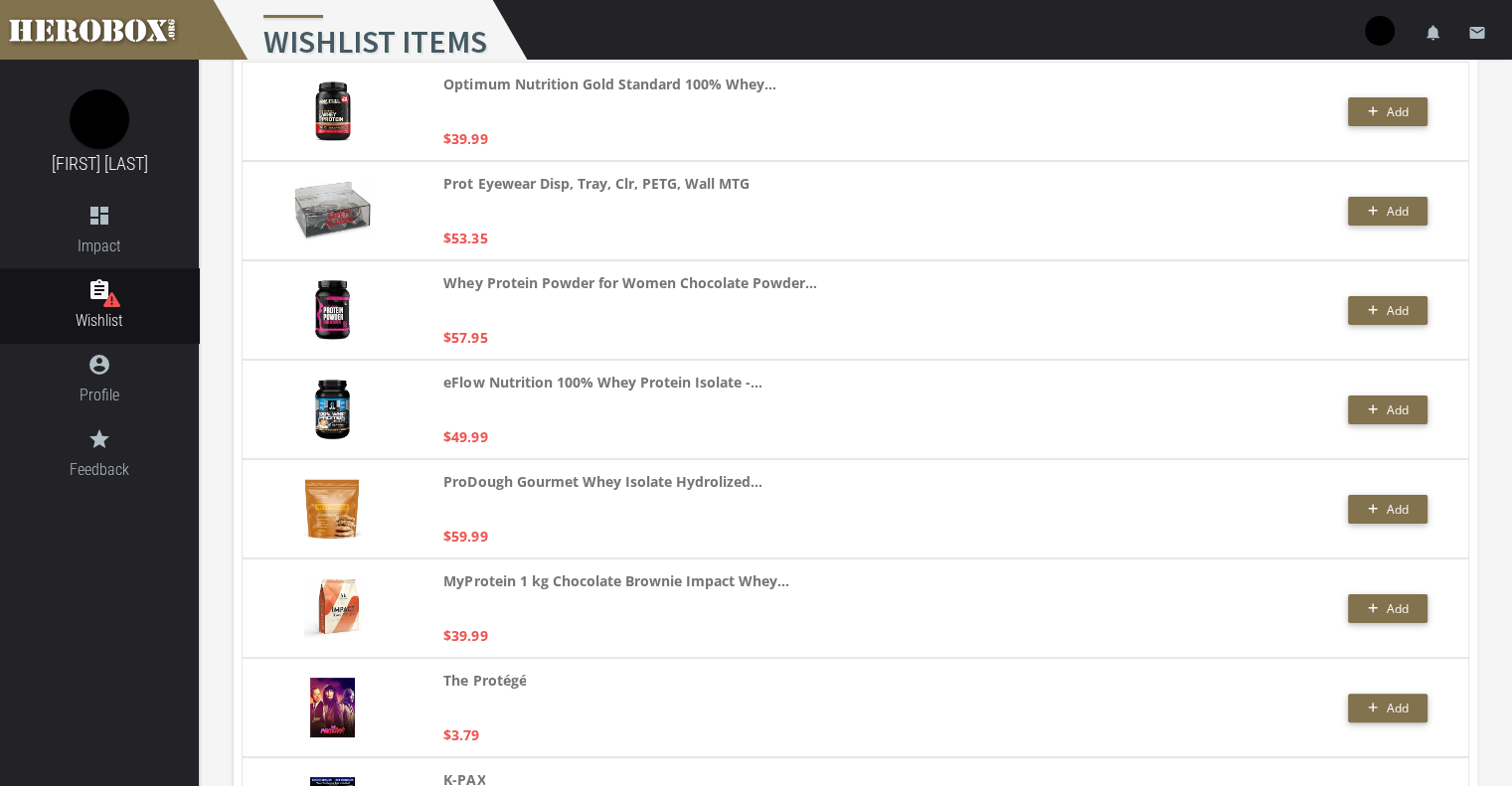 scroll, scrollTop: 397, scrollLeft: 0, axis: vertical 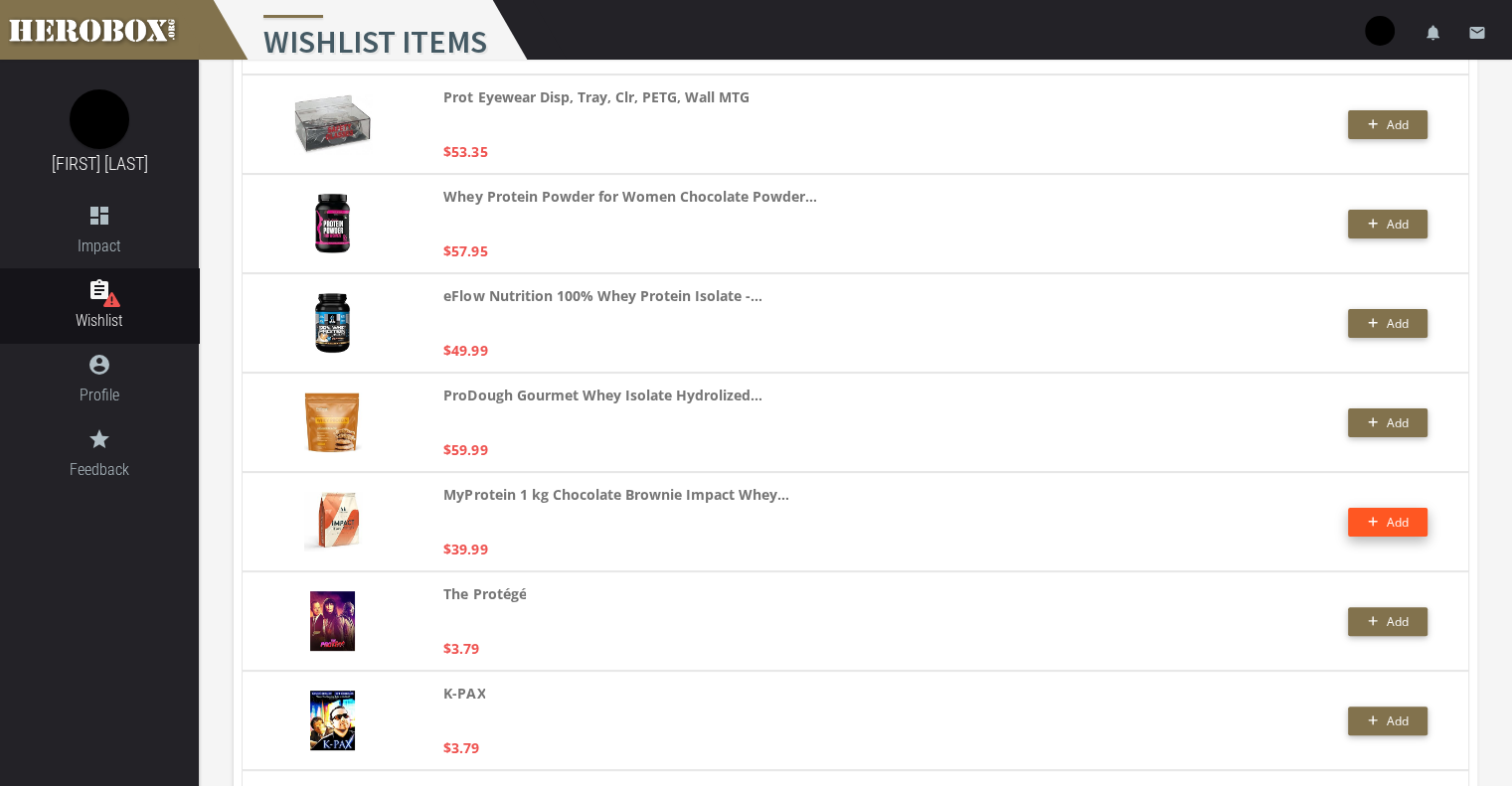 type on "PROT" 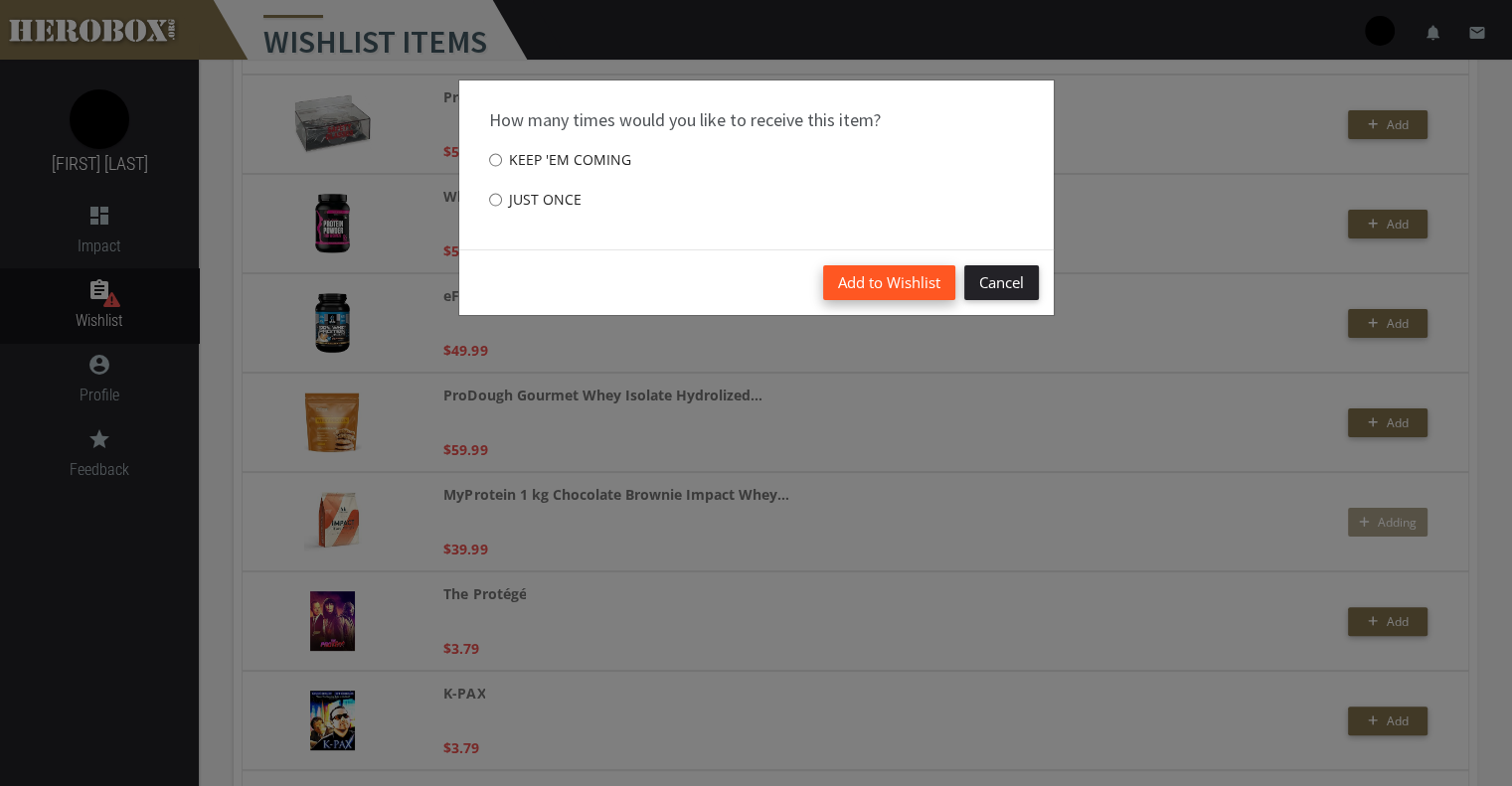 click on "Add to Wishlist" at bounding box center (889, 282) 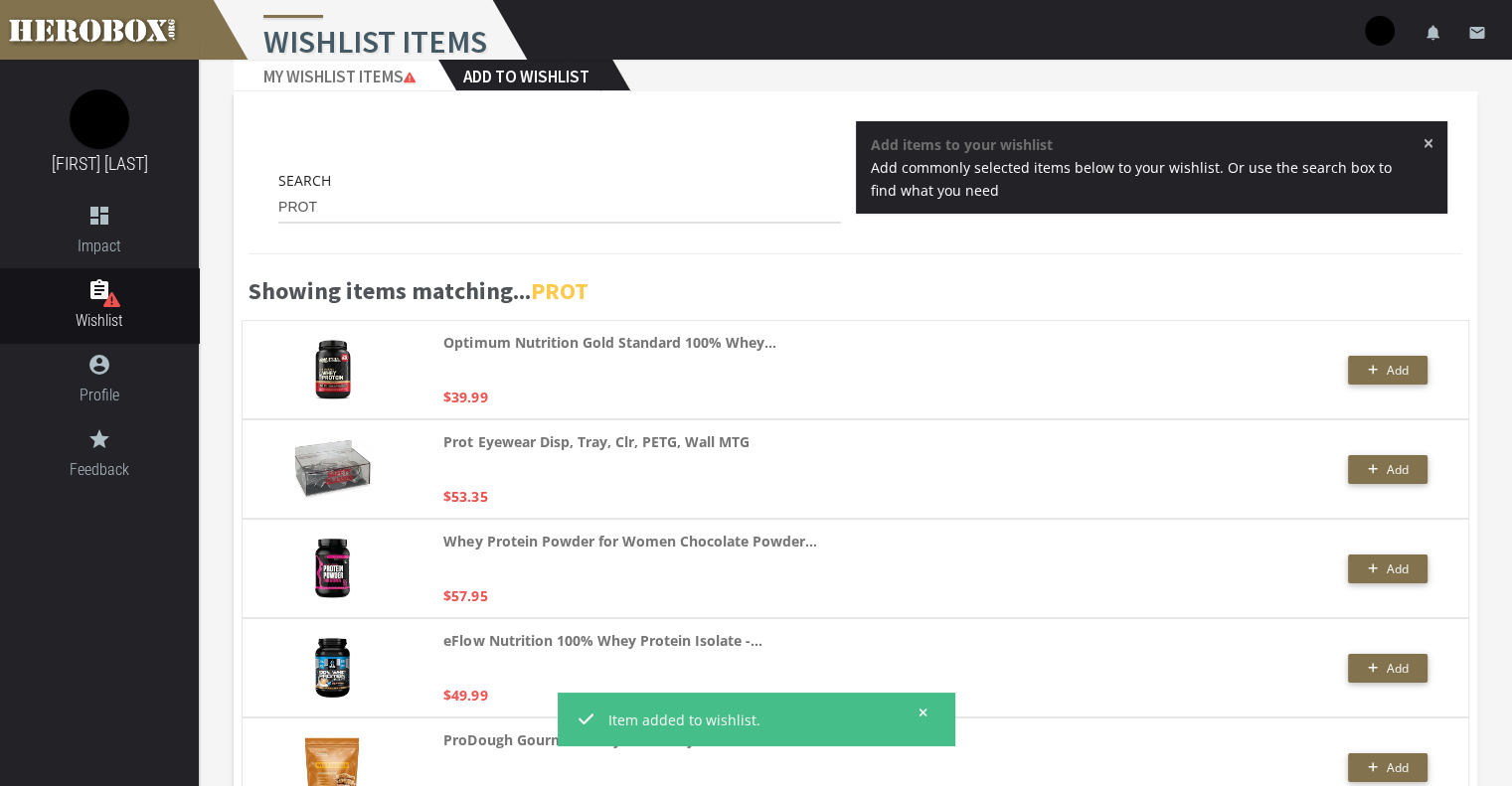 scroll, scrollTop: 0, scrollLeft: 0, axis: both 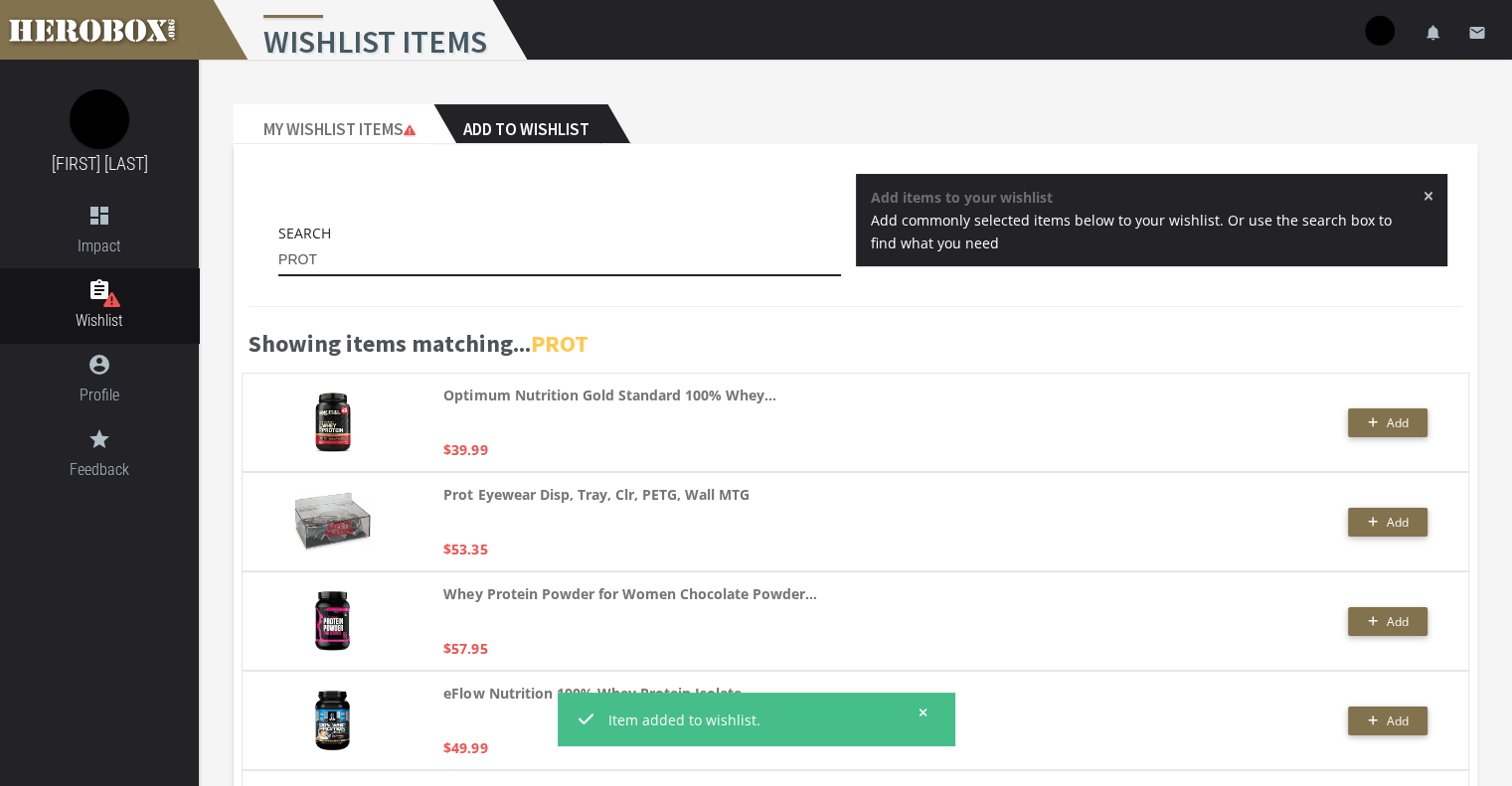 drag, startPoint x: 341, startPoint y: 260, endPoint x: 141, endPoint y: 311, distance: 206.4001 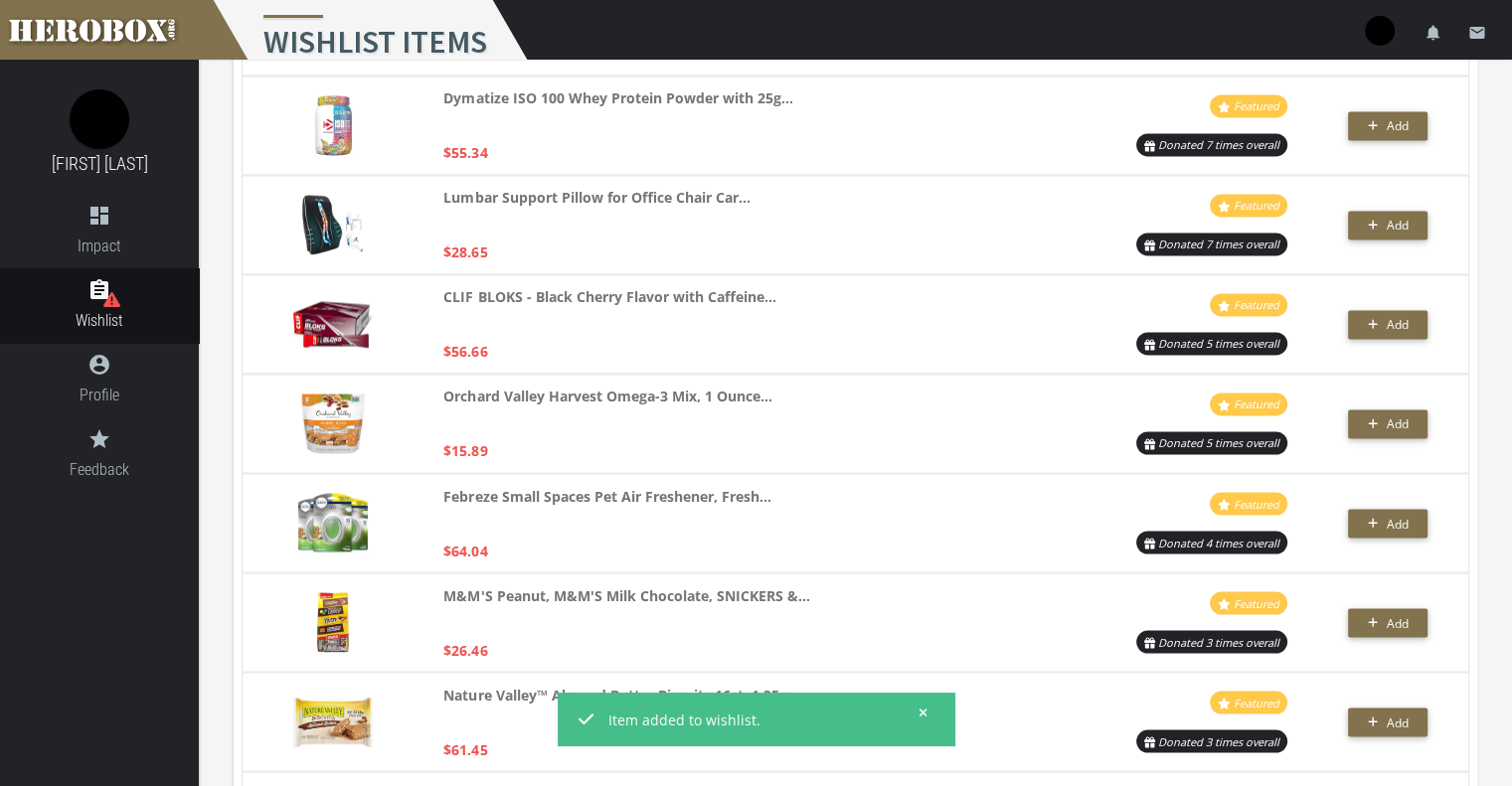 scroll, scrollTop: 3279, scrollLeft: 0, axis: vertical 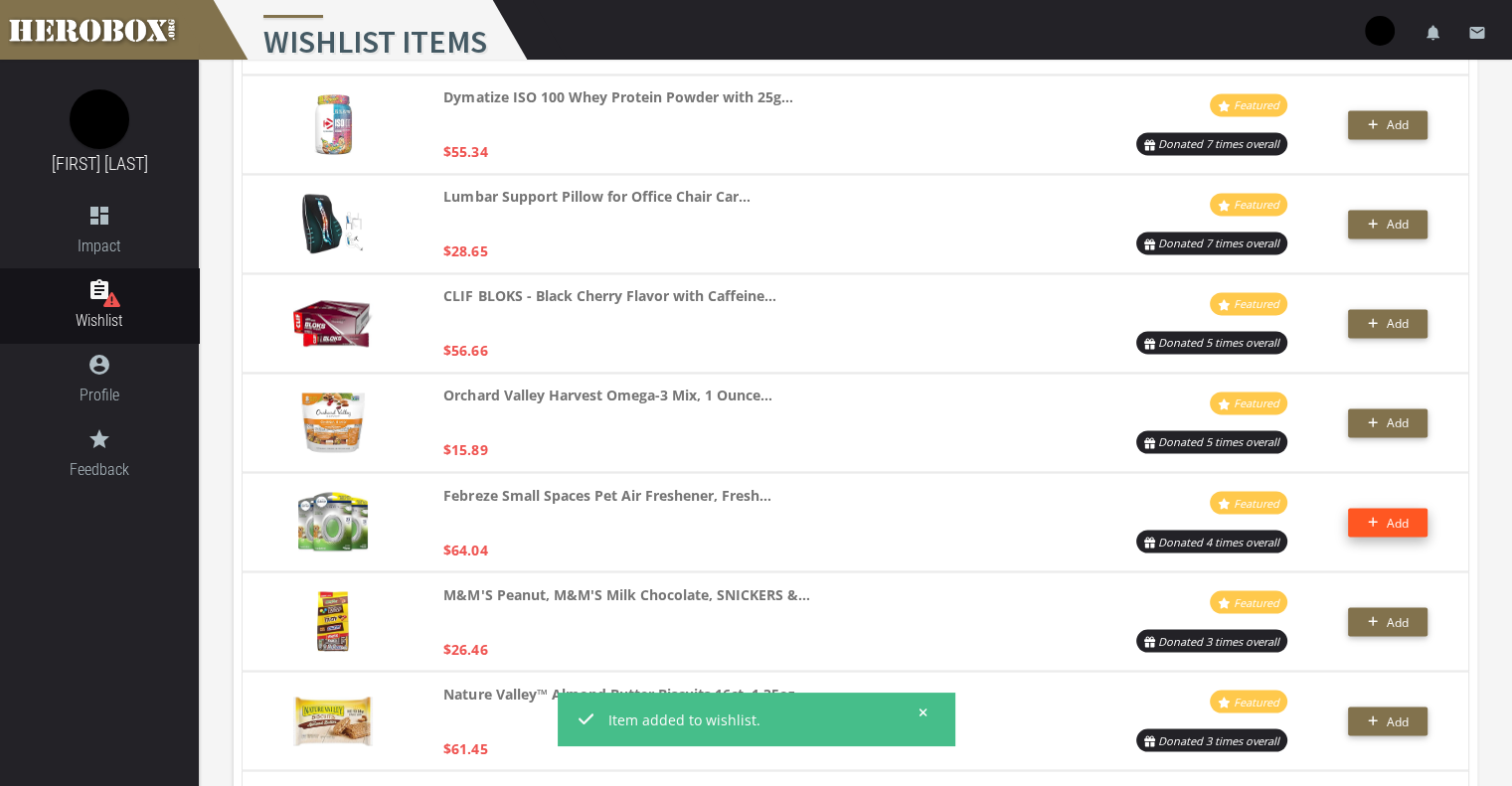 click 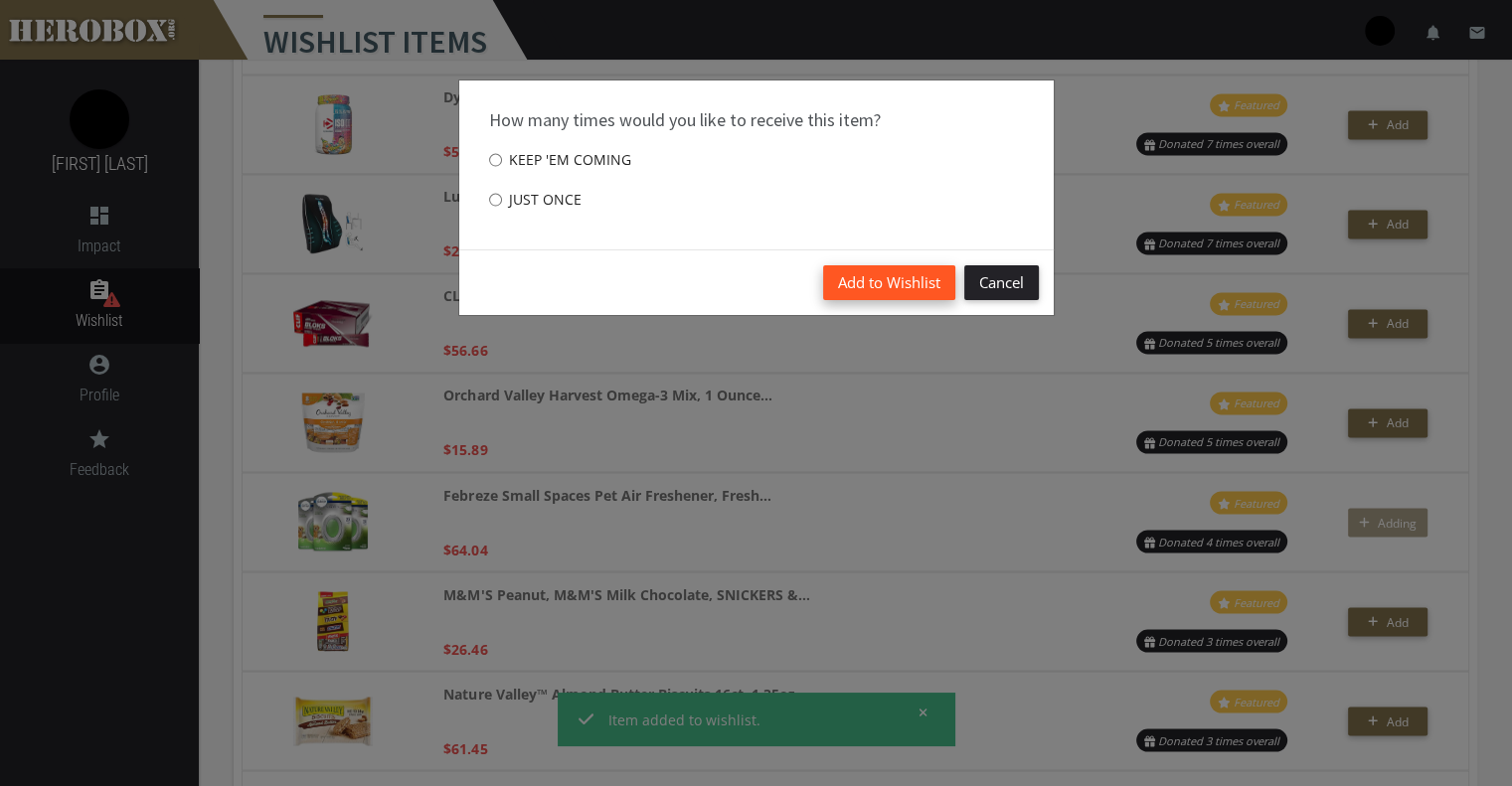 click on "Add to Wishlist" at bounding box center (889, 282) 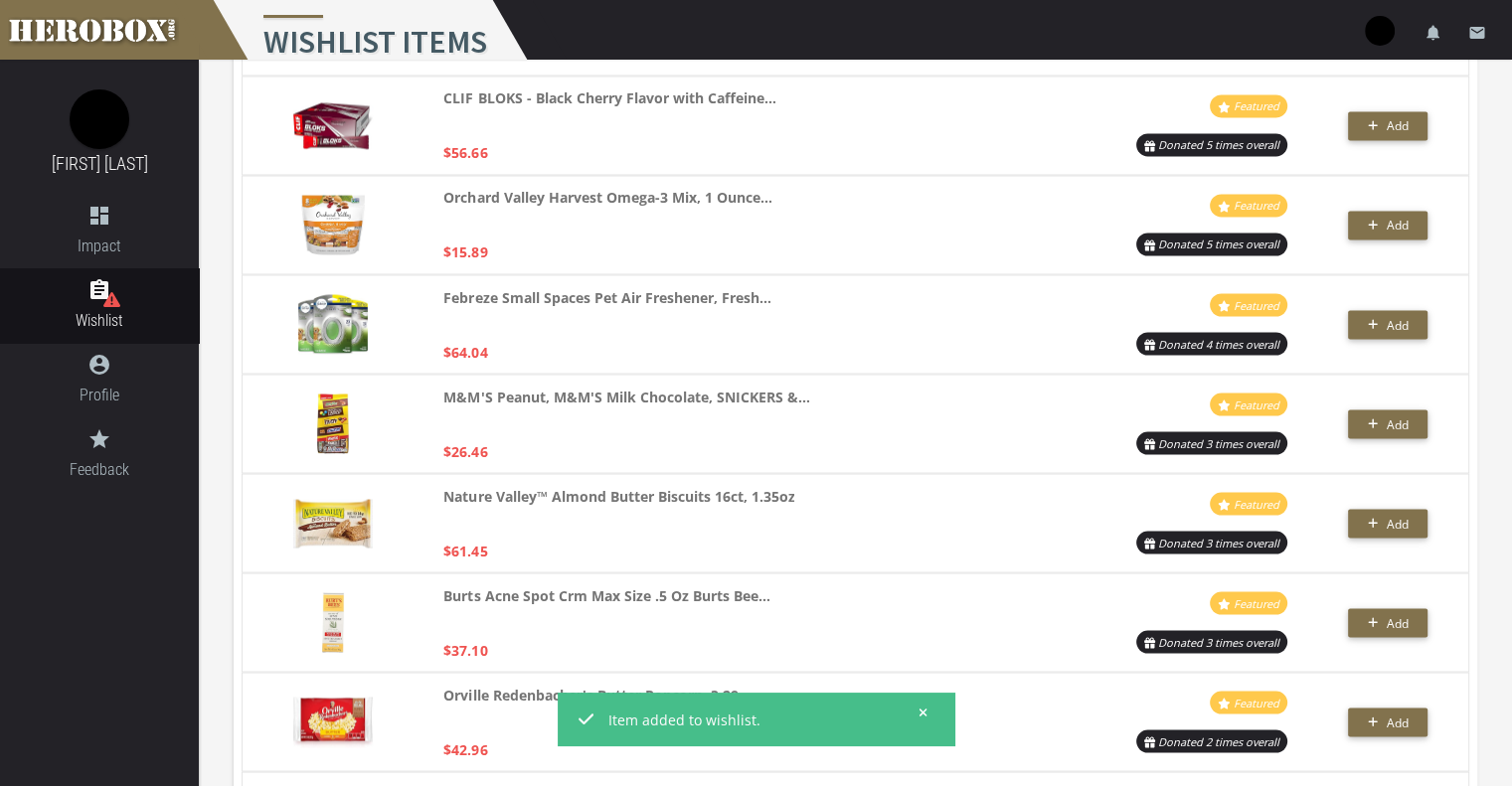 scroll, scrollTop: 3478, scrollLeft: 0, axis: vertical 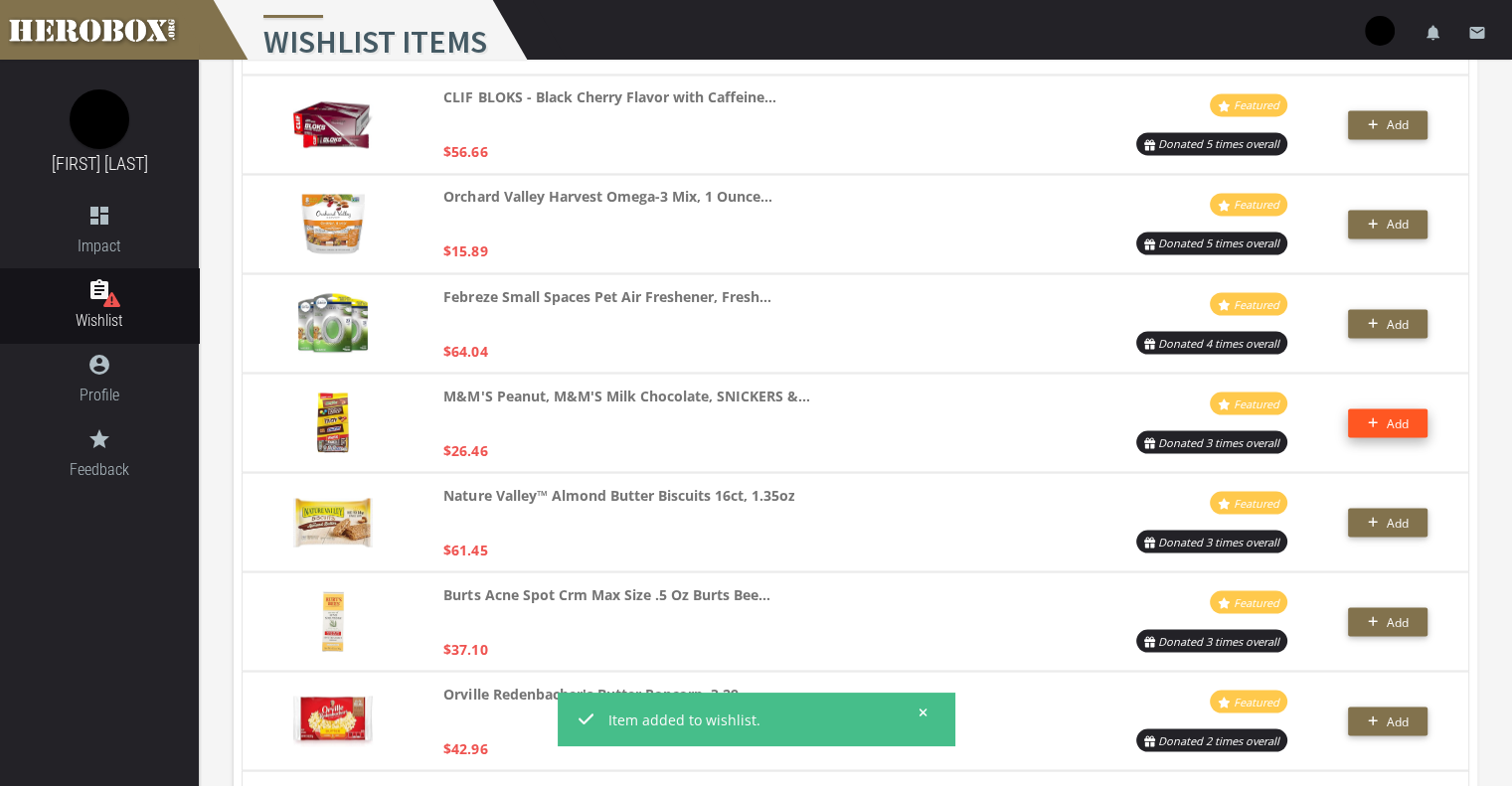 click on "Add" at bounding box center (1388, 422) 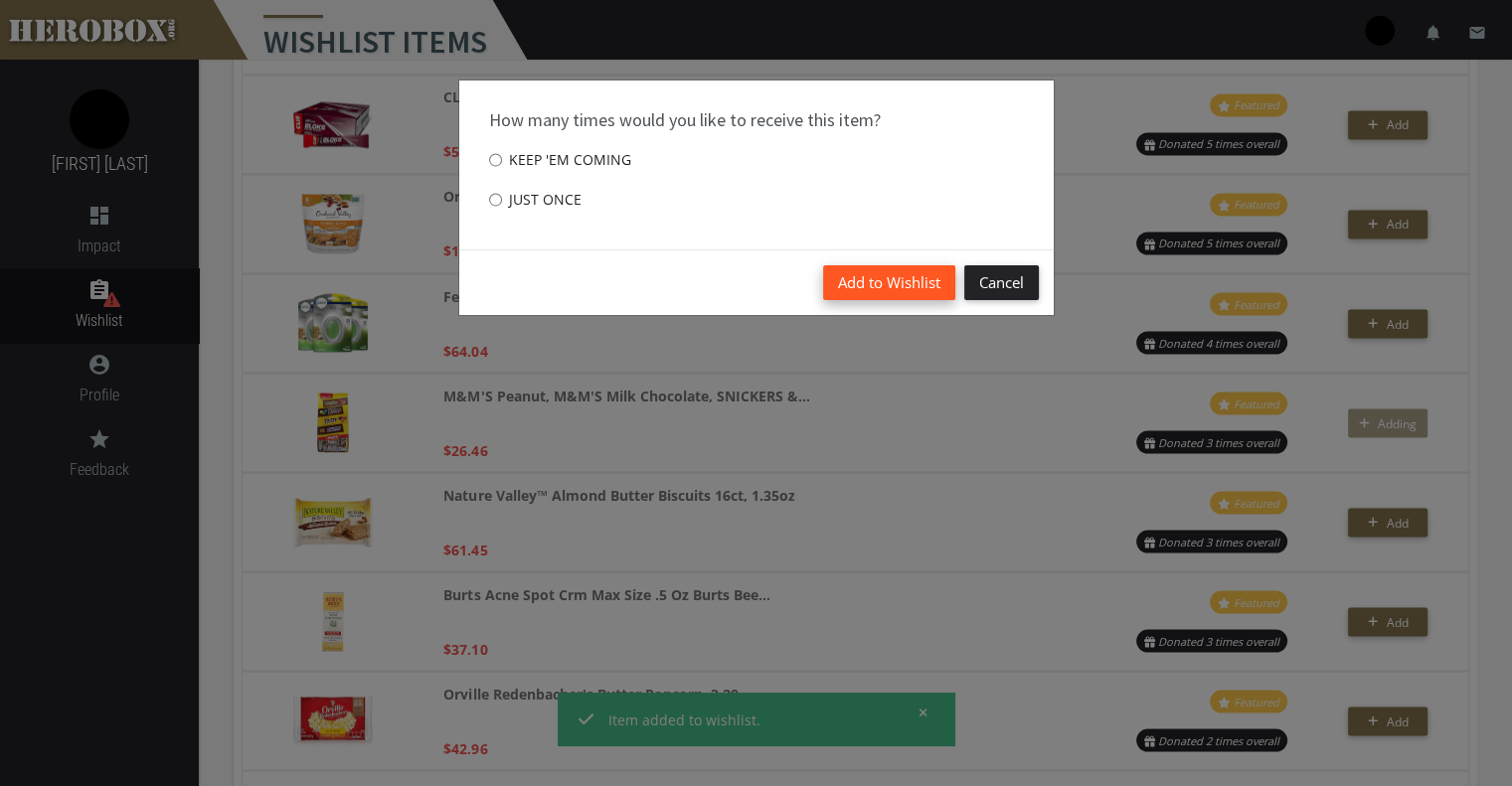 click on "Add to Wishlist" at bounding box center [889, 282] 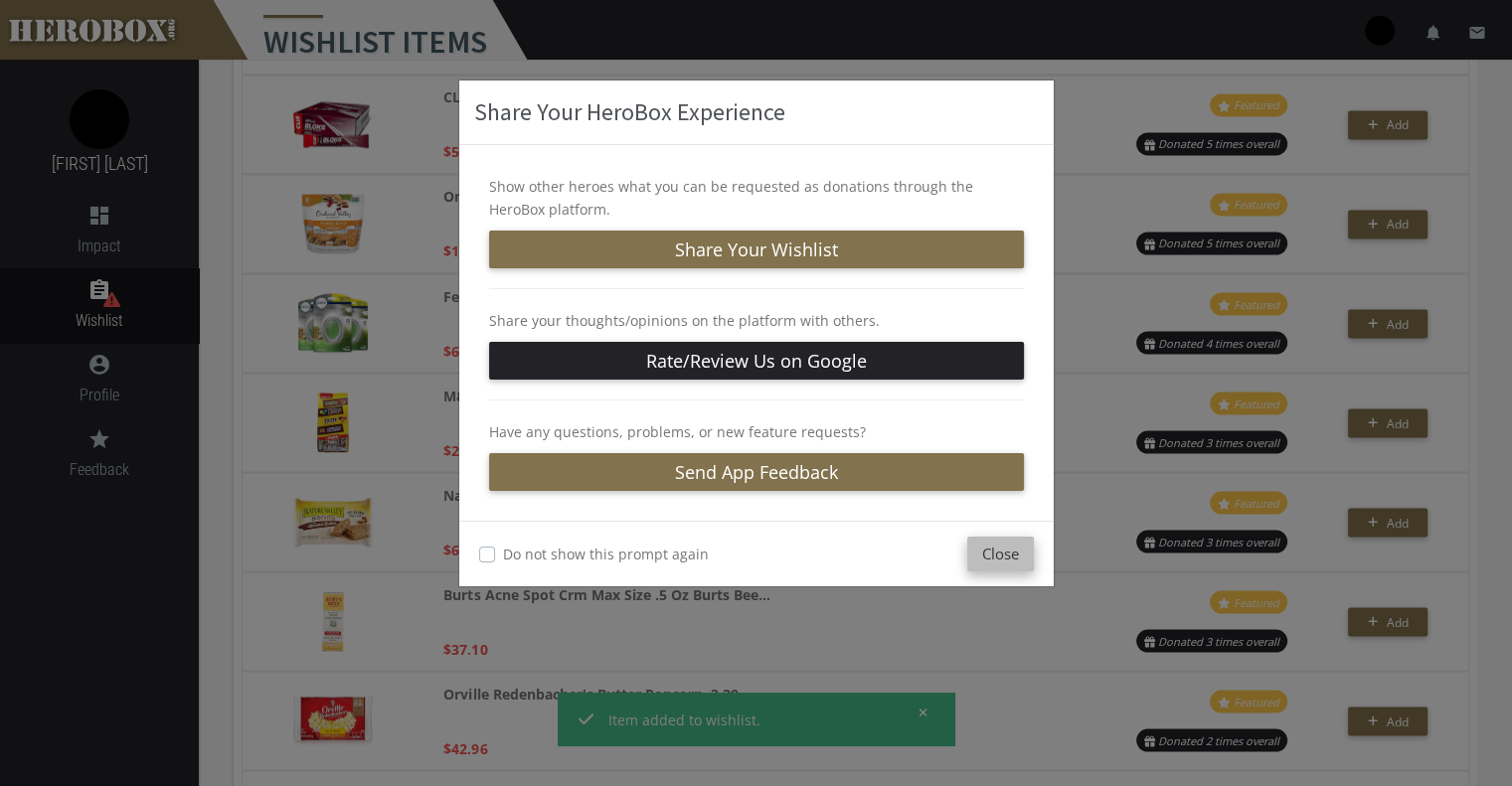click on "Close" at bounding box center (1000, 553) 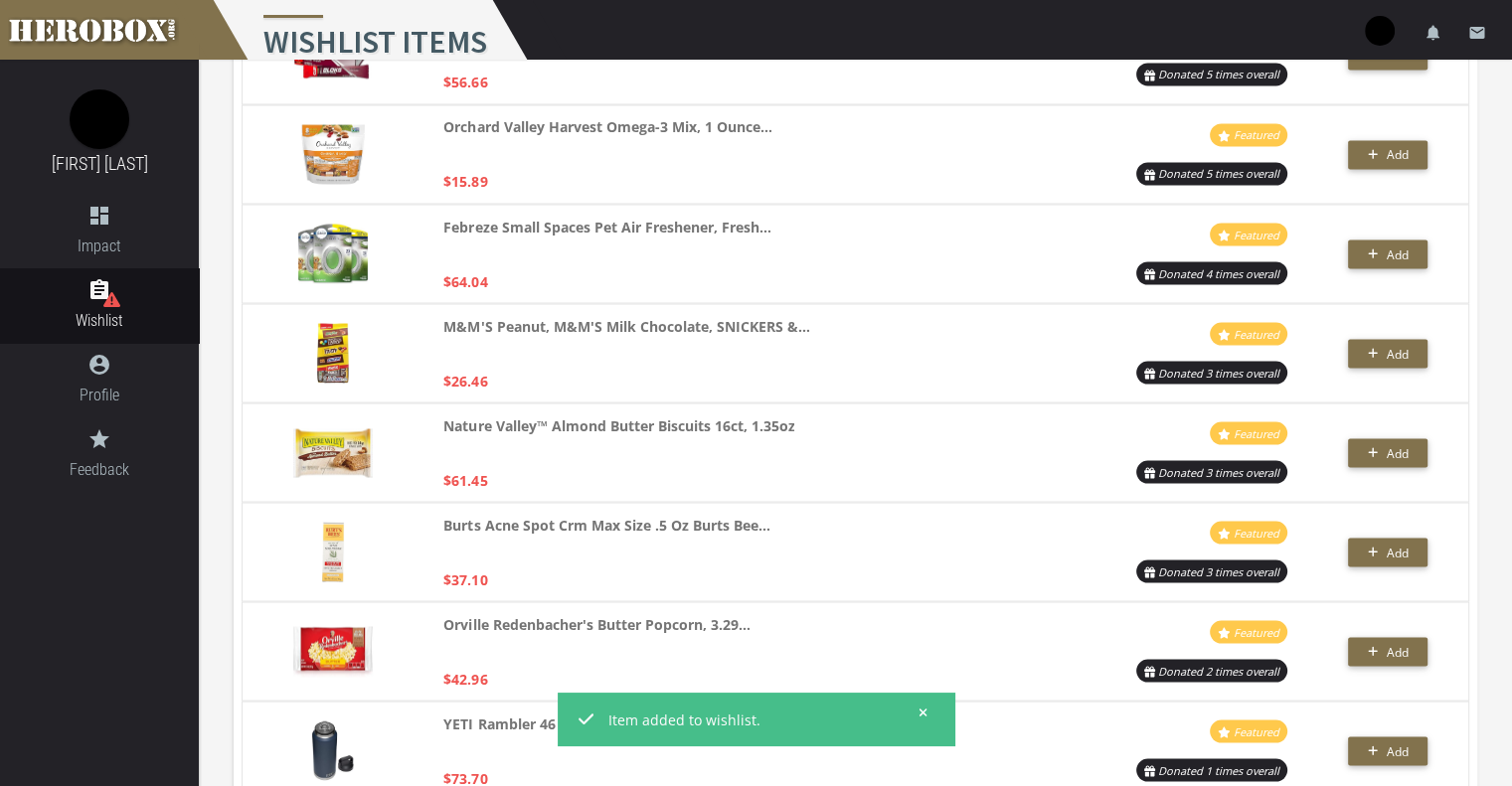 scroll, scrollTop: 3513, scrollLeft: 0, axis: vertical 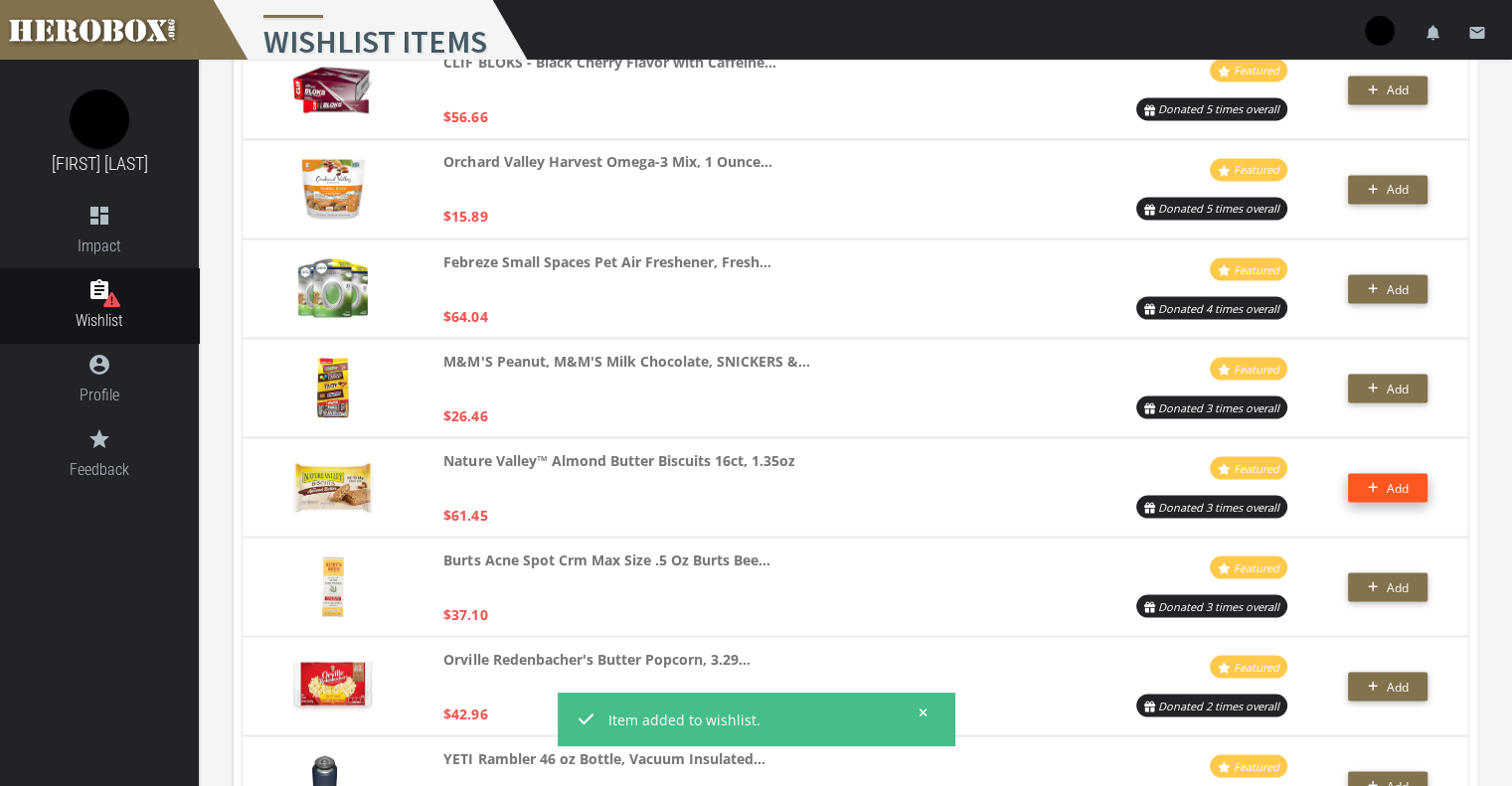 click on "Add" at bounding box center [1388, 487] 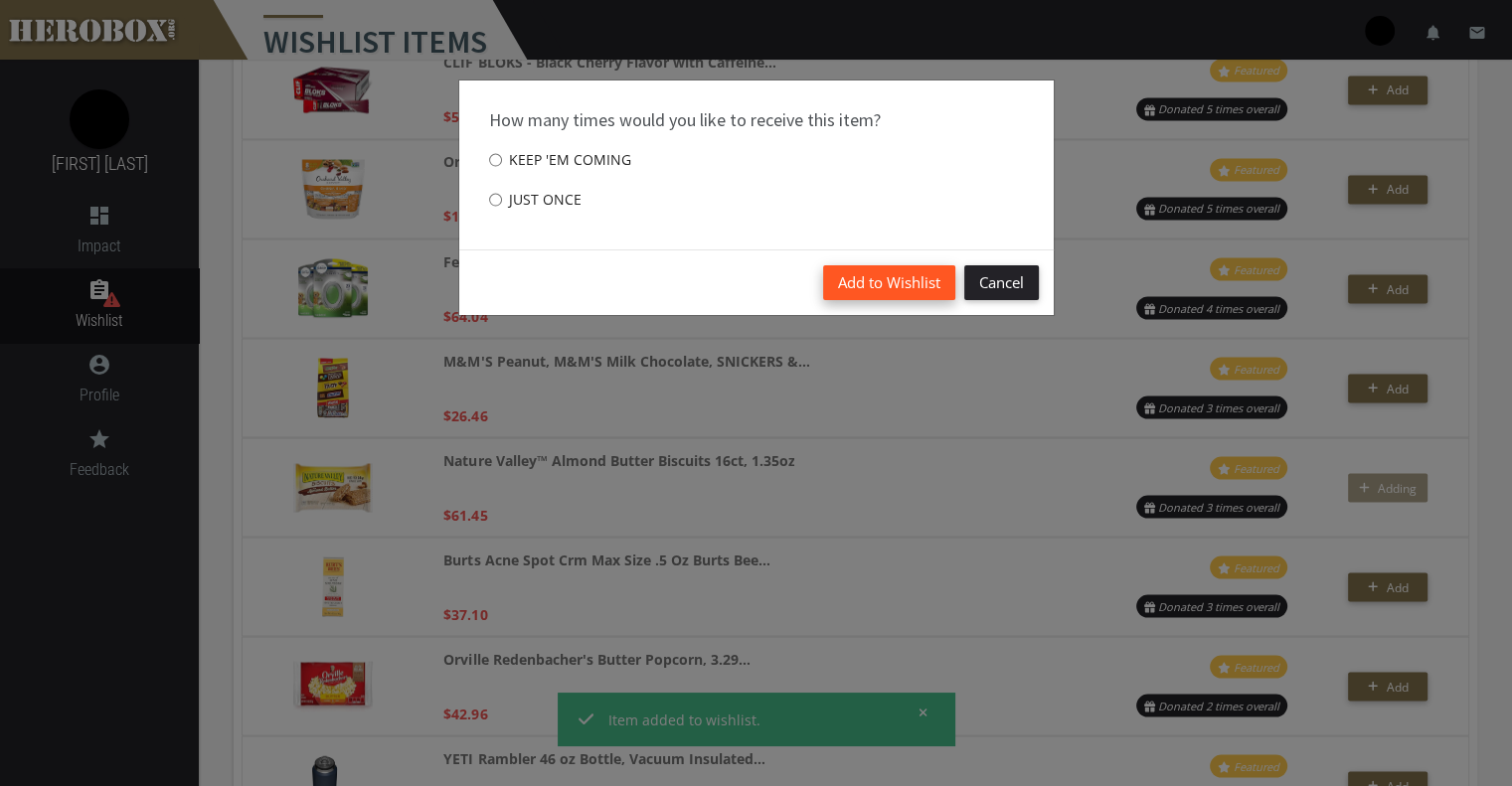 click on "Add to Wishlist" at bounding box center (889, 282) 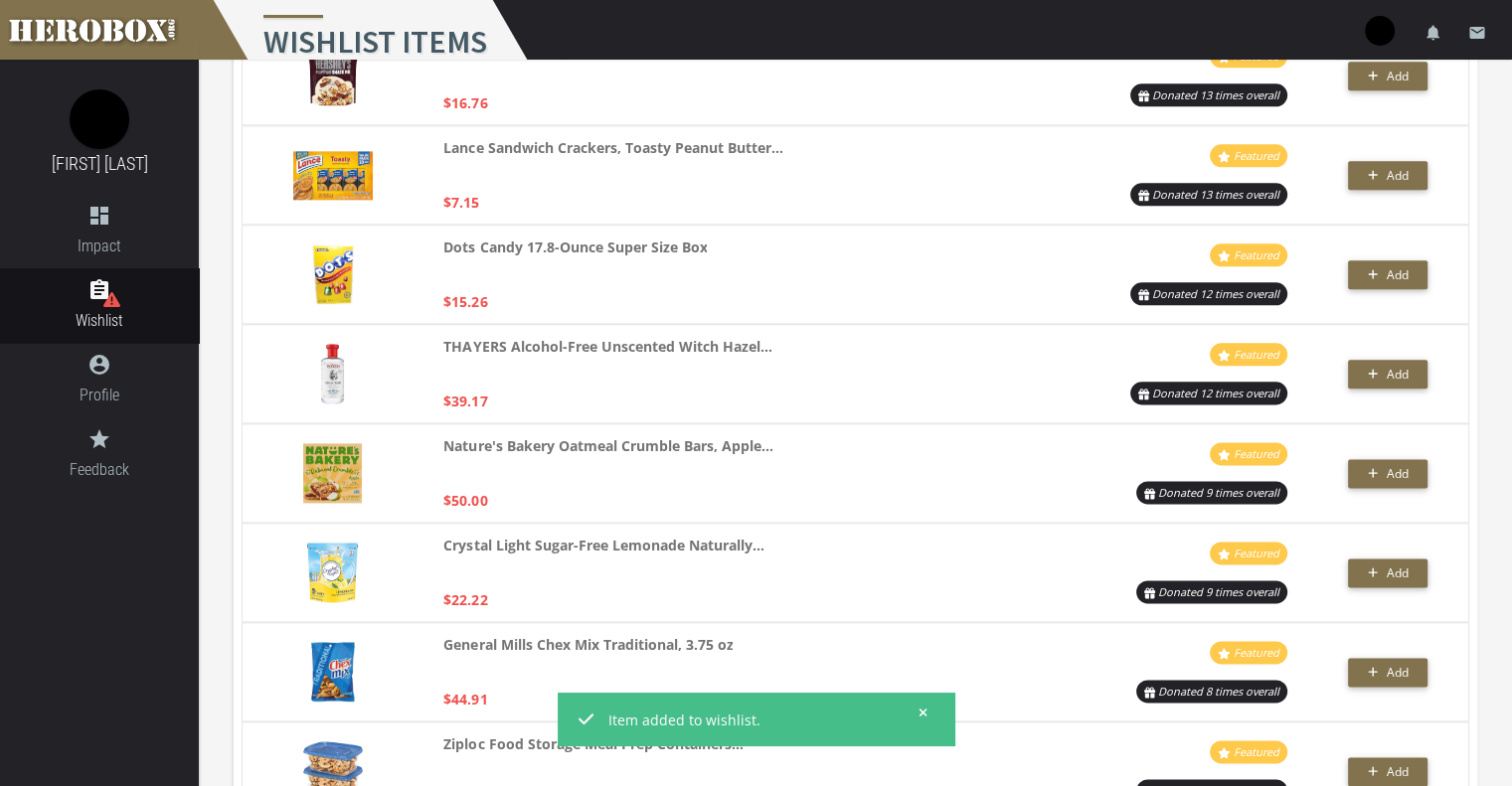 scroll, scrollTop: 2420, scrollLeft: 0, axis: vertical 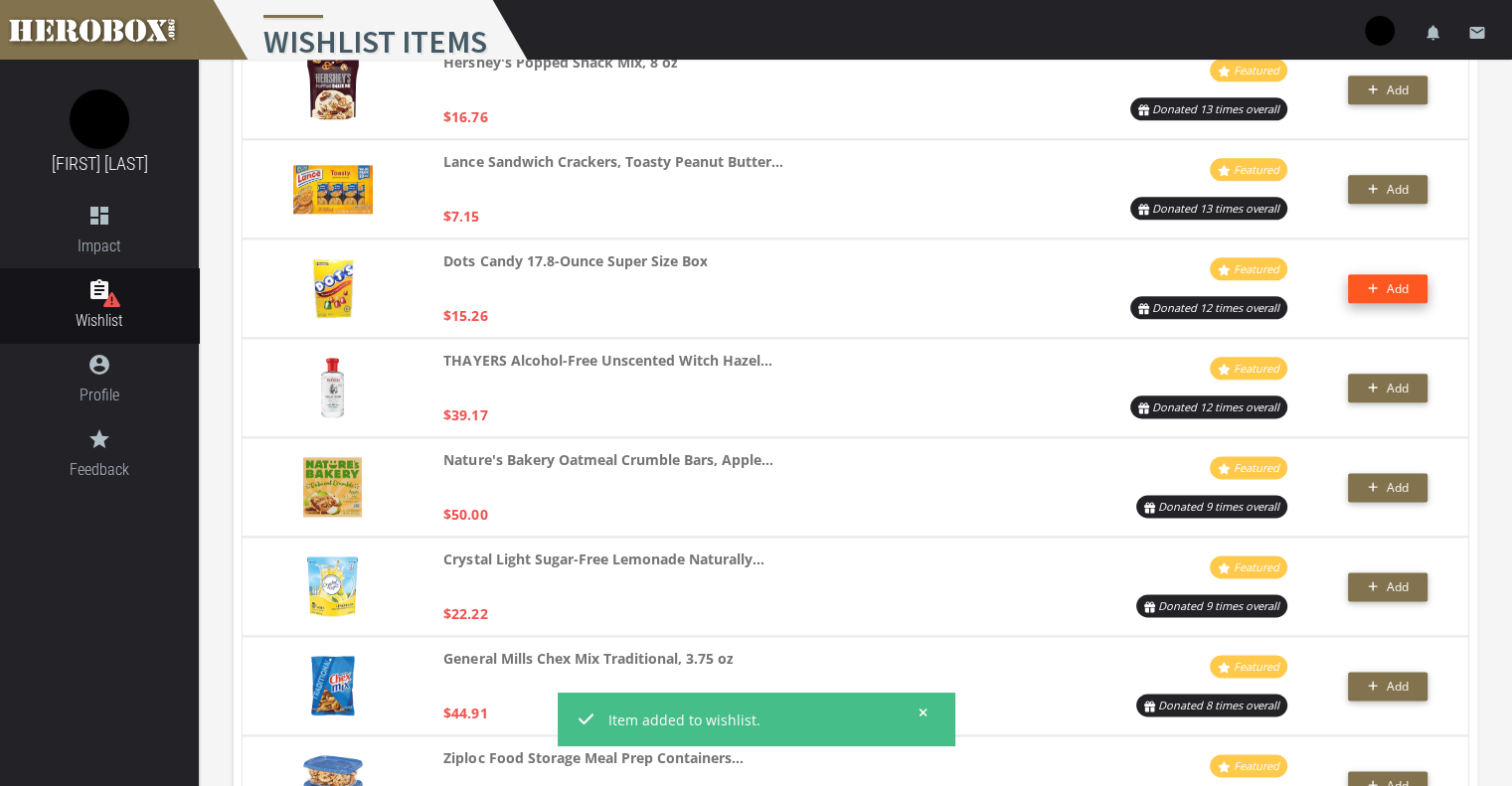 click on "Add" at bounding box center (1388, 288) 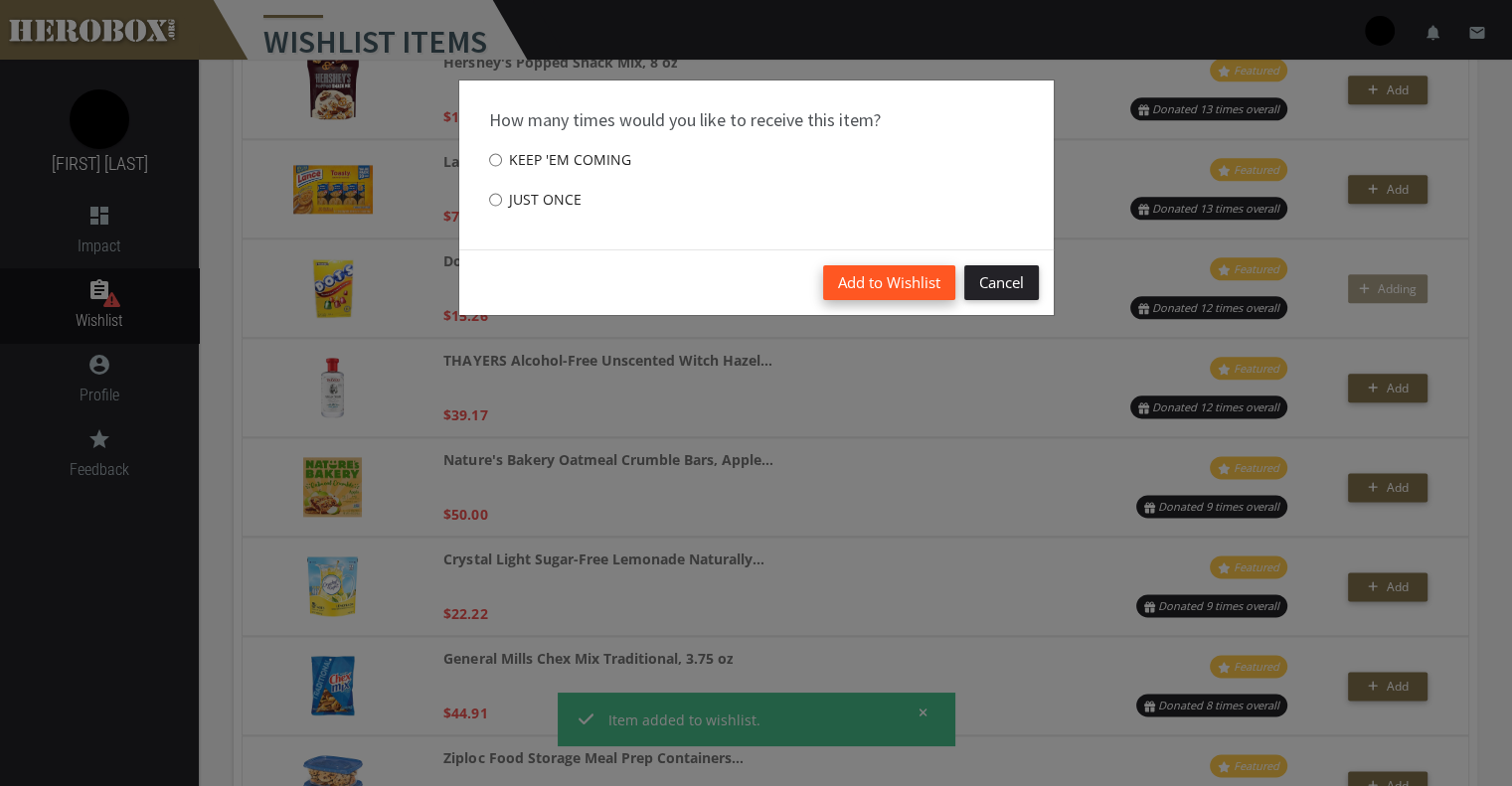 click on "Add to Wishlist" at bounding box center [889, 282] 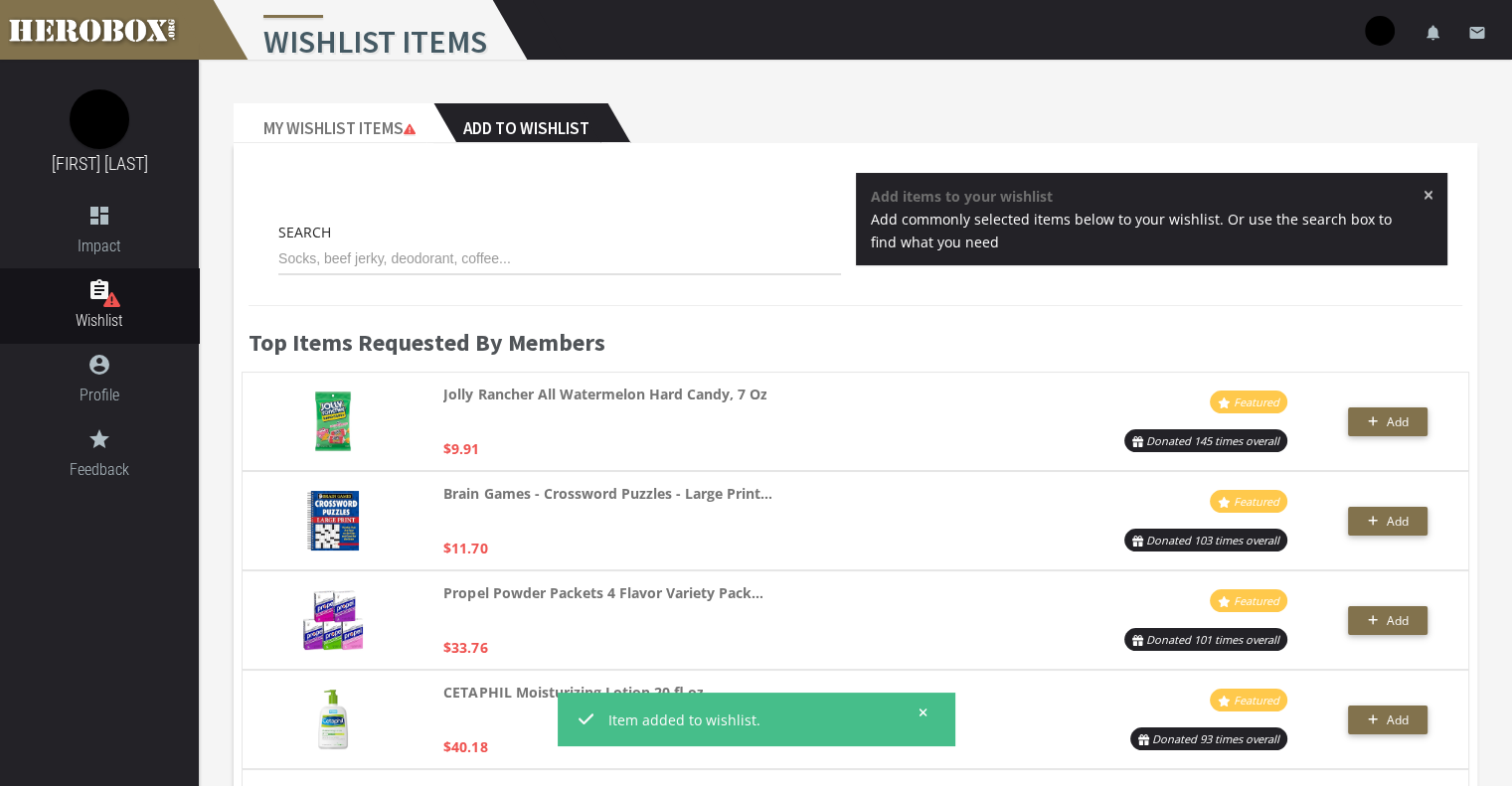 scroll, scrollTop: 0, scrollLeft: 0, axis: both 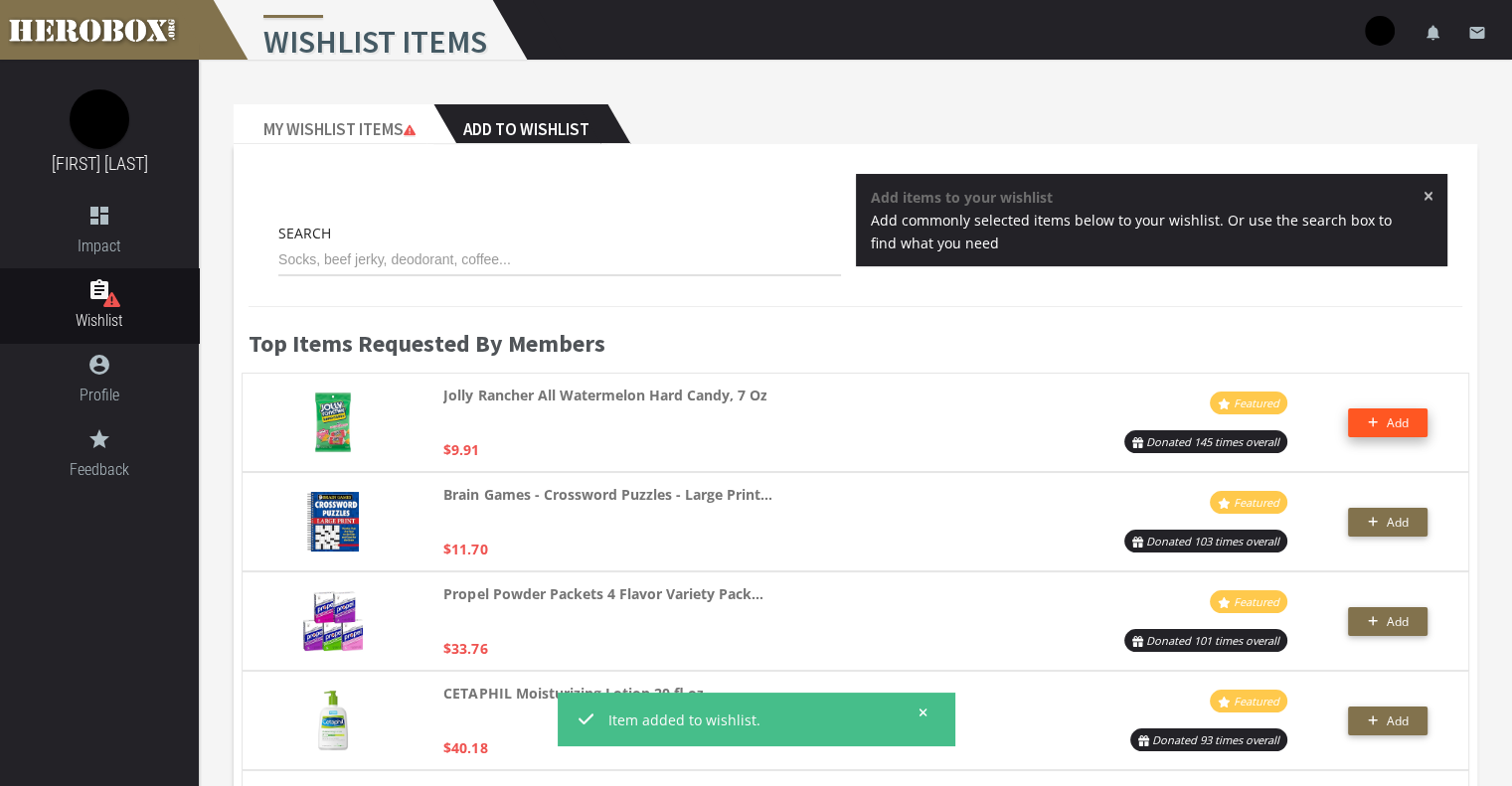 click on "Add" at bounding box center (1388, 422) 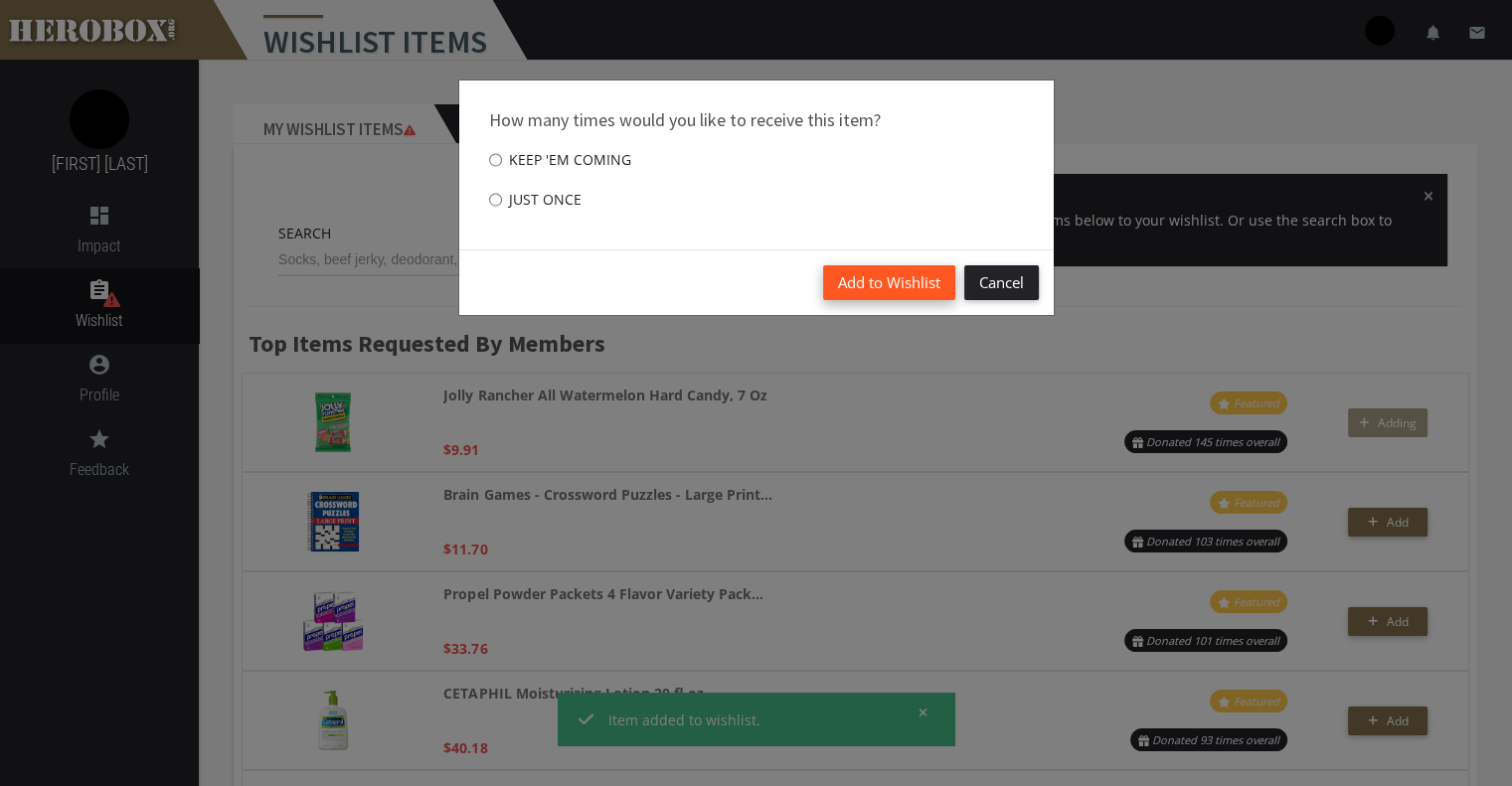 click on "Add to Wishlist" at bounding box center [889, 282] 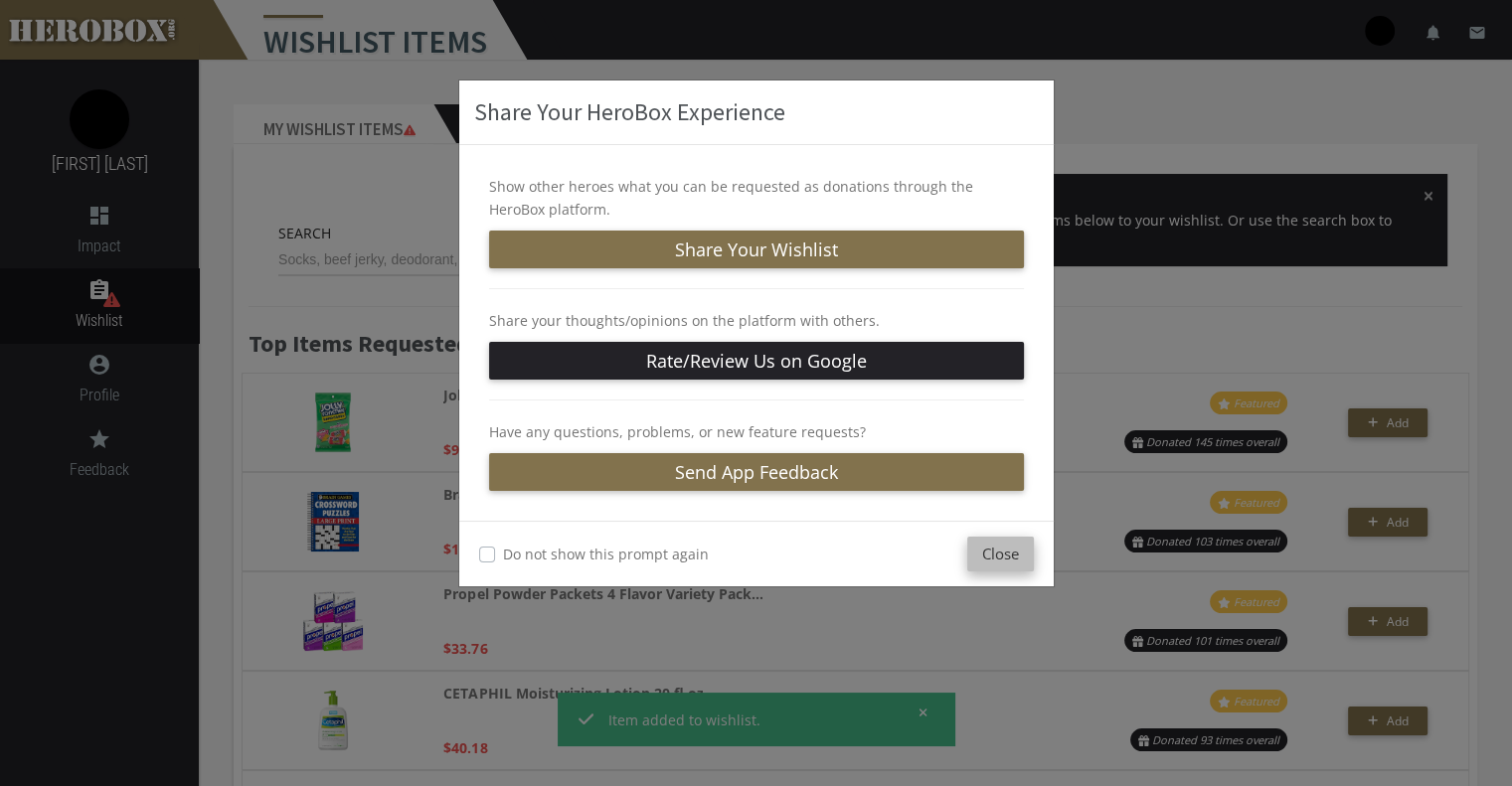 click on "Close" at bounding box center [1000, 553] 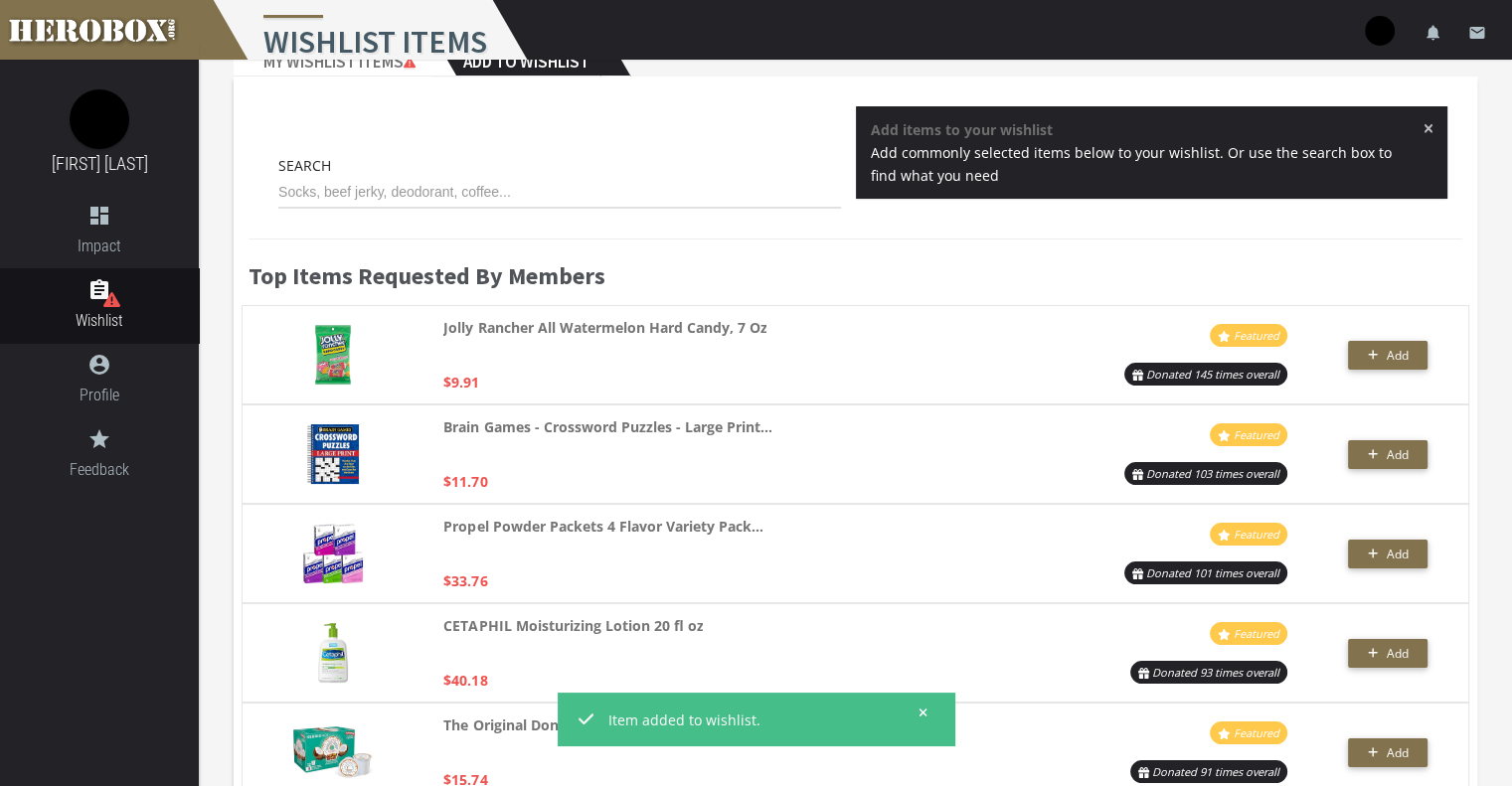 scroll, scrollTop: 99, scrollLeft: 0, axis: vertical 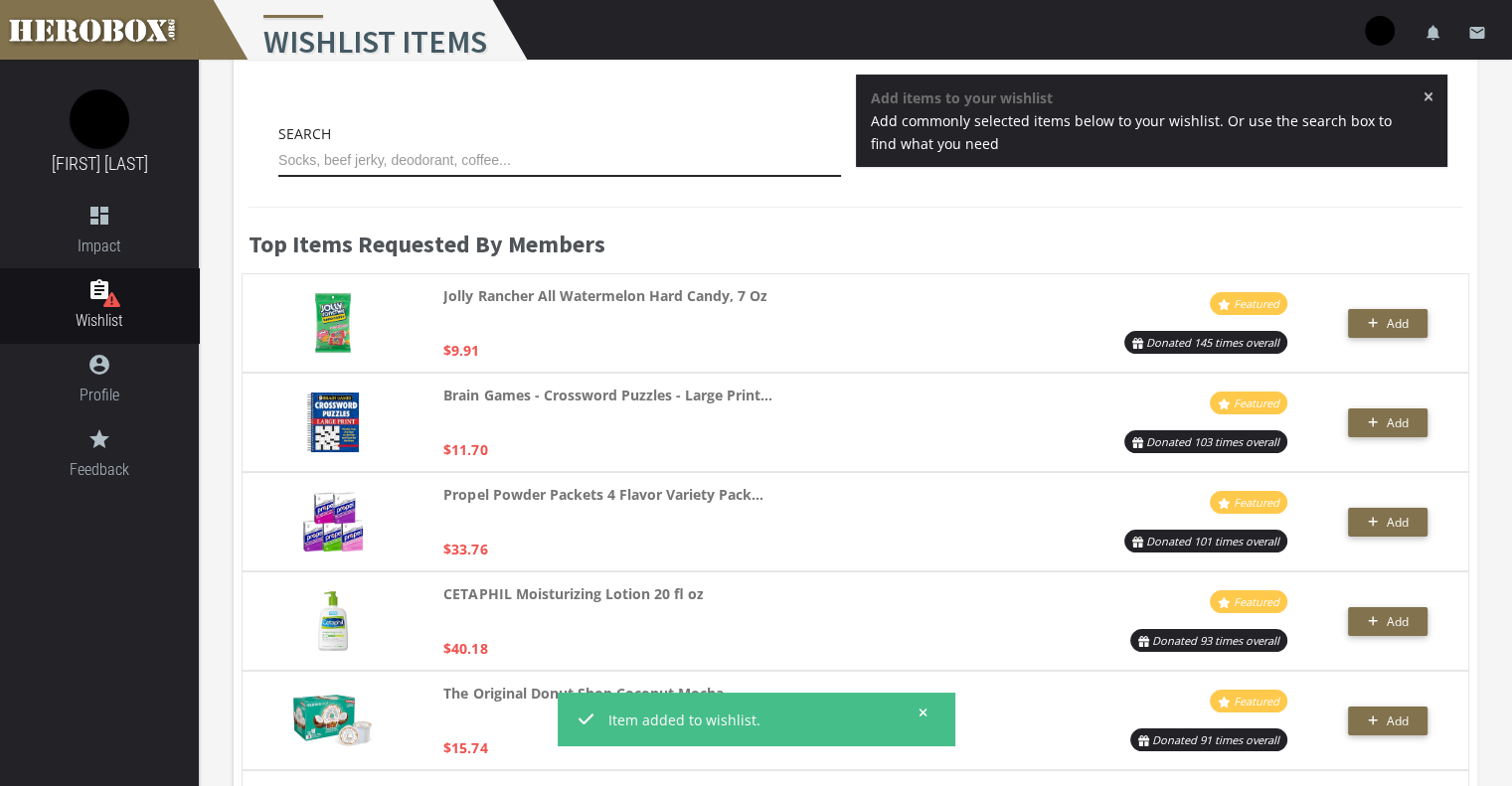 click at bounding box center [560, 161] 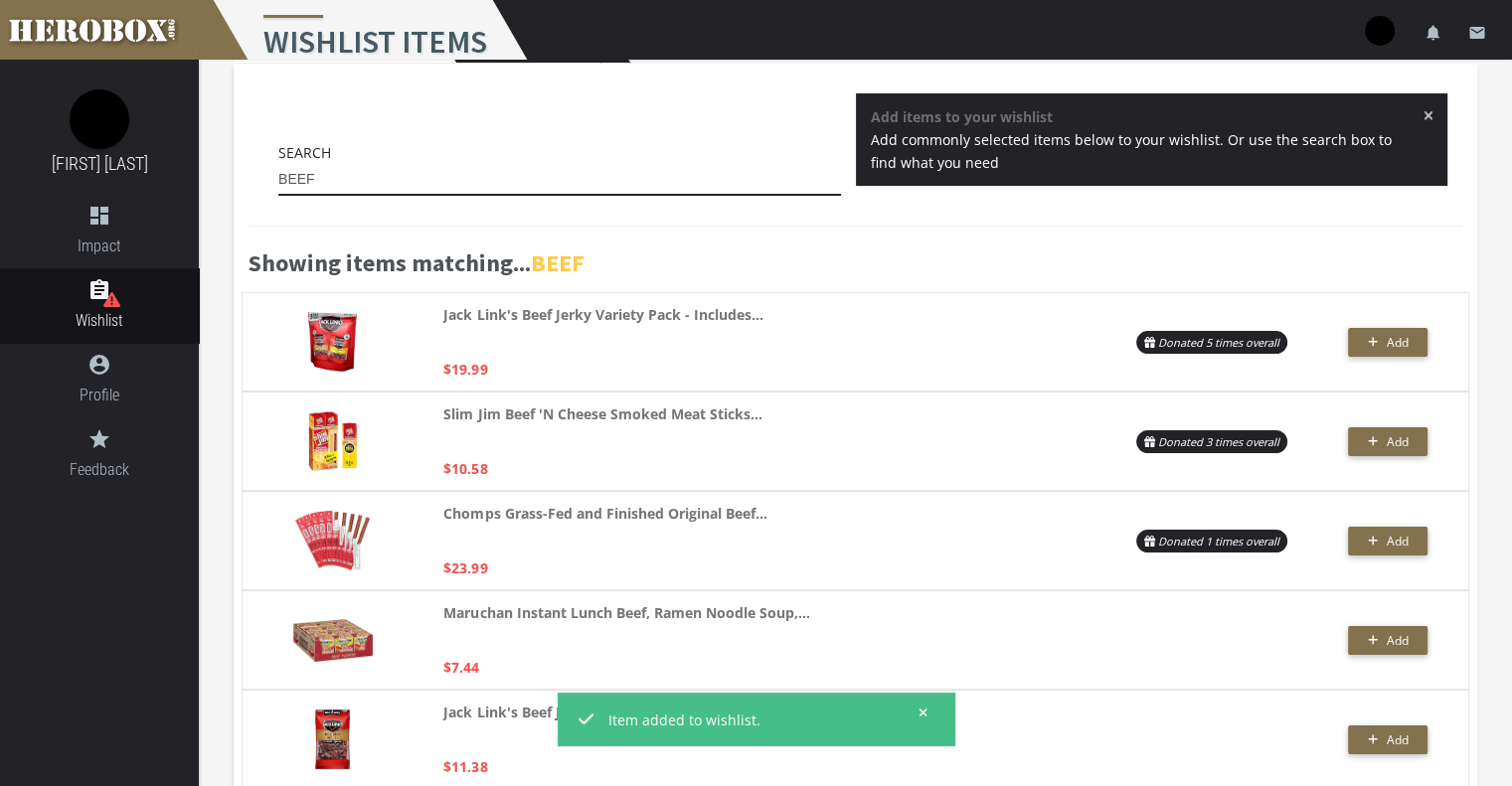 scroll, scrollTop: 0, scrollLeft: 0, axis: both 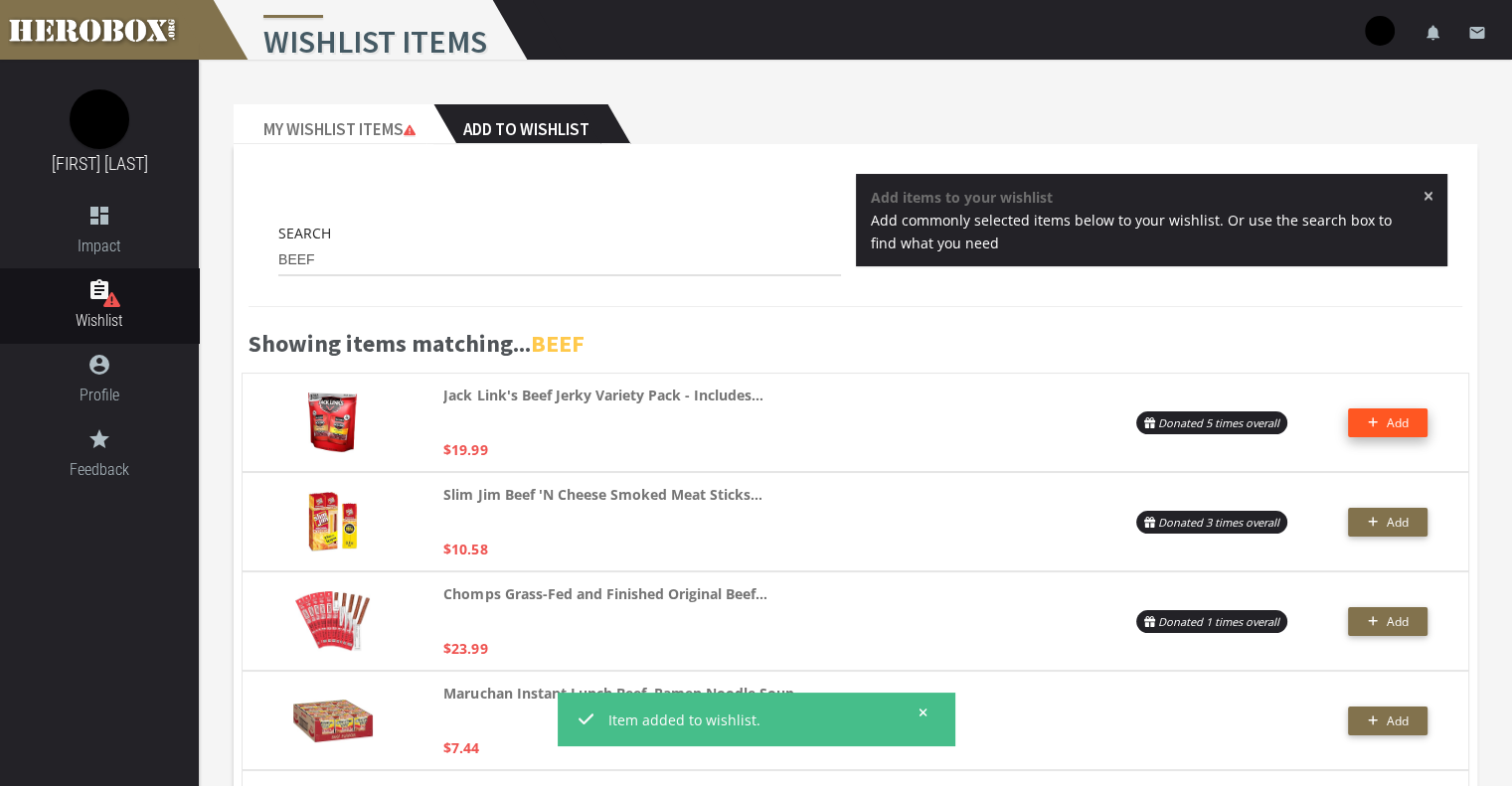 click on "Add" at bounding box center (1388, 422) 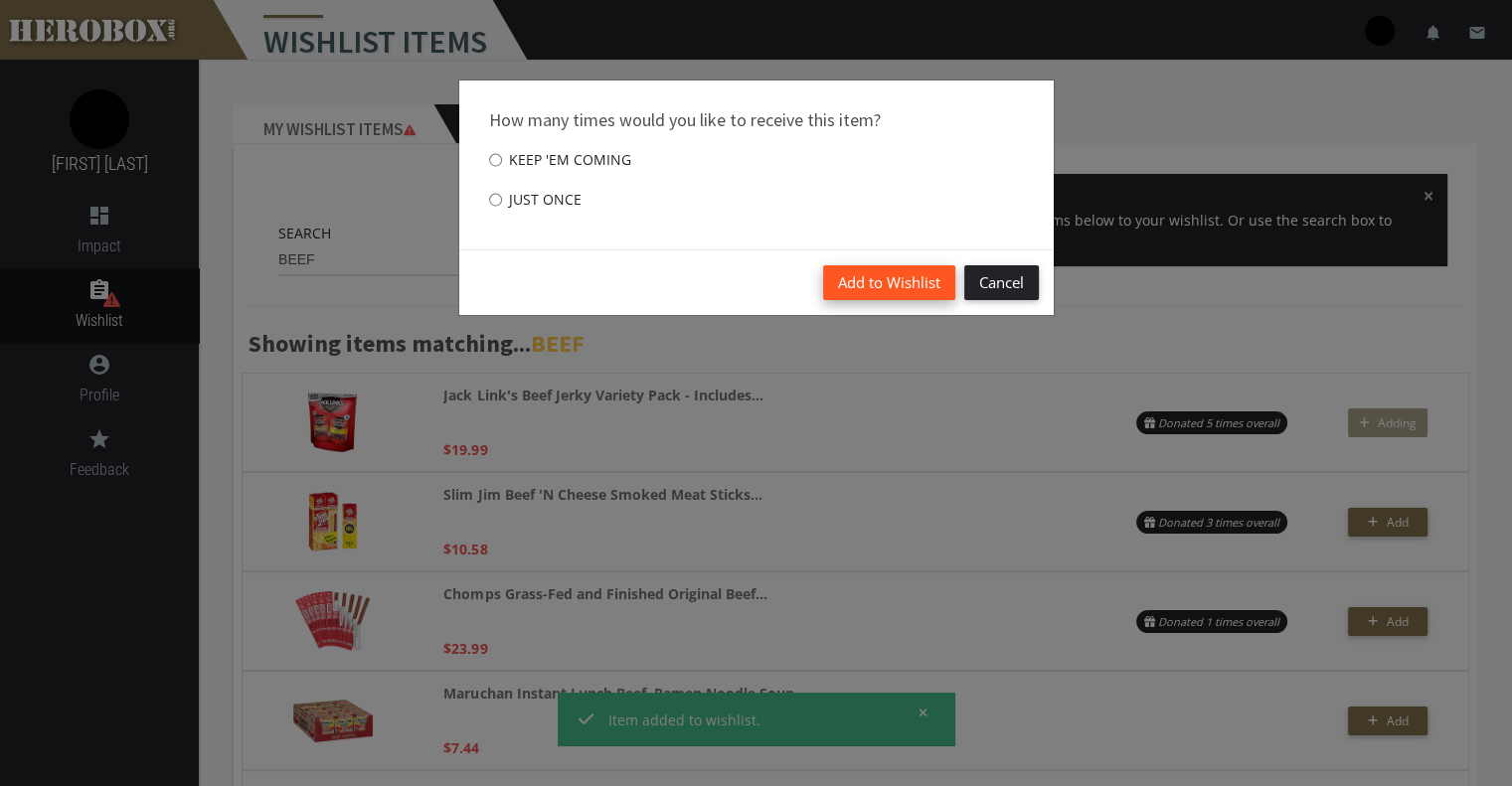 click on "Add to Wishlist" at bounding box center [889, 282] 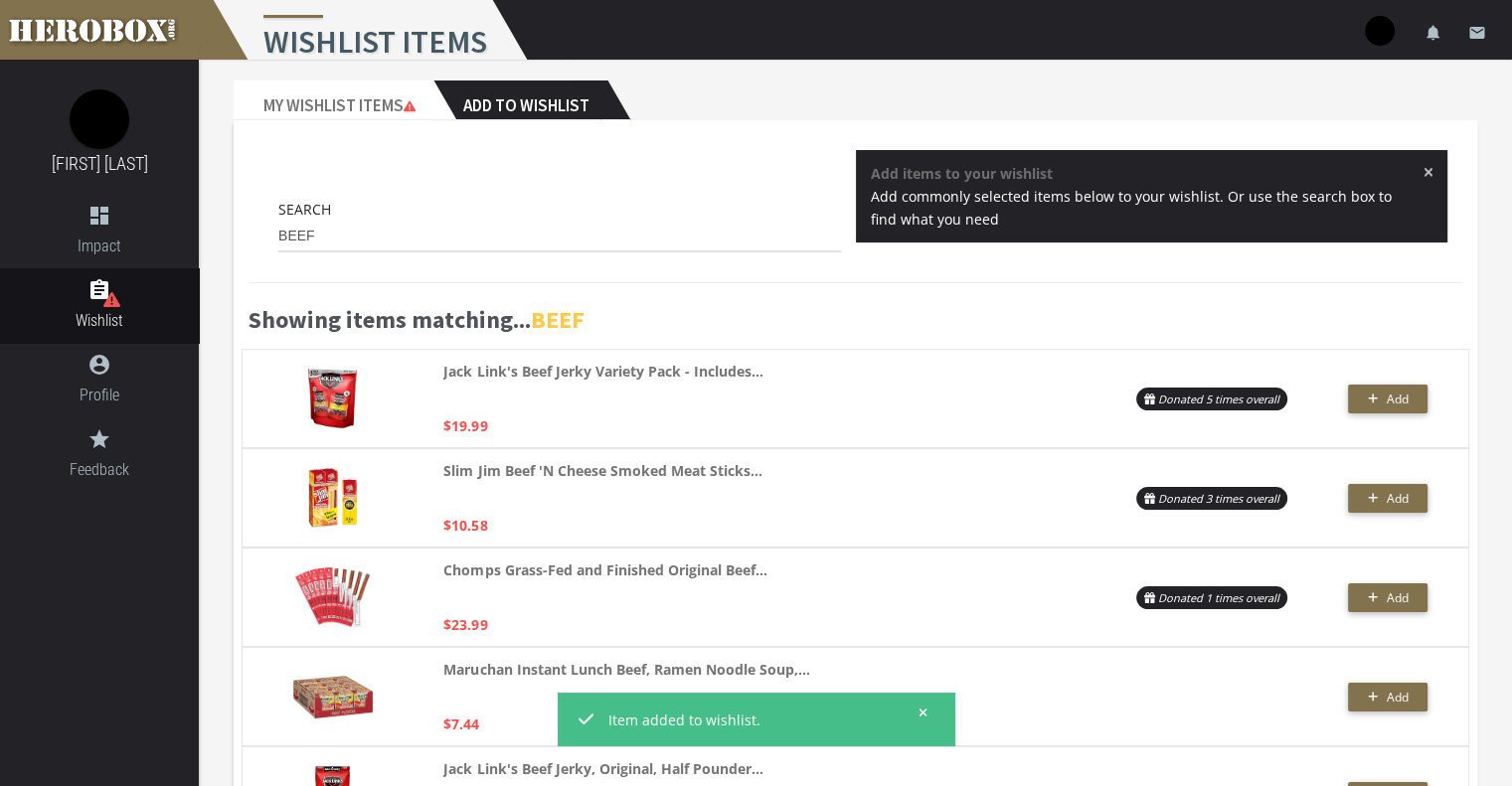 scroll, scrollTop: 99, scrollLeft: 0, axis: vertical 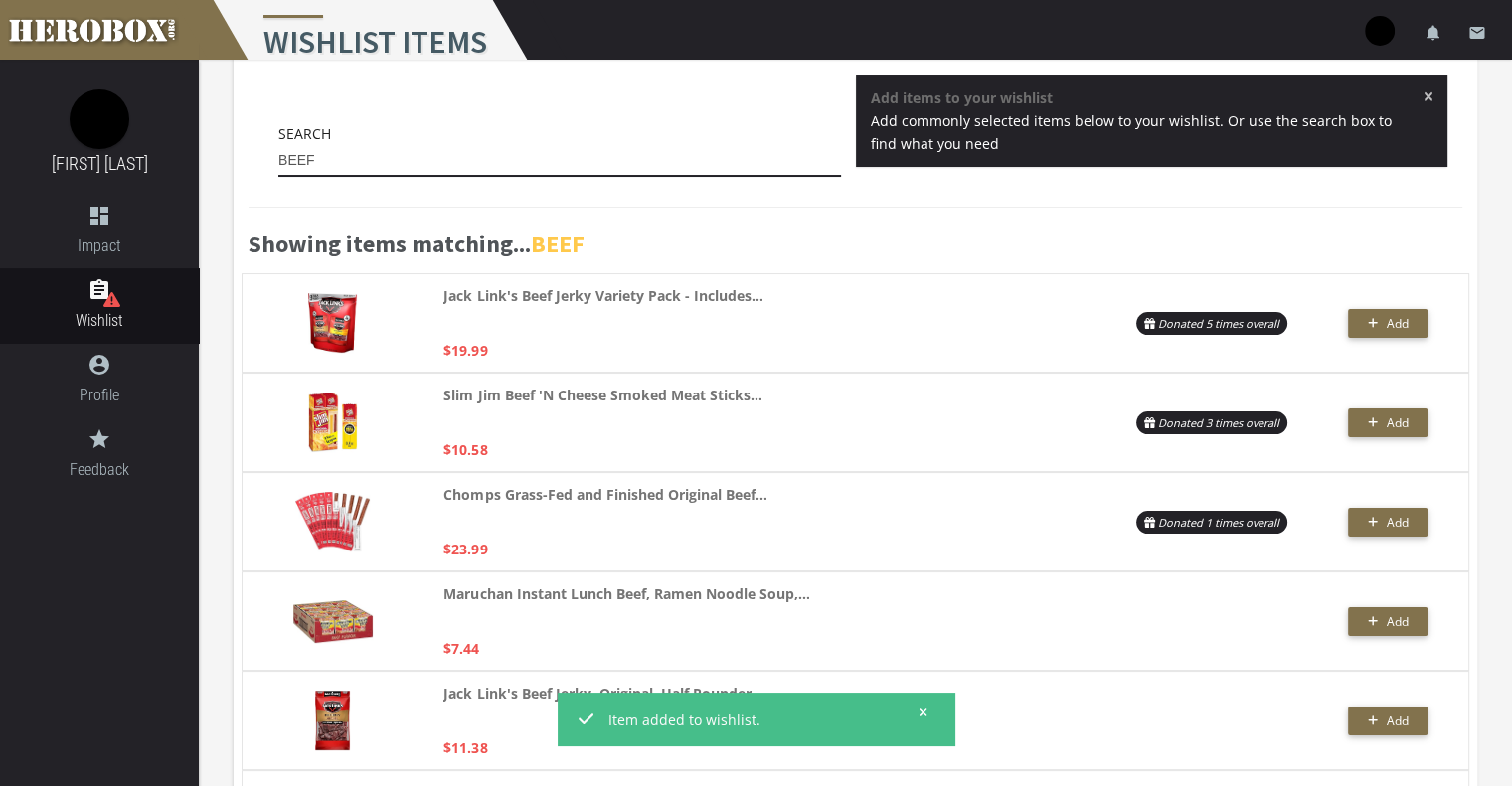 drag, startPoint x: 350, startPoint y: 154, endPoint x: 76, endPoint y: 150, distance: 274.029 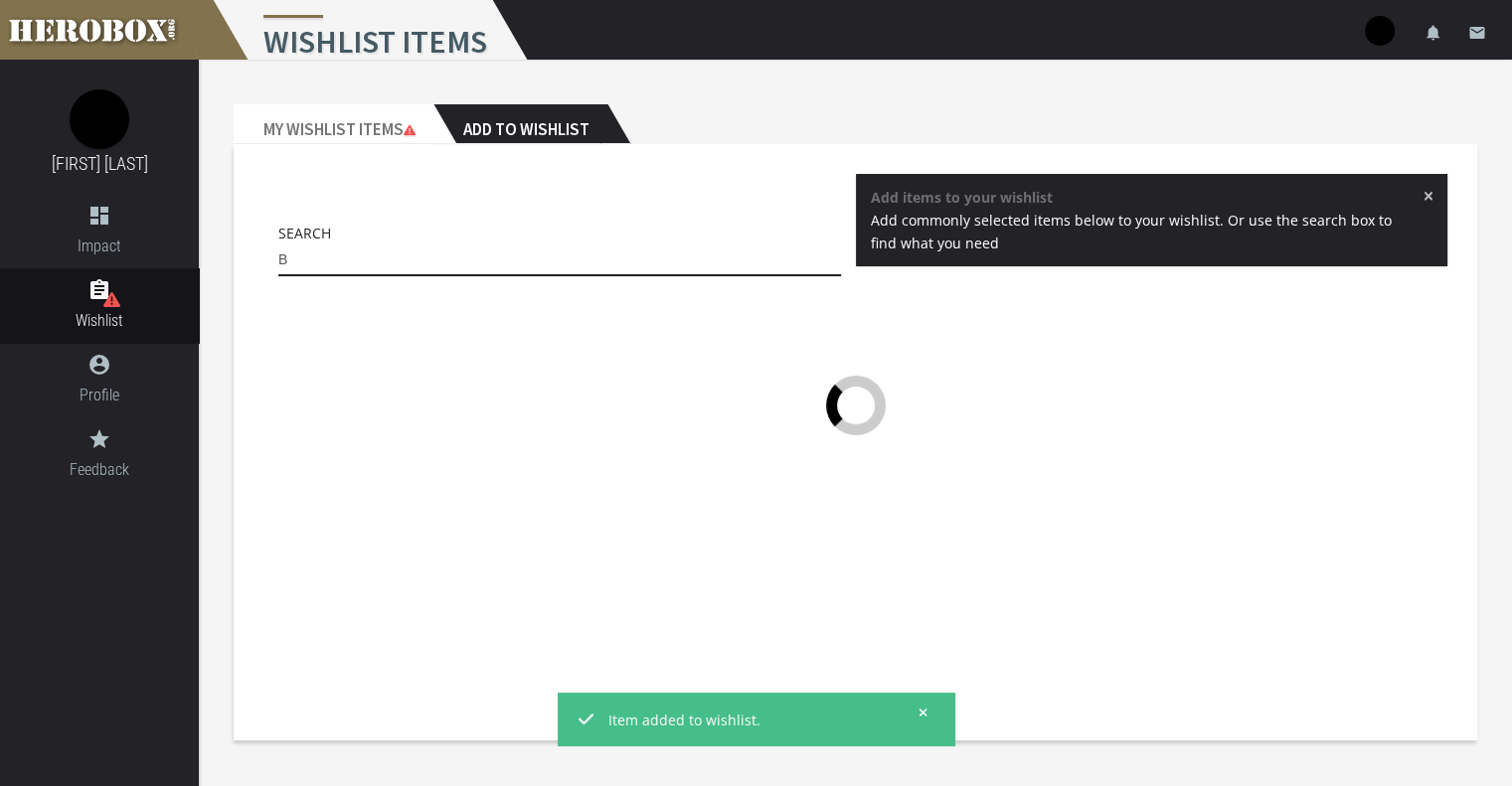 scroll, scrollTop: 0, scrollLeft: 0, axis: both 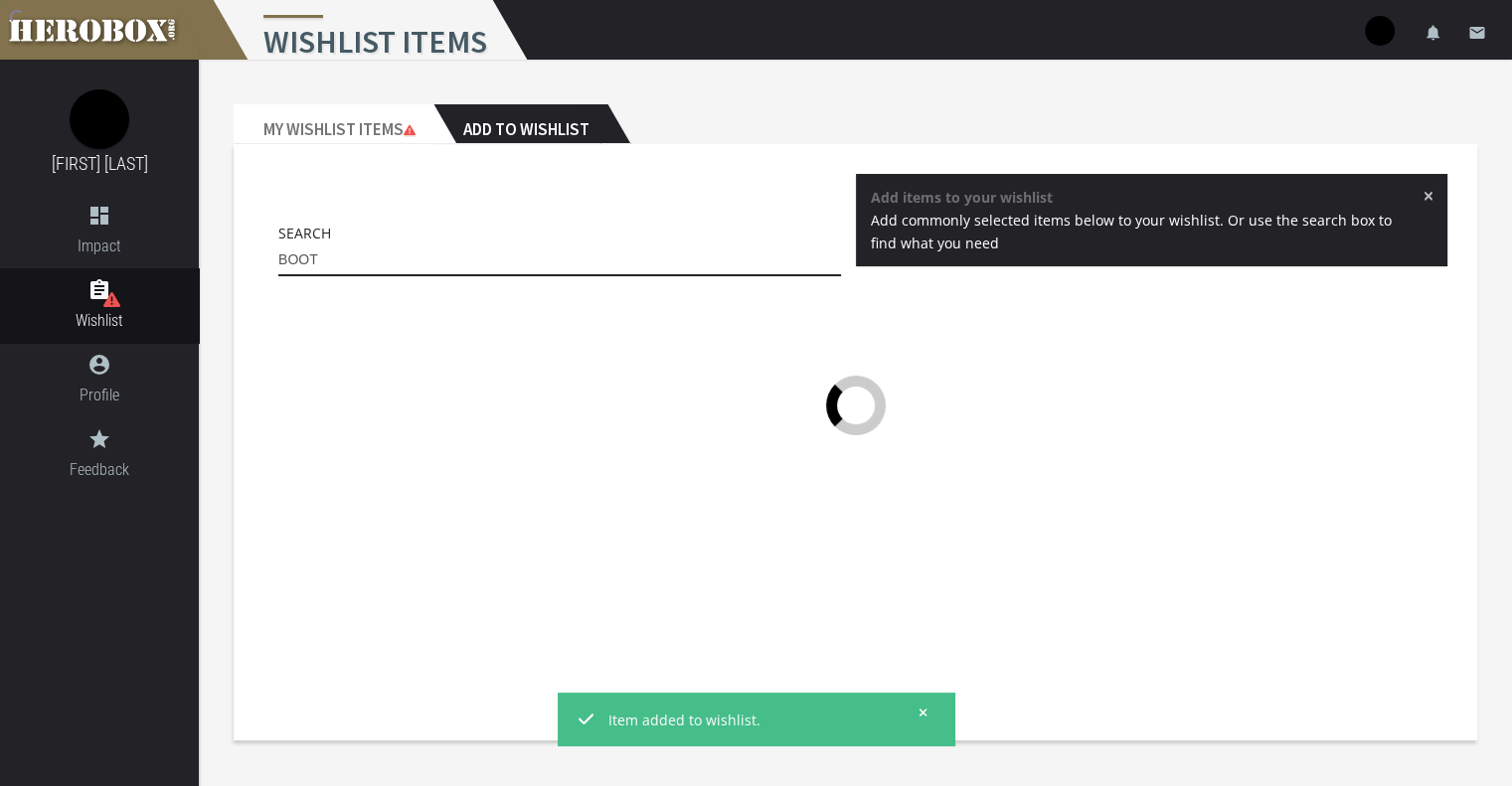 type on "BOOTS" 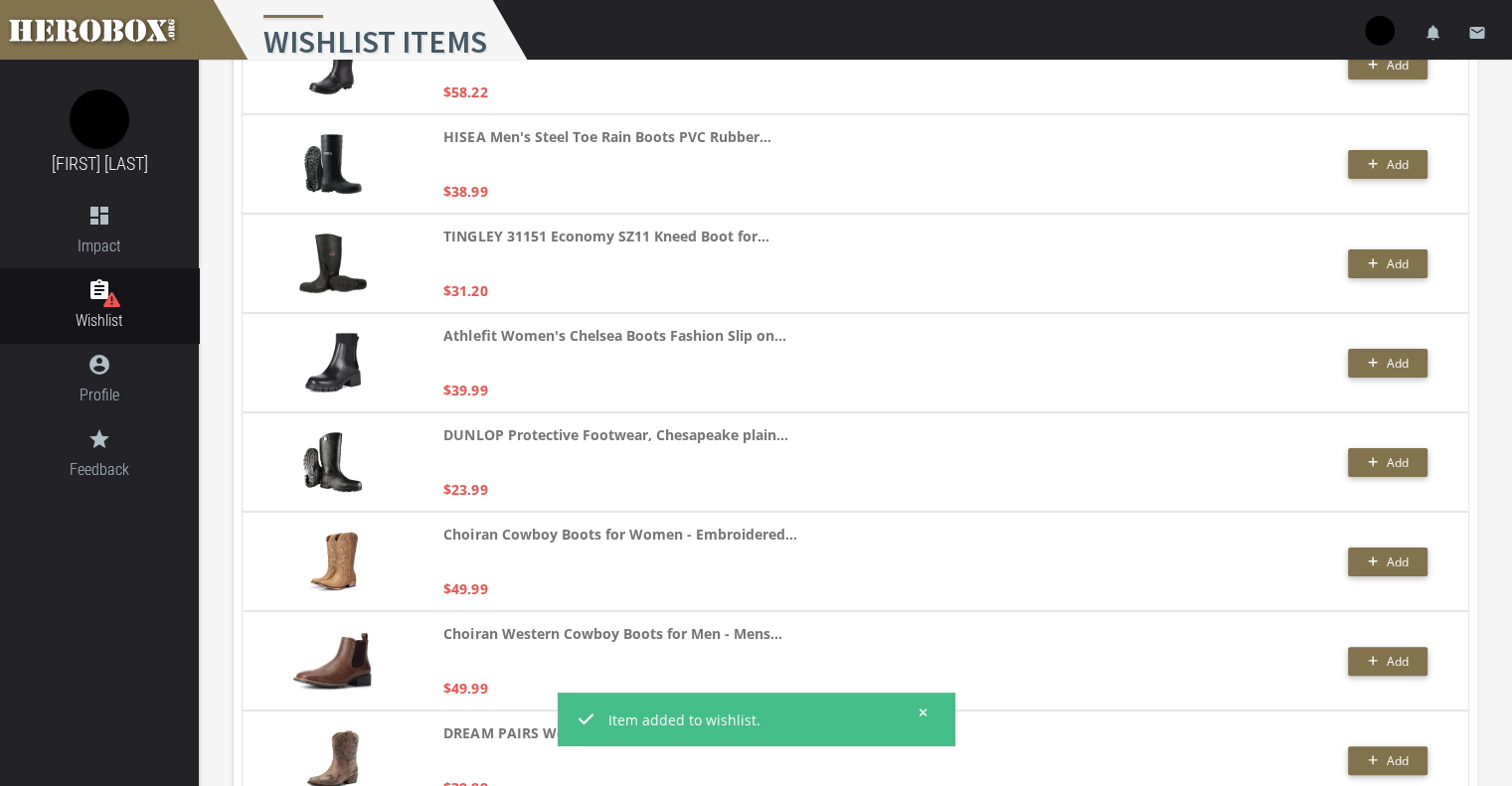 scroll, scrollTop: 0, scrollLeft: 0, axis: both 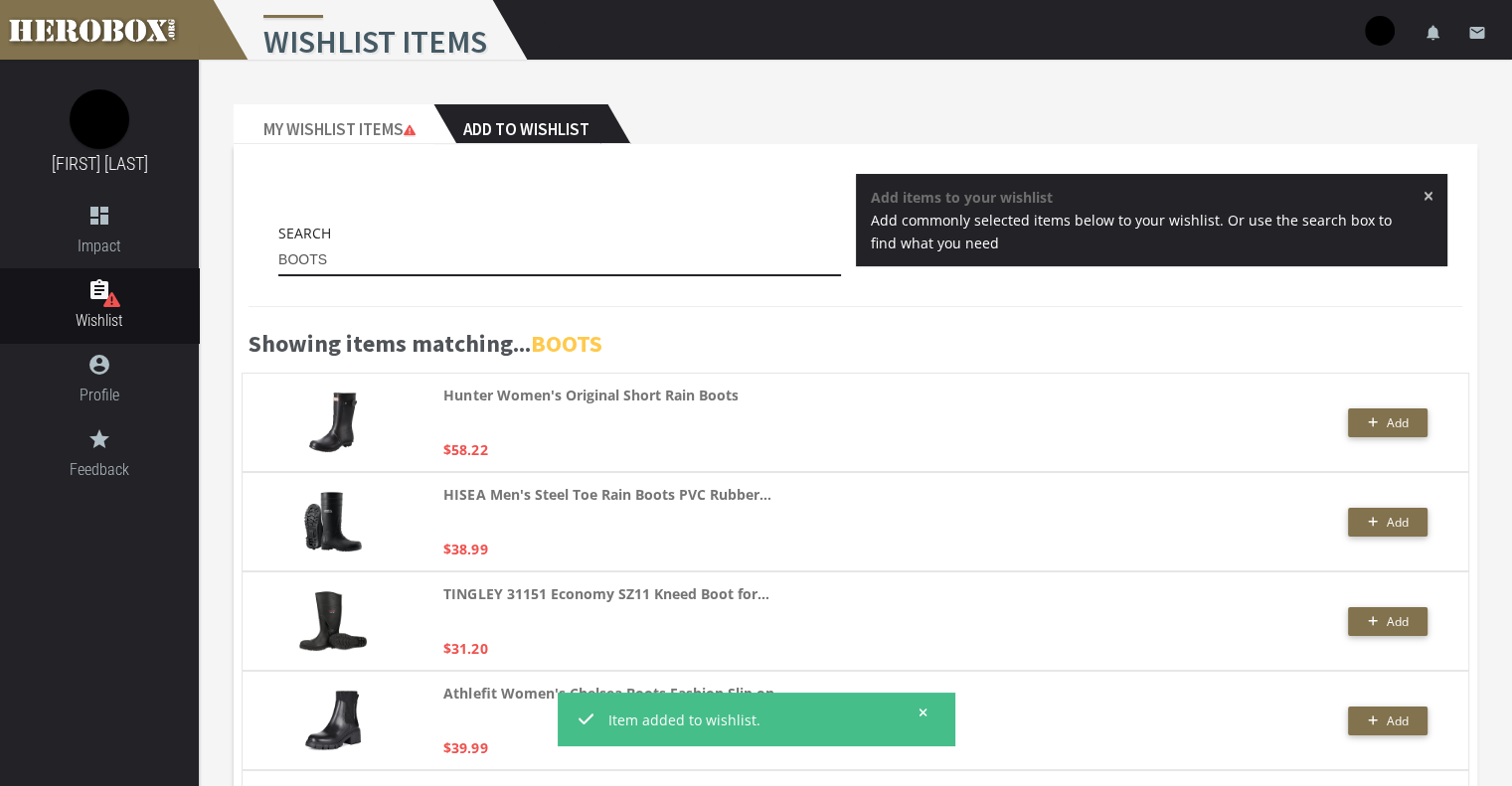 drag, startPoint x: 344, startPoint y: 258, endPoint x: 120, endPoint y: 303, distance: 228.47538 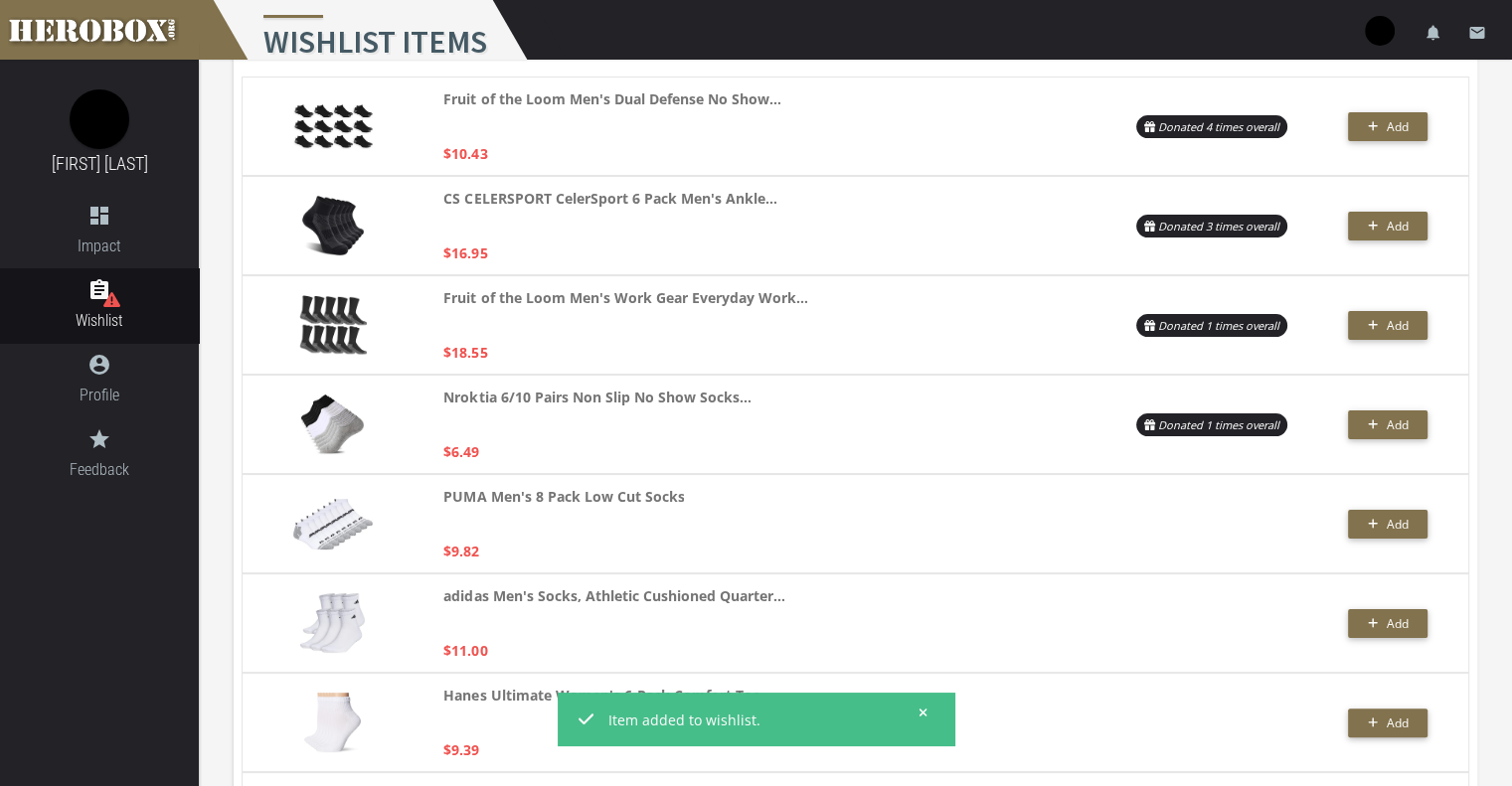 scroll, scrollTop: 298, scrollLeft: 0, axis: vertical 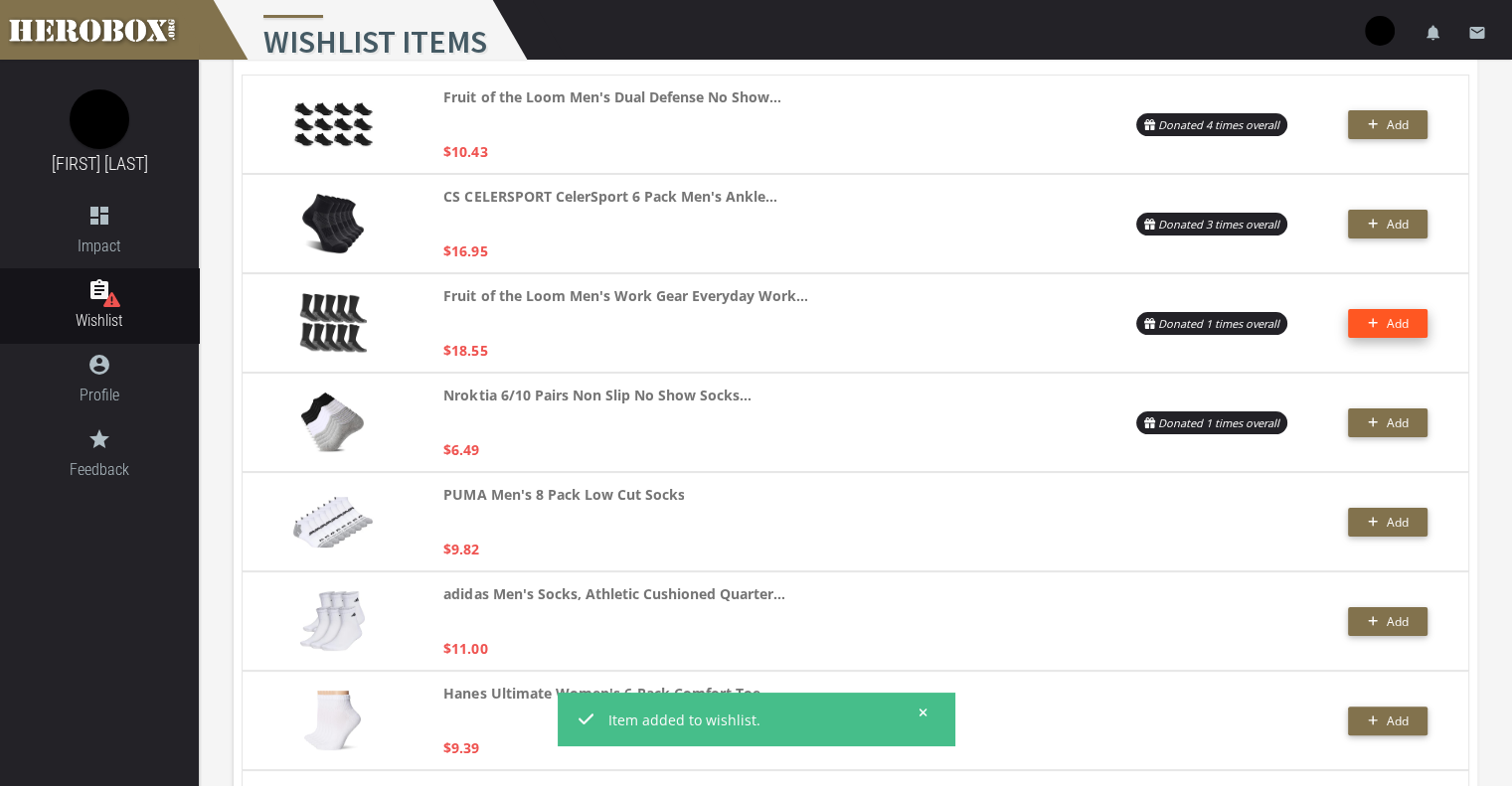 type on "SOCKS" 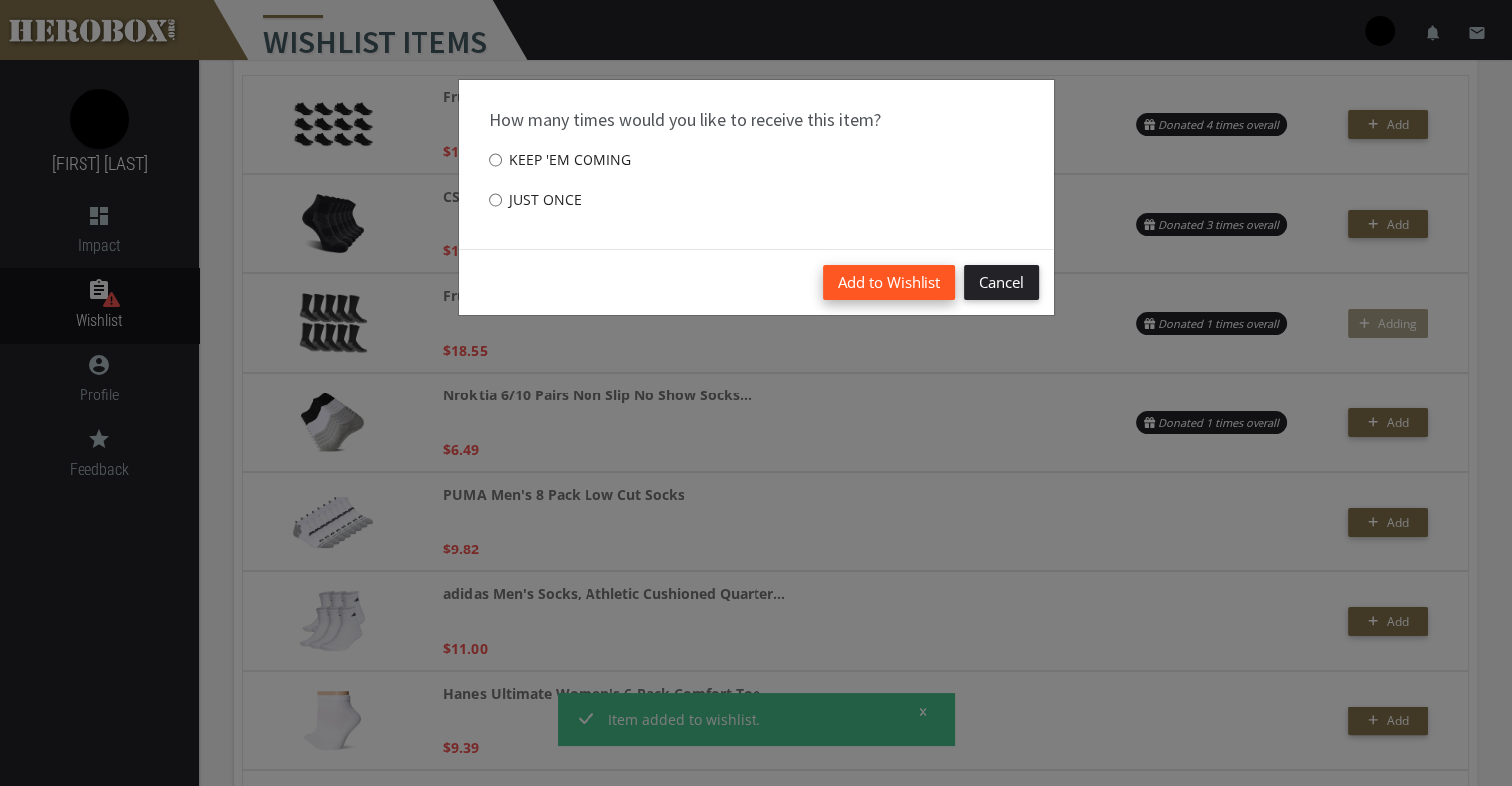 click on "Add to Wishlist" at bounding box center [889, 282] 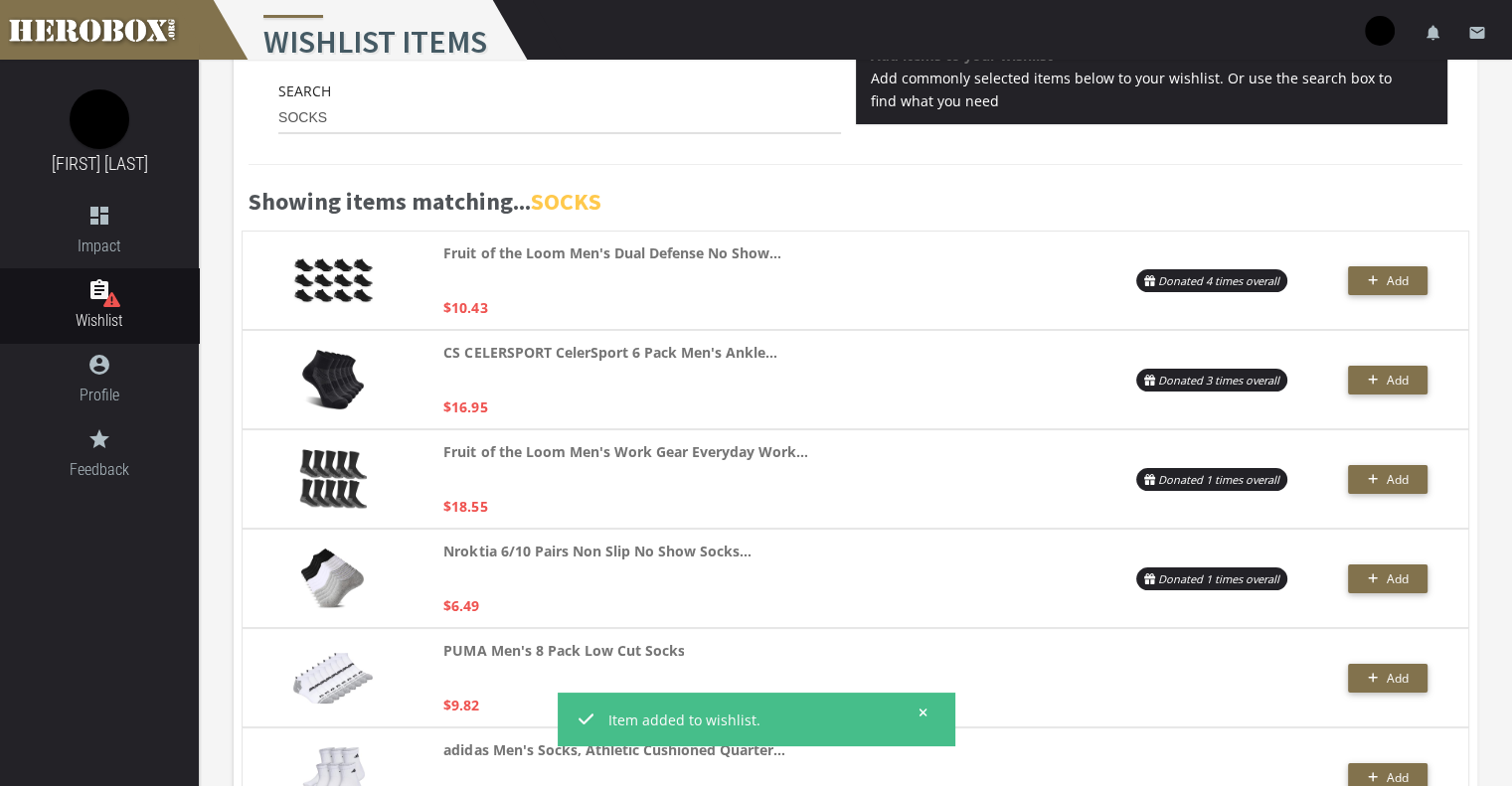 scroll, scrollTop: 0, scrollLeft: 0, axis: both 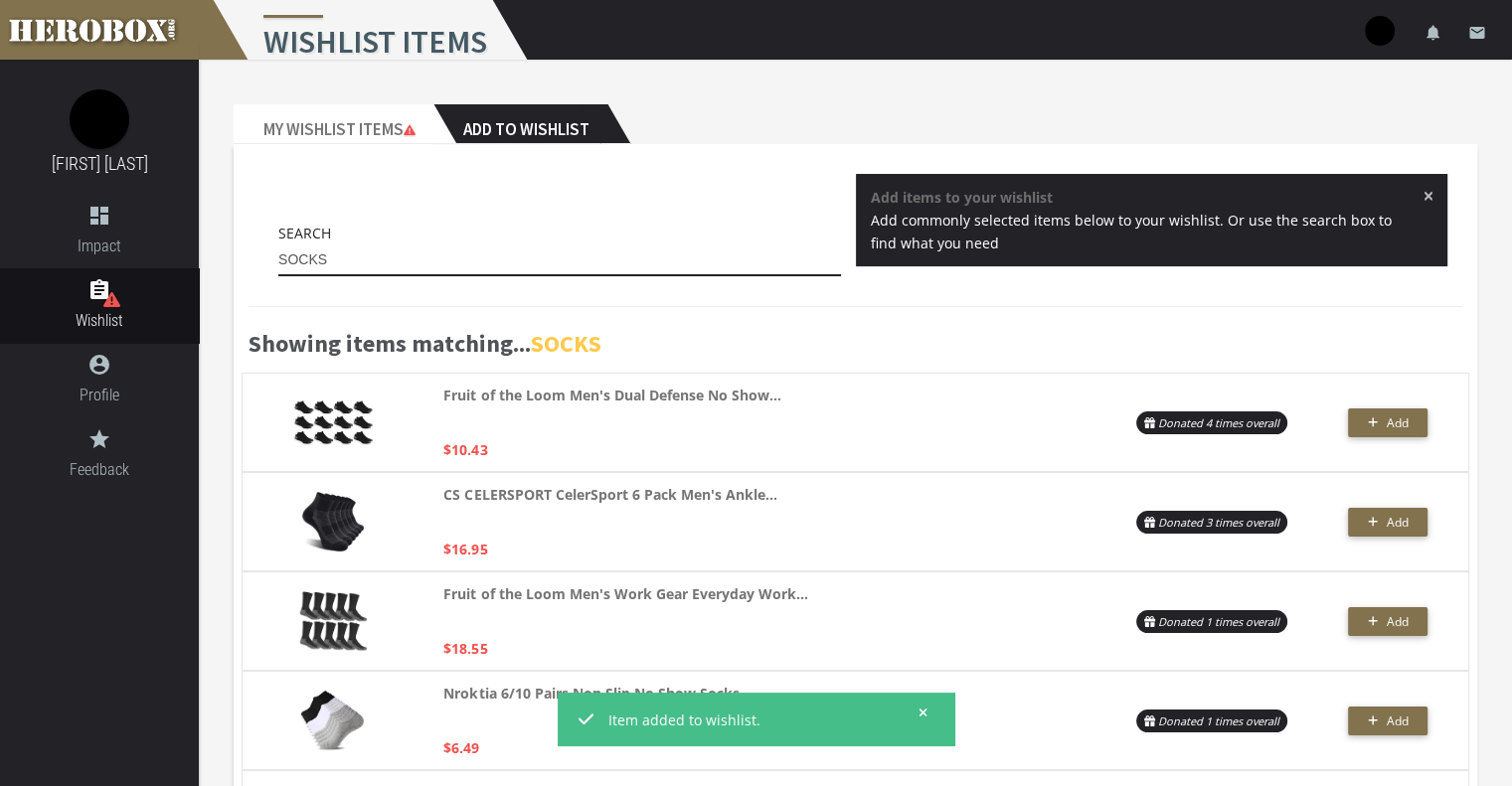 drag, startPoint x: 337, startPoint y: 261, endPoint x: 252, endPoint y: 270, distance: 85.47514 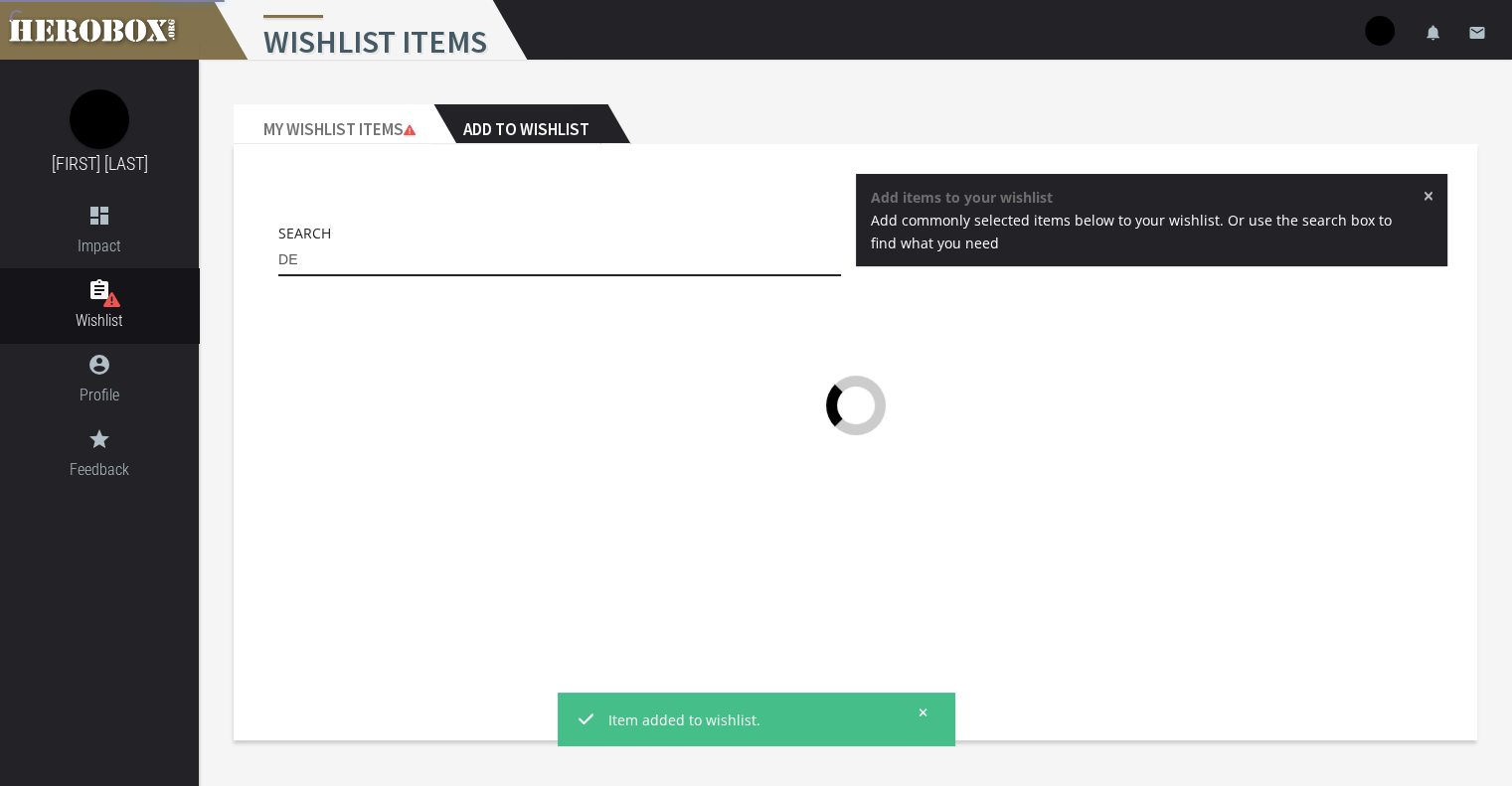 type on "D" 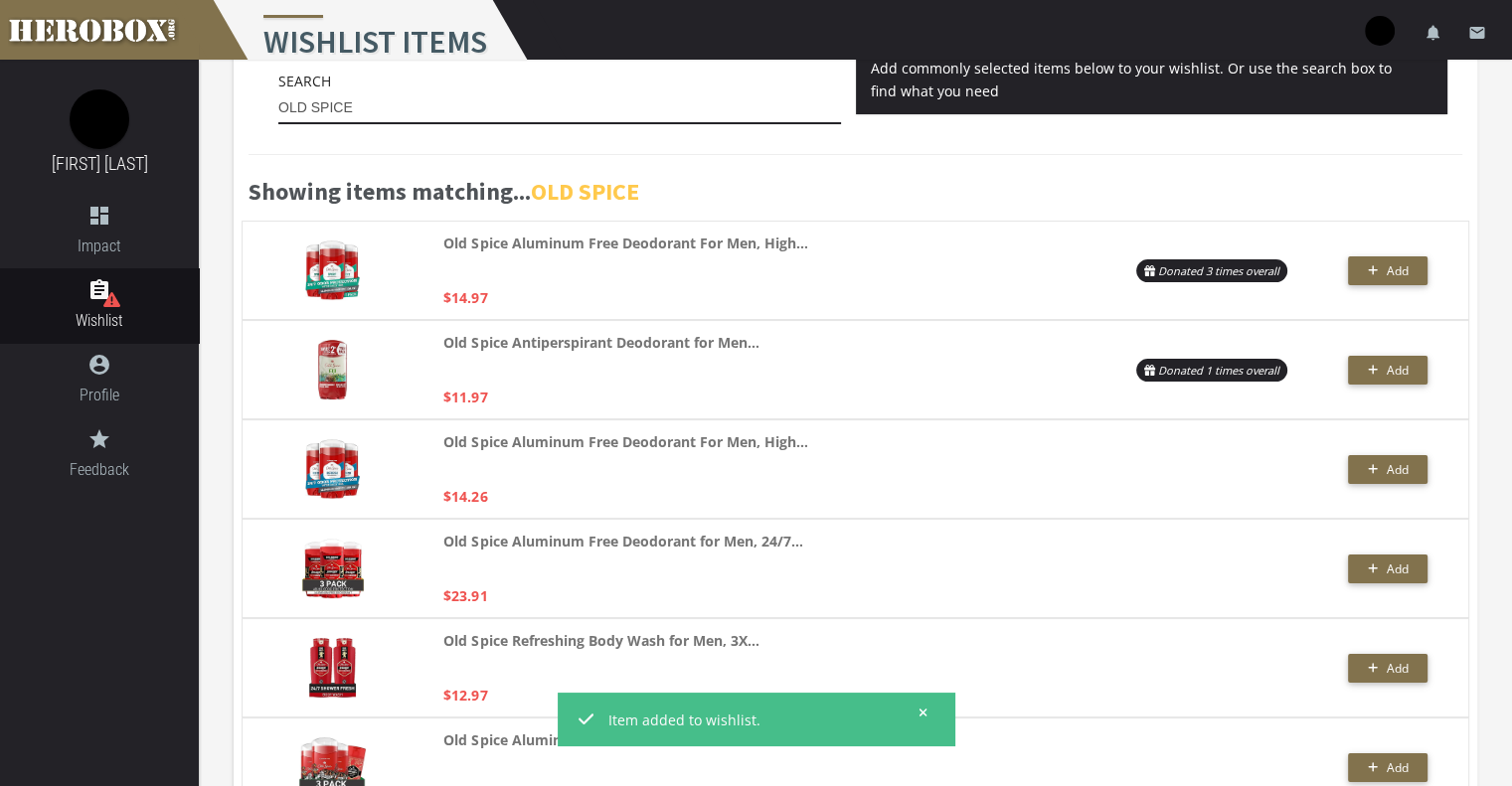 scroll, scrollTop: 199, scrollLeft: 0, axis: vertical 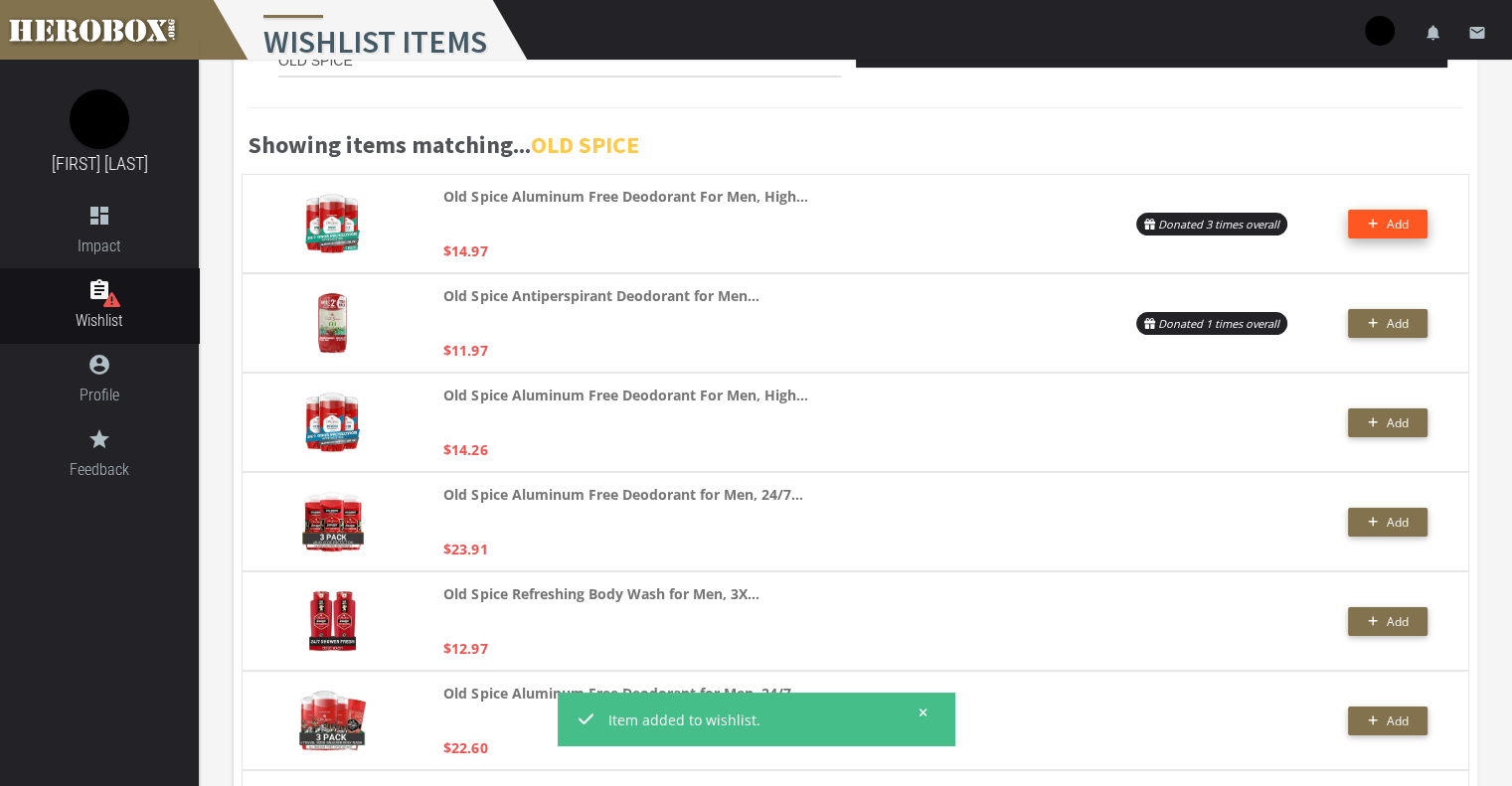 click 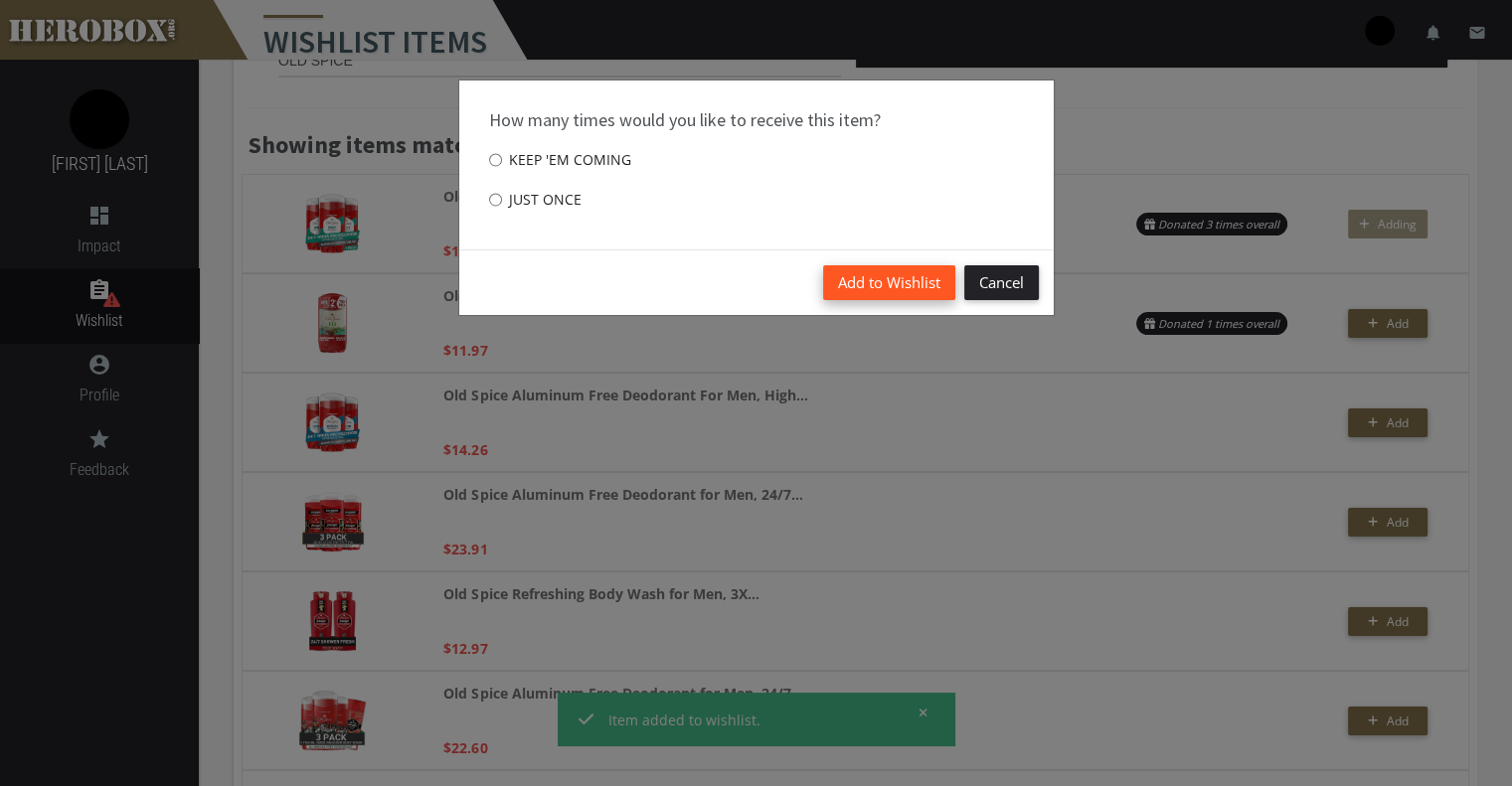 click on "Add to Wishlist" at bounding box center (889, 282) 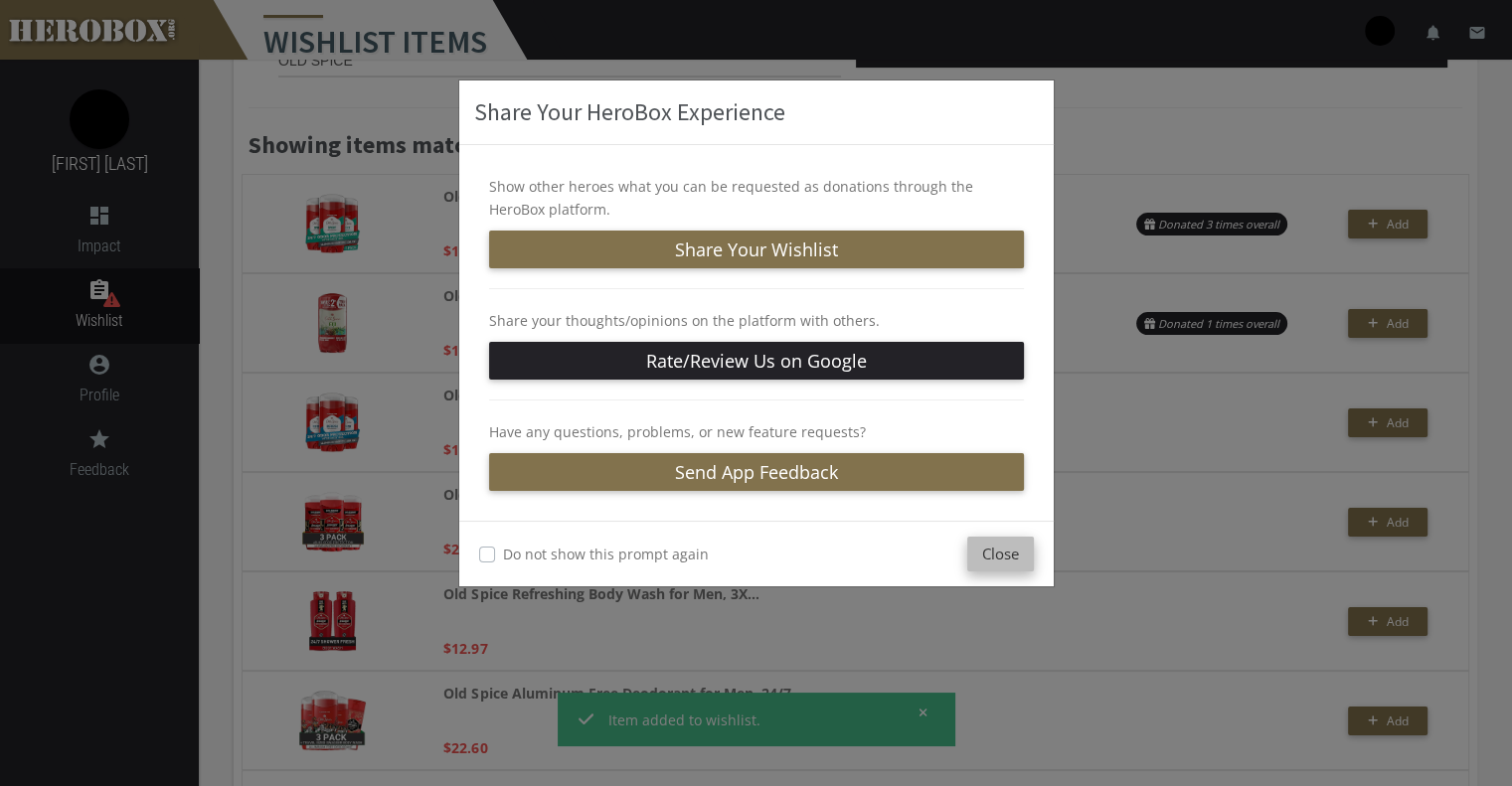 click on "Close" at bounding box center (1000, 553) 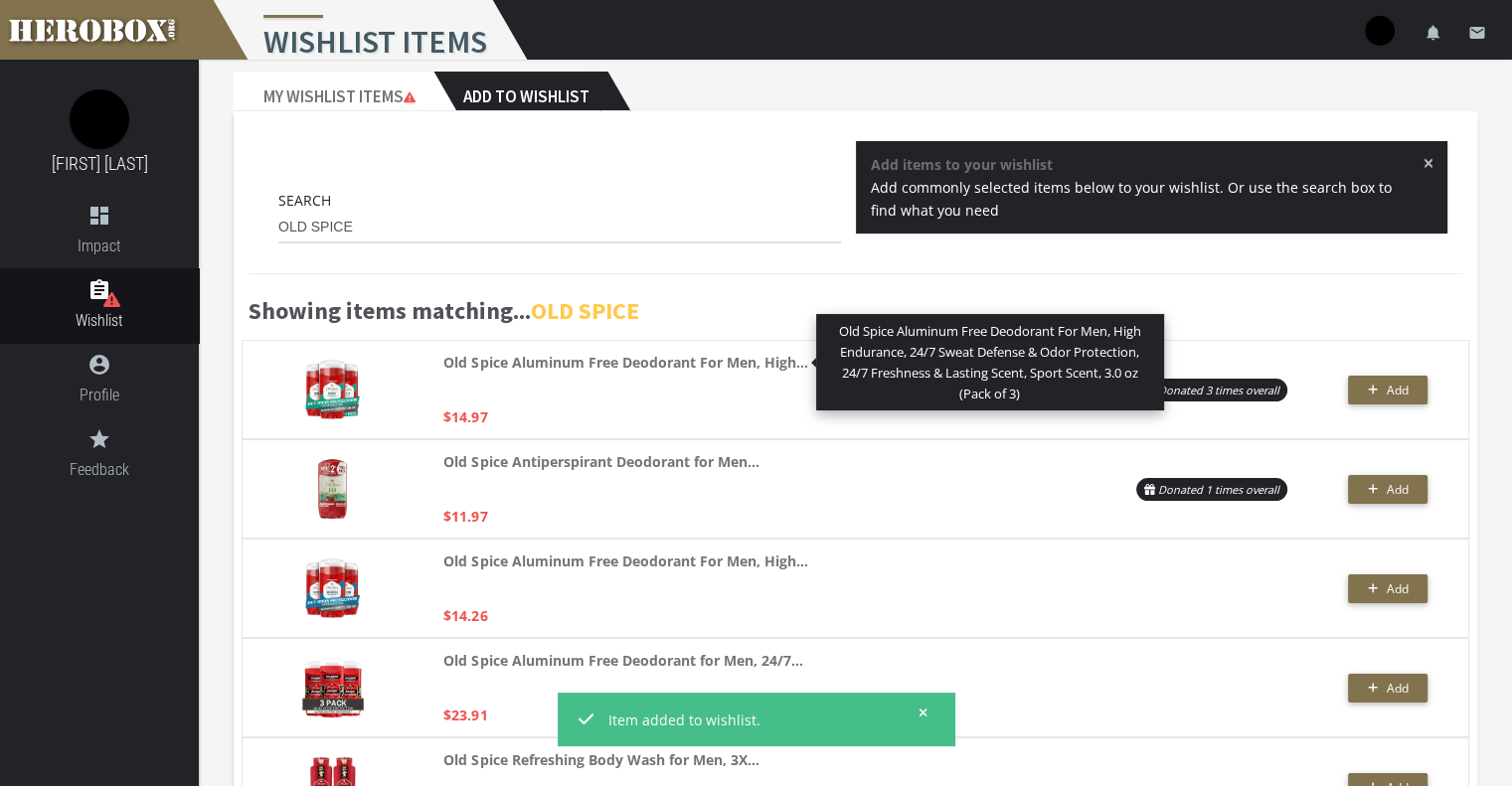 scroll, scrollTop: 0, scrollLeft: 0, axis: both 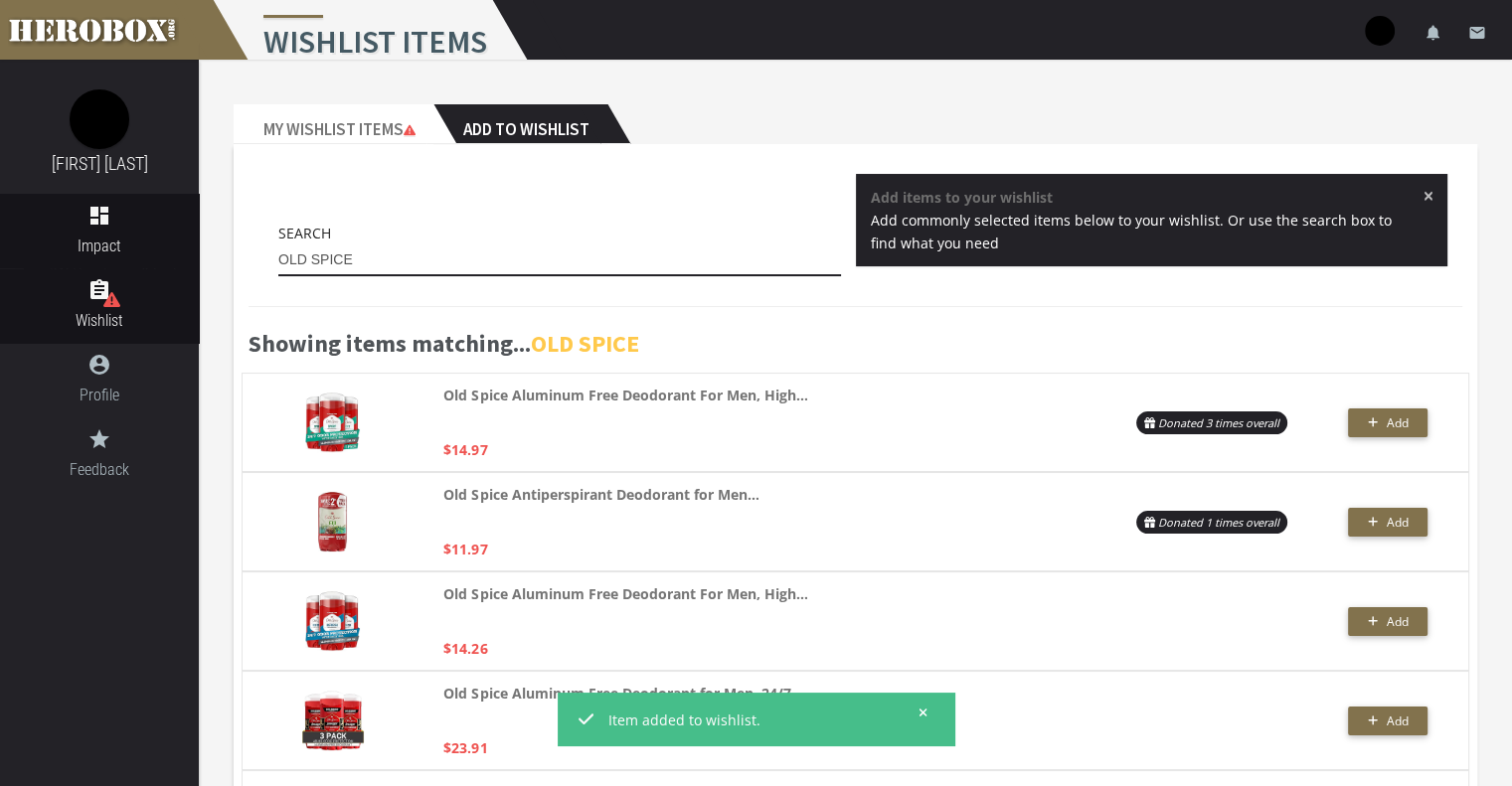 drag, startPoint x: 391, startPoint y: 257, endPoint x: 0, endPoint y: 256, distance: 391.00128 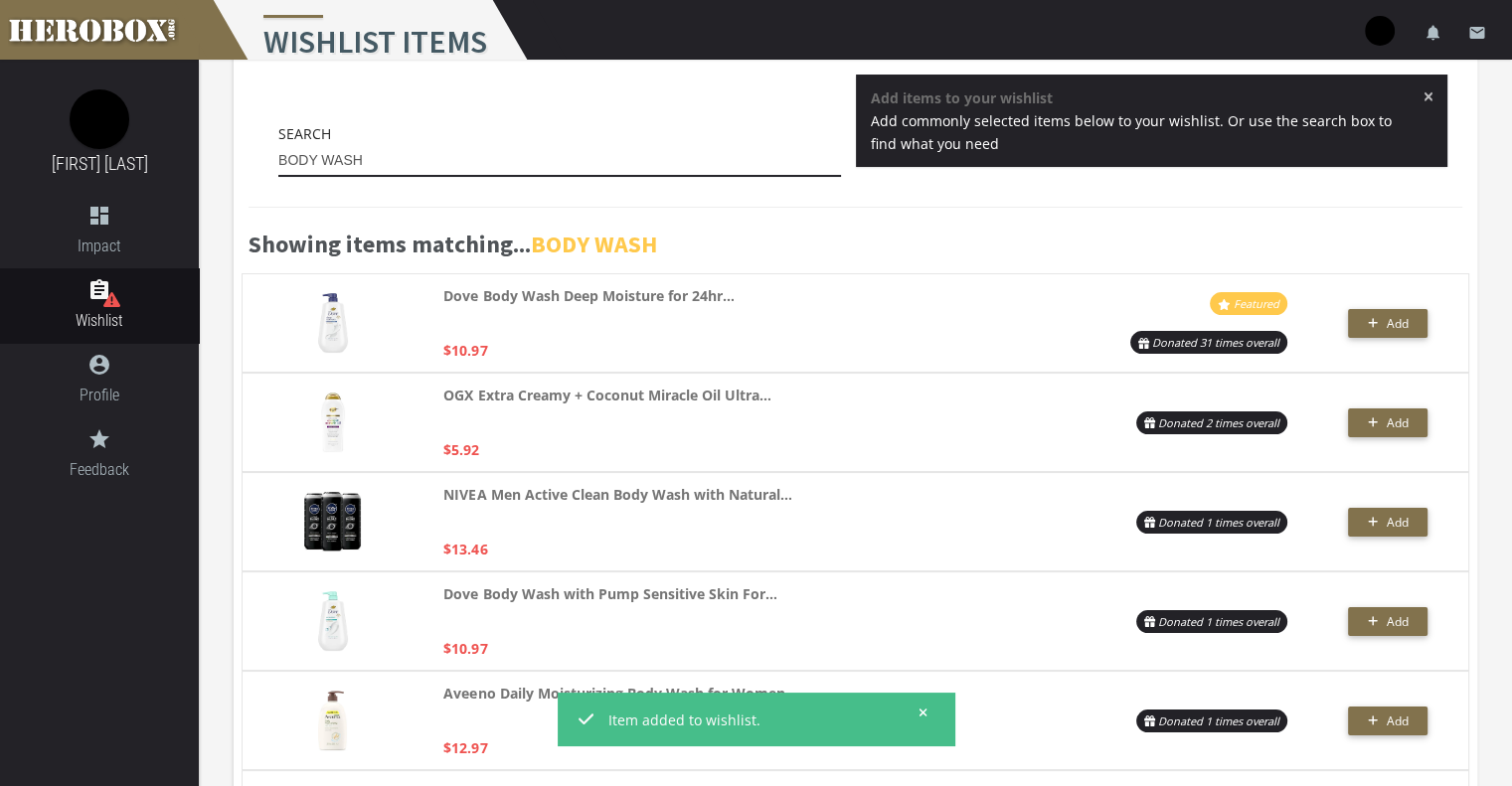 scroll, scrollTop: 199, scrollLeft: 0, axis: vertical 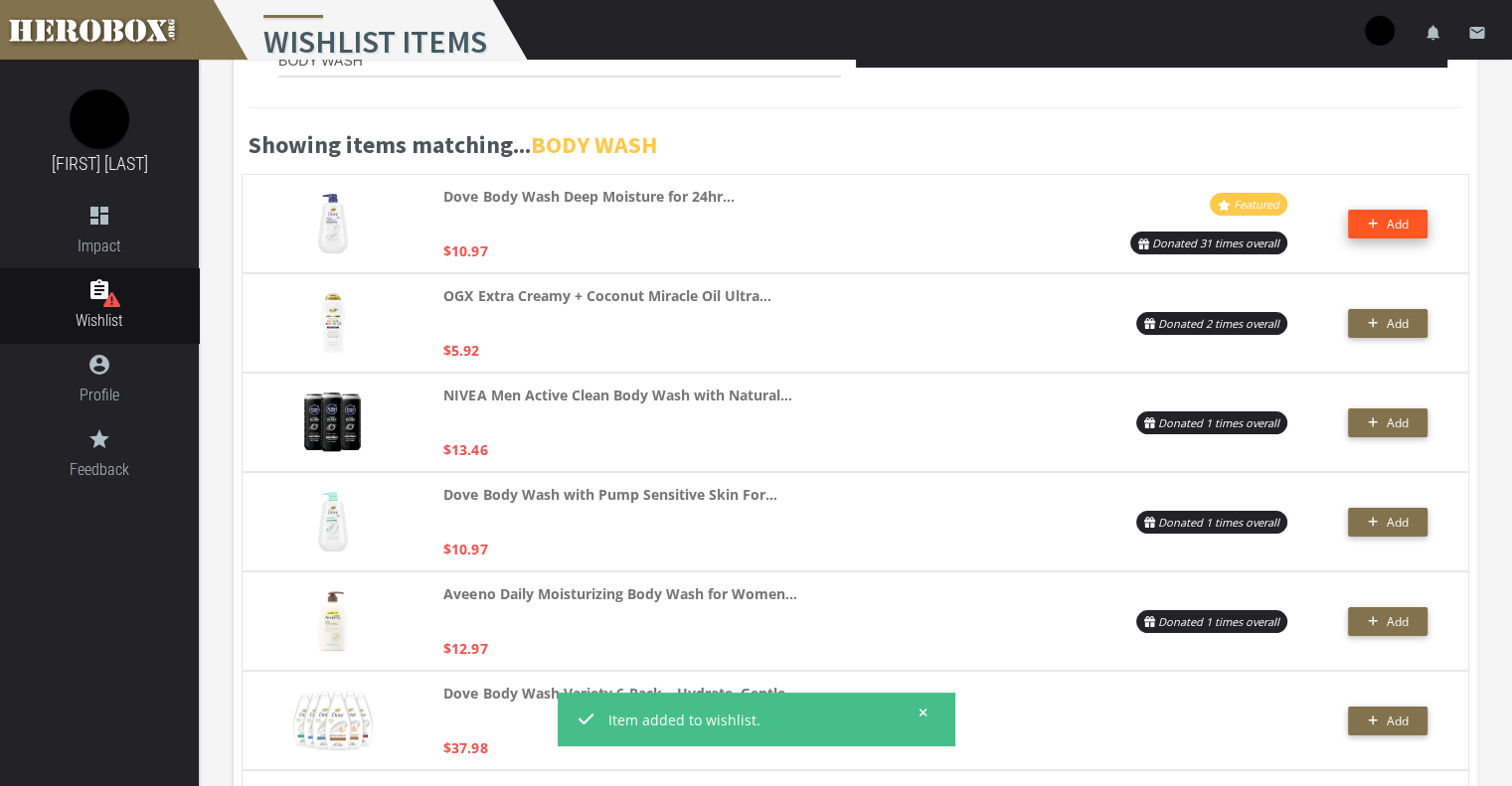 click on "Add" at bounding box center [1388, 224] 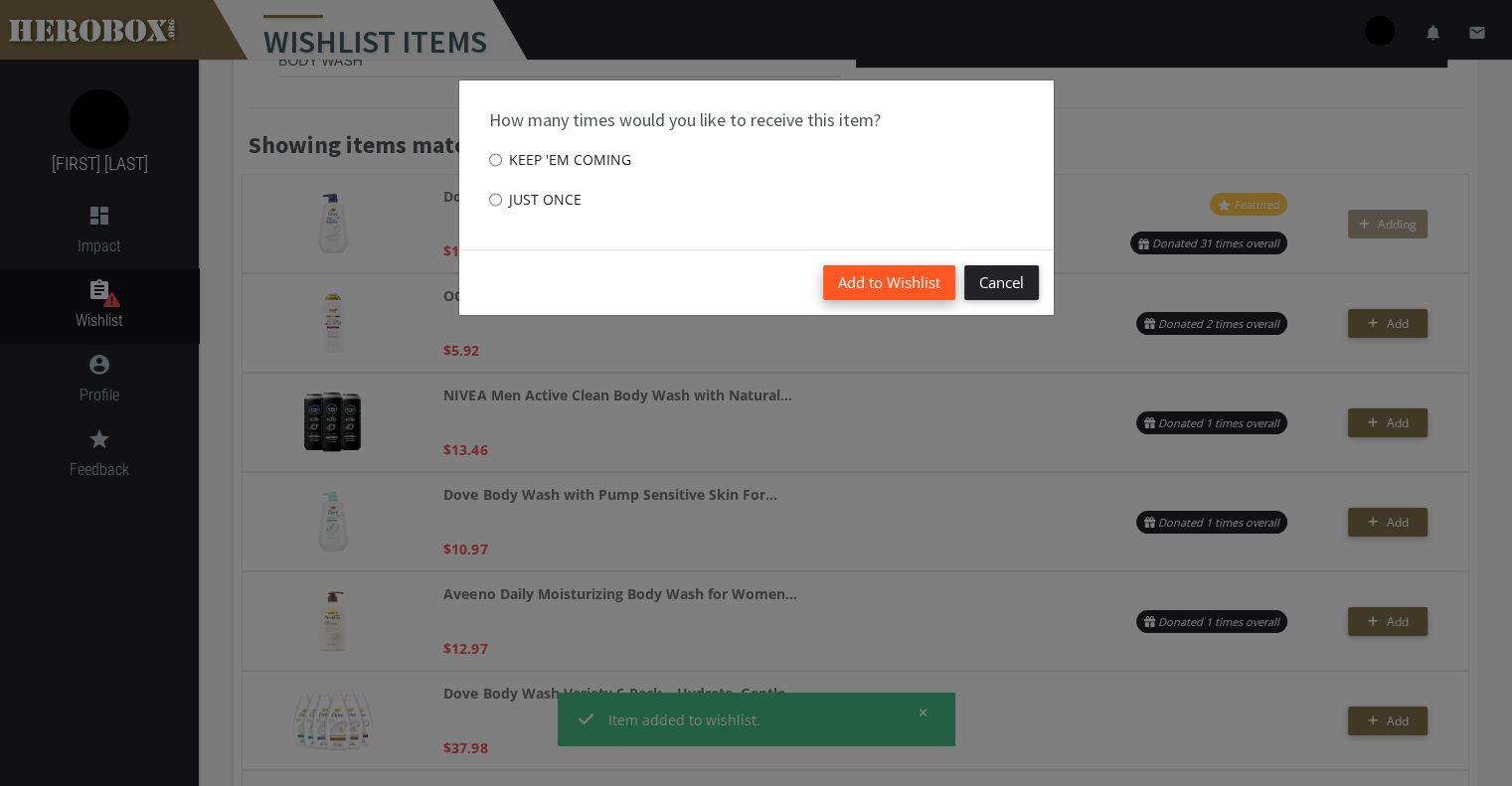 click on "Add to Wishlist" at bounding box center [889, 282] 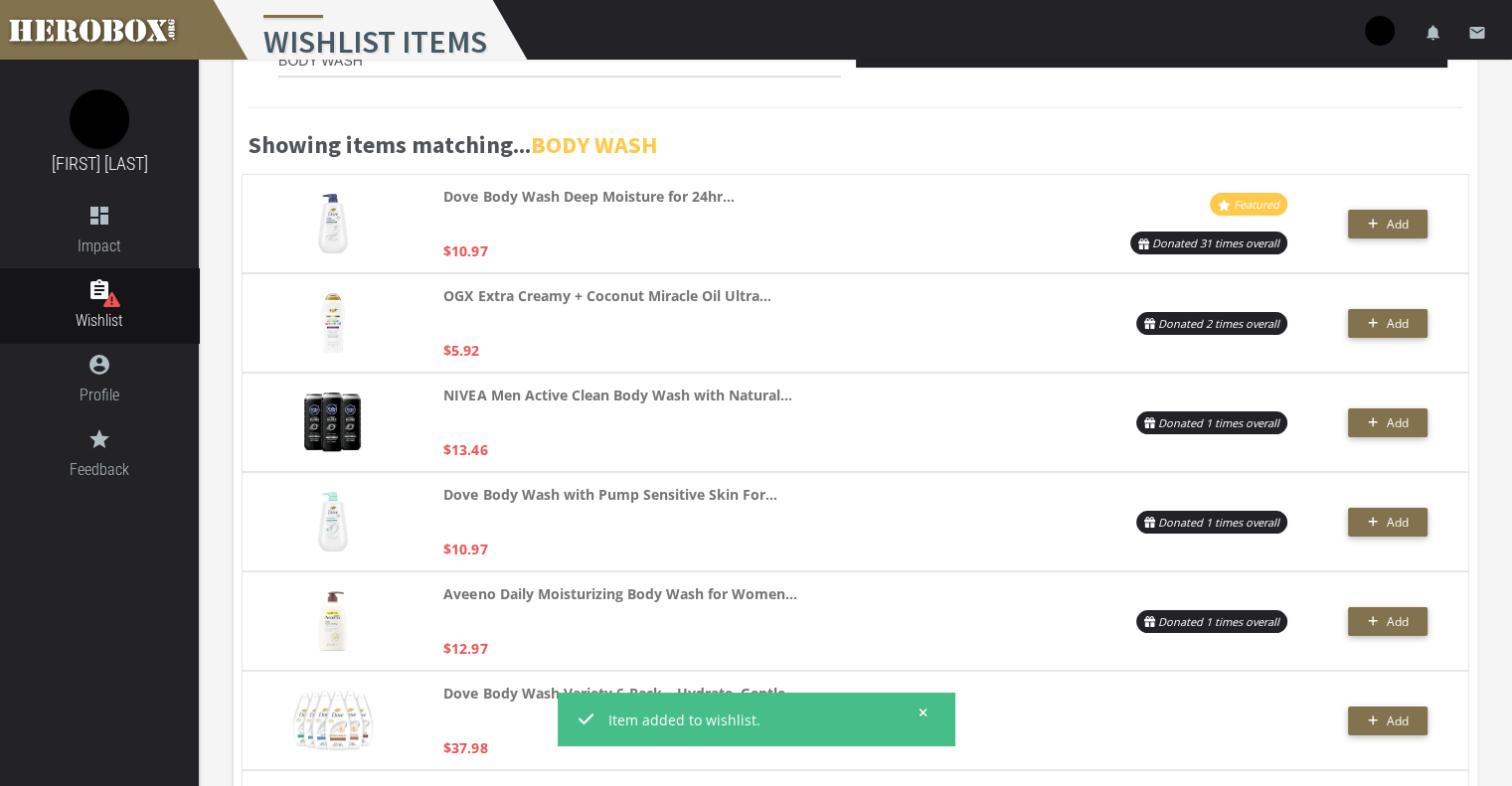 scroll, scrollTop: 0, scrollLeft: 0, axis: both 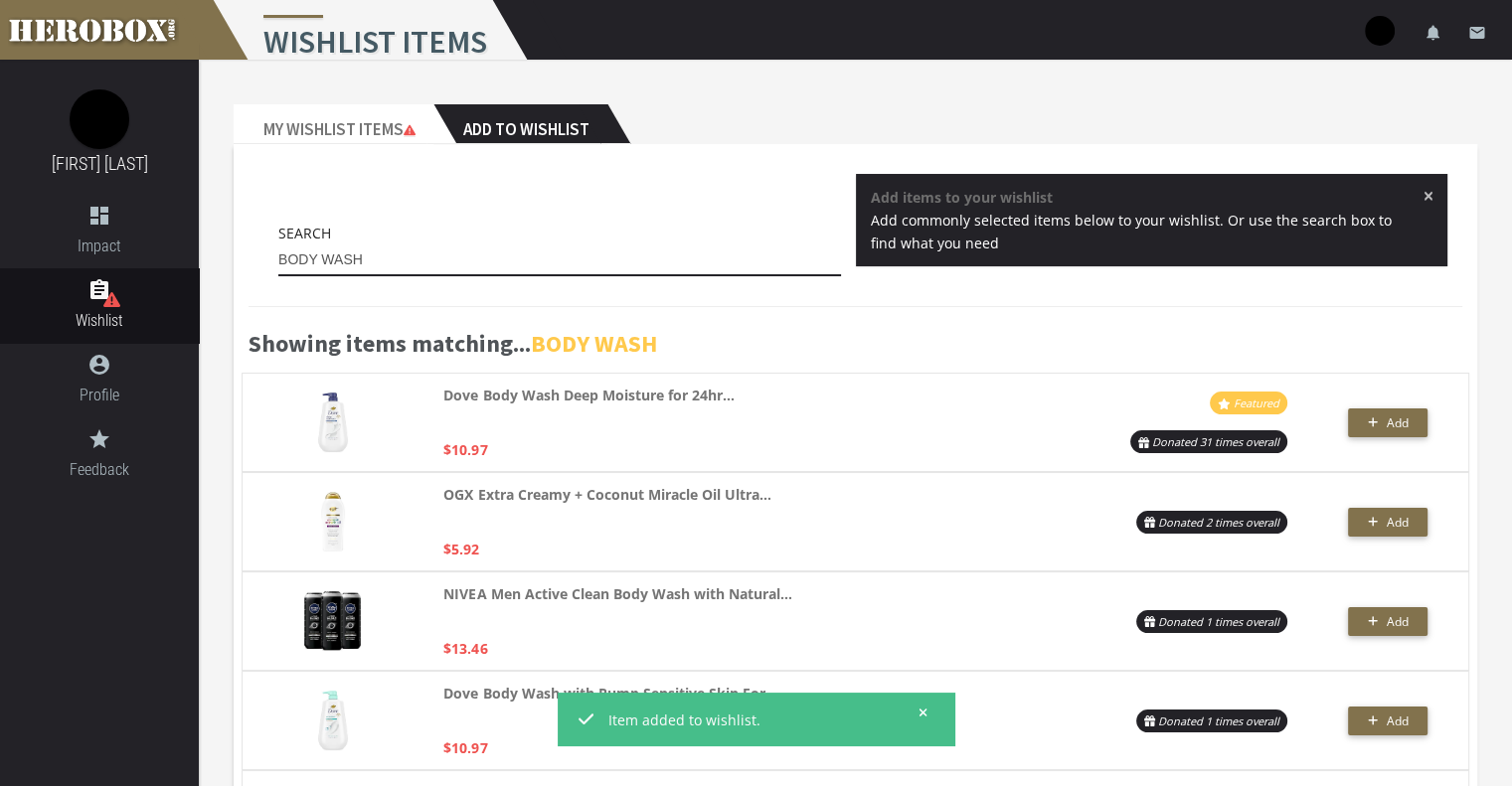 drag, startPoint x: 407, startPoint y: 256, endPoint x: 0, endPoint y: 300, distance: 409.37147 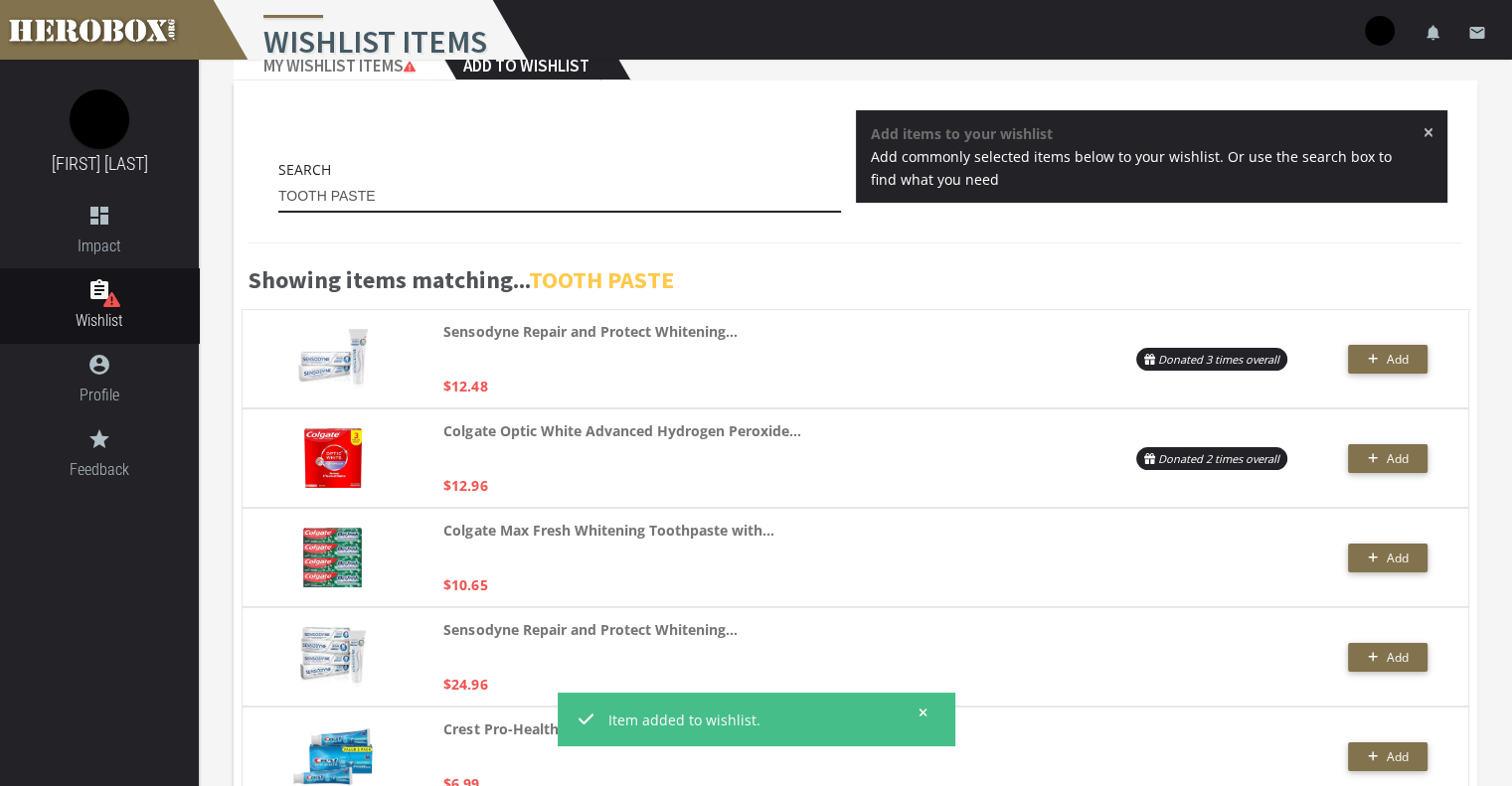 scroll, scrollTop: 99, scrollLeft: 0, axis: vertical 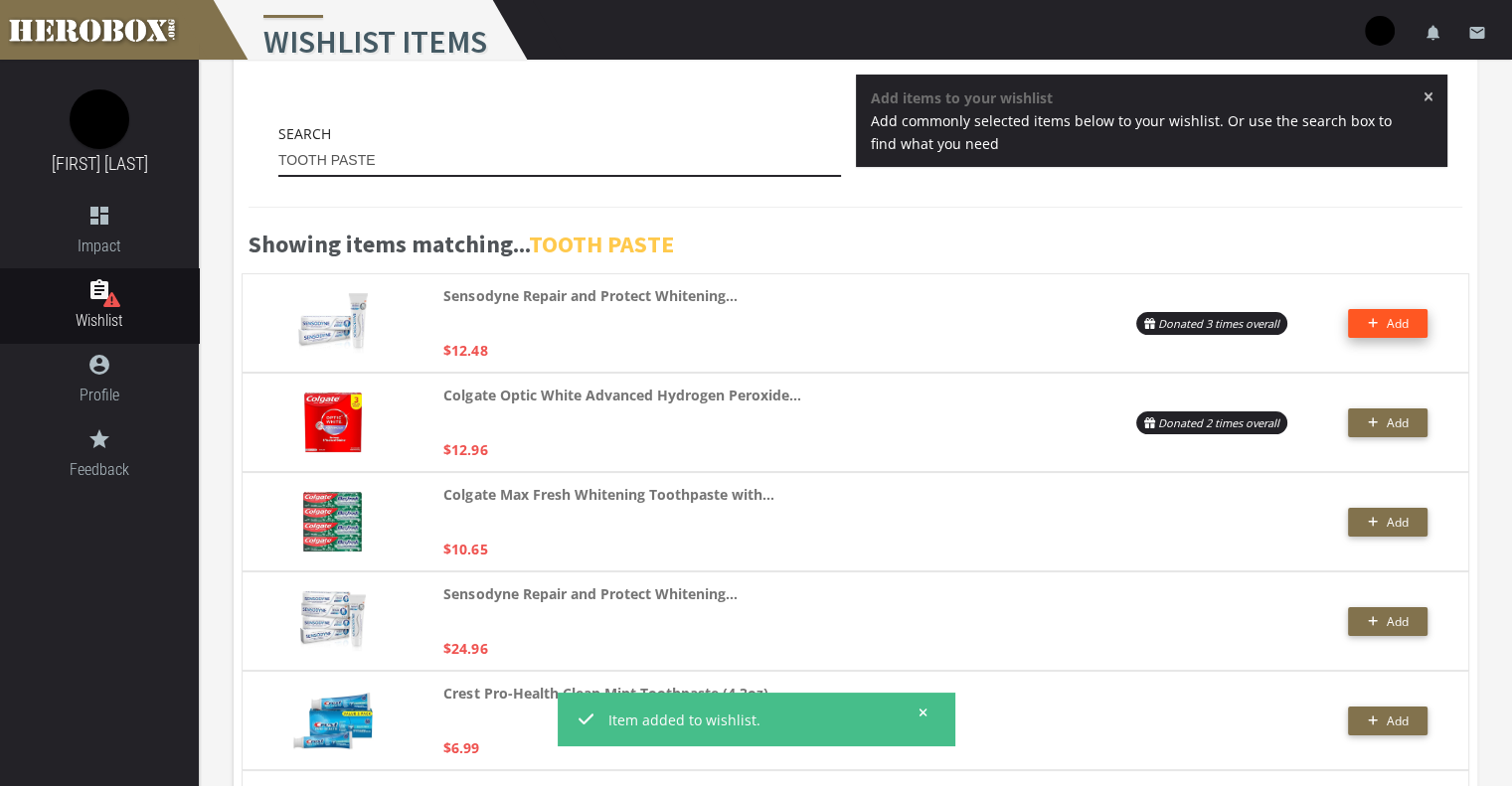 type on "TOOTH PASTE" 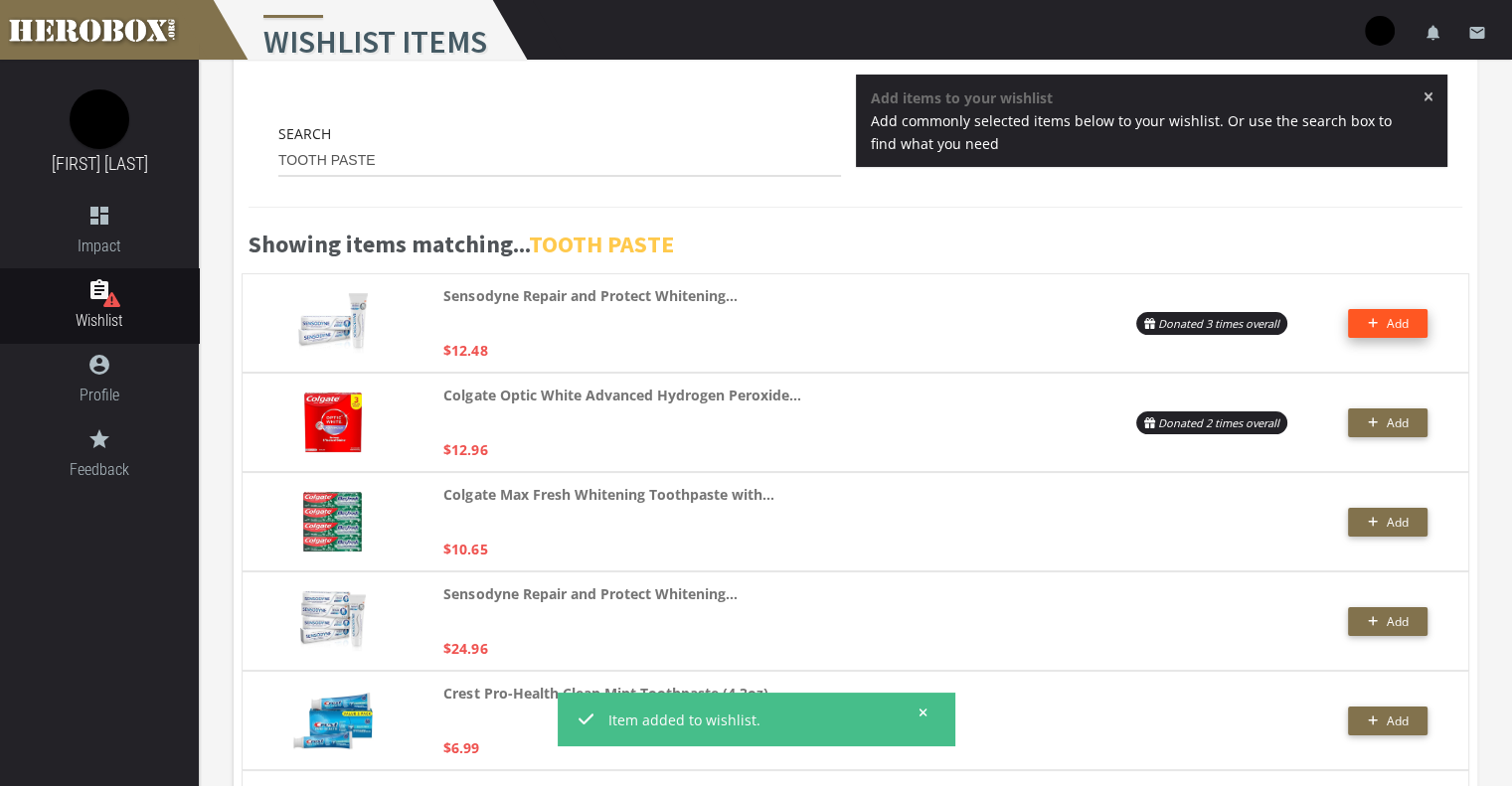 click on "Add" at bounding box center (1397, 323) 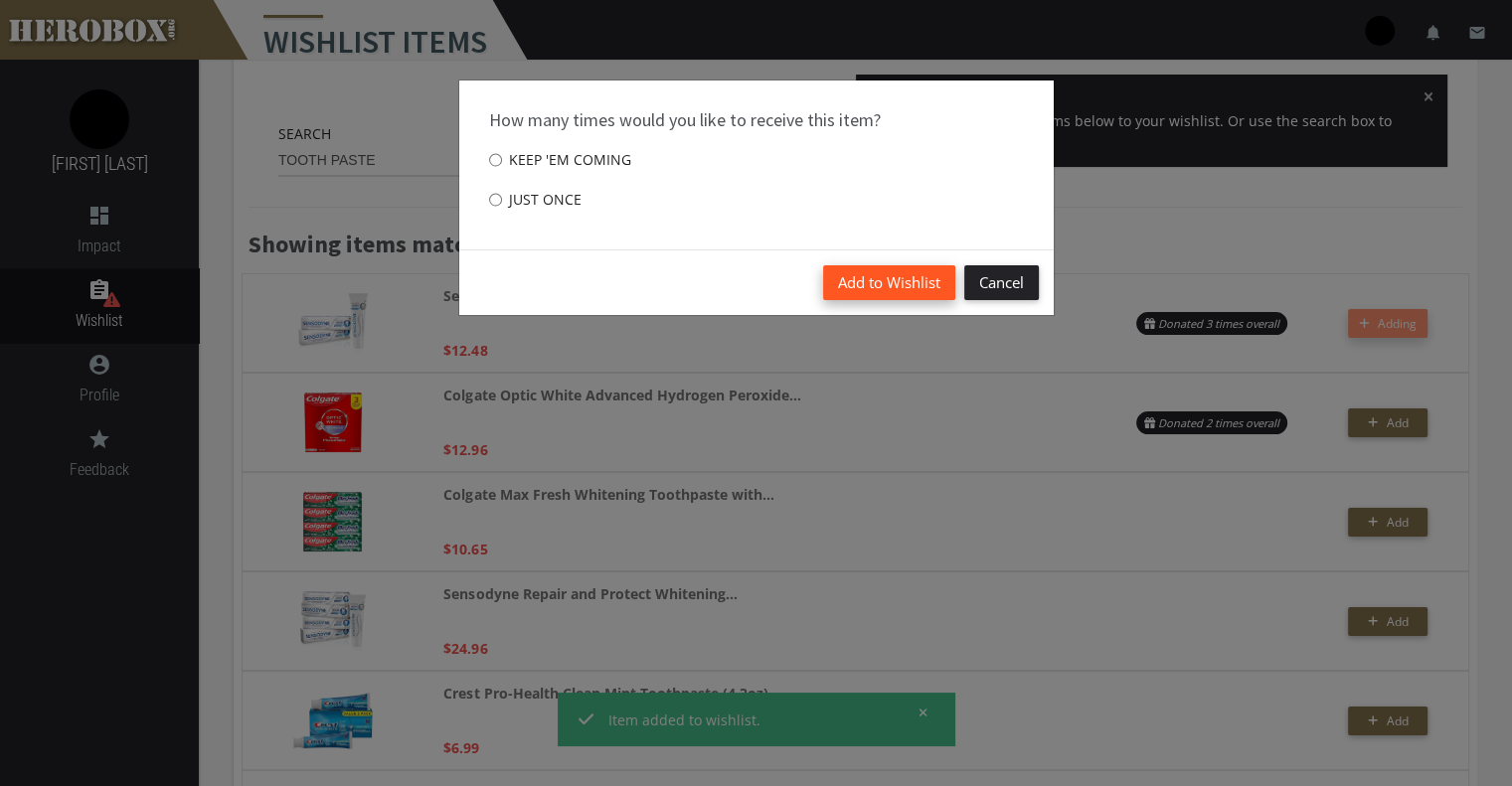 click on "Add to Wishlist" at bounding box center (889, 282) 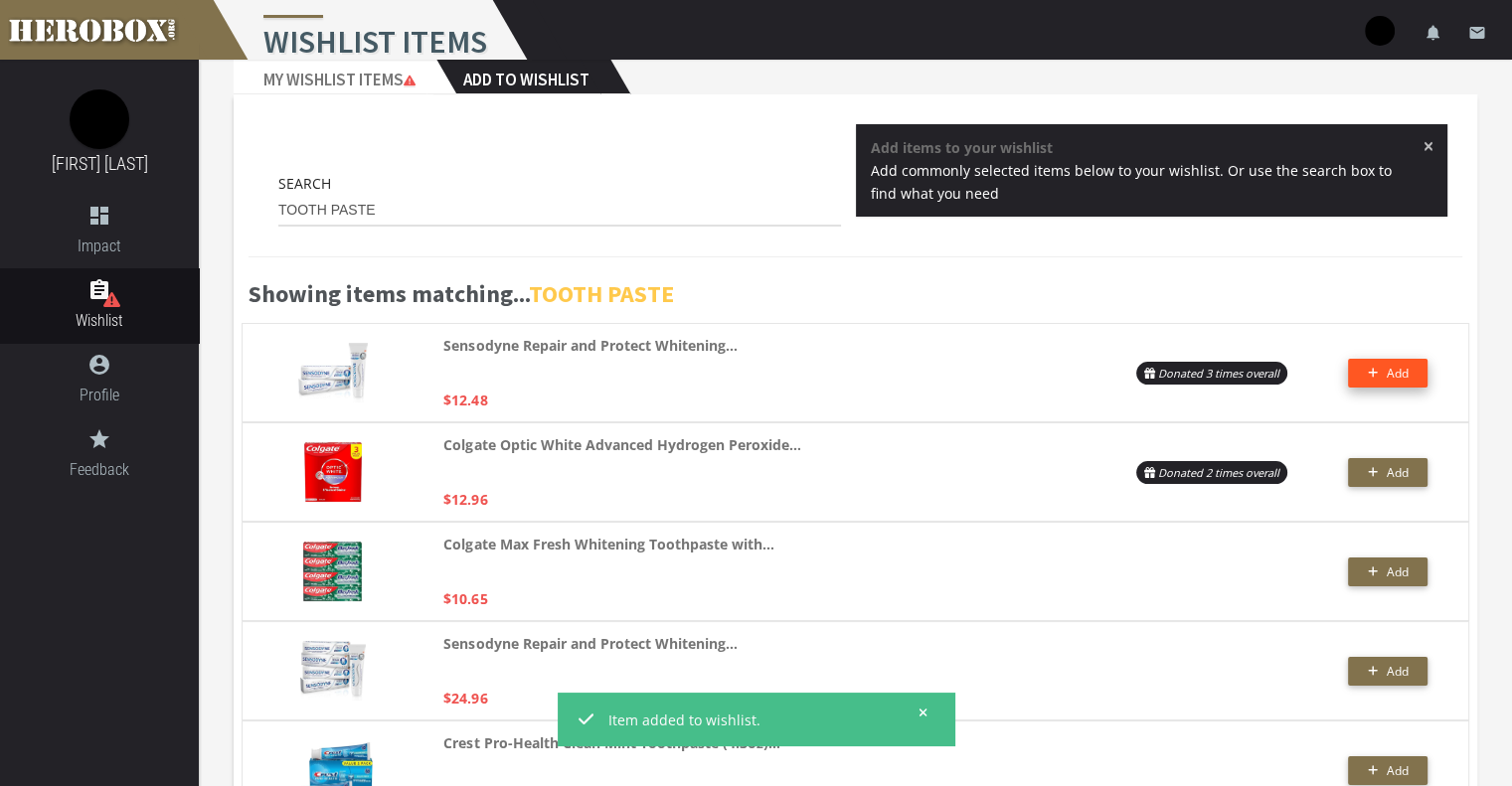 scroll, scrollTop: 0, scrollLeft: 0, axis: both 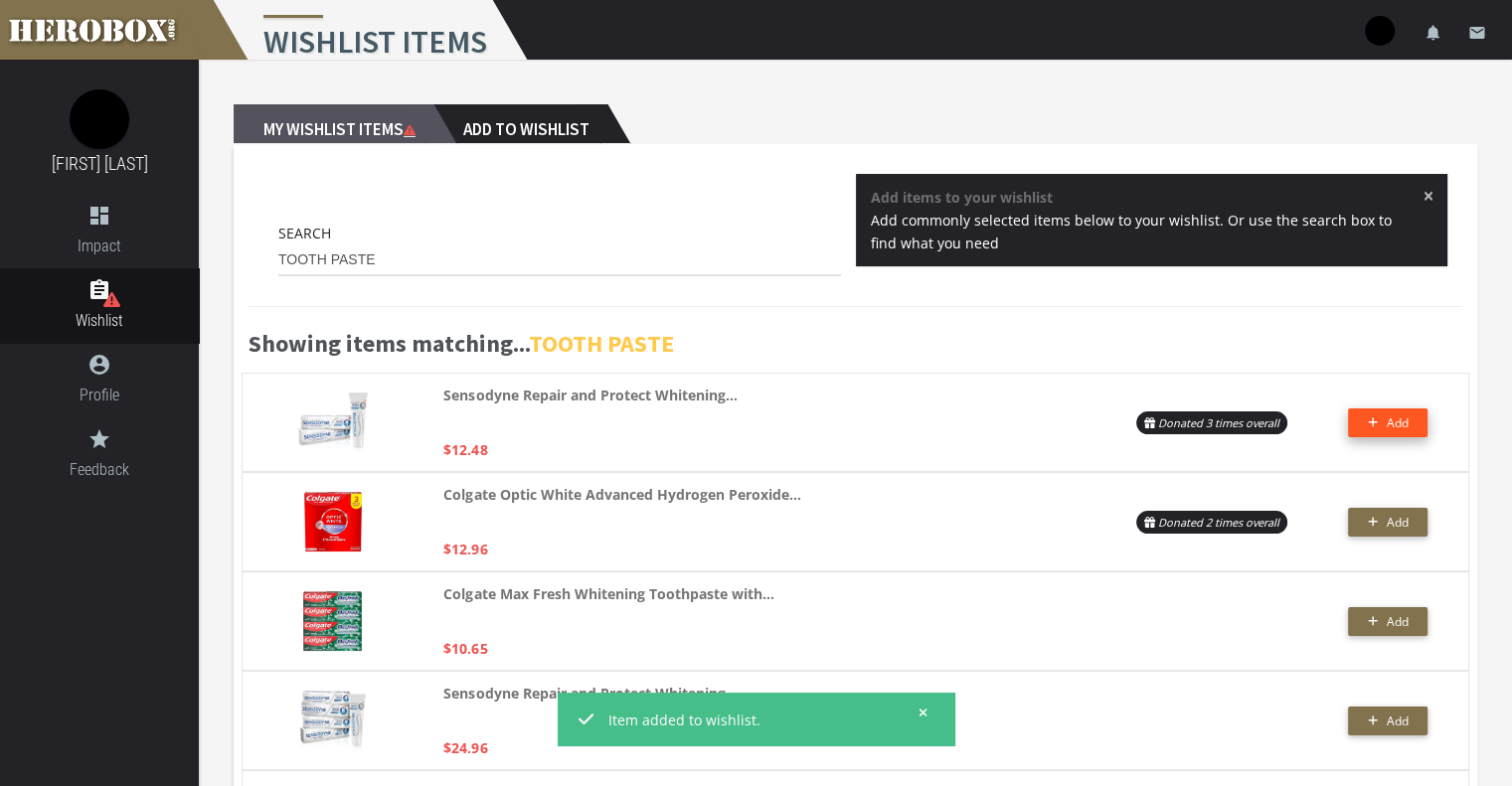 click on "My Wishlist Items" at bounding box center [333, 124] 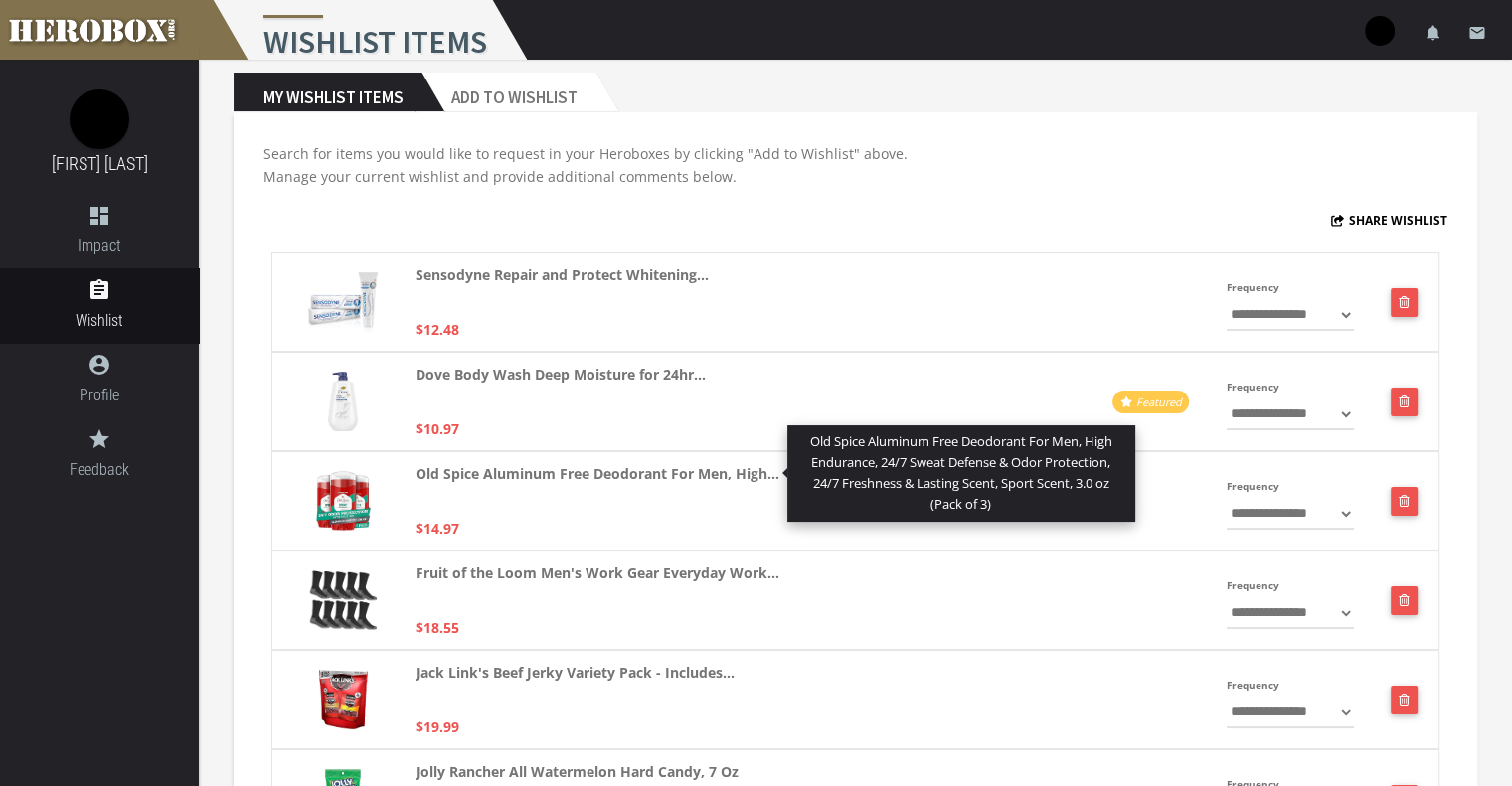 scroll, scrollTop: 0, scrollLeft: 0, axis: both 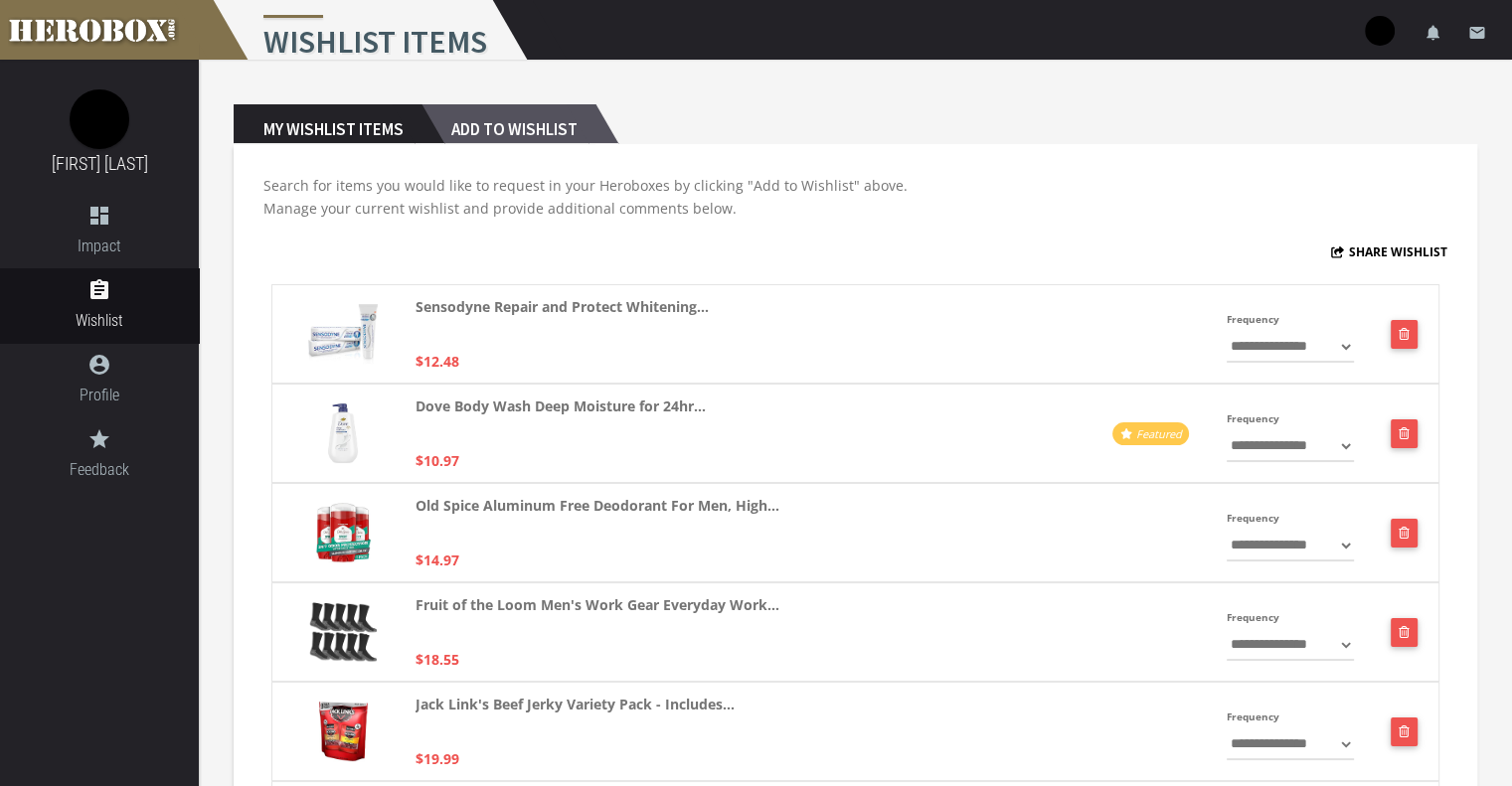 click on "Add to Wishlist" at bounding box center (508, 124) 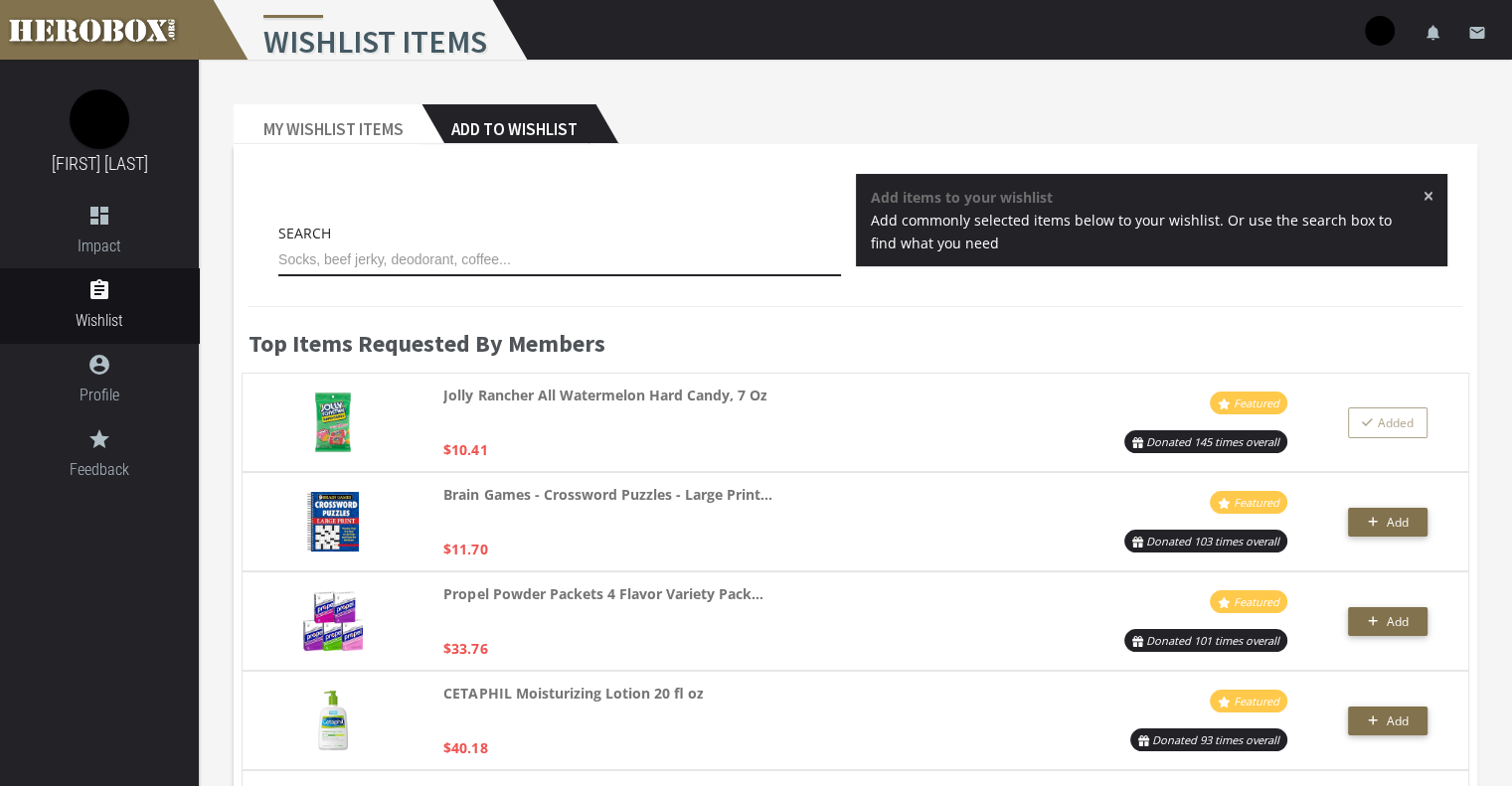 click at bounding box center [560, 260] 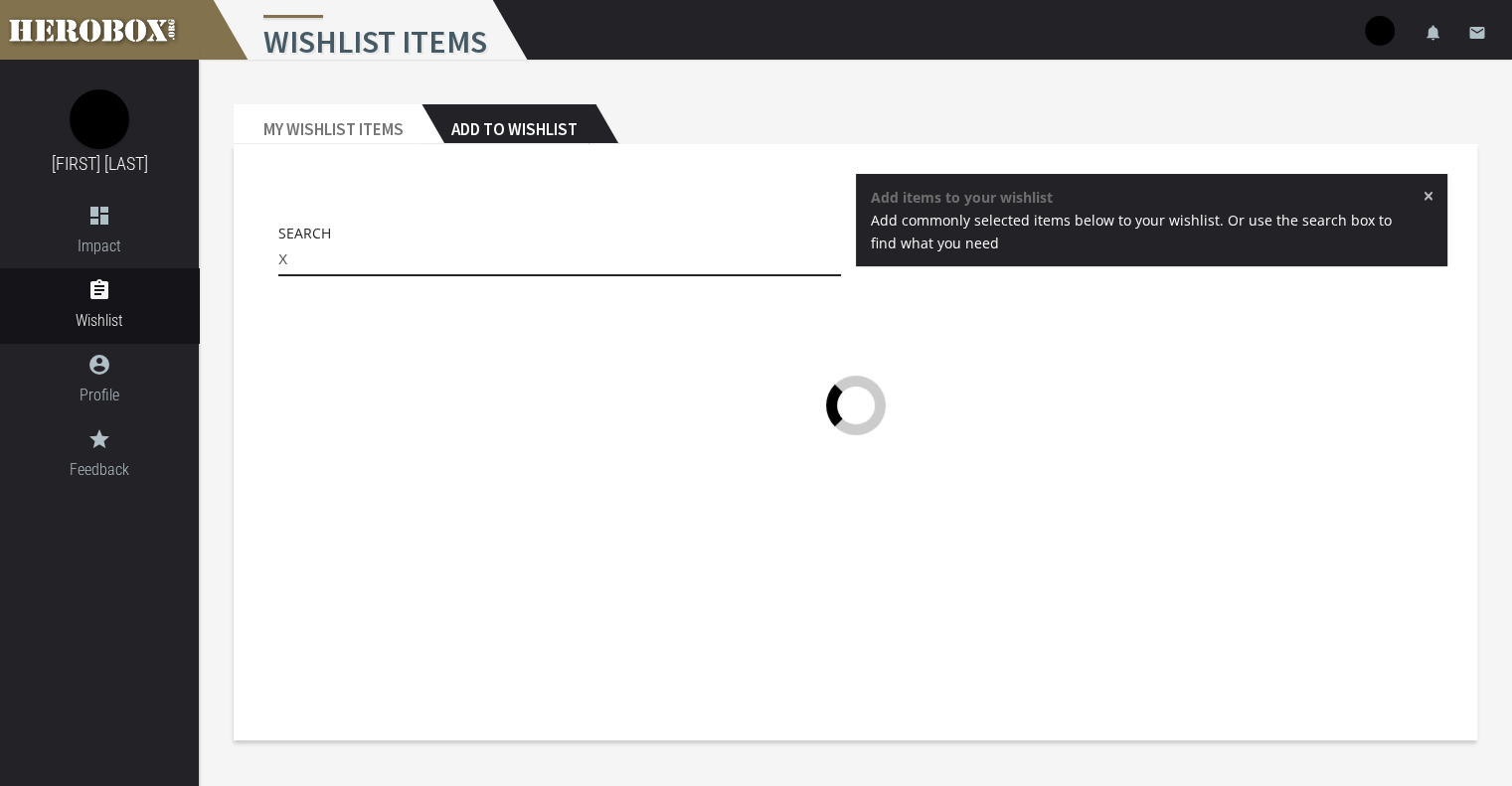 type on "X" 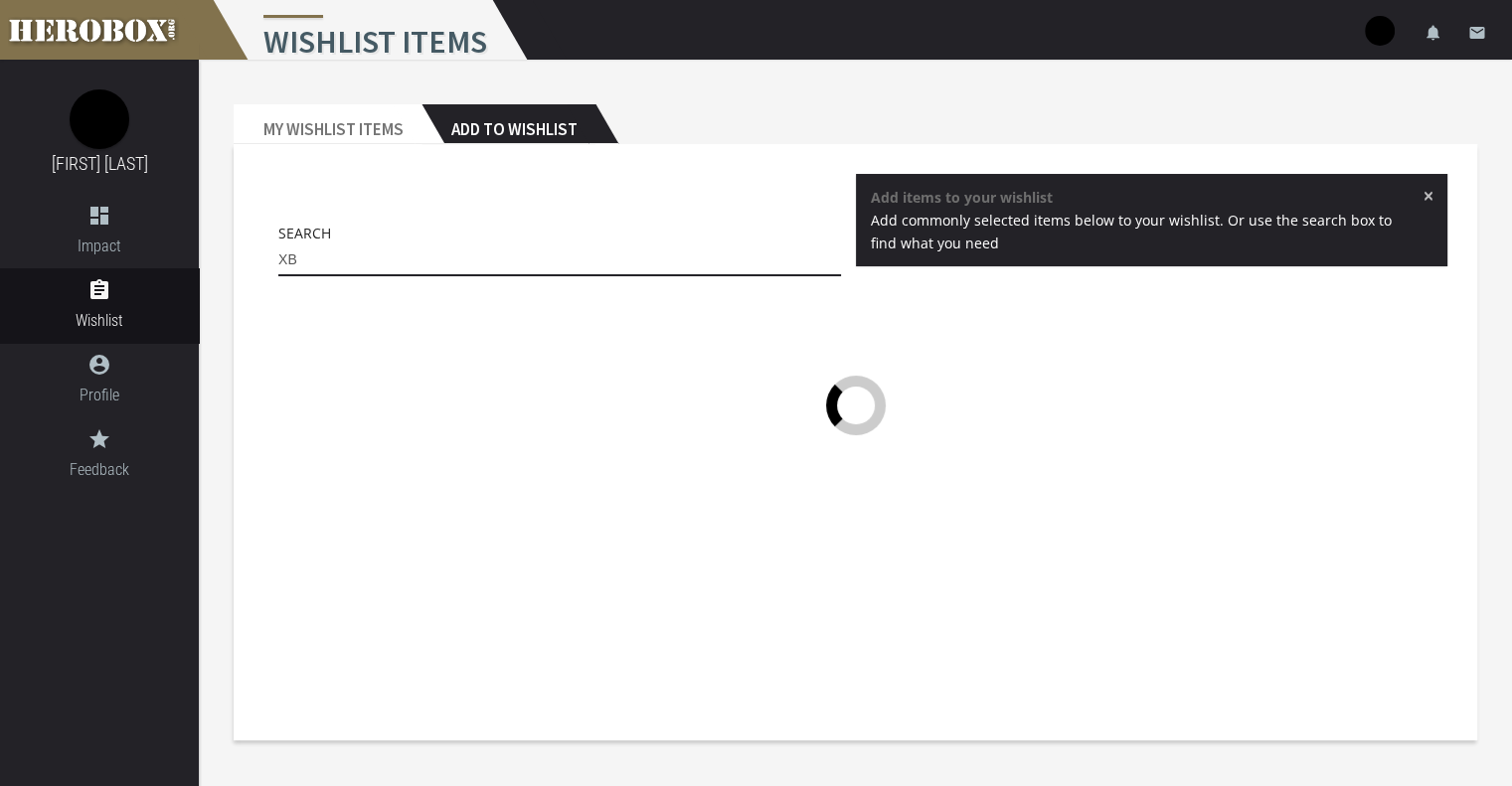 type on "X" 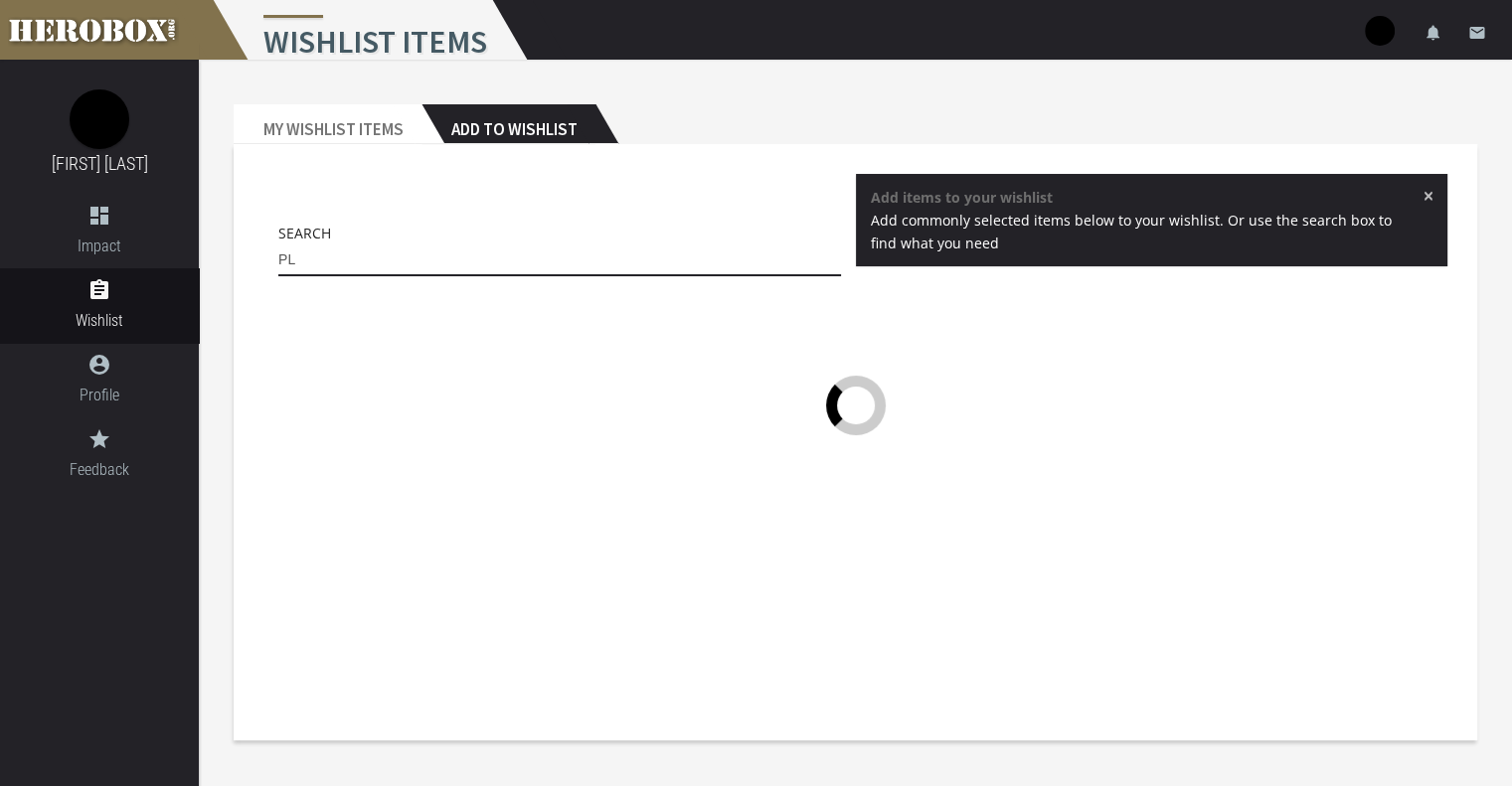 type on "P" 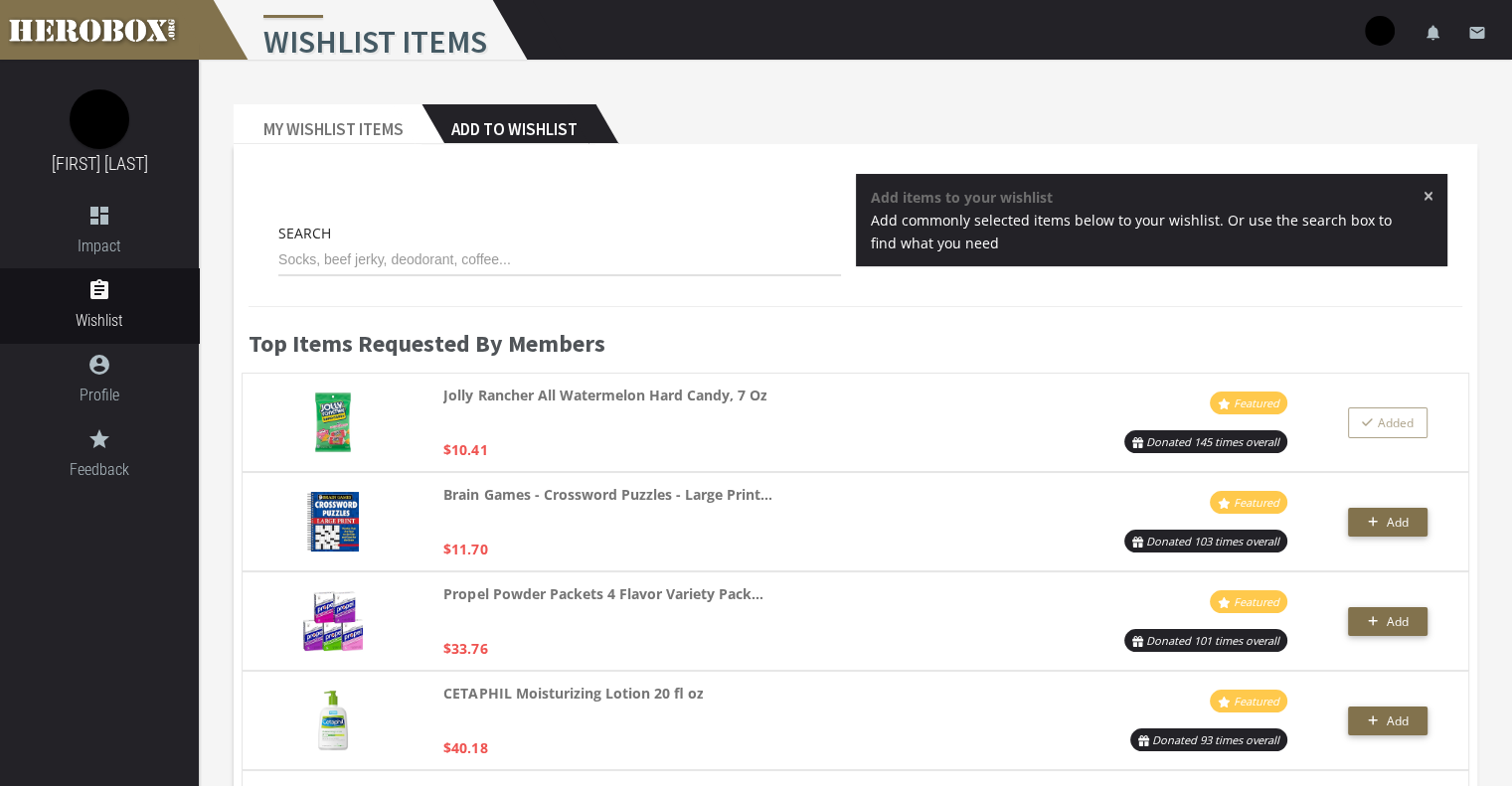 click on "×" at bounding box center [1428, 196] 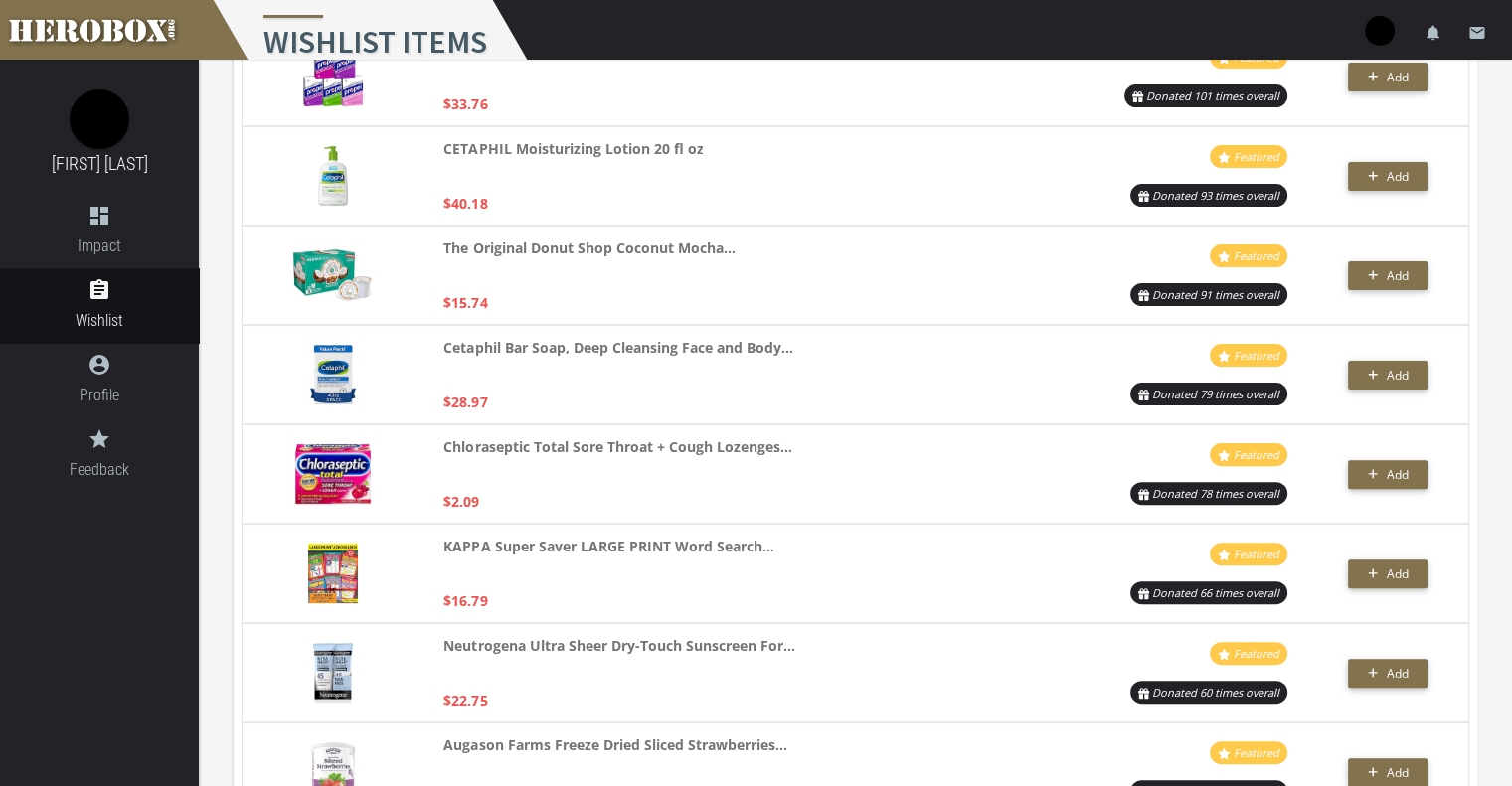 scroll, scrollTop: 0, scrollLeft: 0, axis: both 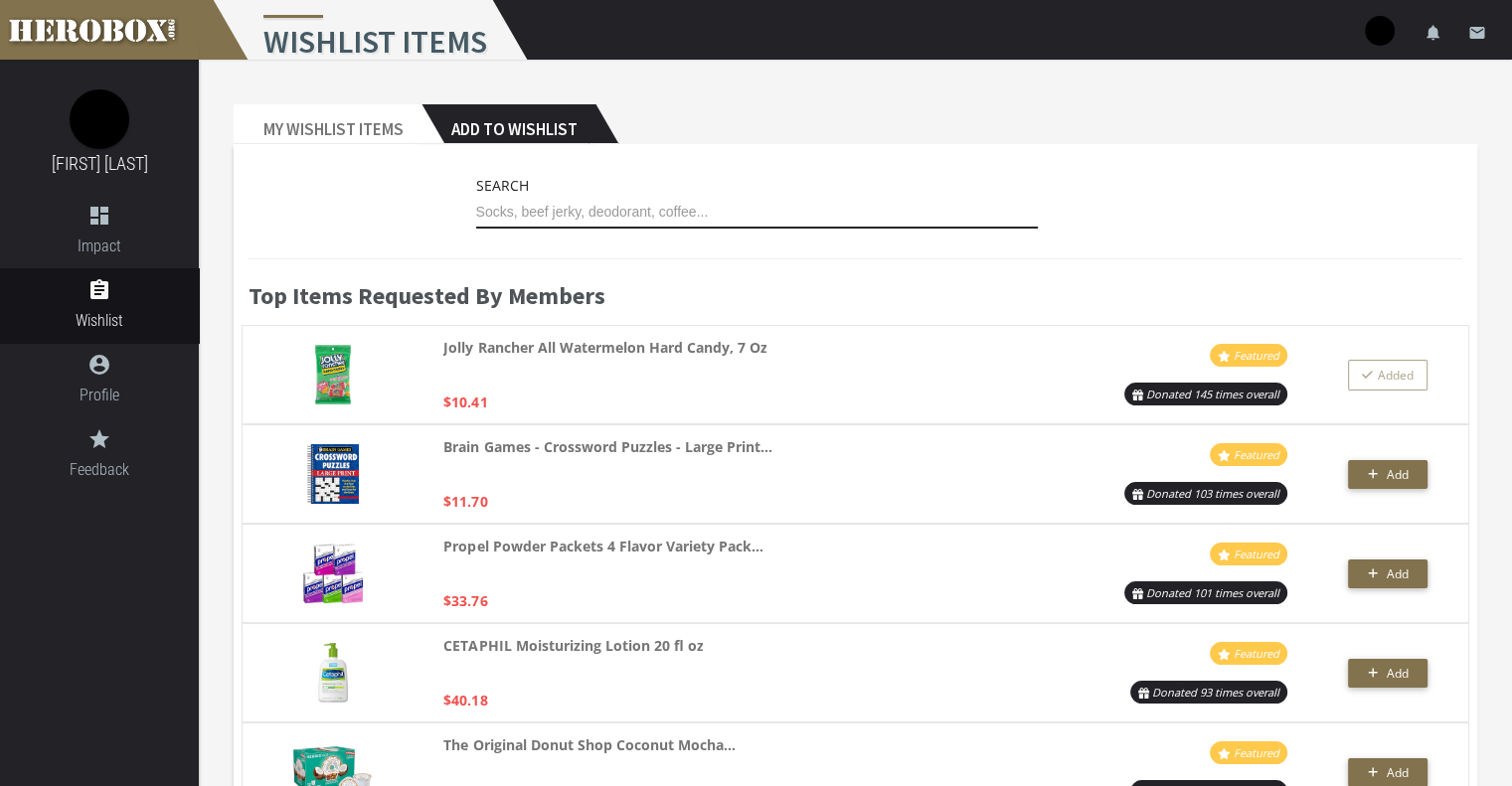 click at bounding box center [757, 213] 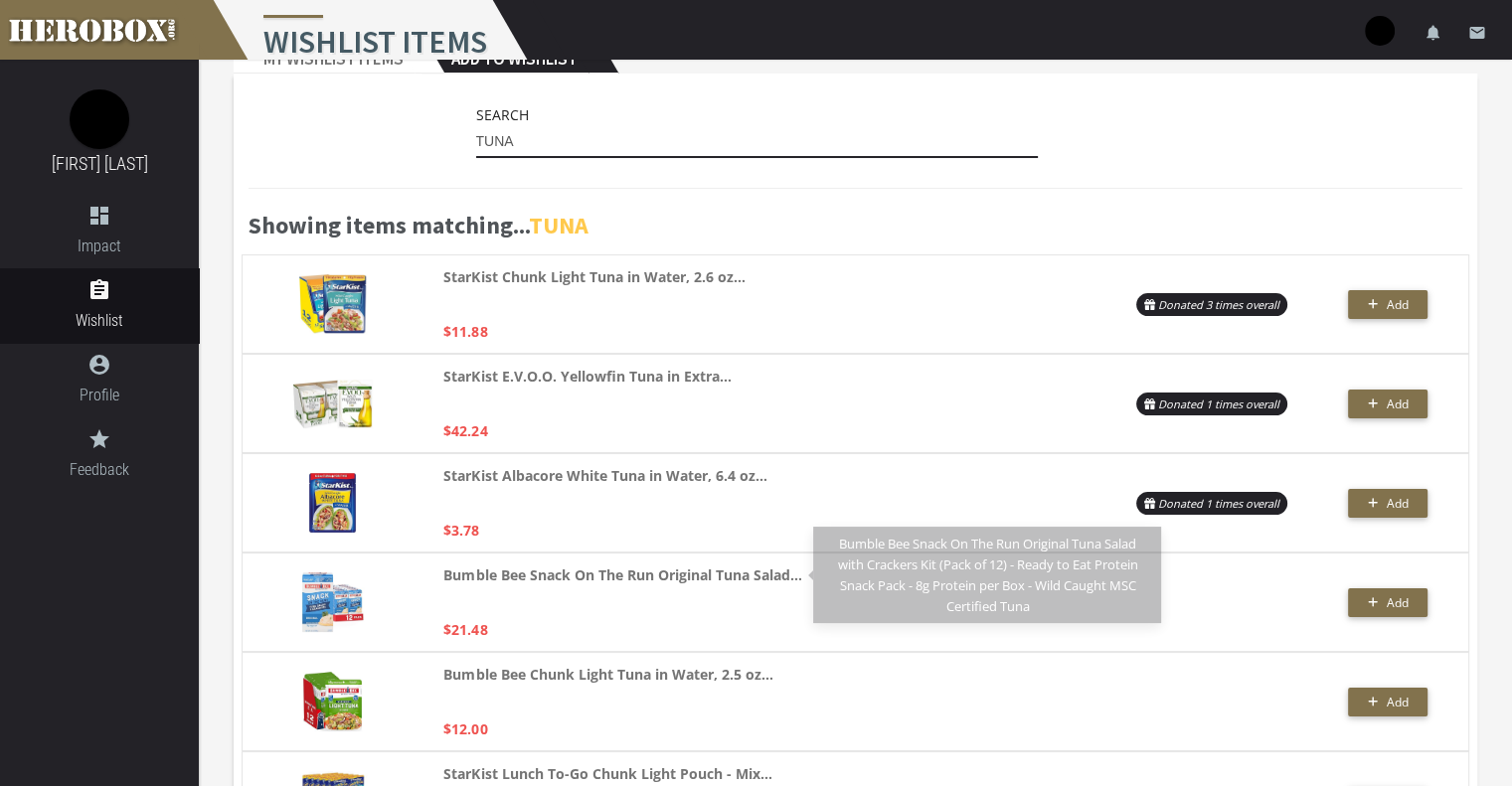 scroll, scrollTop: 99, scrollLeft: 0, axis: vertical 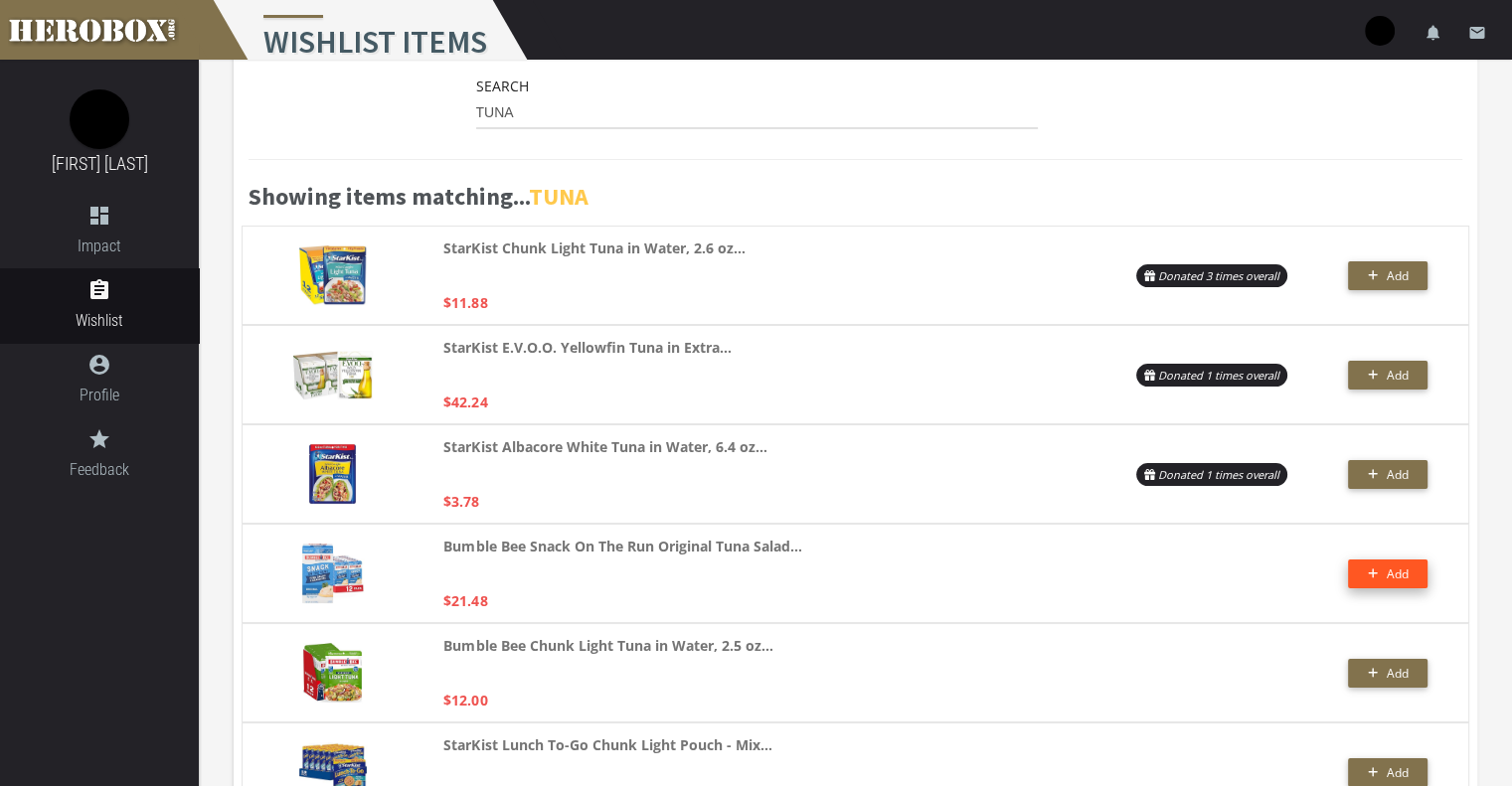 click on "Add" at bounding box center (1397, 573) 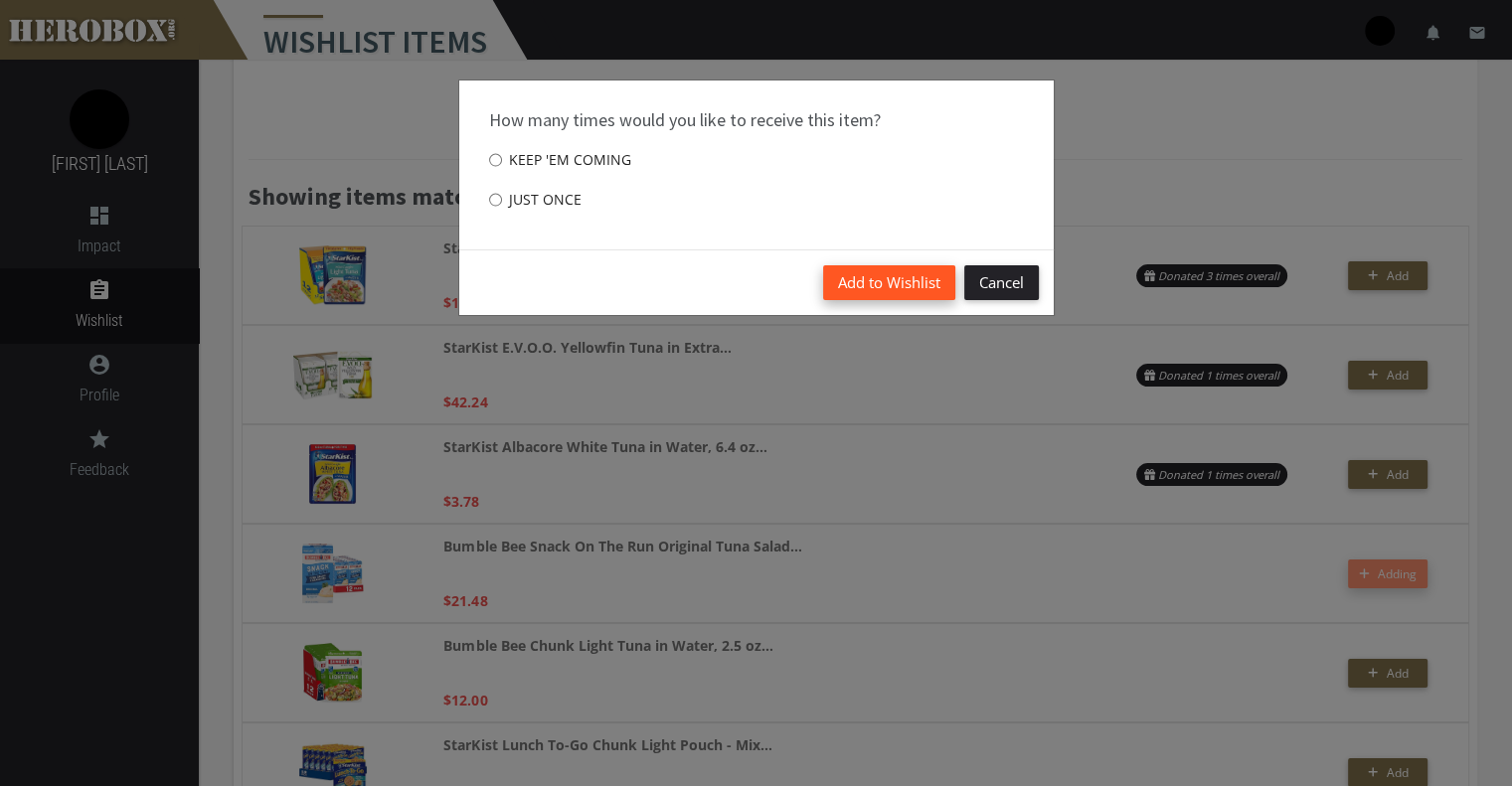 click on "Add to Wishlist" at bounding box center [889, 282] 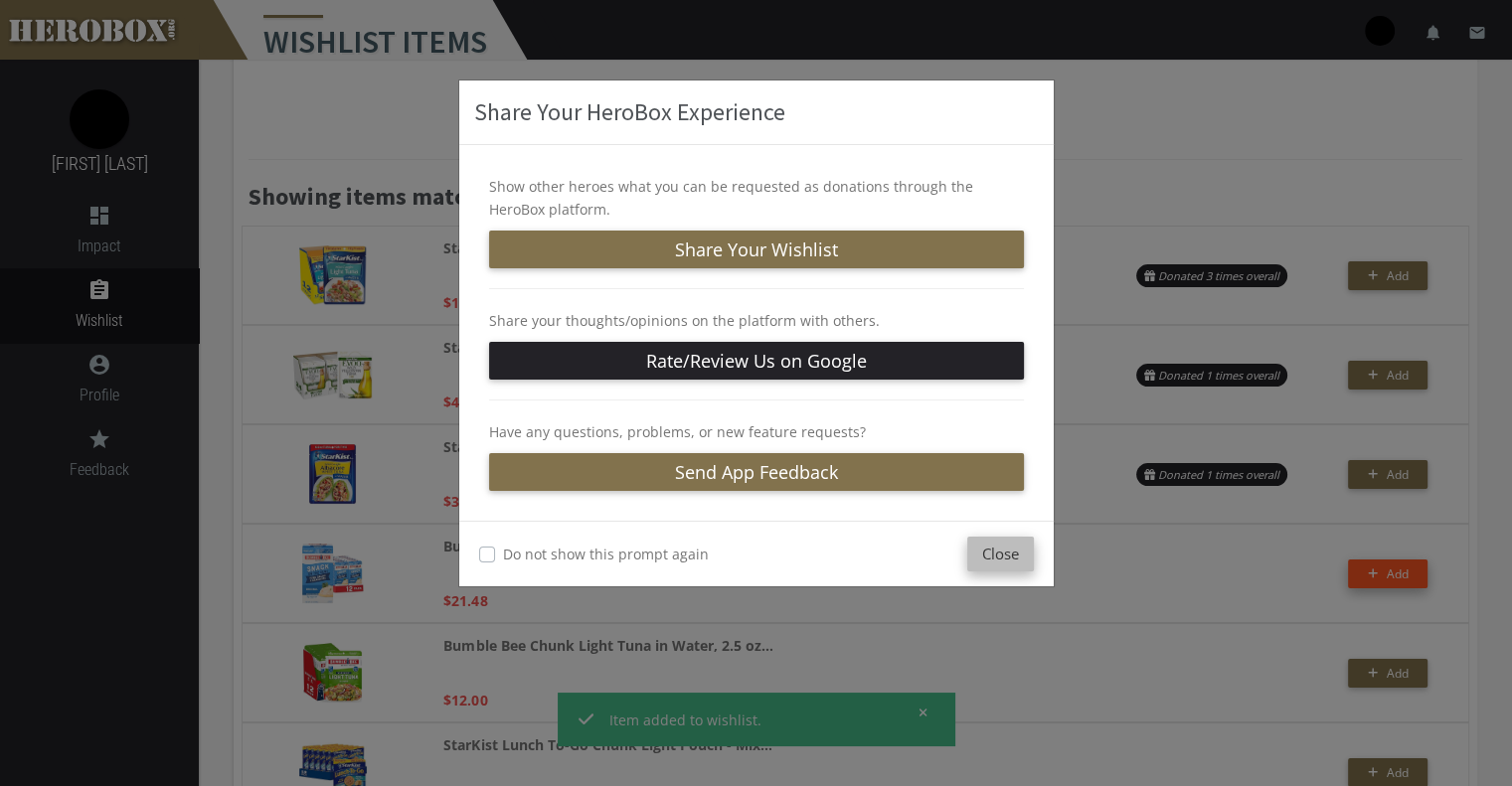click on "Close" at bounding box center [1000, 553] 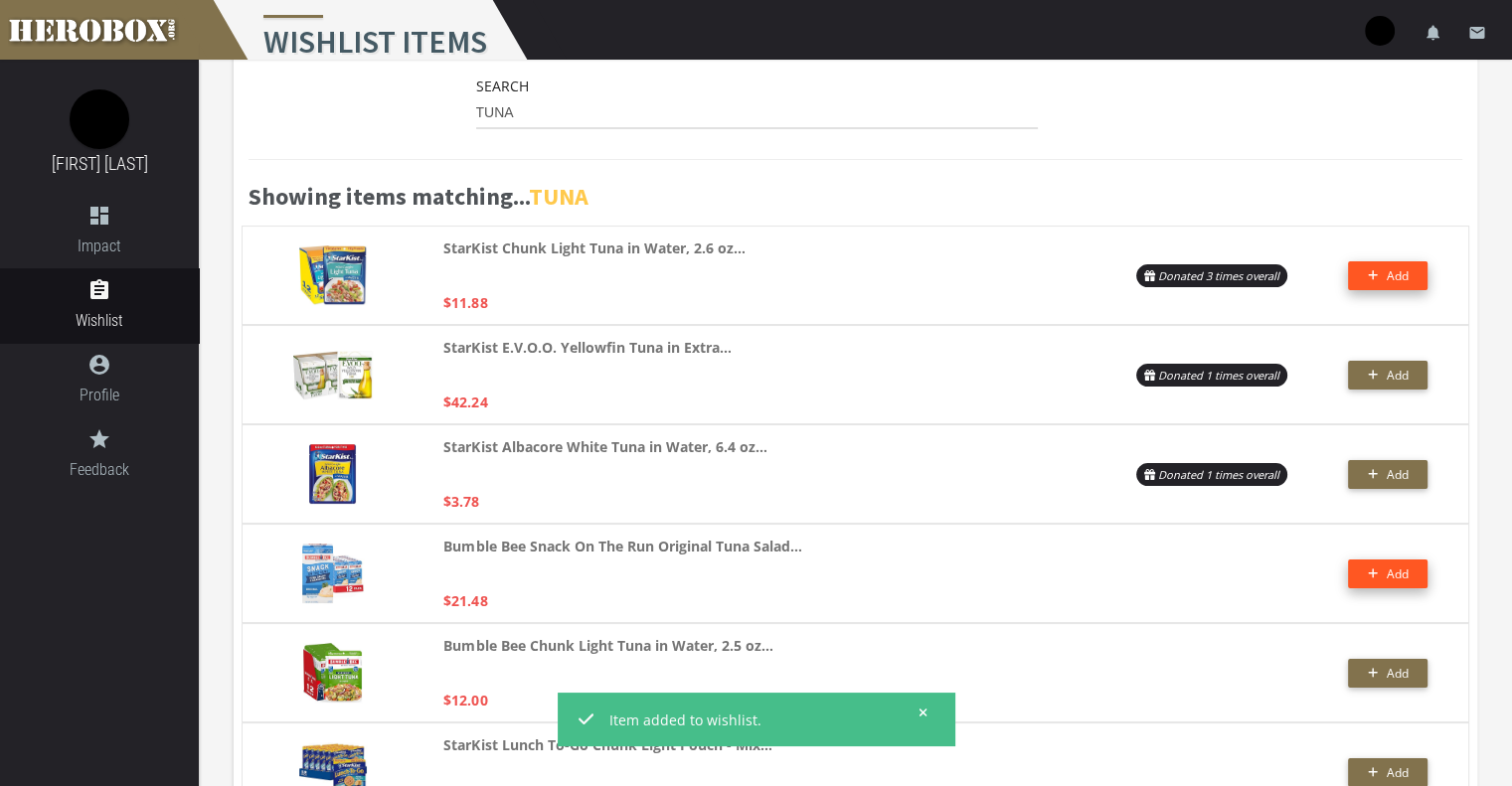 click on "Add" at bounding box center (1388, 275) 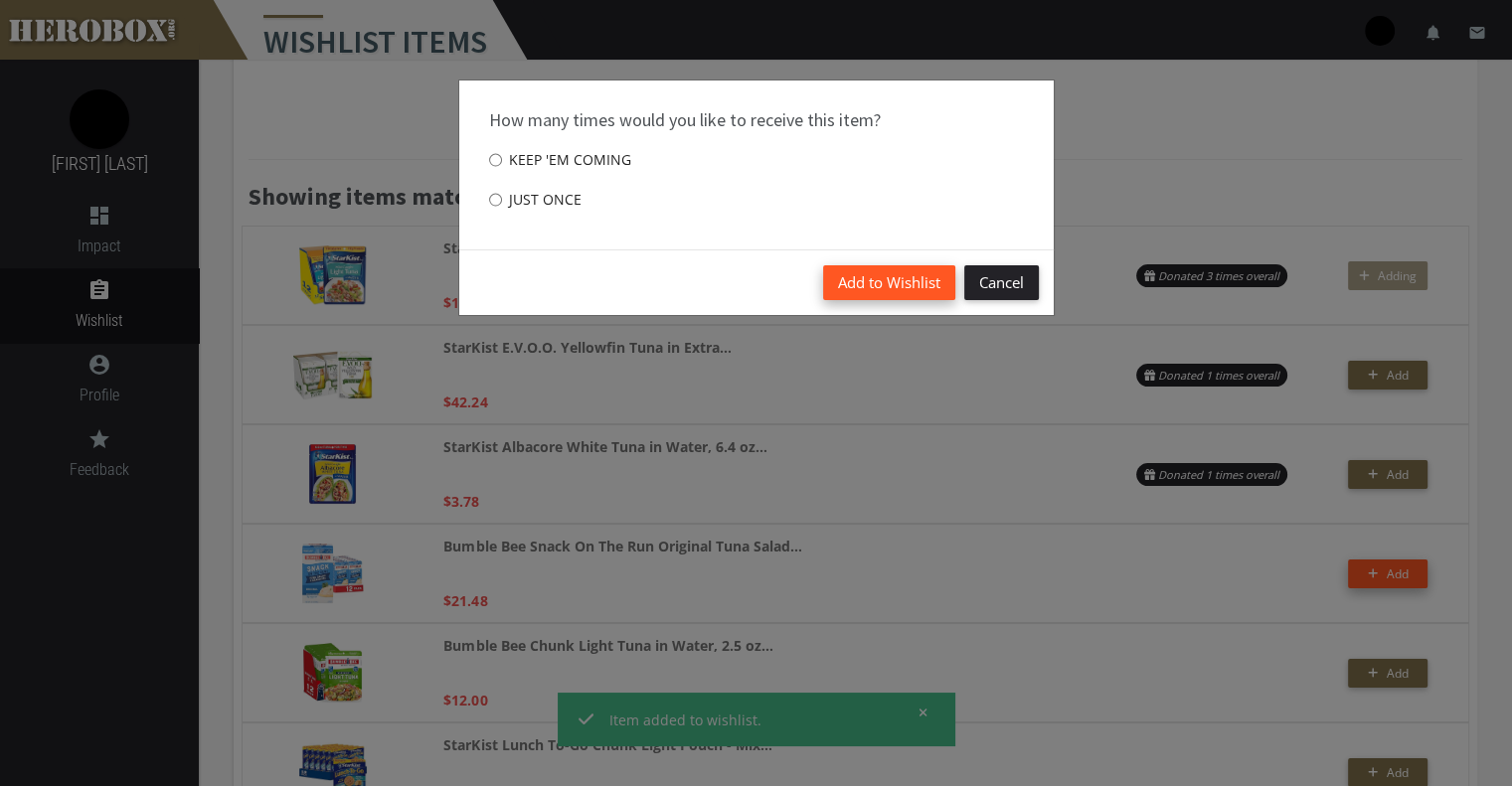 click on "Add to Wishlist" at bounding box center [889, 282] 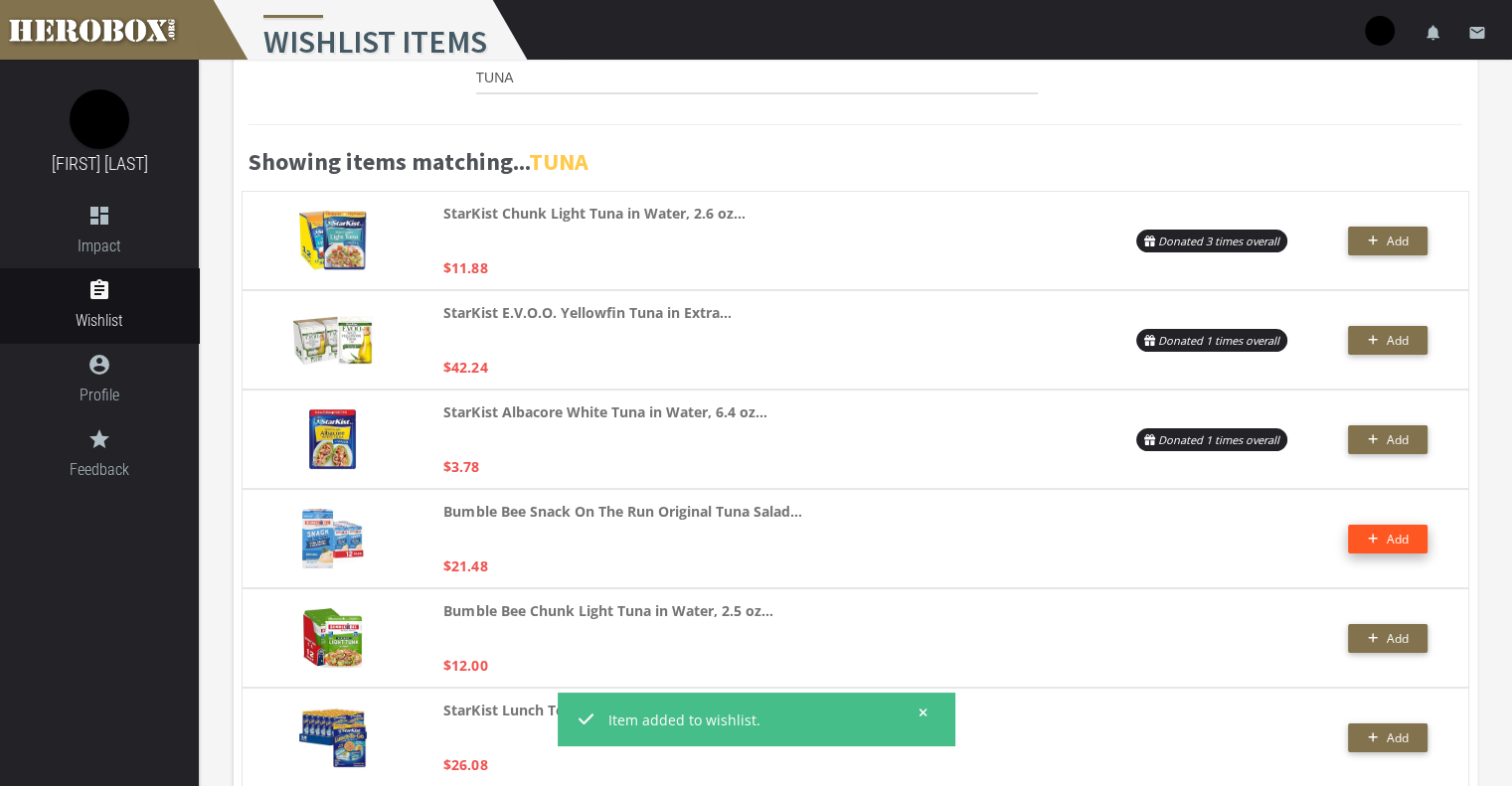 scroll, scrollTop: 0, scrollLeft: 0, axis: both 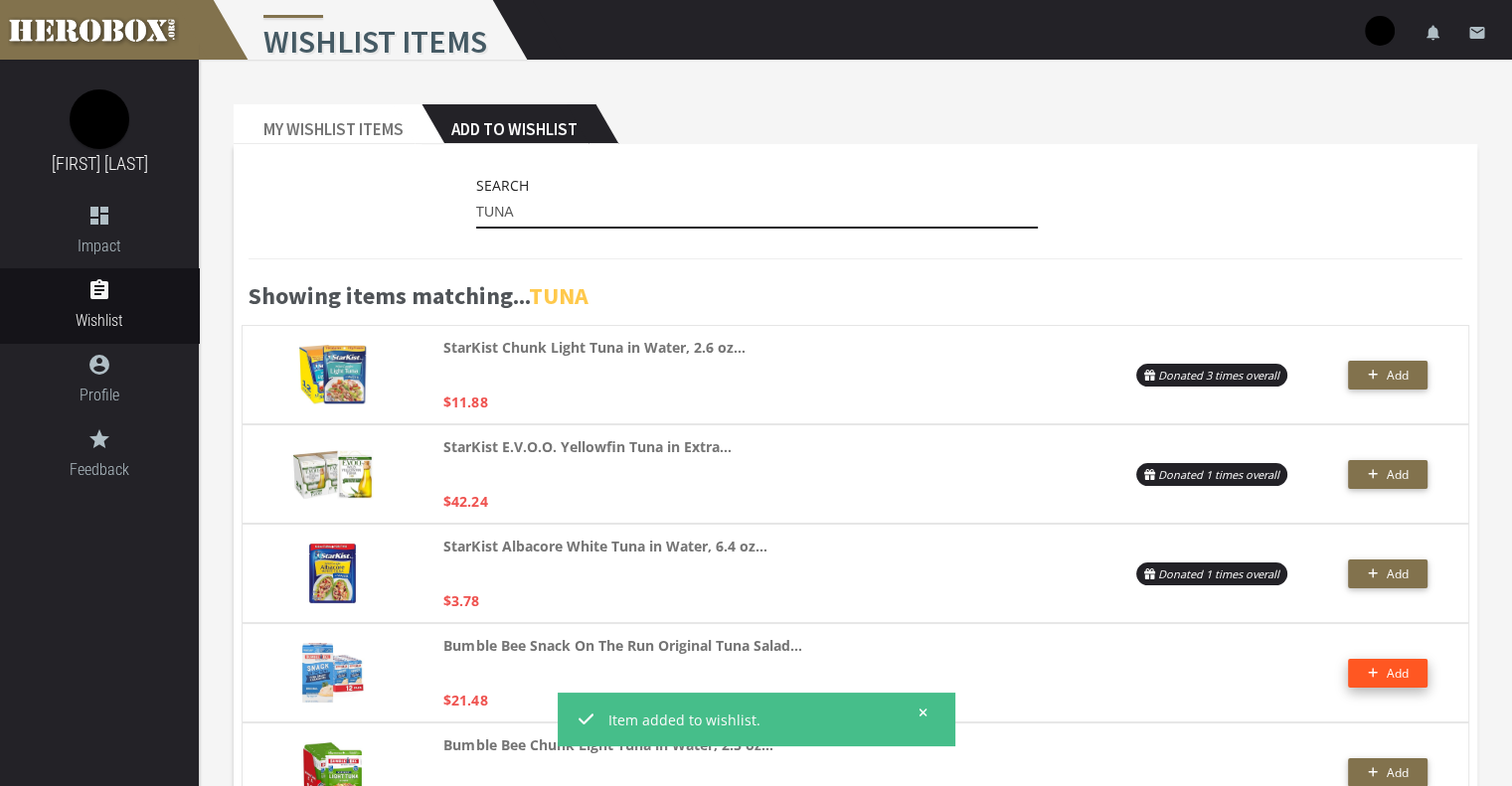 drag, startPoint x: 526, startPoint y: 215, endPoint x: 331, endPoint y: 247, distance: 197.6082 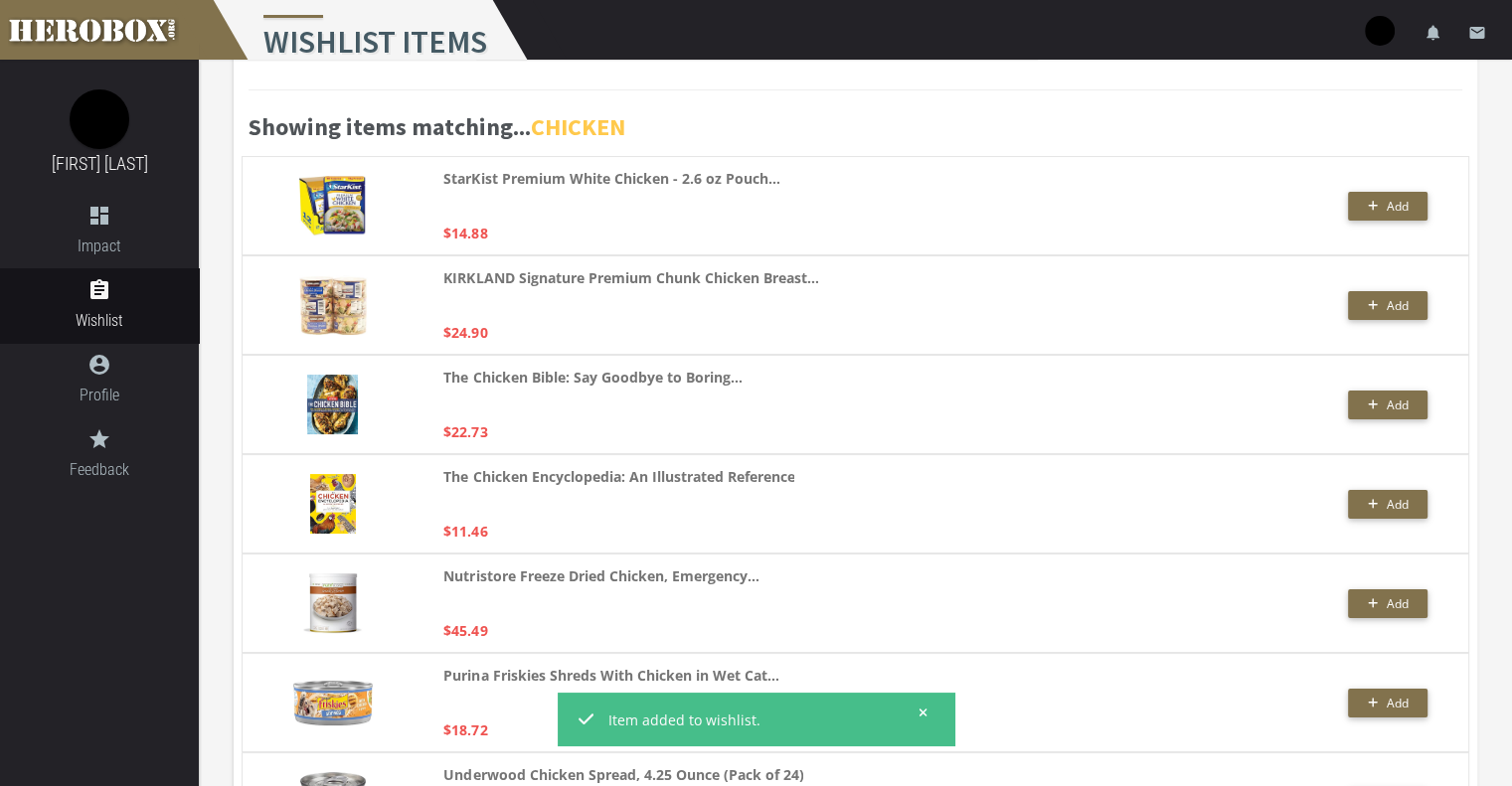 scroll, scrollTop: 0, scrollLeft: 0, axis: both 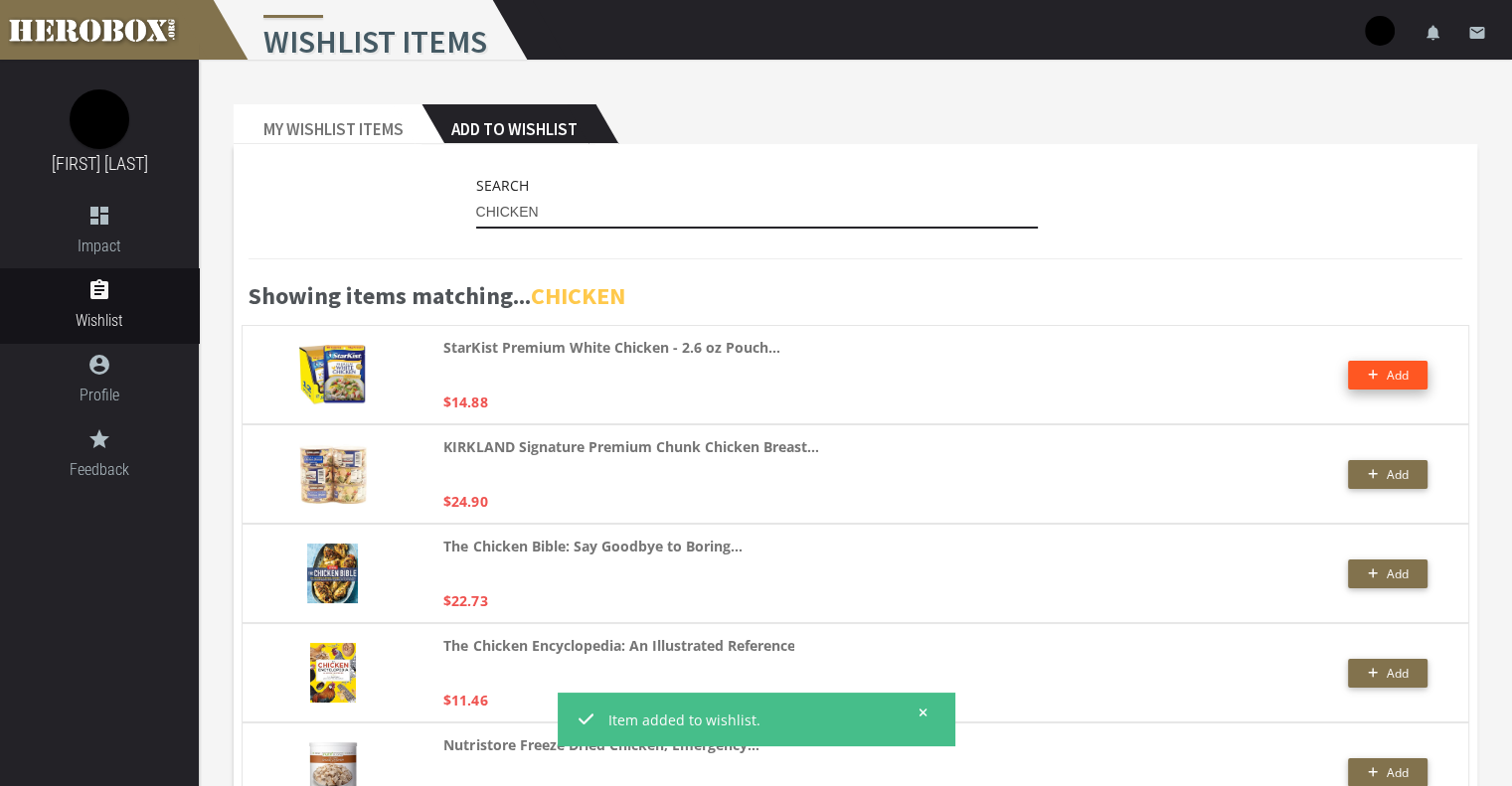 type on "CHICKEN" 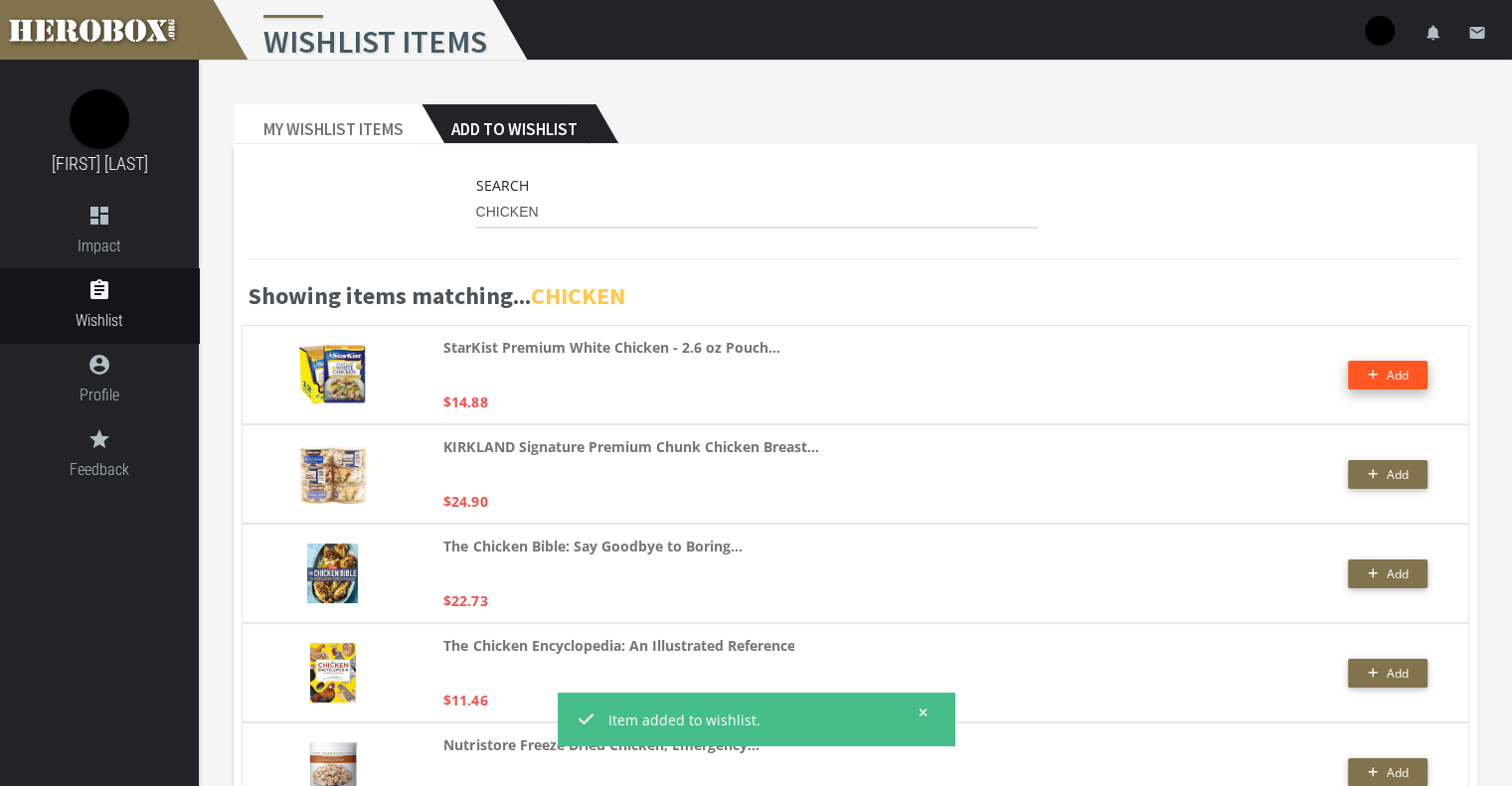 click on "Add" at bounding box center [1388, 375] 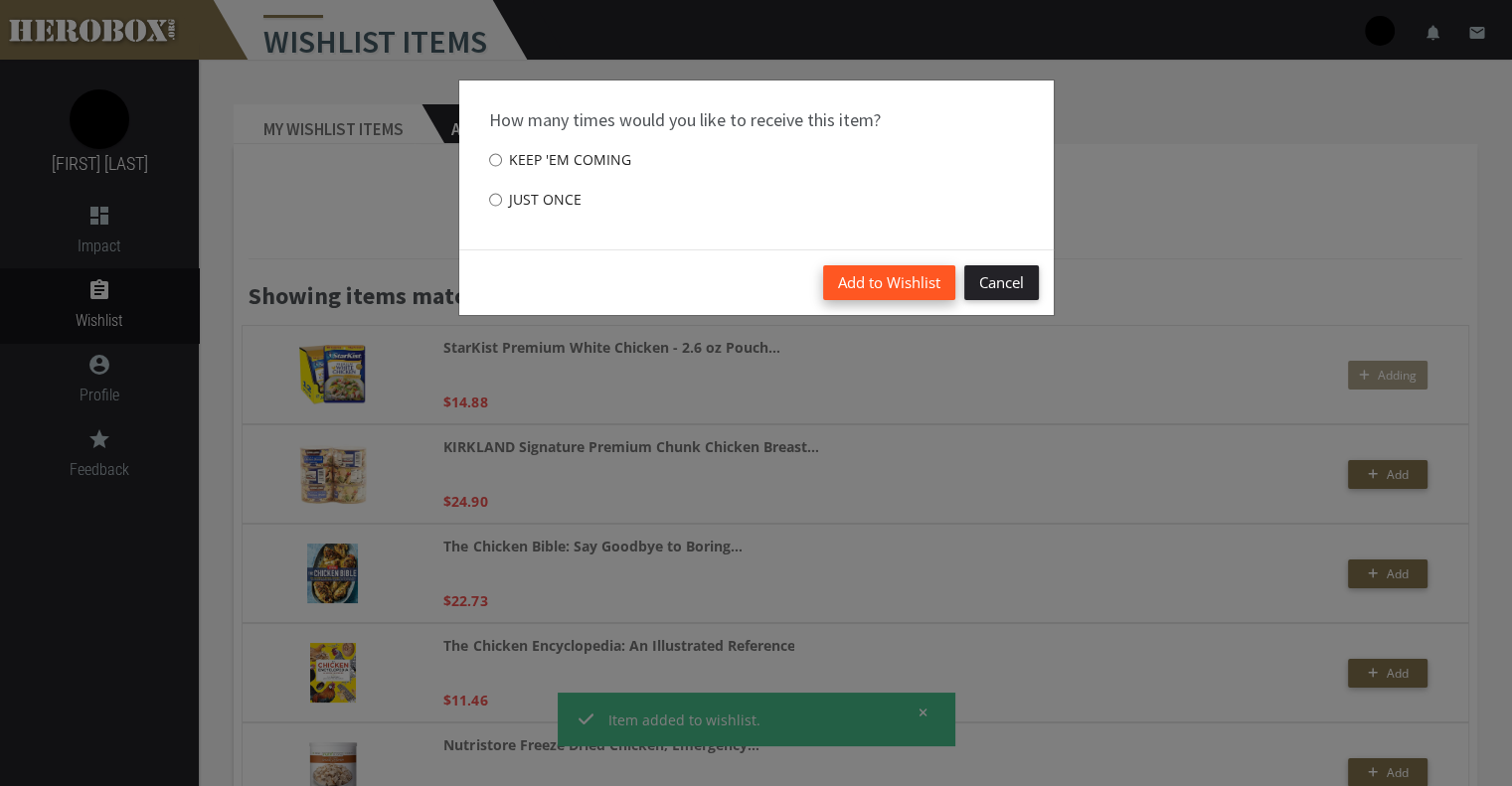 click on "Add to Wishlist" at bounding box center (889, 282) 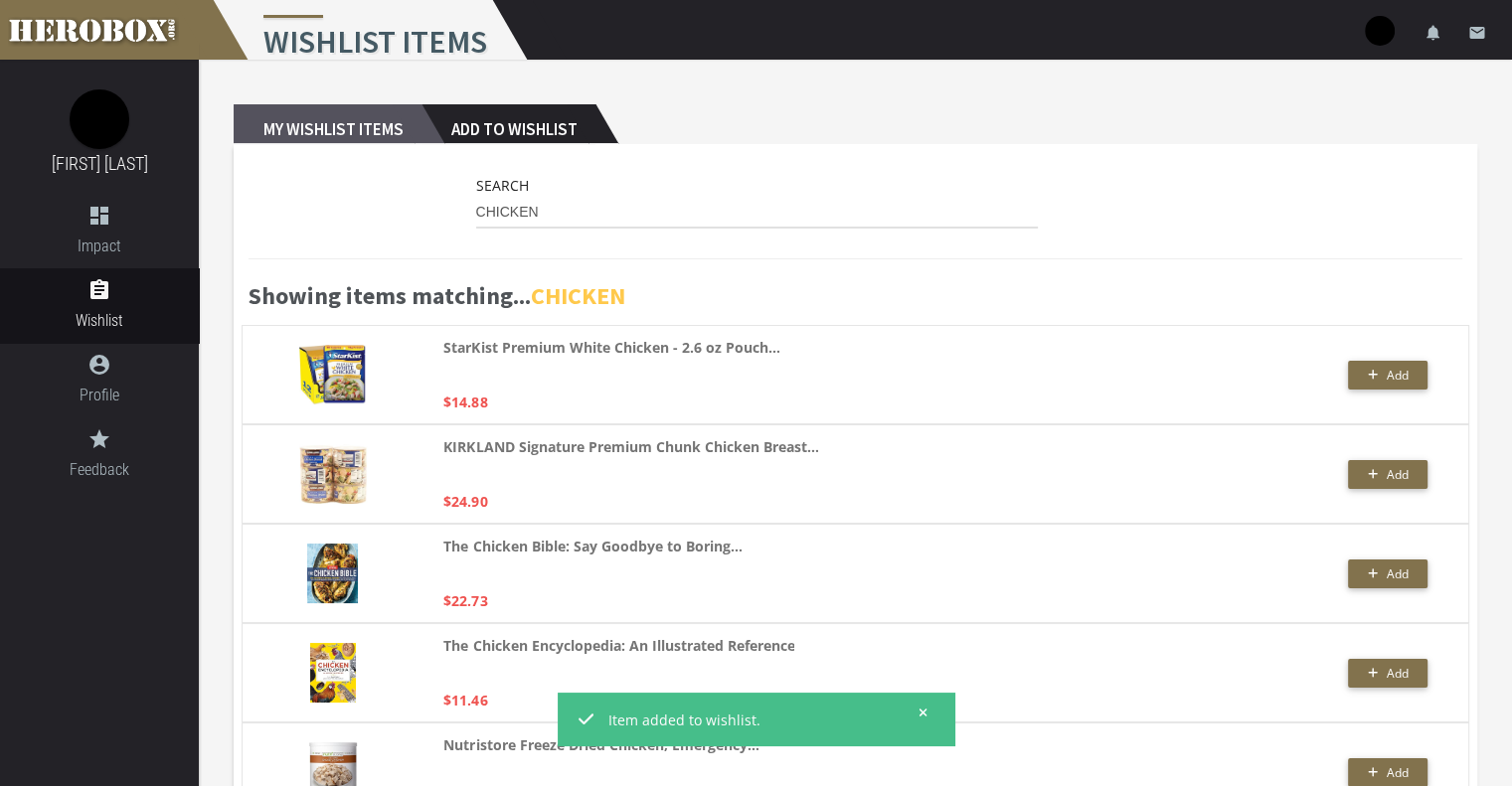 click on "My Wishlist Items" at bounding box center [327, 124] 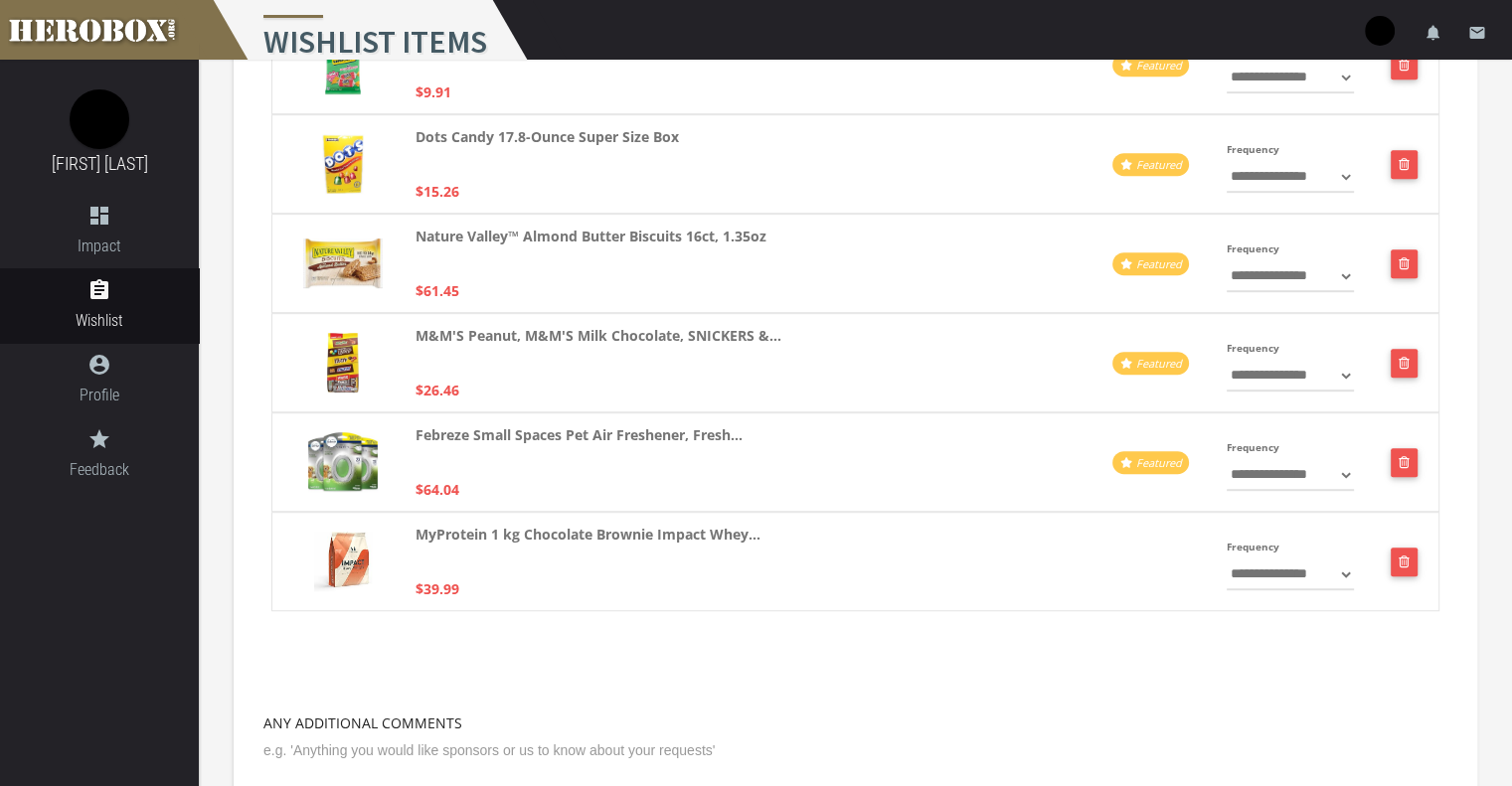 scroll, scrollTop: 1093, scrollLeft: 0, axis: vertical 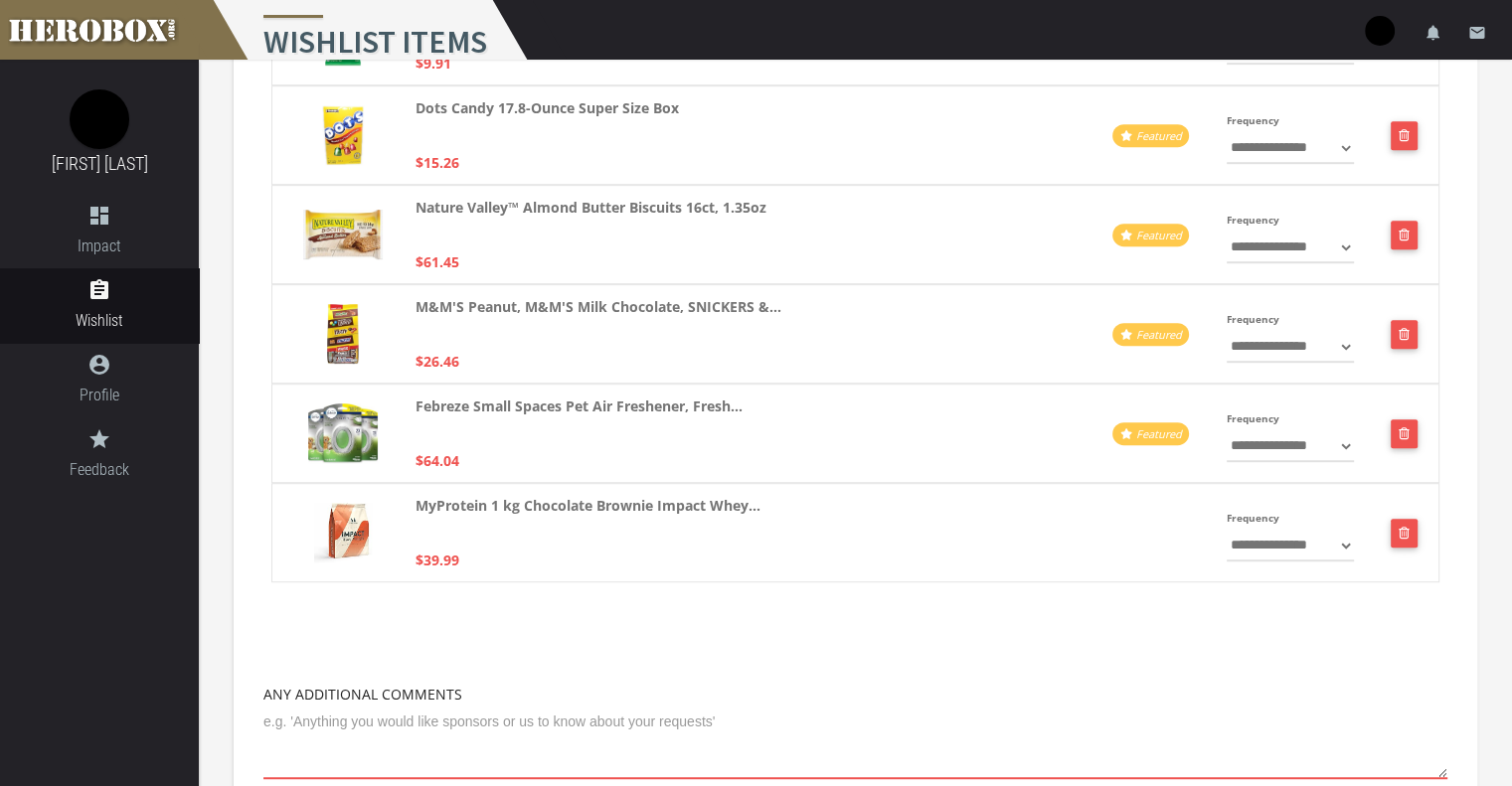 click at bounding box center [343, 533] 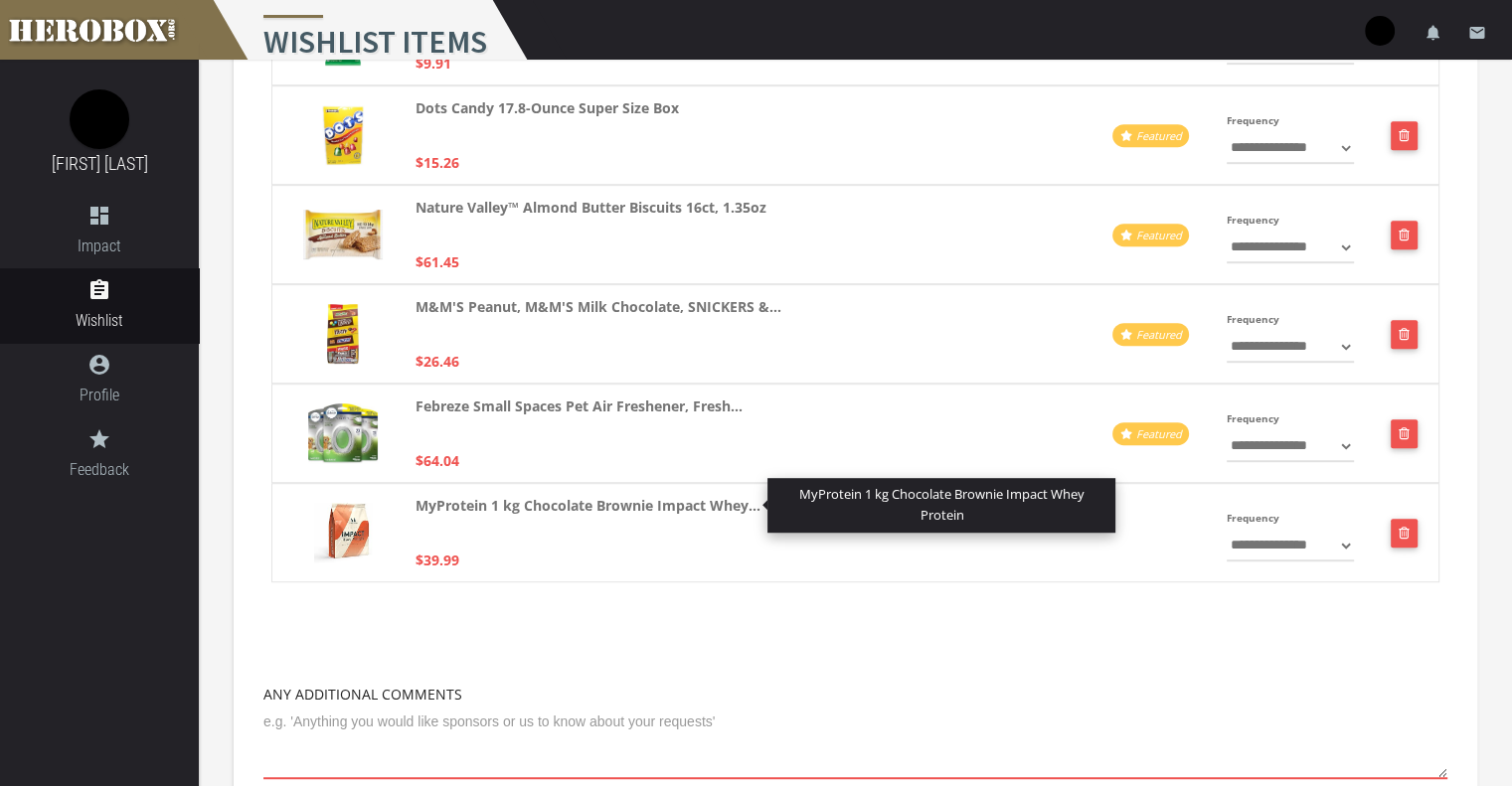 click on "MyProtein 1 kg Chocolate Brownie Impact Whey..." at bounding box center [588, 505] 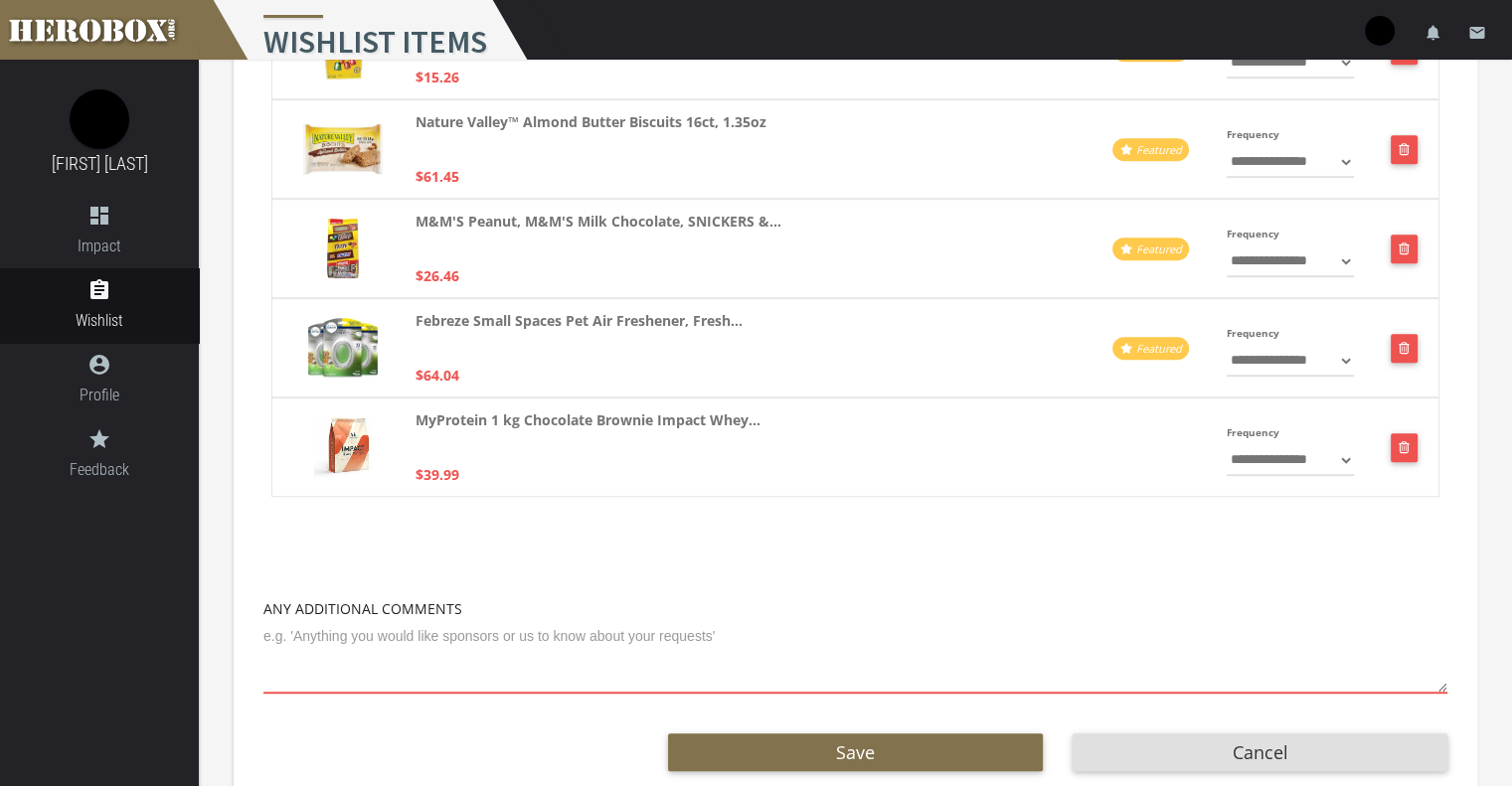 scroll, scrollTop: 1243, scrollLeft: 0, axis: vertical 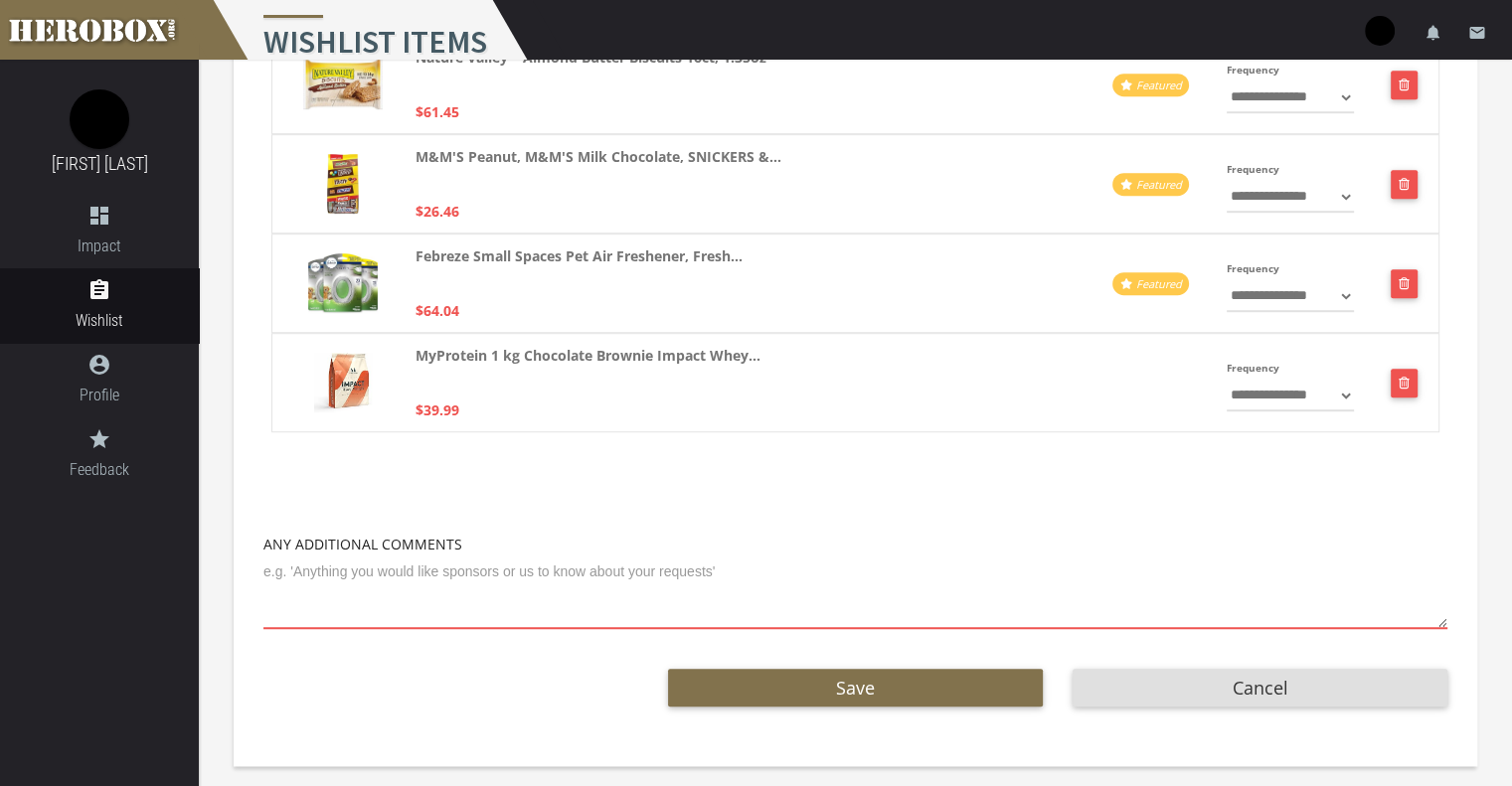 click at bounding box center (855, 592) 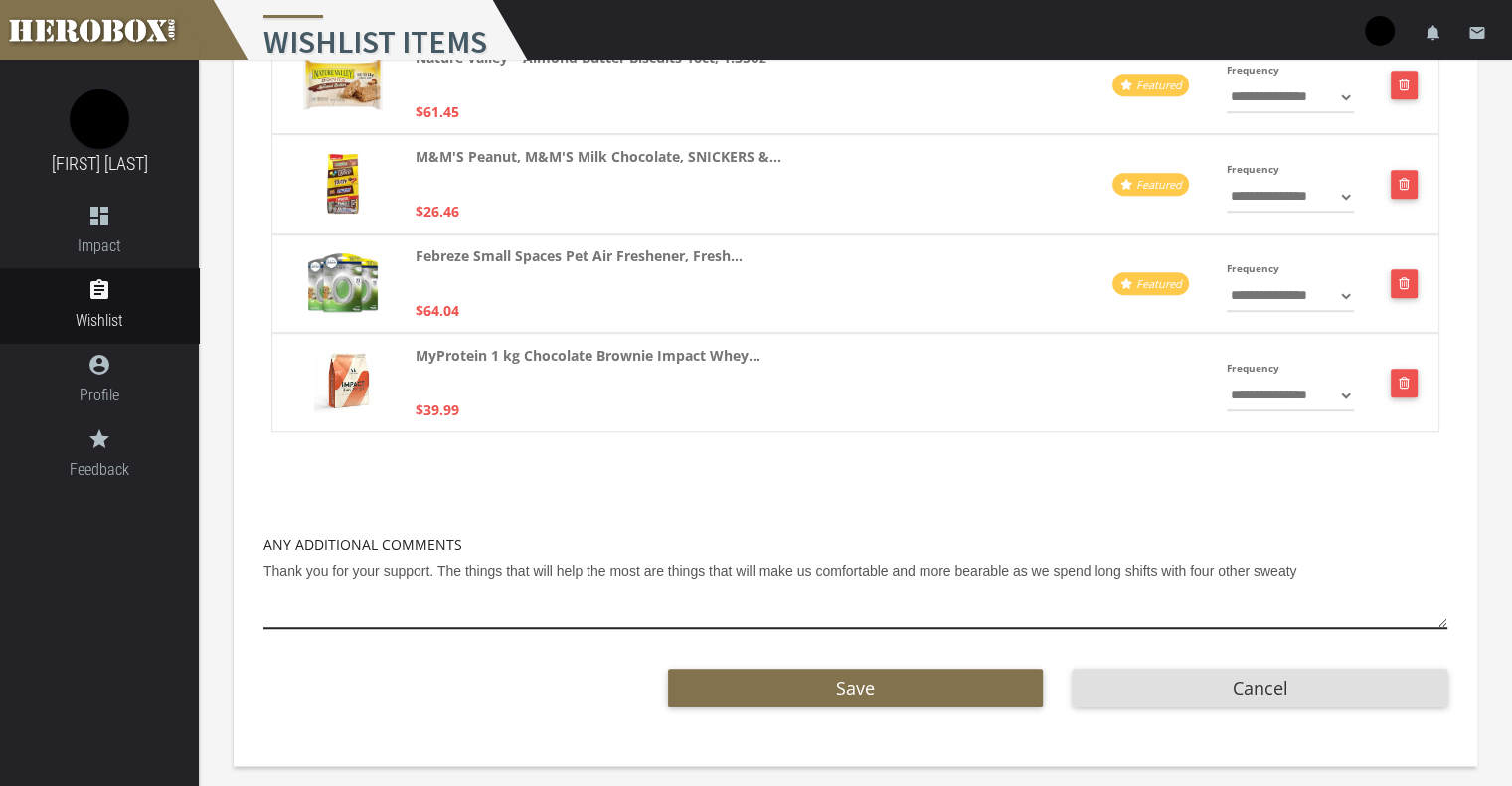 drag, startPoint x: 950, startPoint y: 569, endPoint x: 925, endPoint y: 567, distance: 25.079872 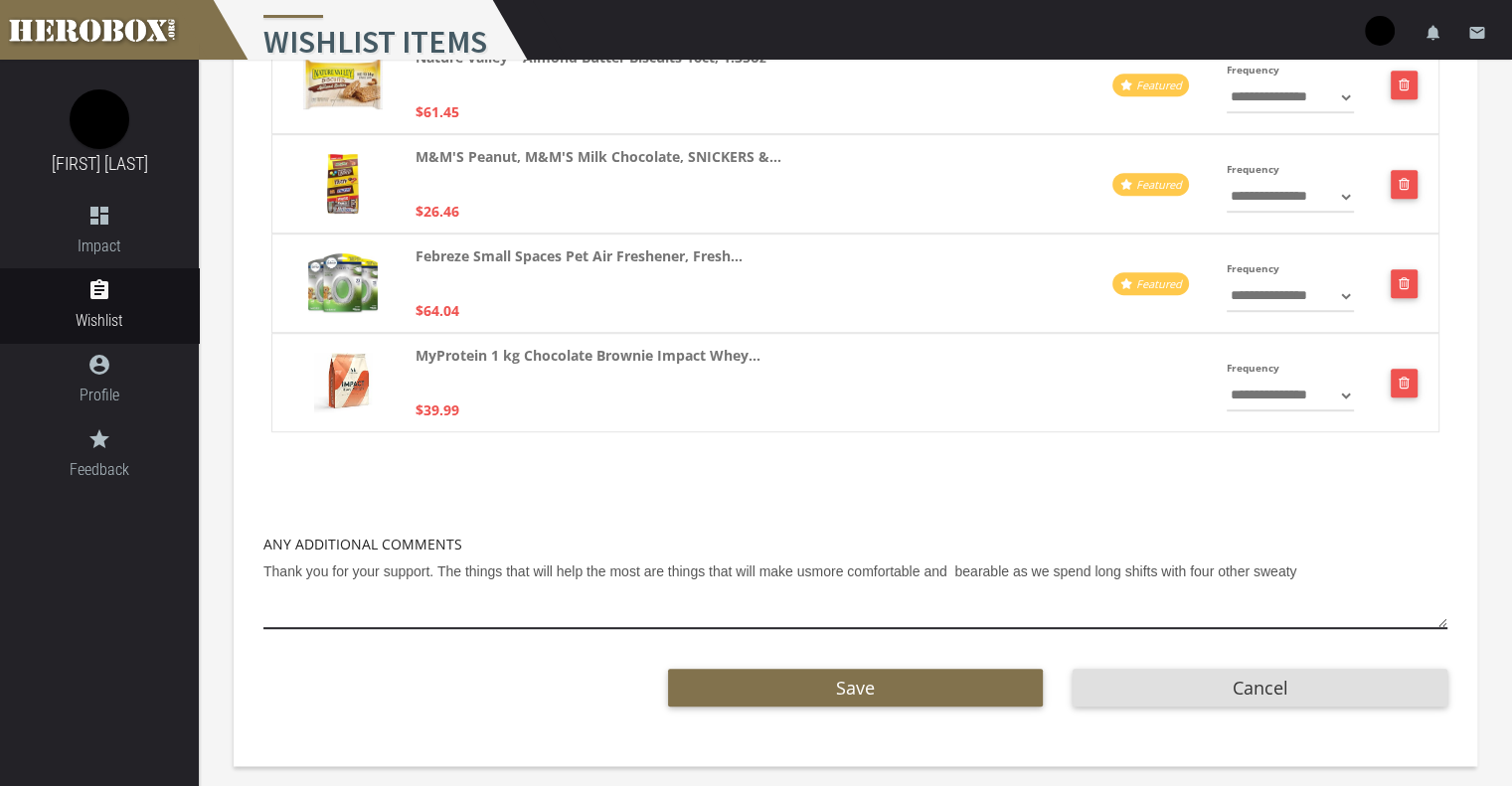 click on "Thank you for your support. The things that will help the most are things that will make usmore comfortable and  bearable as we spend long shifts with four other sweaty" at bounding box center (855, 592) 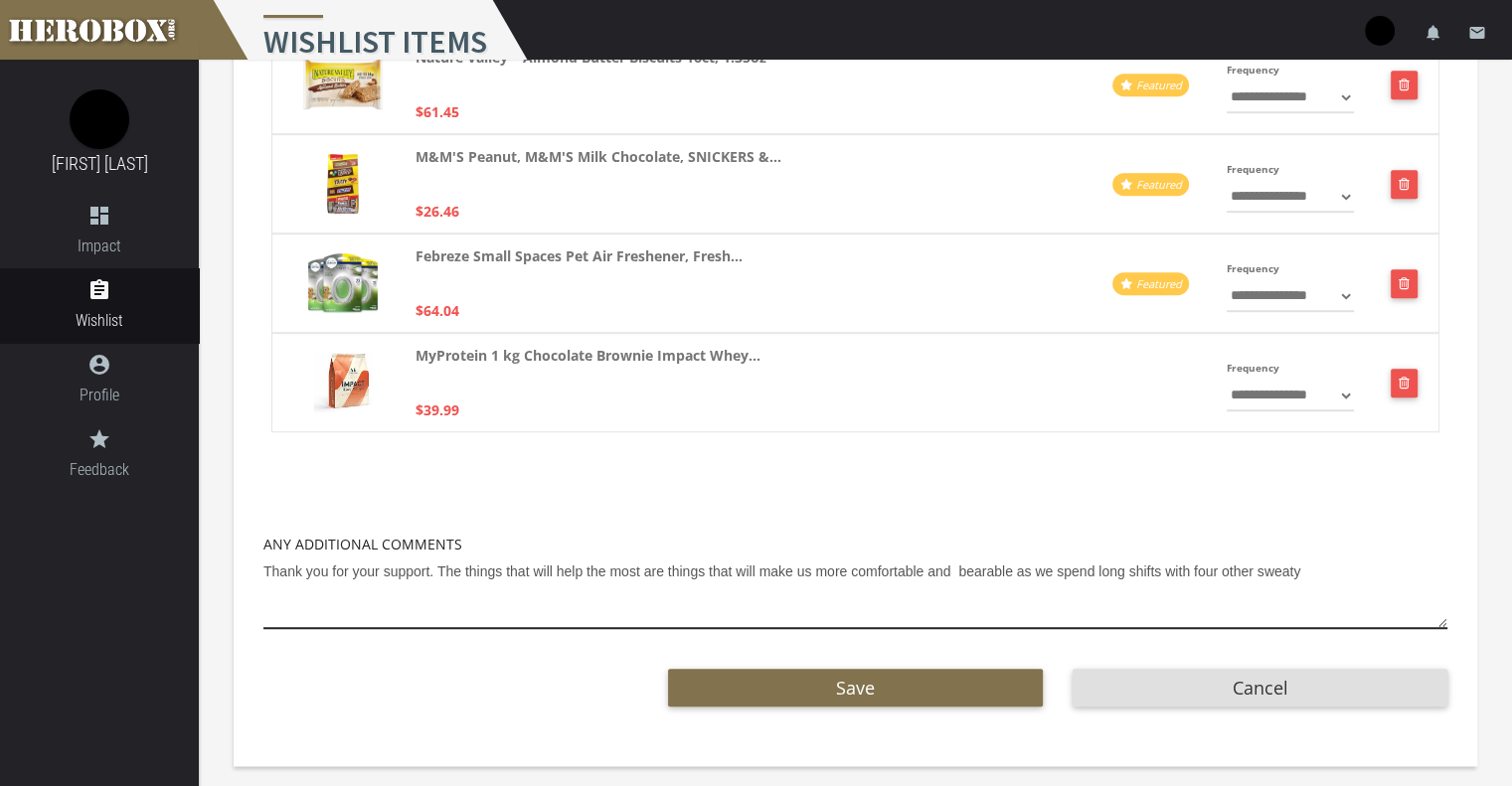 drag, startPoint x: 923, startPoint y: 568, endPoint x: 1013, endPoint y: 570, distance: 90.02222 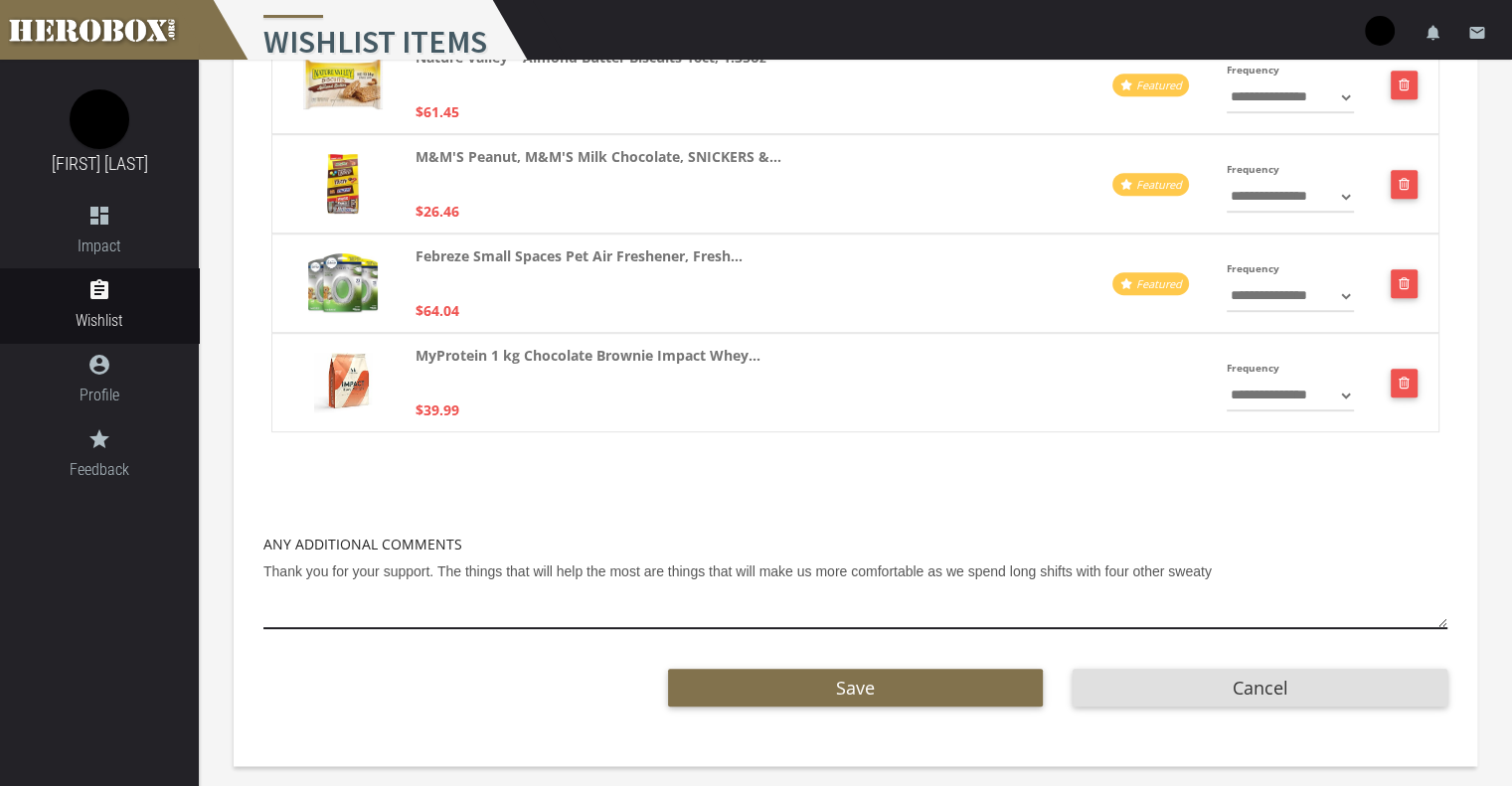 click on "Thank you for your support. The things that will help the most are things that will make us more comfortable as we spend long shifts with four other sweaty" at bounding box center [855, 592] 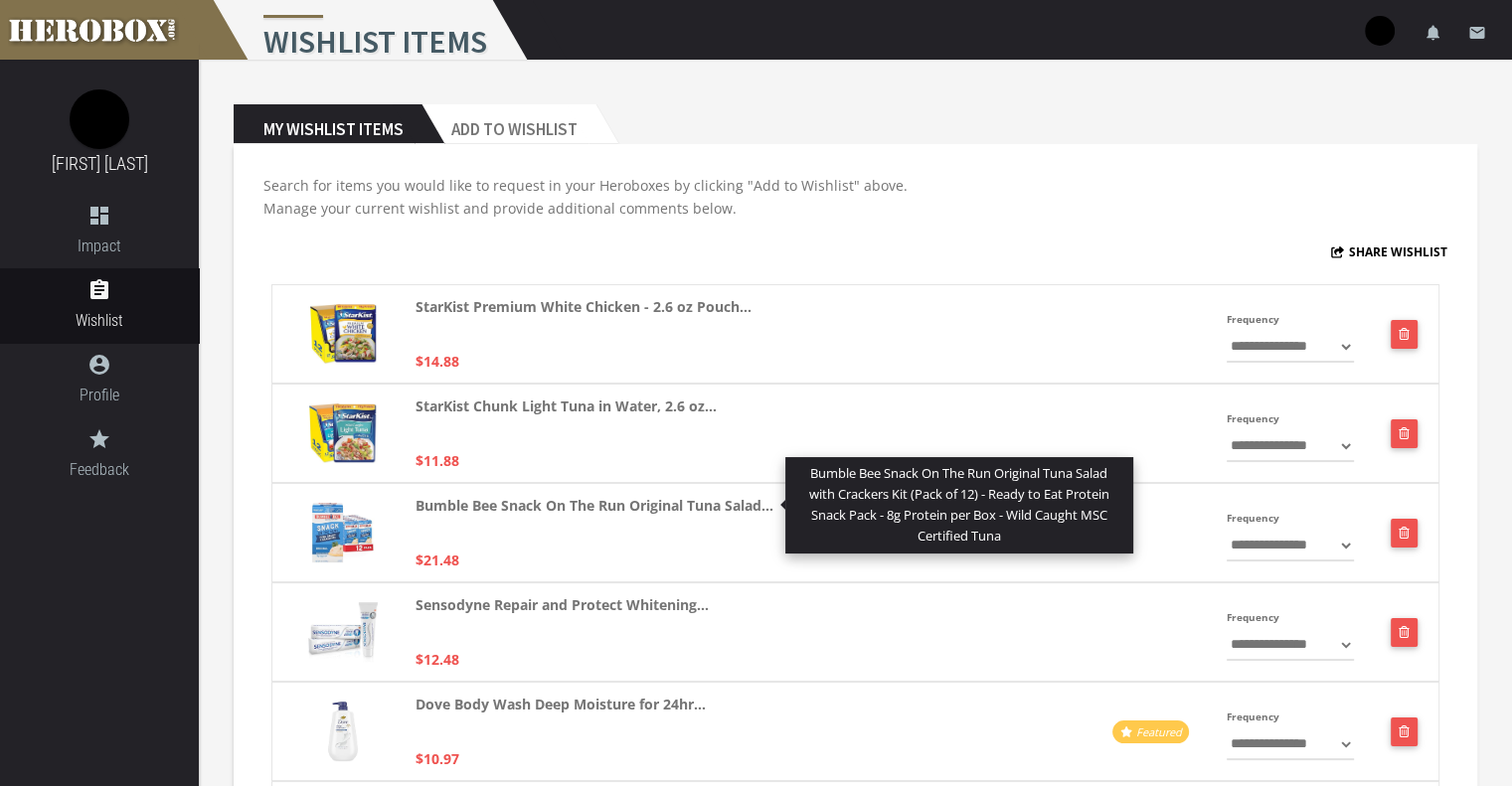 scroll, scrollTop: 0, scrollLeft: 0, axis: both 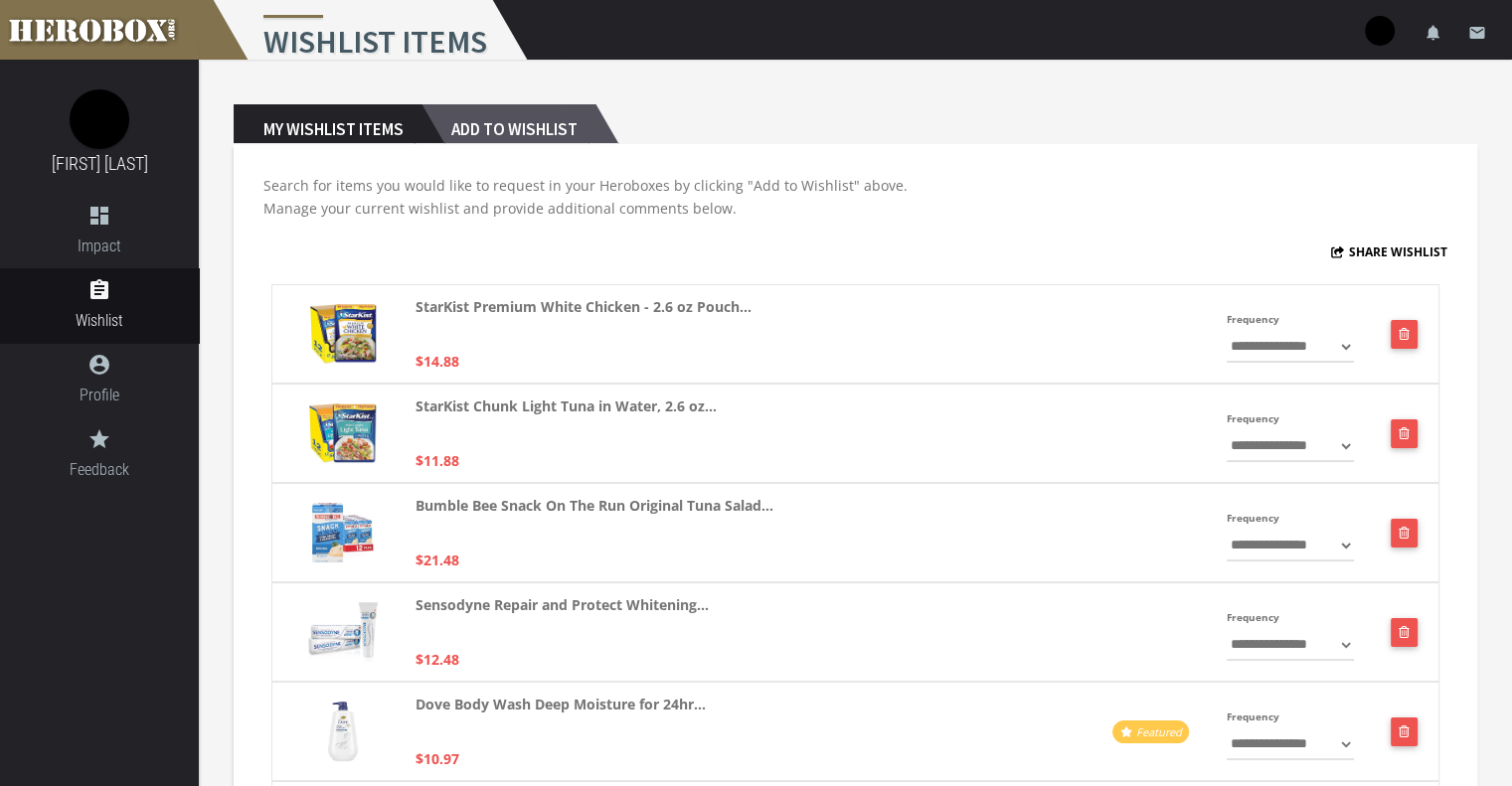 type on "Thank you for your support. The things that will help the most are things that will make us more comfortable as we spend long shifts with four other sweaty  in a vehicle. Hygiene products are huge, and with the excessive heat and wind that blows the" 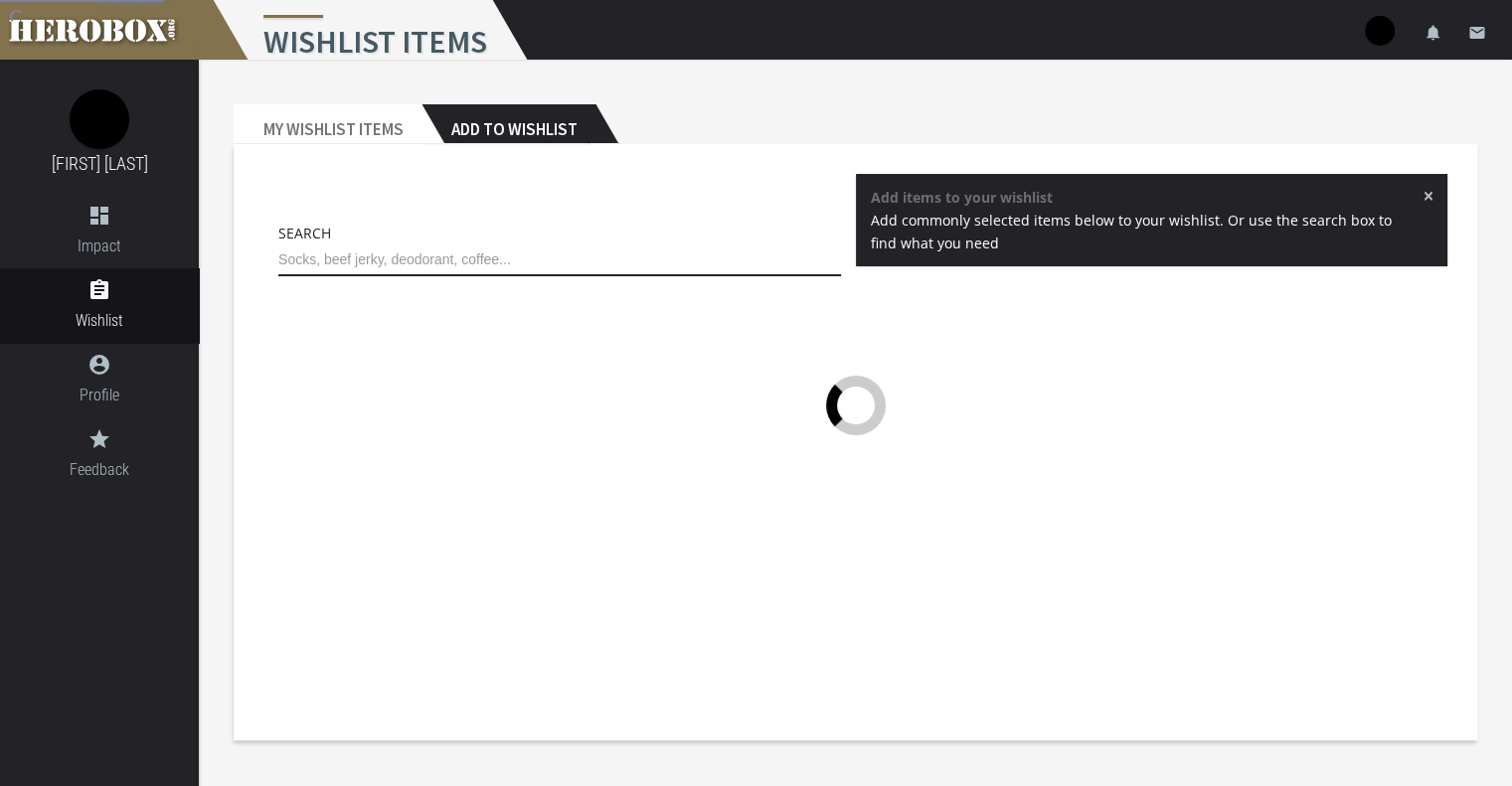 click at bounding box center (560, 260) 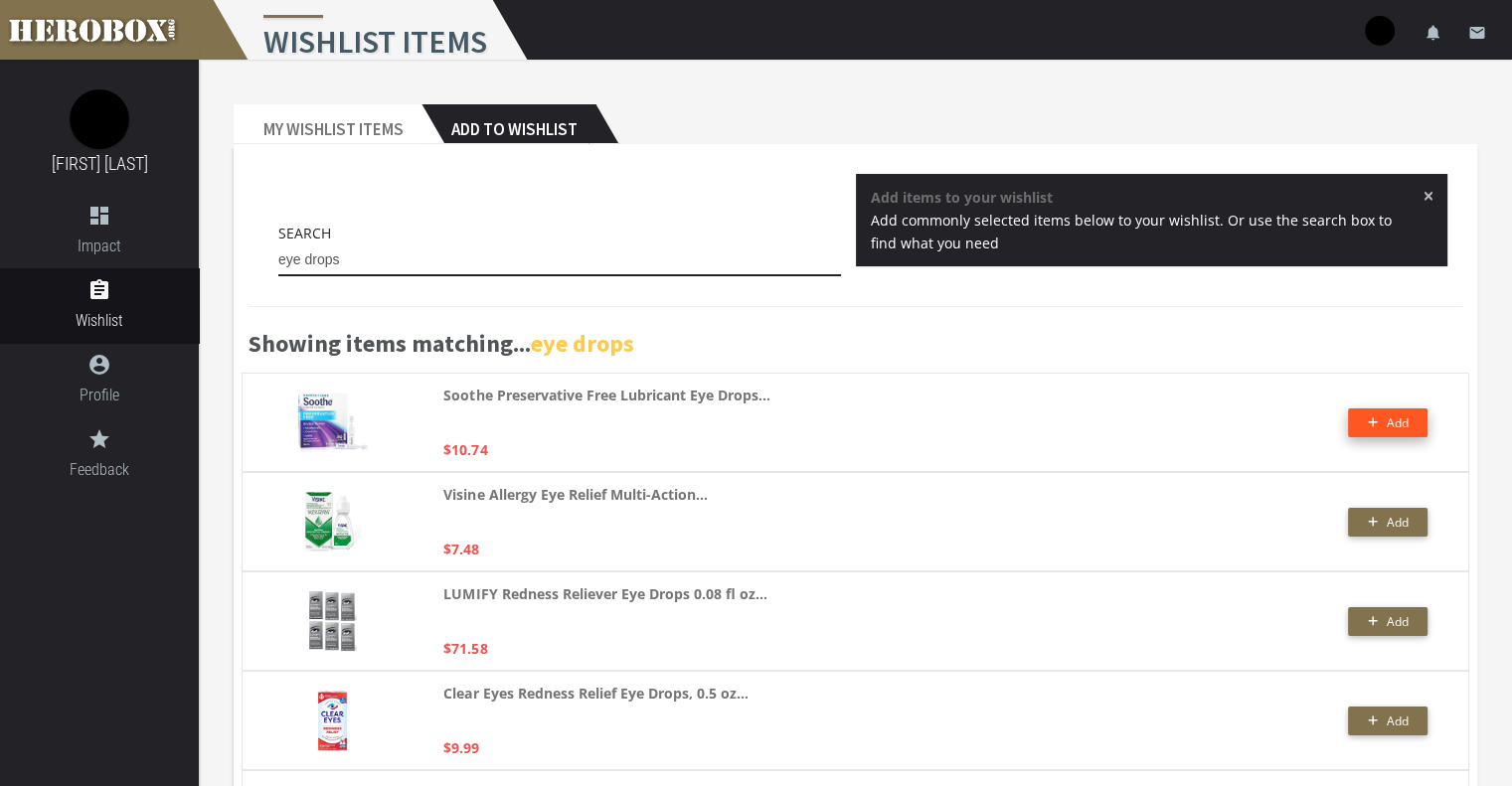 type on "eye drops" 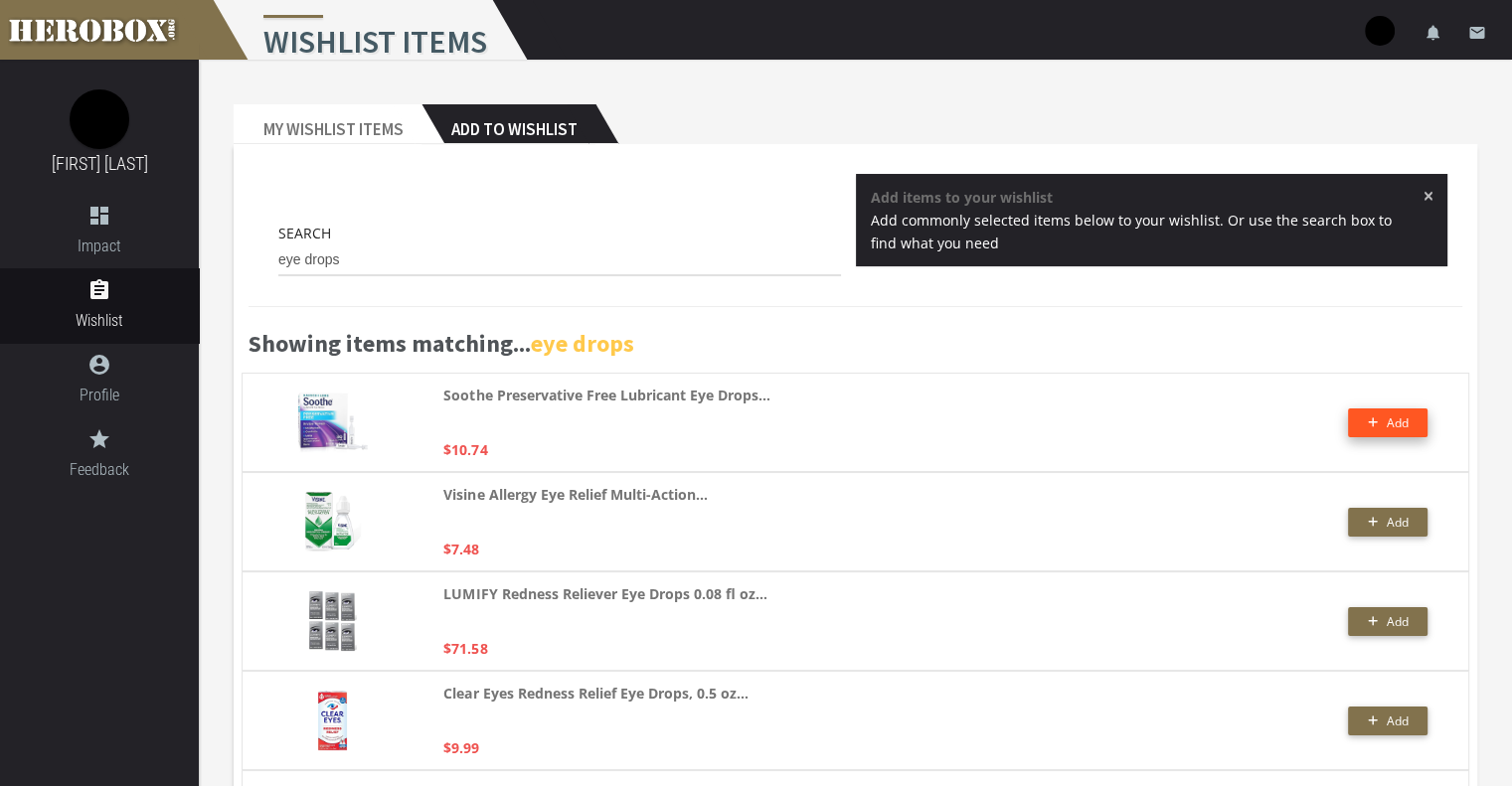 click on "Add" at bounding box center (1397, 422) 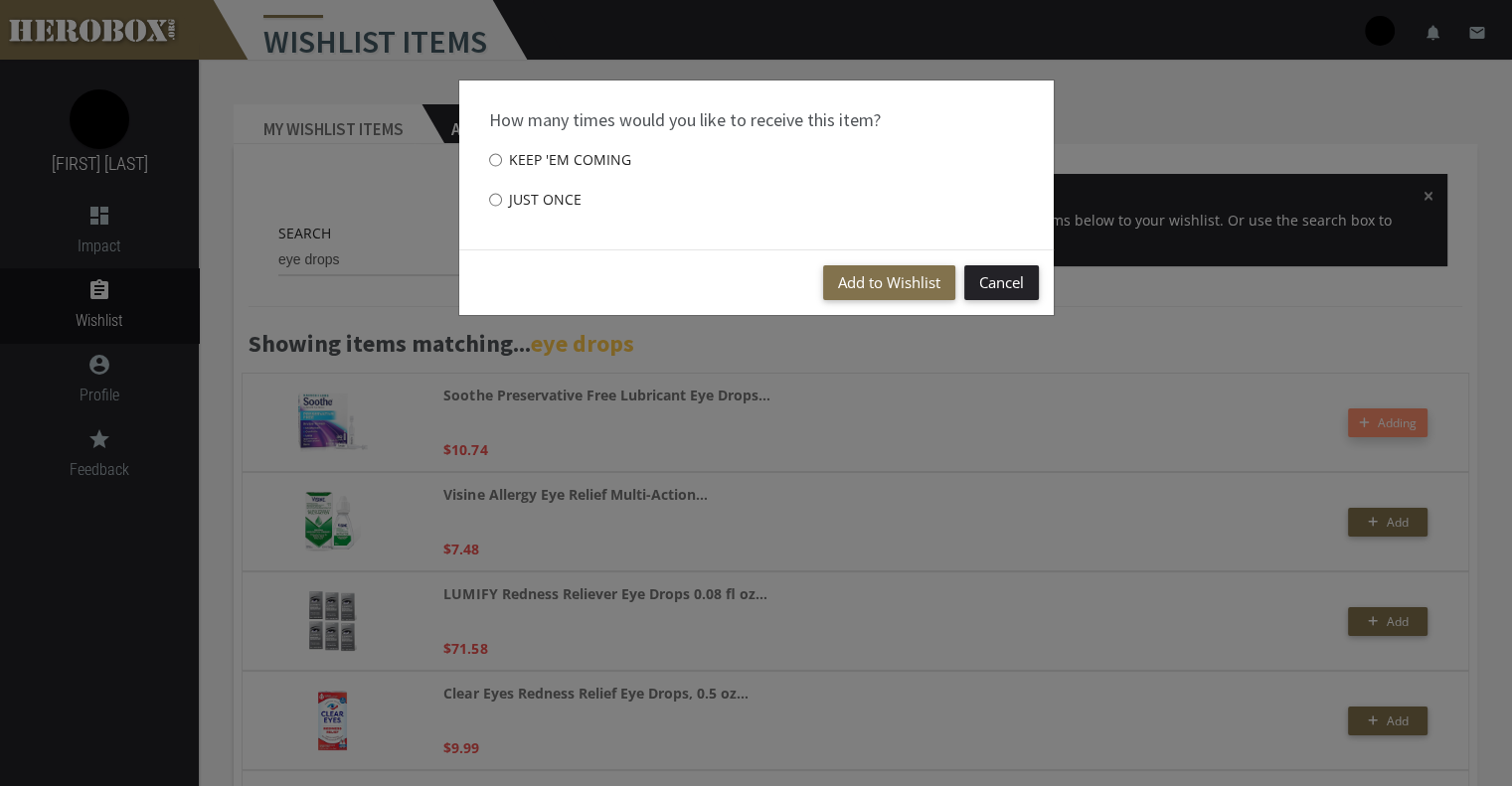 click on "Add to Wishlist
Cancel" at bounding box center [756, 282] 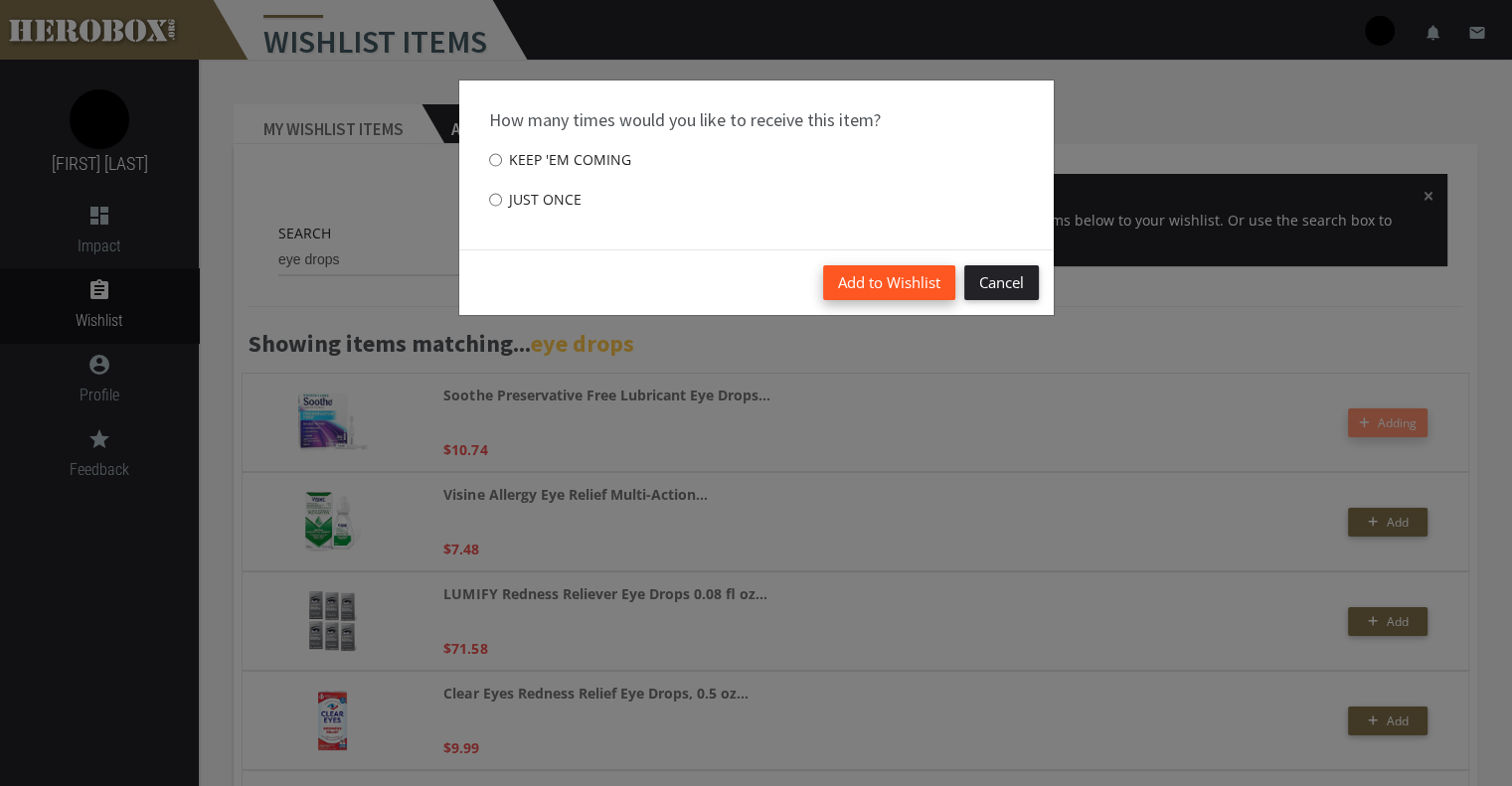 click on "Add to Wishlist" at bounding box center [889, 282] 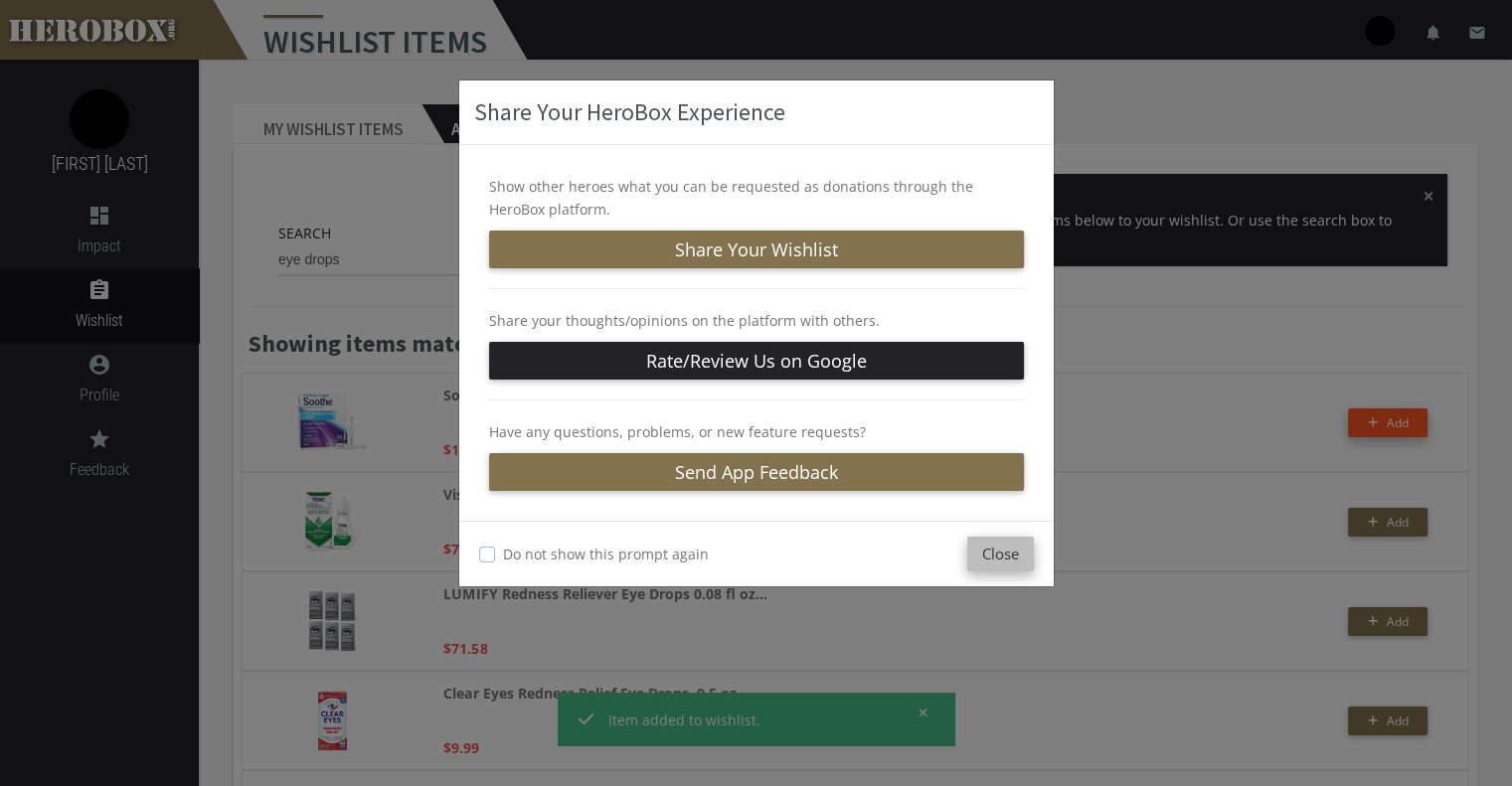 click on "Close" at bounding box center [1000, 553] 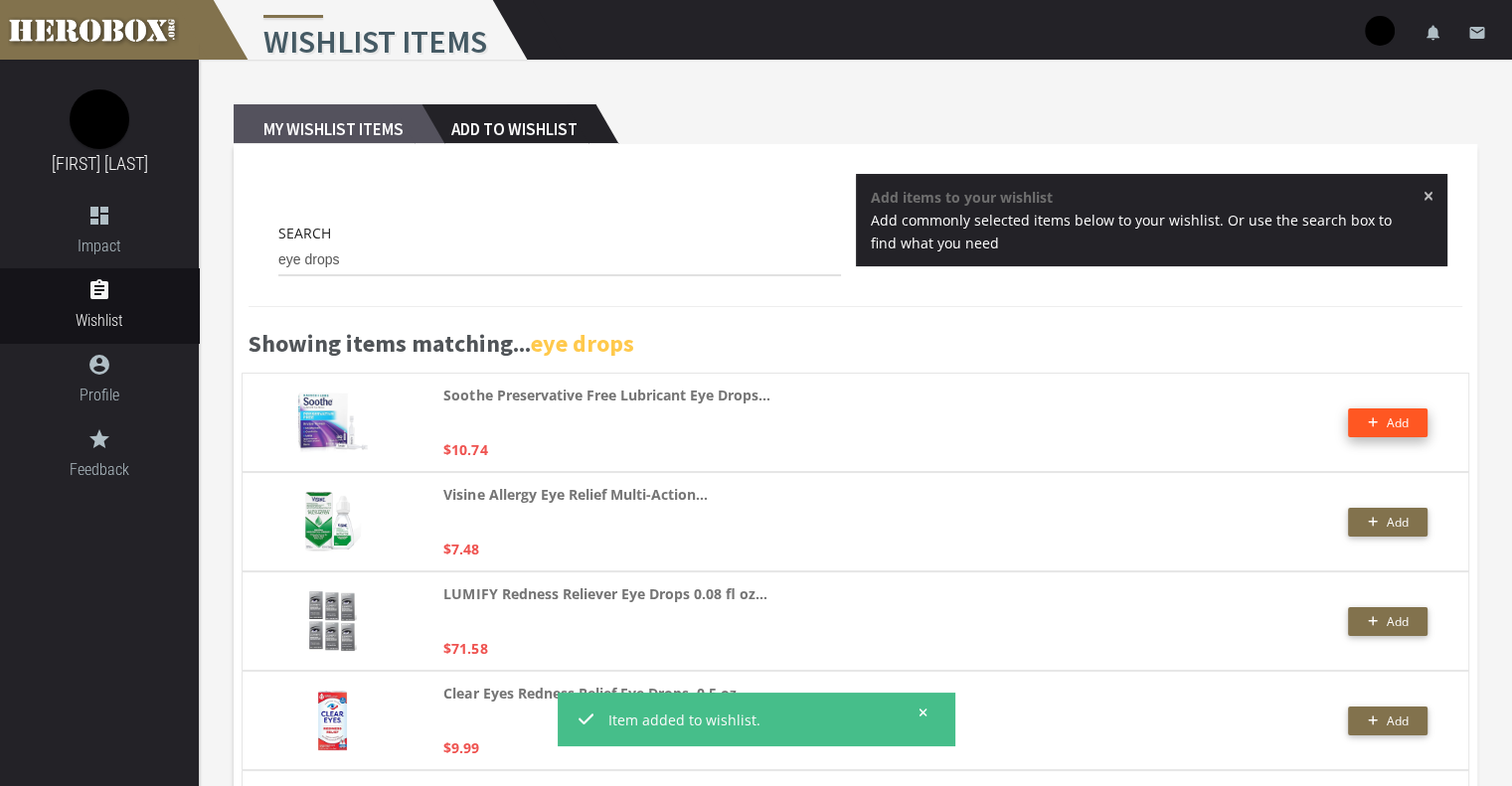 drag, startPoint x: 378, startPoint y: 120, endPoint x: 370, endPoint y: 140, distance: 21.540659 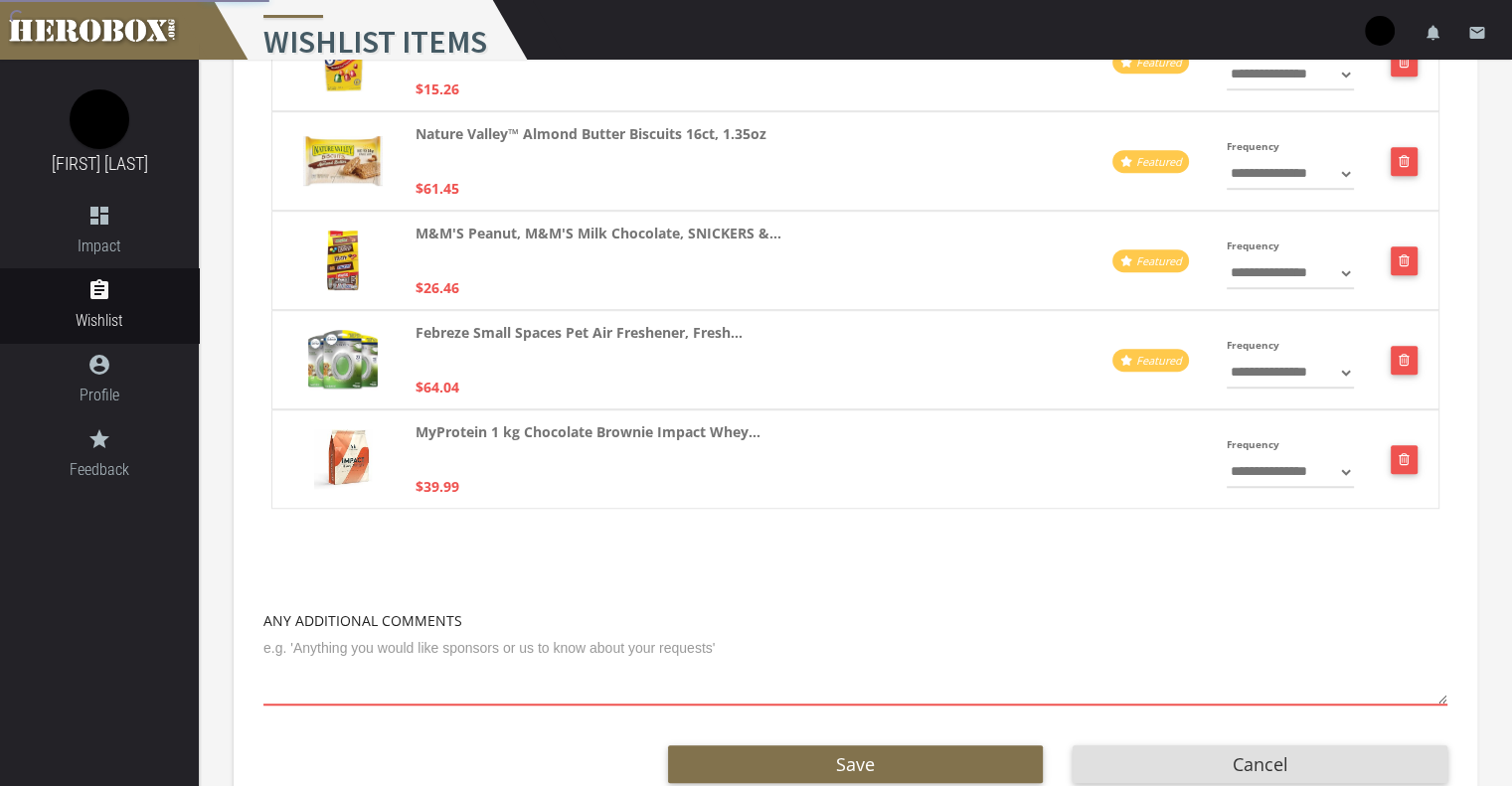scroll, scrollTop: 1342, scrollLeft: 0, axis: vertical 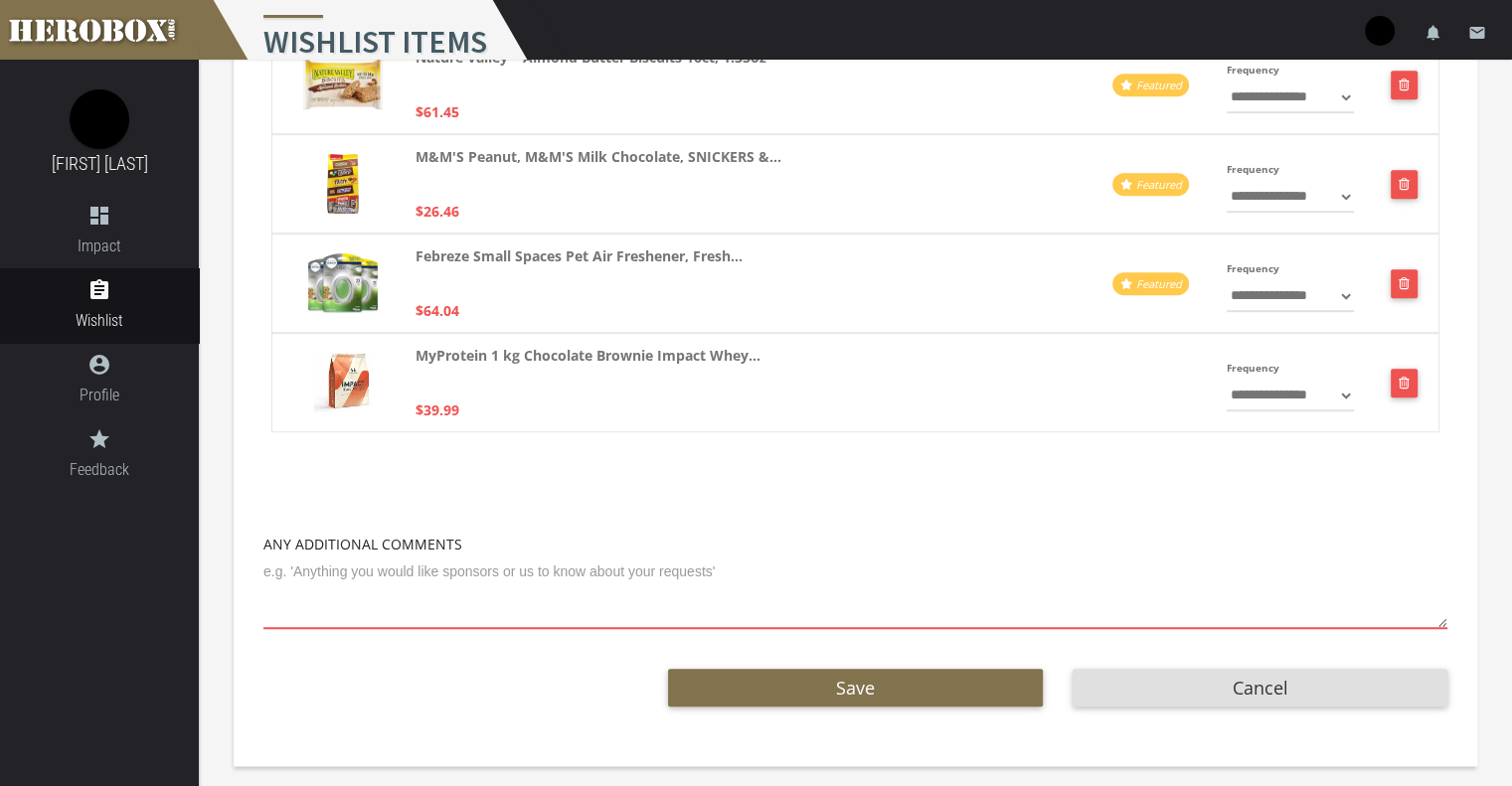 click at bounding box center [855, 592] 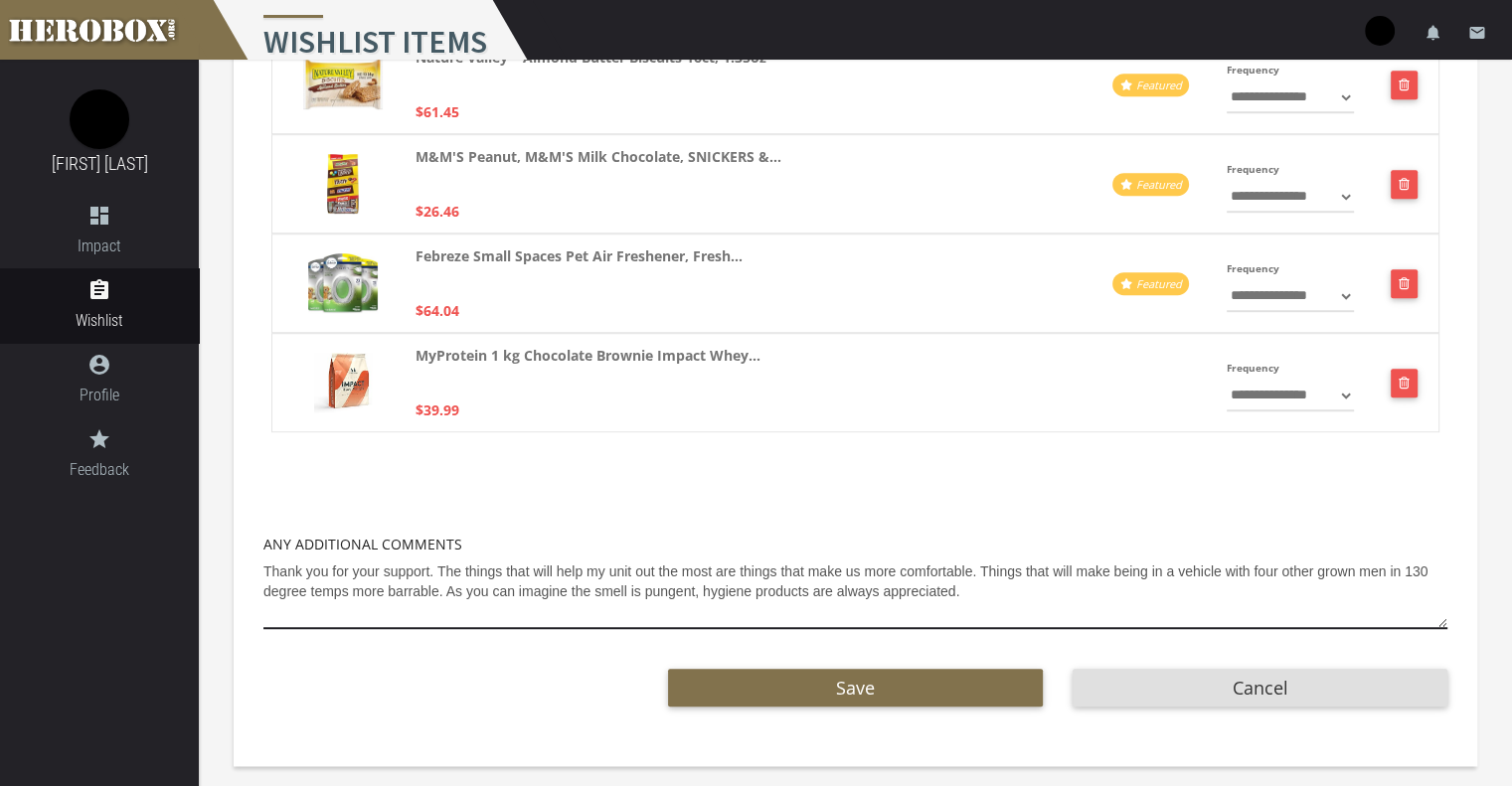 click on "Thank you for your support. The things that will help my unit out the most are things that make us more comfortable. Things that will make being in a vehicle with four other grown men in 130 degree temps more barrable. As you can imagine the smell is pungent, hygiene products are always appreciated." at bounding box center [855, 592] 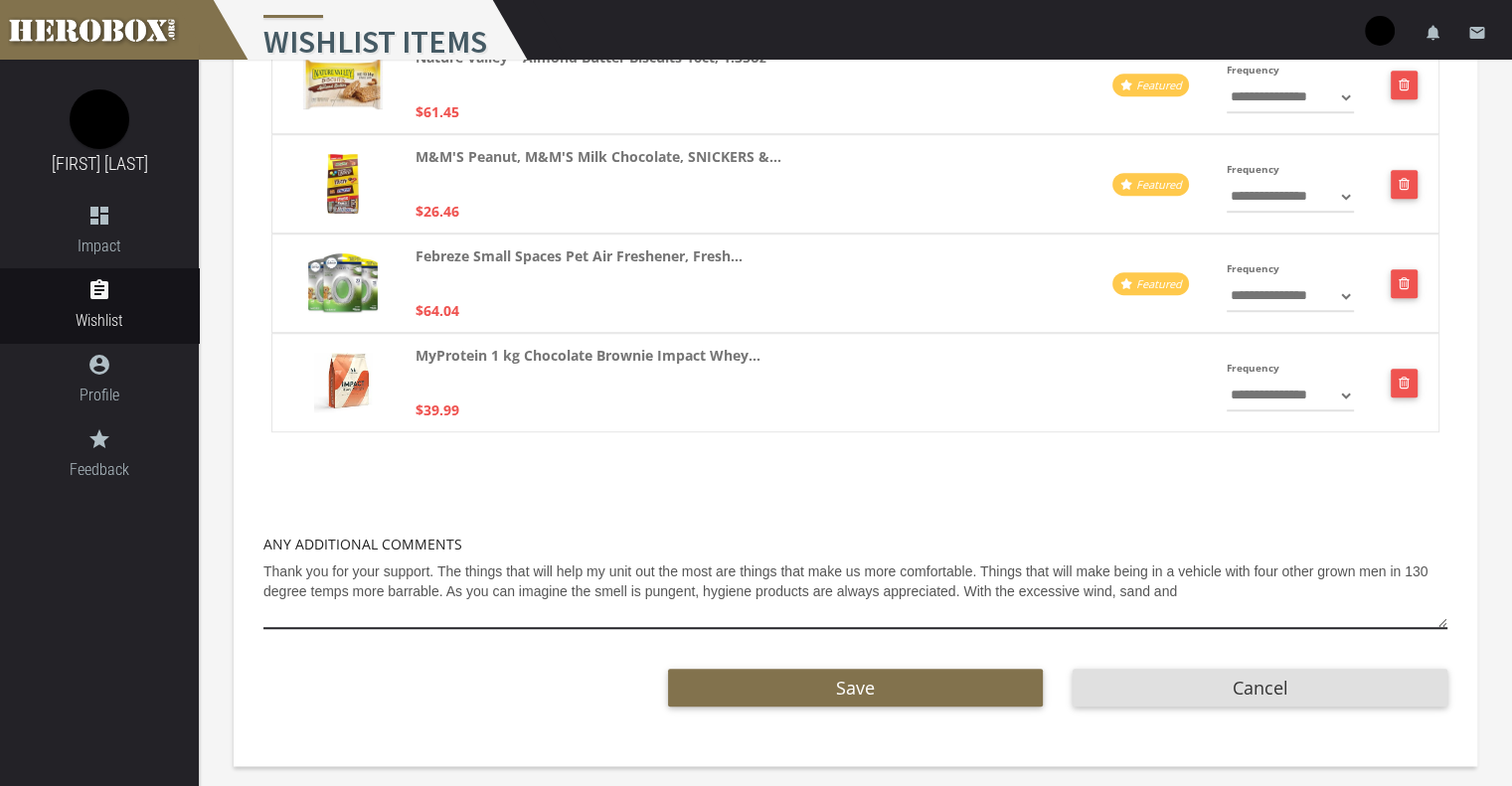 click on "Thank you for your support. The things that will help my unit out the most are things that make us more comfortable. Things that will make being in a vehicle with four other grown men in 130 degree temps more barrable. As you can imagine the smell is pungent, hygiene products are always appreciated. With the excessive wind, sand and" at bounding box center [855, 592] 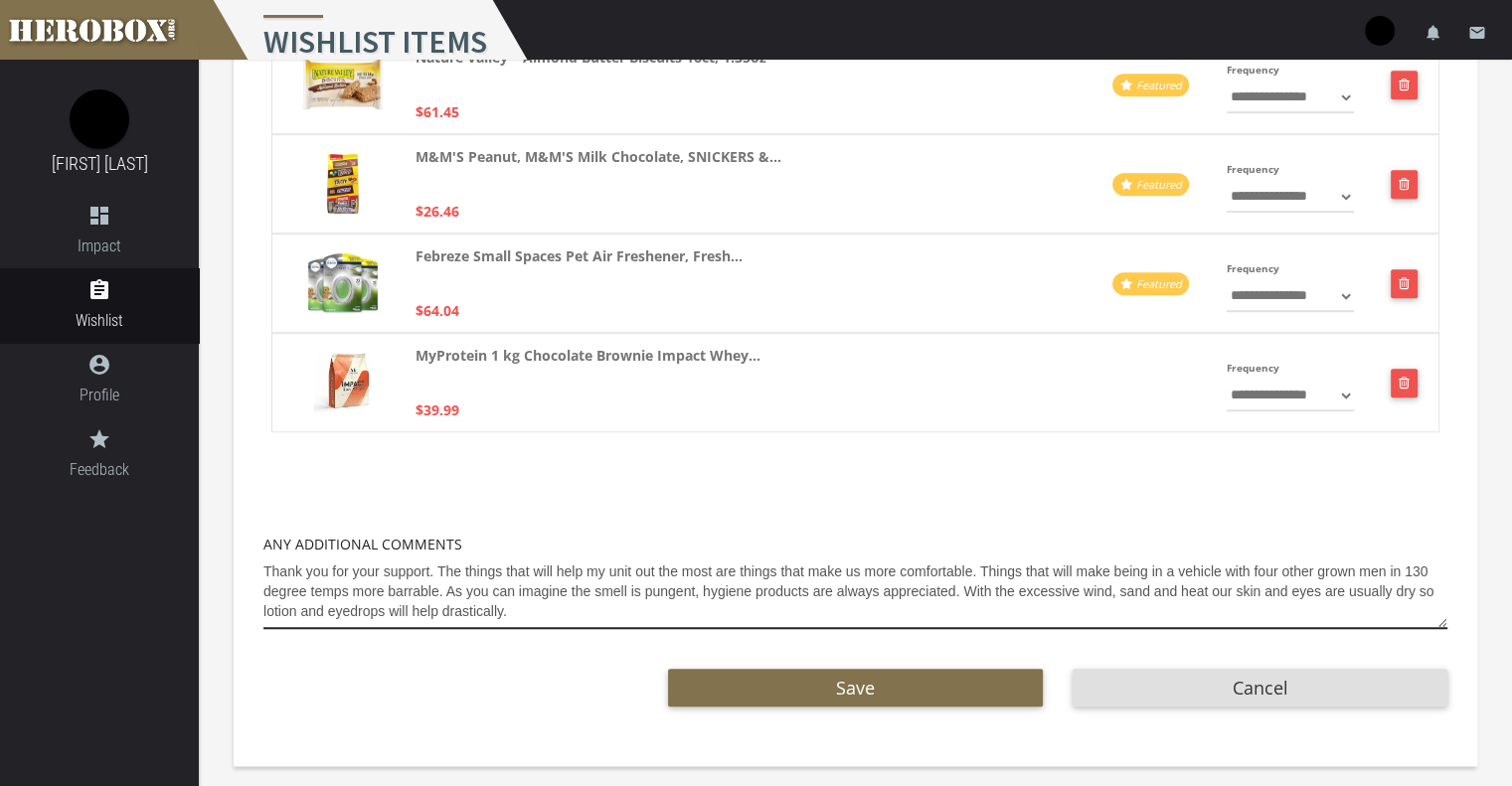click on "Thank you for your support. The things that will help my unit out the most are things that make us more comfortable. Things that will make being in a vehicle with four other grown men in 130 degree temps more barrable. As you can imagine the smell is pungent, hygiene products are always appreciated. With the excessive wind, sand and heat our skin and eyes are usually dry so lotion and eyedrops will help drastically." at bounding box center (855, 592) 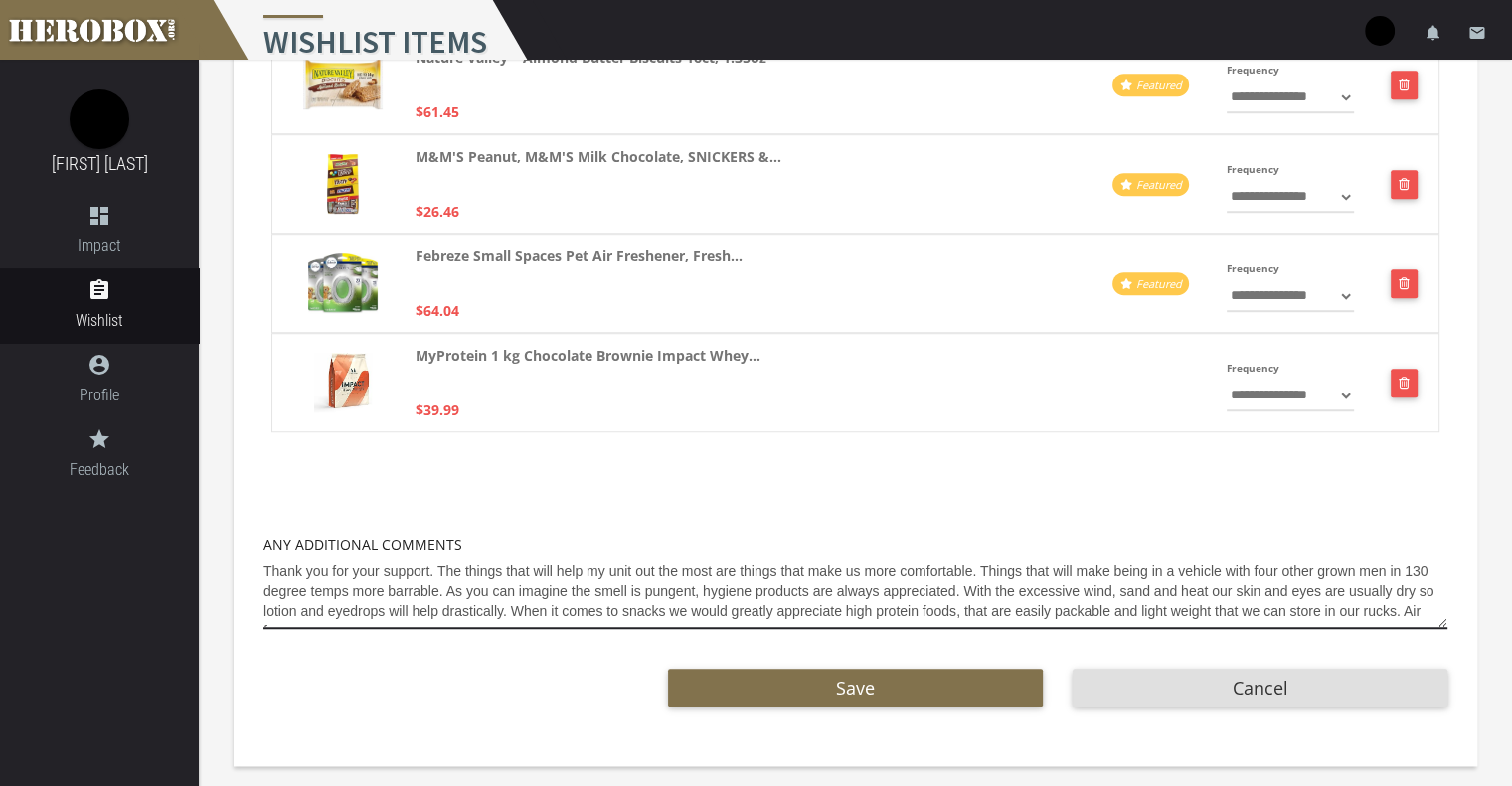 scroll, scrollTop: 12, scrollLeft: 0, axis: vertical 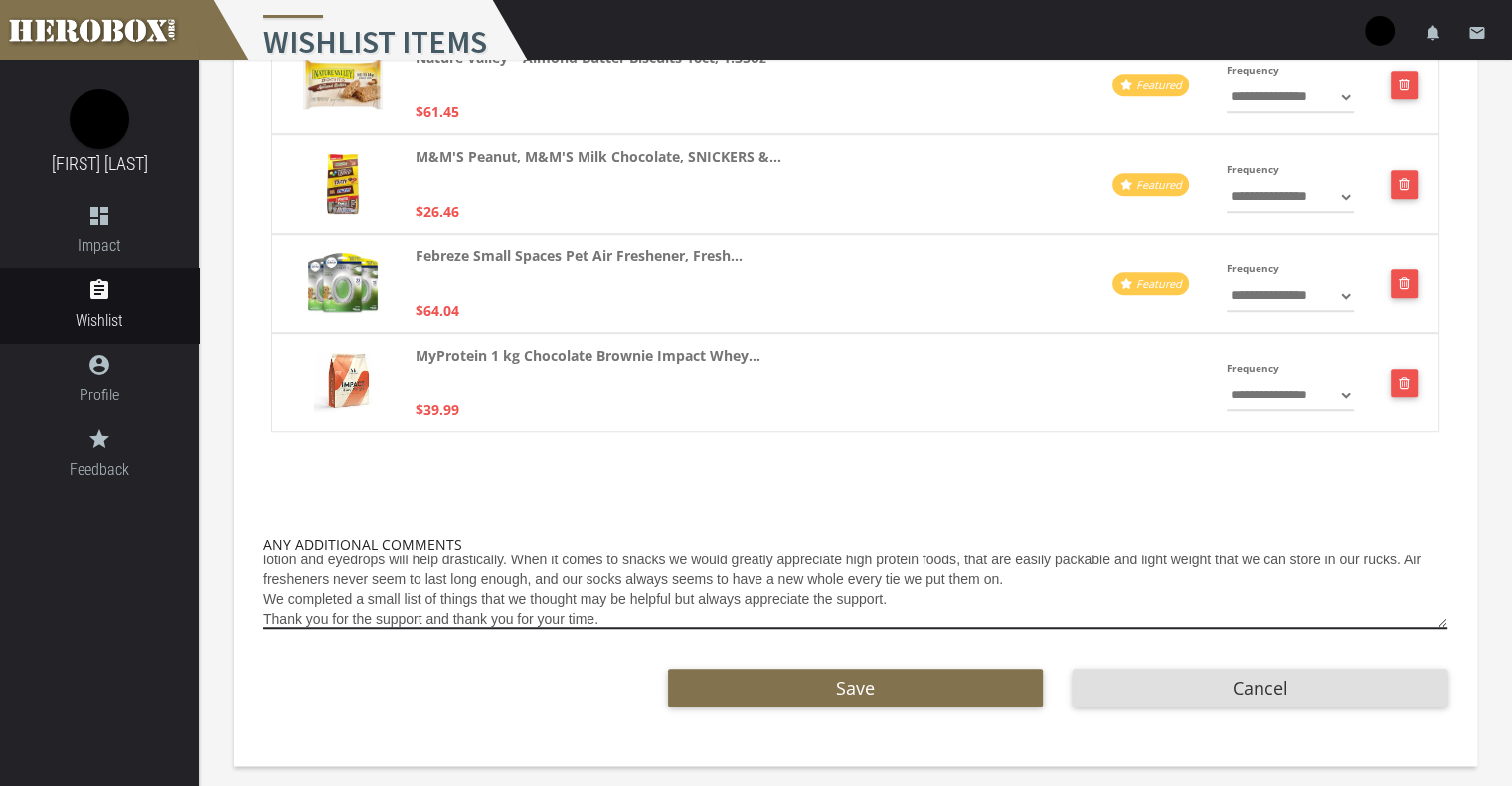 click on "Thank you for your support. The things that will help my unit out the most are things that make us more comfortable. Things that will make being in a vehicle with four other grown men in 130 degree temps more barrable. As you can imagine the smell is pungent, hygiene products are always appreciated. With the excessive wind, sand and heat our skin and eyes are usually dry so lotion and eyedrops will help drastically. When it comes to snacks we would greatly appreciate high protein foods, that are easily packable and light weight that we can store in our rucks. Air fresheners never seem to last long enough, and our socks always seems to have a new whole every tie we put them on.
We completed a small list of things that we thought may be helpful but always appreciate the support.
Thank you for the support and thank you for your time." at bounding box center (855, 592) 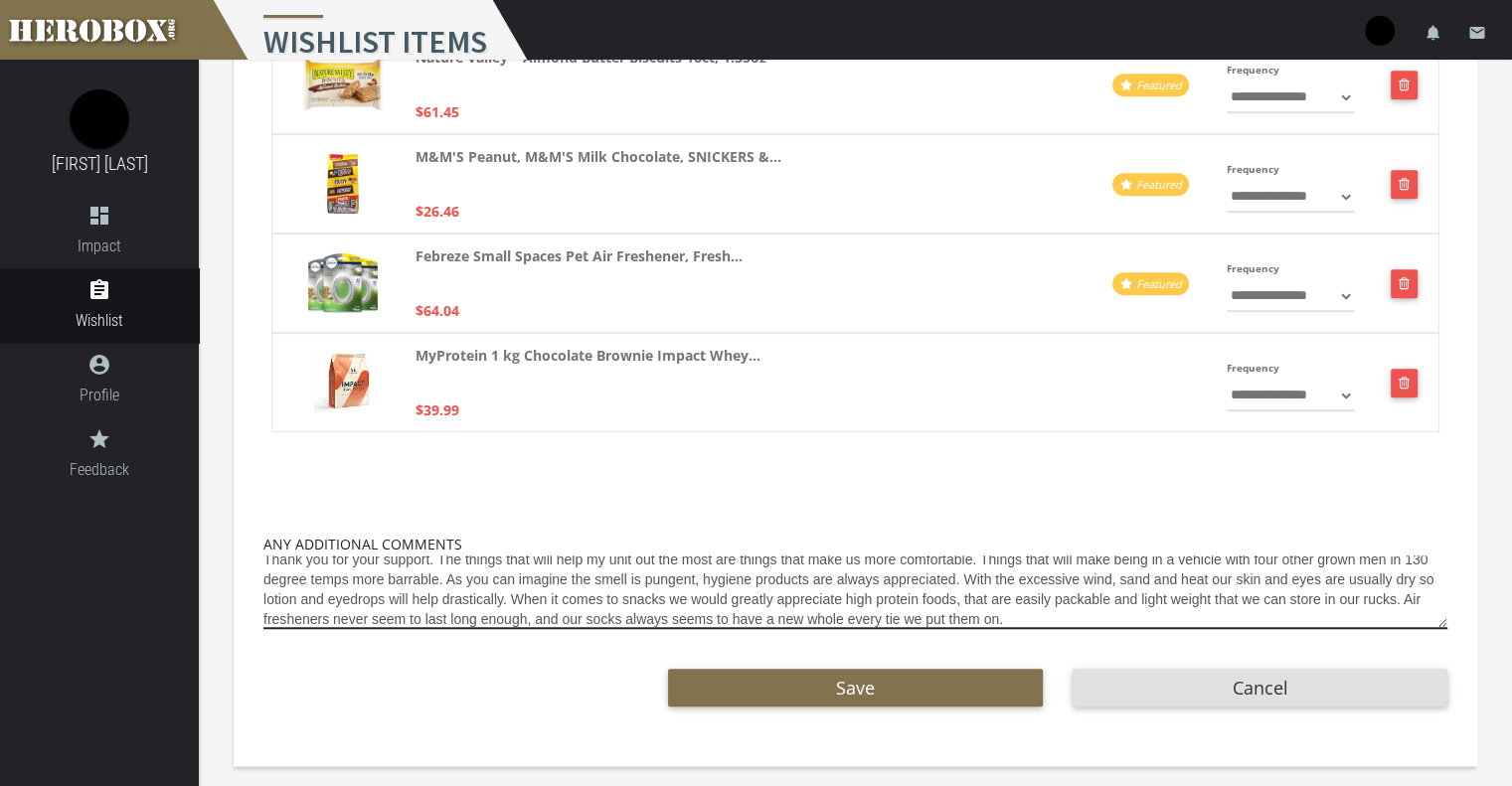 scroll, scrollTop: 2, scrollLeft: 0, axis: vertical 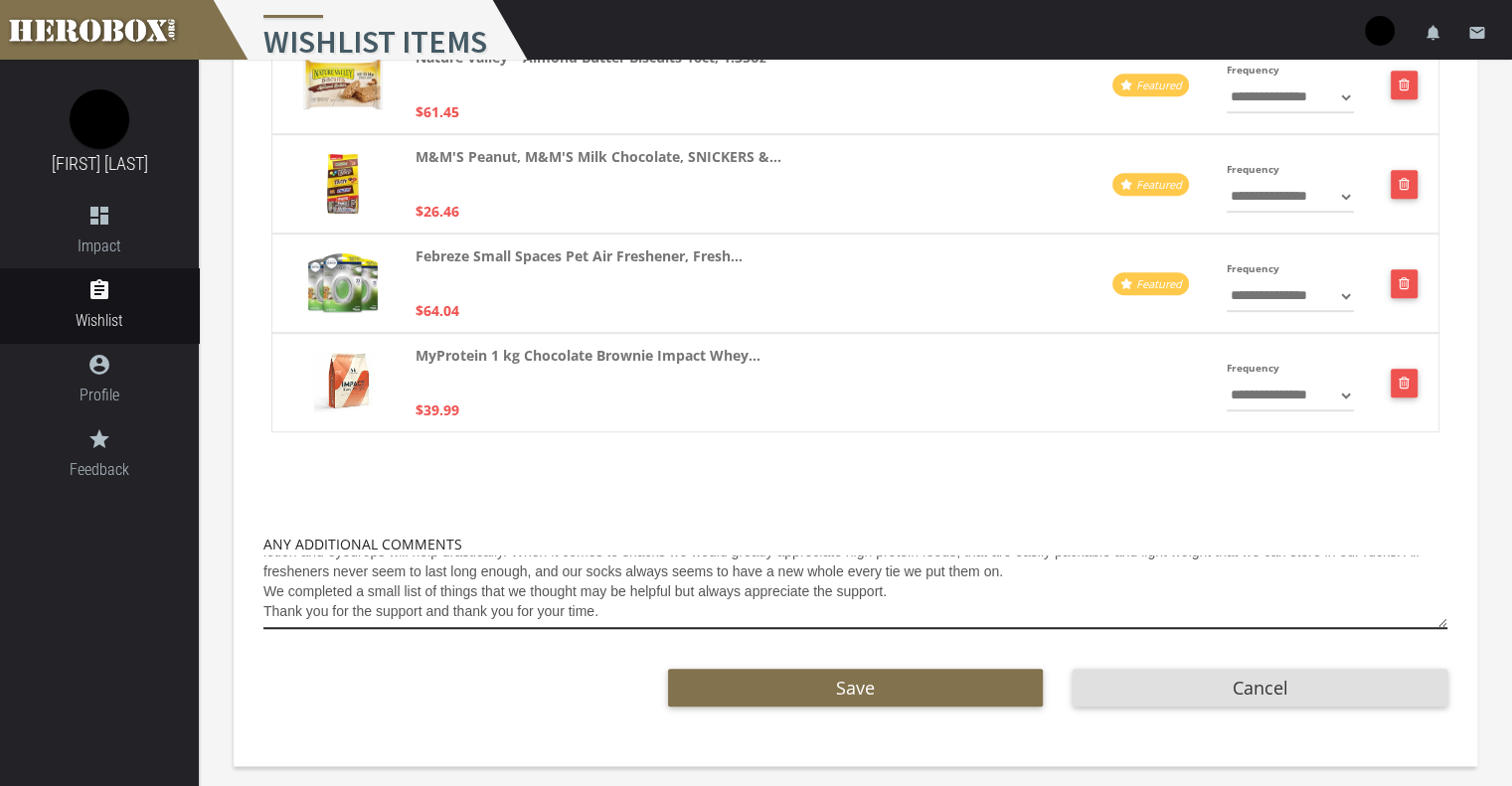 drag, startPoint x: 266, startPoint y: 564, endPoint x: 496, endPoint y: 587, distance: 231.1471 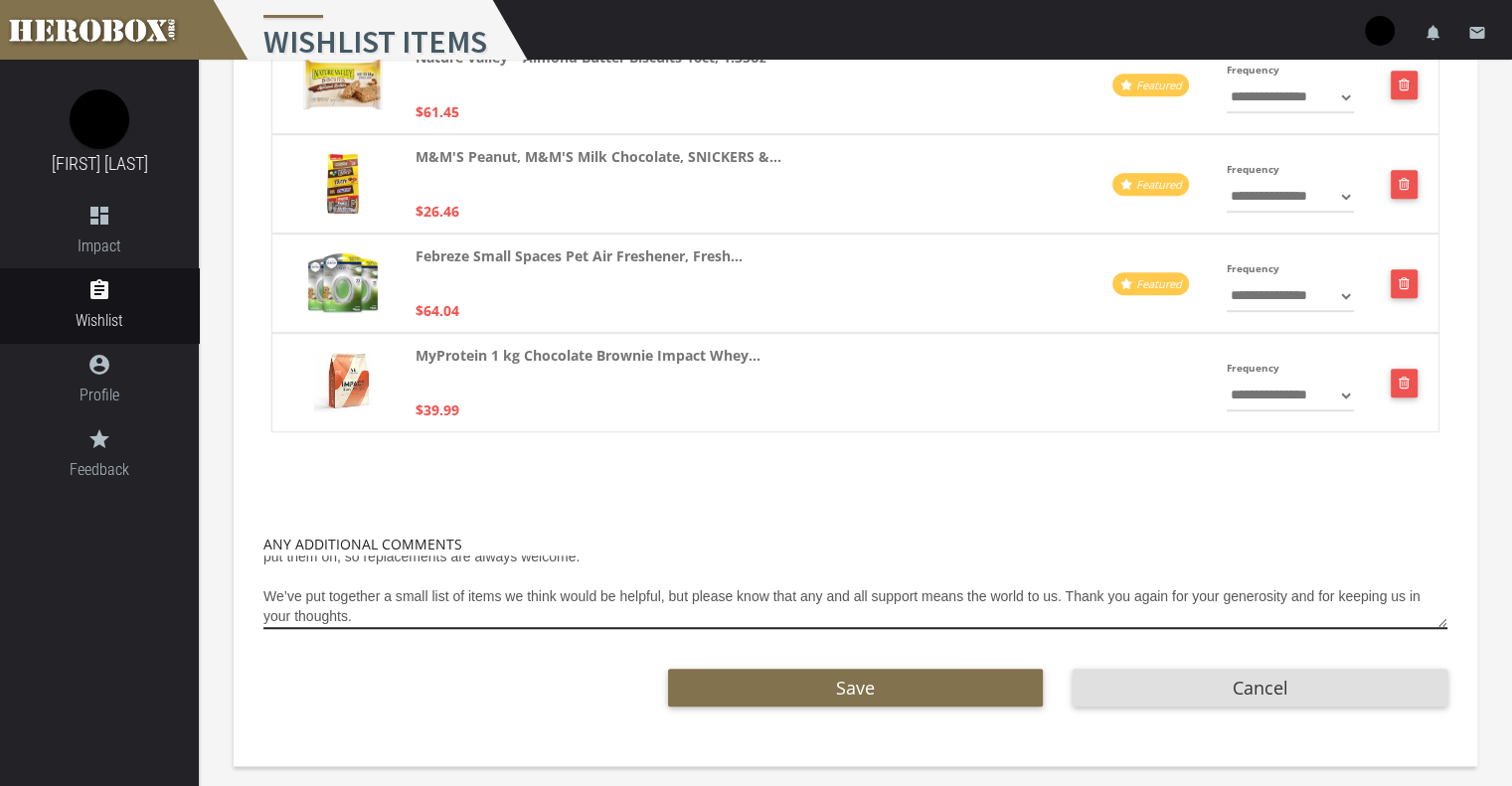 scroll, scrollTop: 119, scrollLeft: 0, axis: vertical 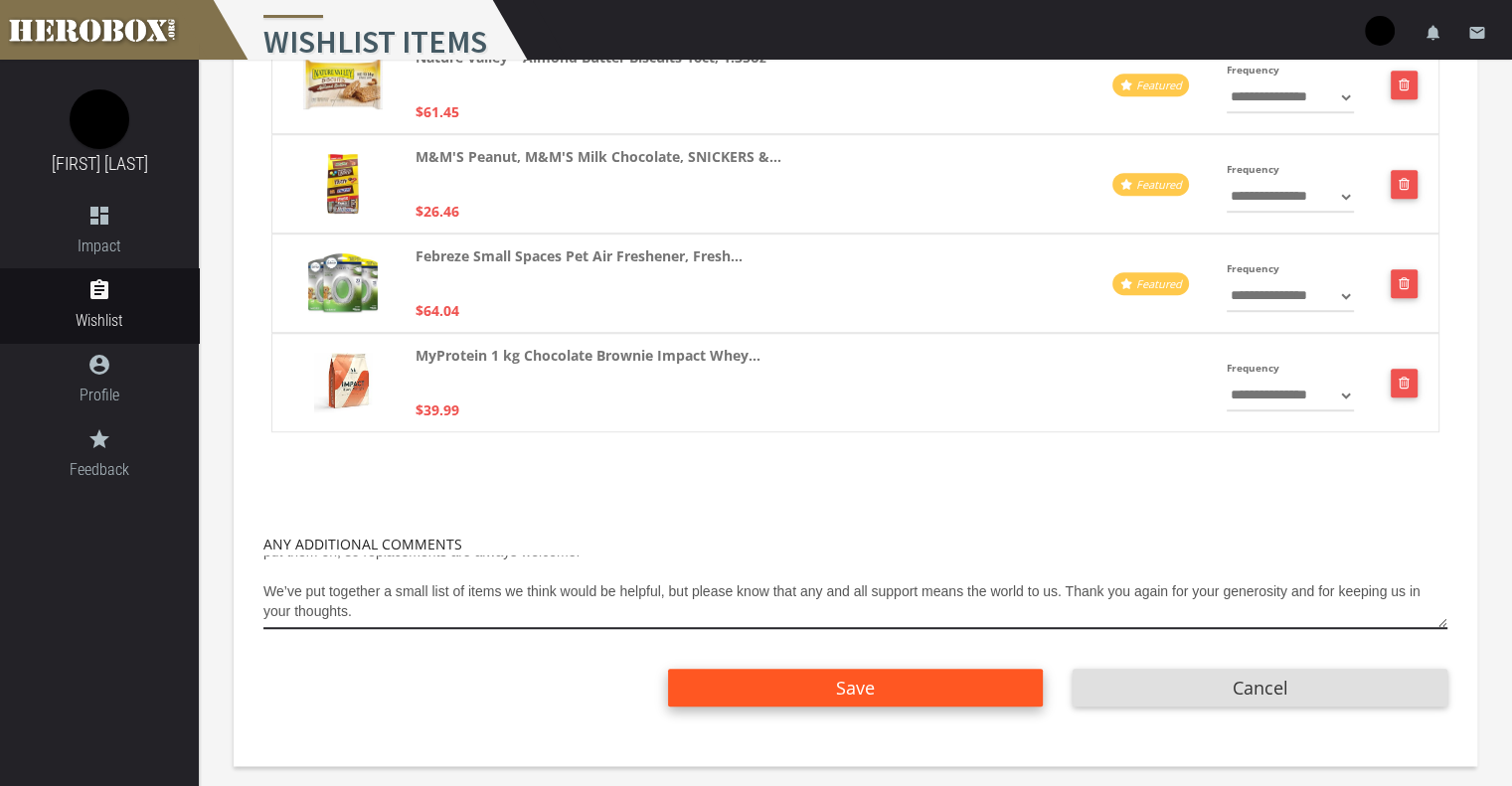 type on "Thank you for your continued support. What helps our unit most are the small comforts that make challenging conditions more bearable. Spending long hours in a vehicle with four other grown men in 130-degree heat can be tough, and as you can imagine, the smell alone is a challenge—so hygiene products are always greatly appreciated.
The constant wind, sand, and heat dry out our skin and eyes, so items like lotion and eye drops go a long way in keeping us comfortable and mission-ready. When it comes to snacks, high-protein, lightweight, and packable options are ideal—especially those we can easily carry in our rucks. Air fresheners never last long, and somehow our socks develop new holes every time we put them on, so replacements are always welcome.
We’ve put together a small list of items we think would be helpful, but please know that any and all support means the world to us. Thank you again for your generosity and for keeping us in your thoughts." 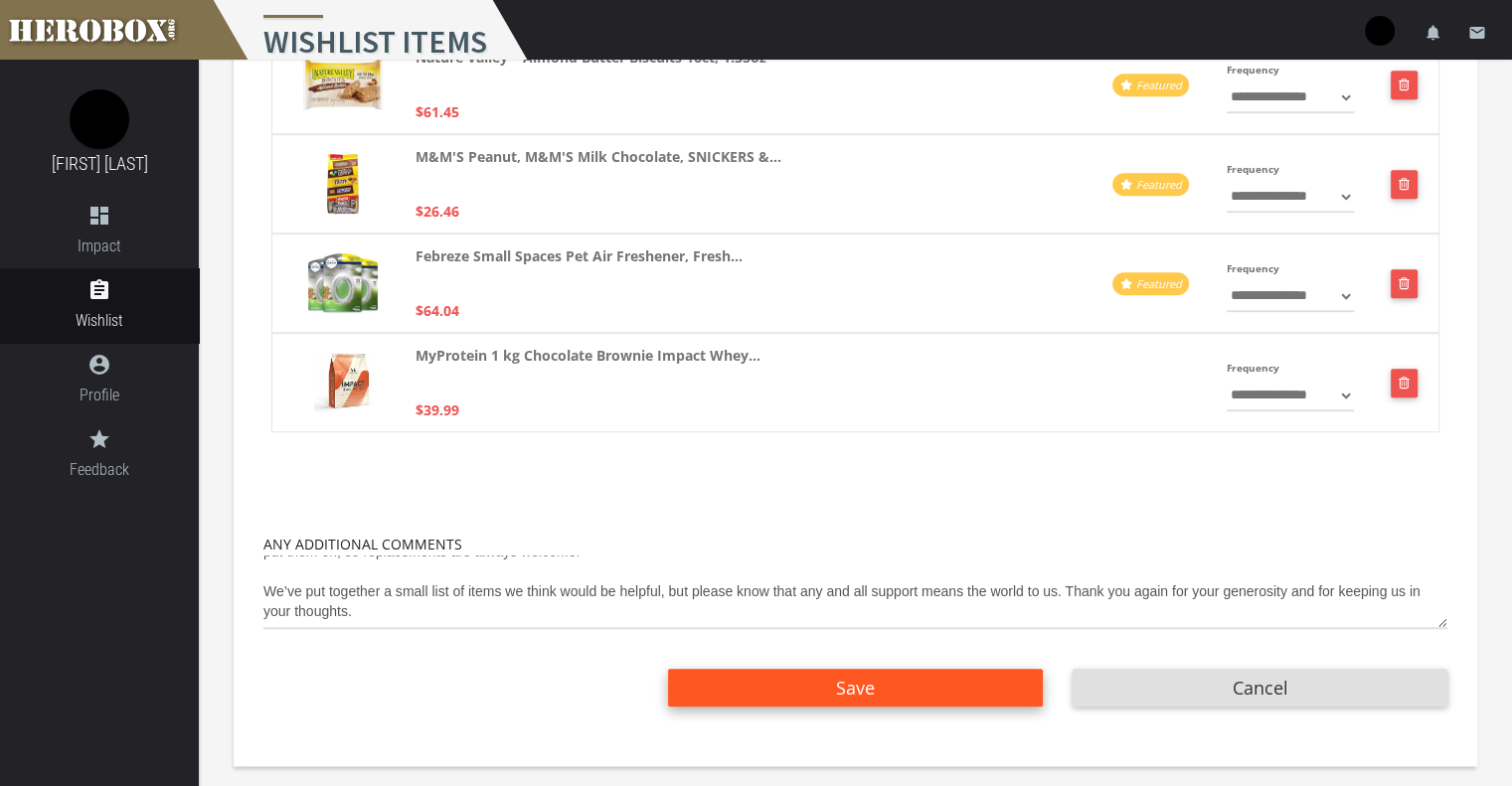 click on "Save" at bounding box center (855, 688) 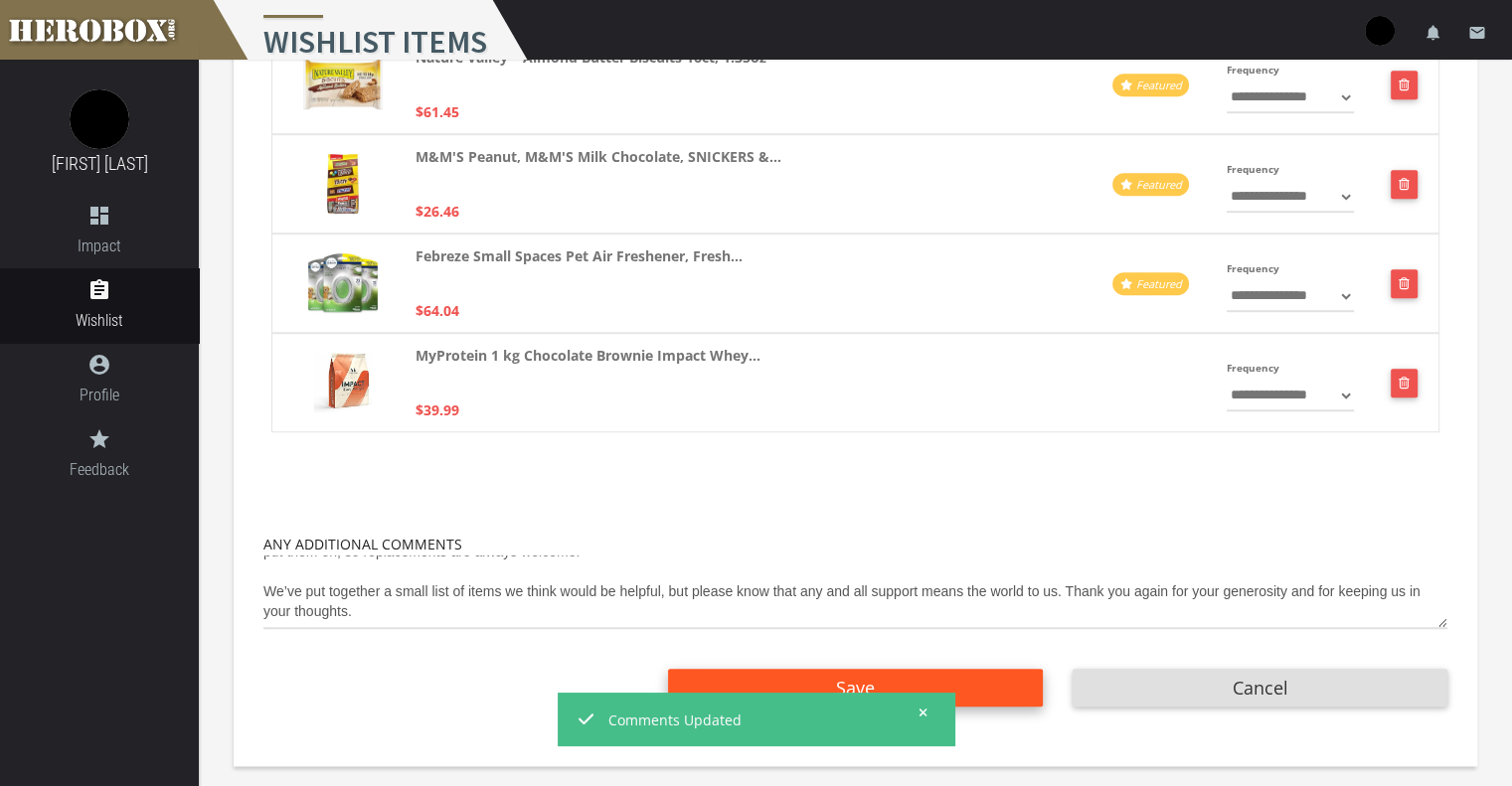 click on "Save" at bounding box center [855, 688] 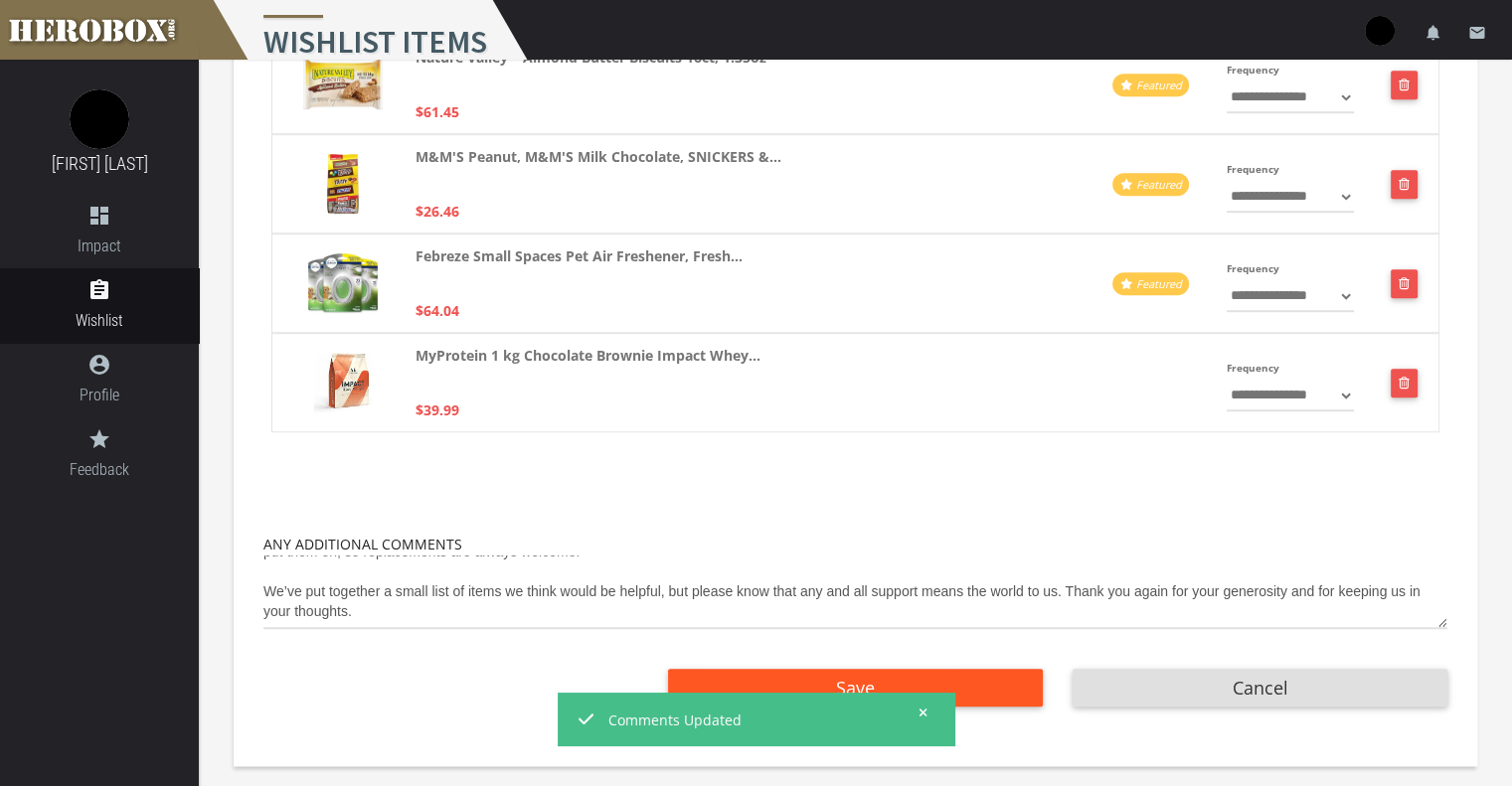 scroll, scrollTop: 0, scrollLeft: 0, axis: both 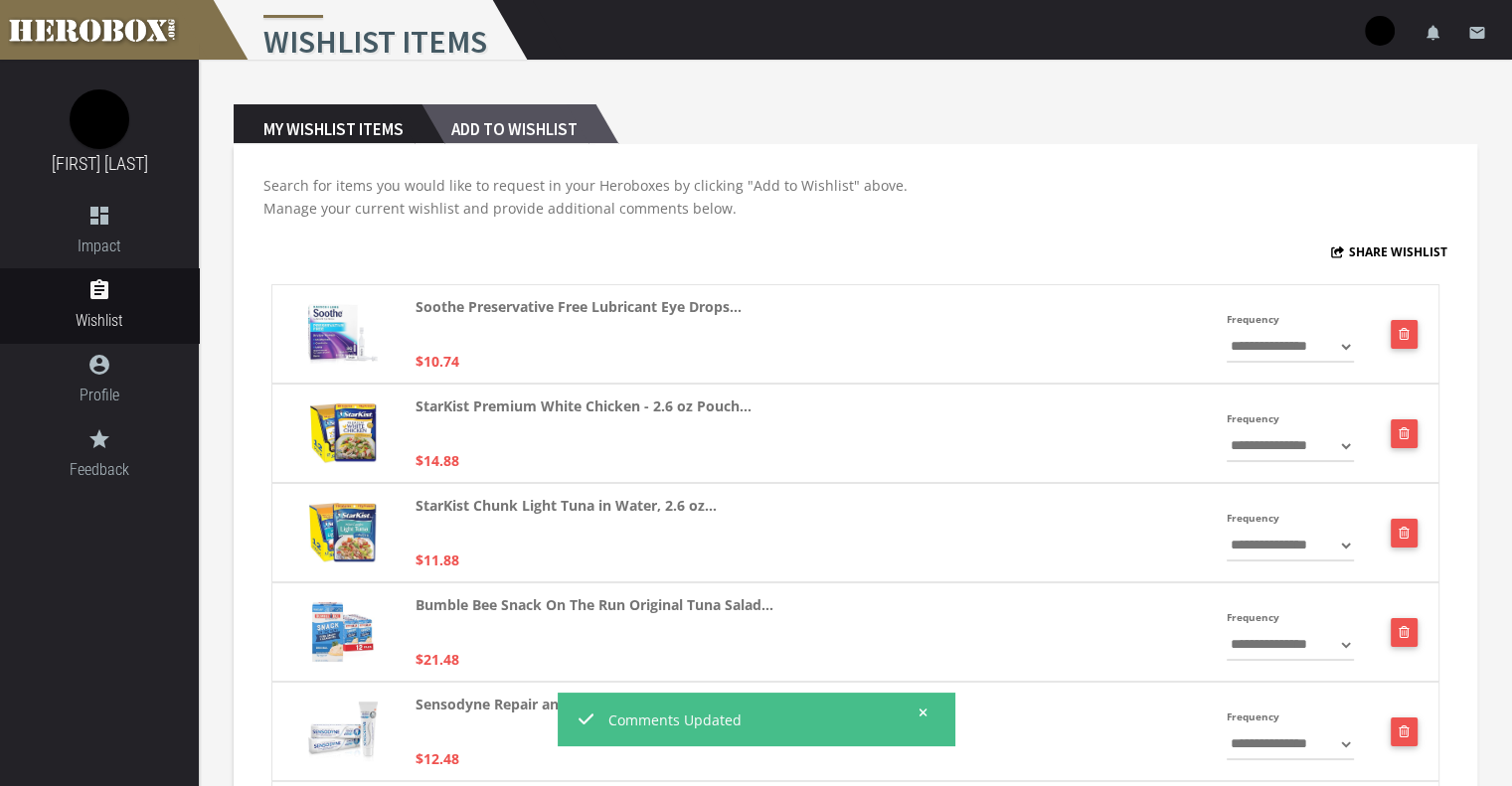 click on "Add to Wishlist" at bounding box center (508, 124) 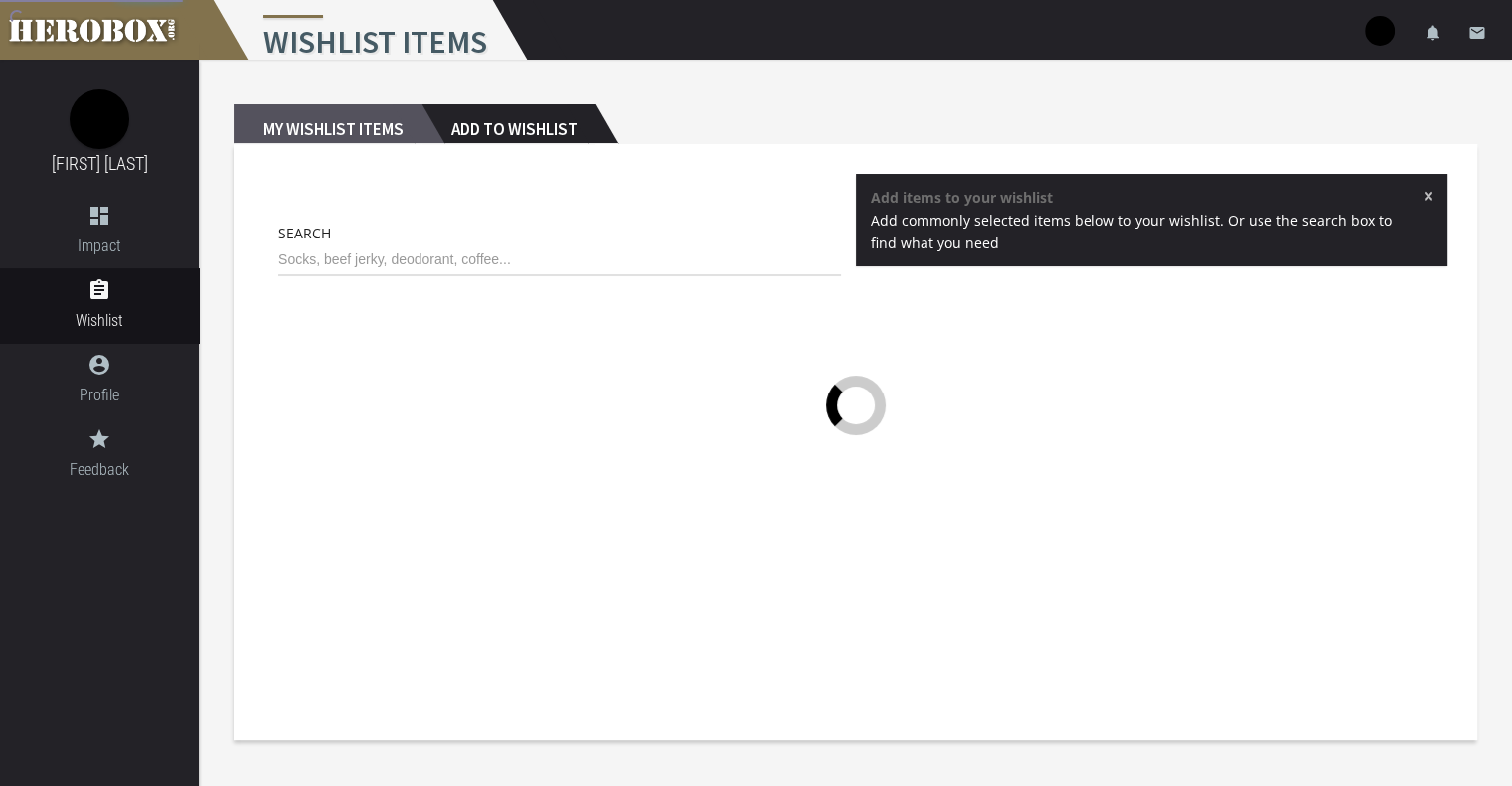 click on "My Wishlist Items" at bounding box center (327, 124) 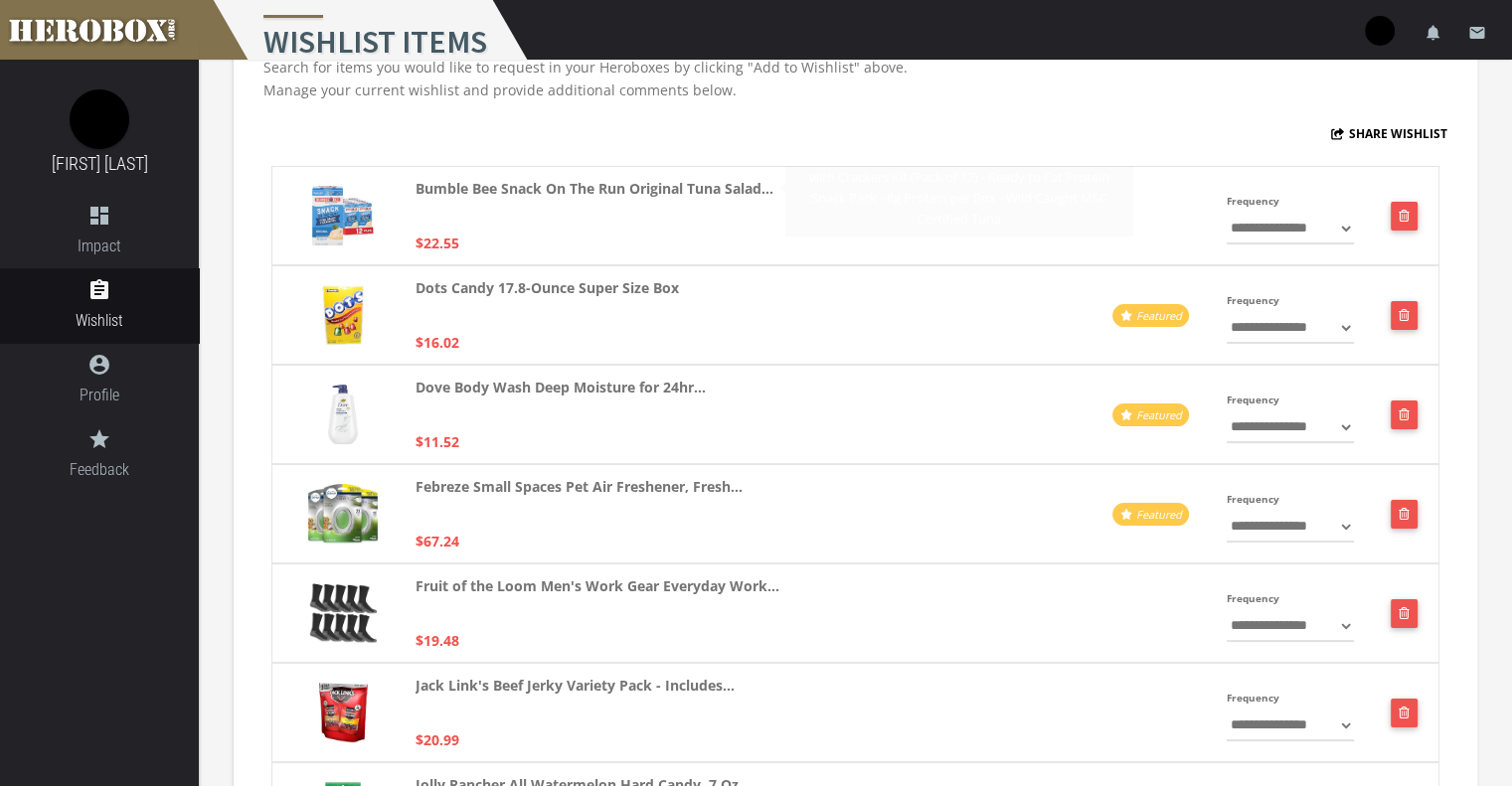 scroll, scrollTop: 0, scrollLeft: 0, axis: both 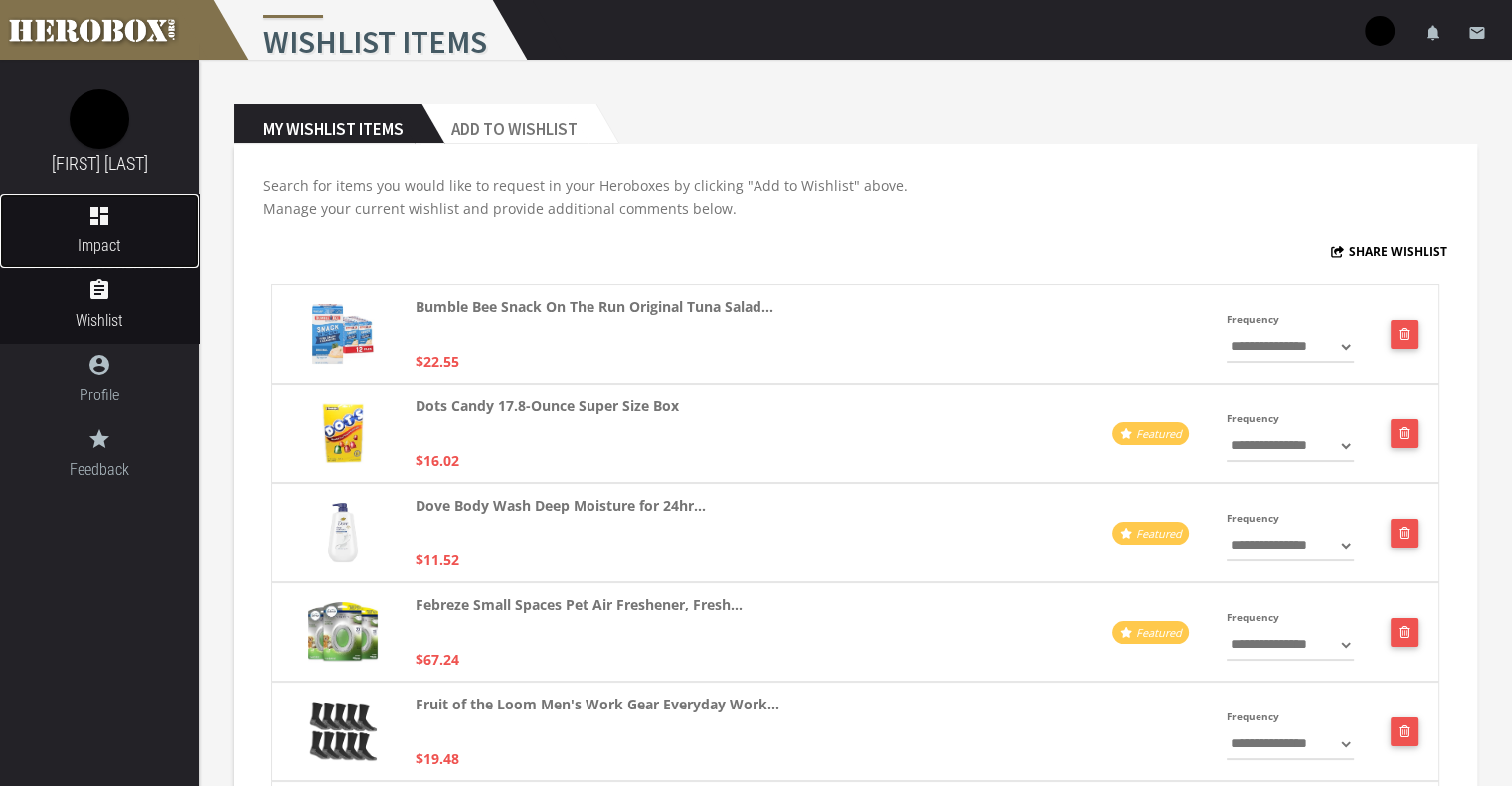click on "Impact" at bounding box center (99, 245) 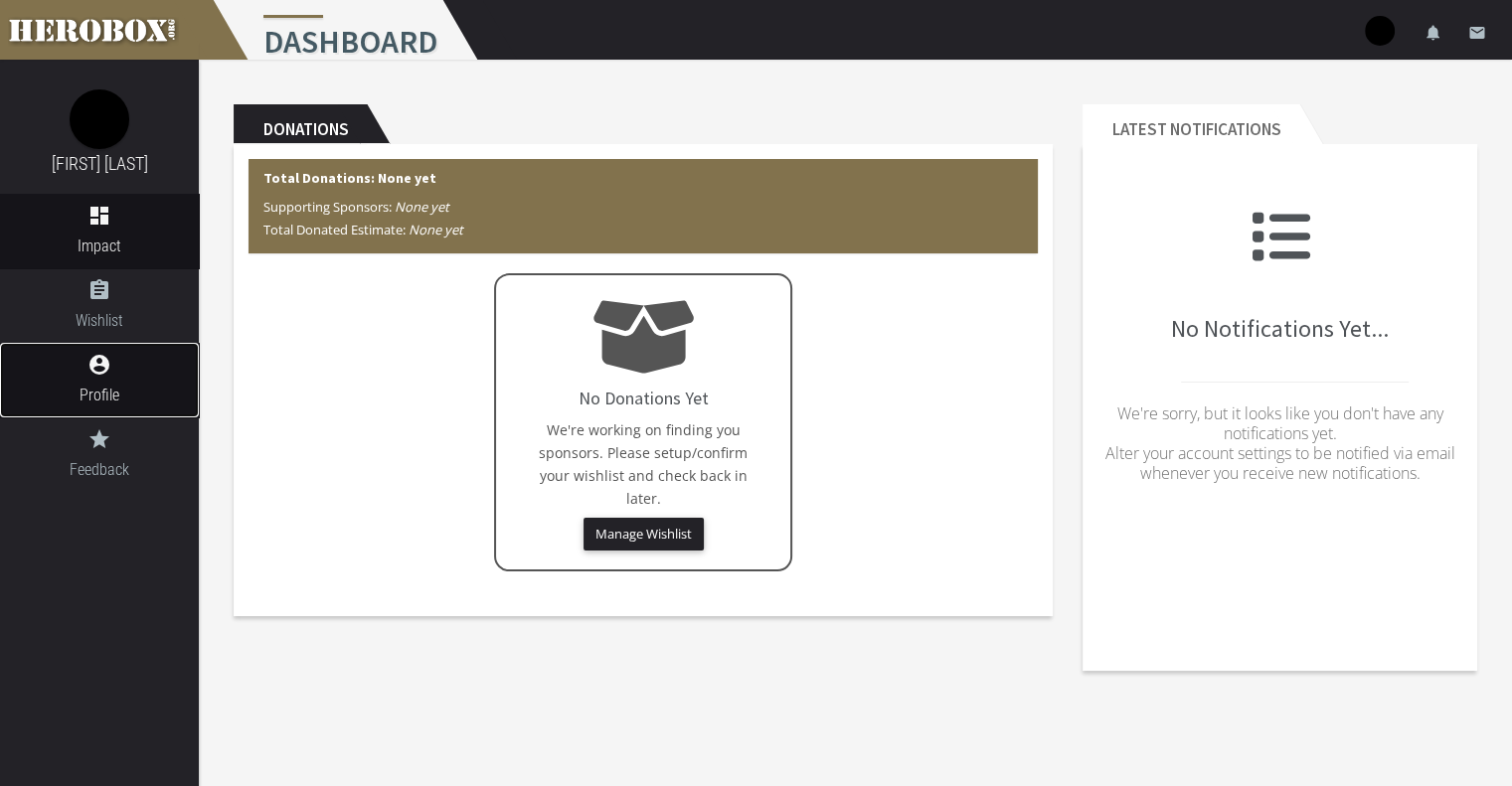 click on "Profile" at bounding box center (99, 394) 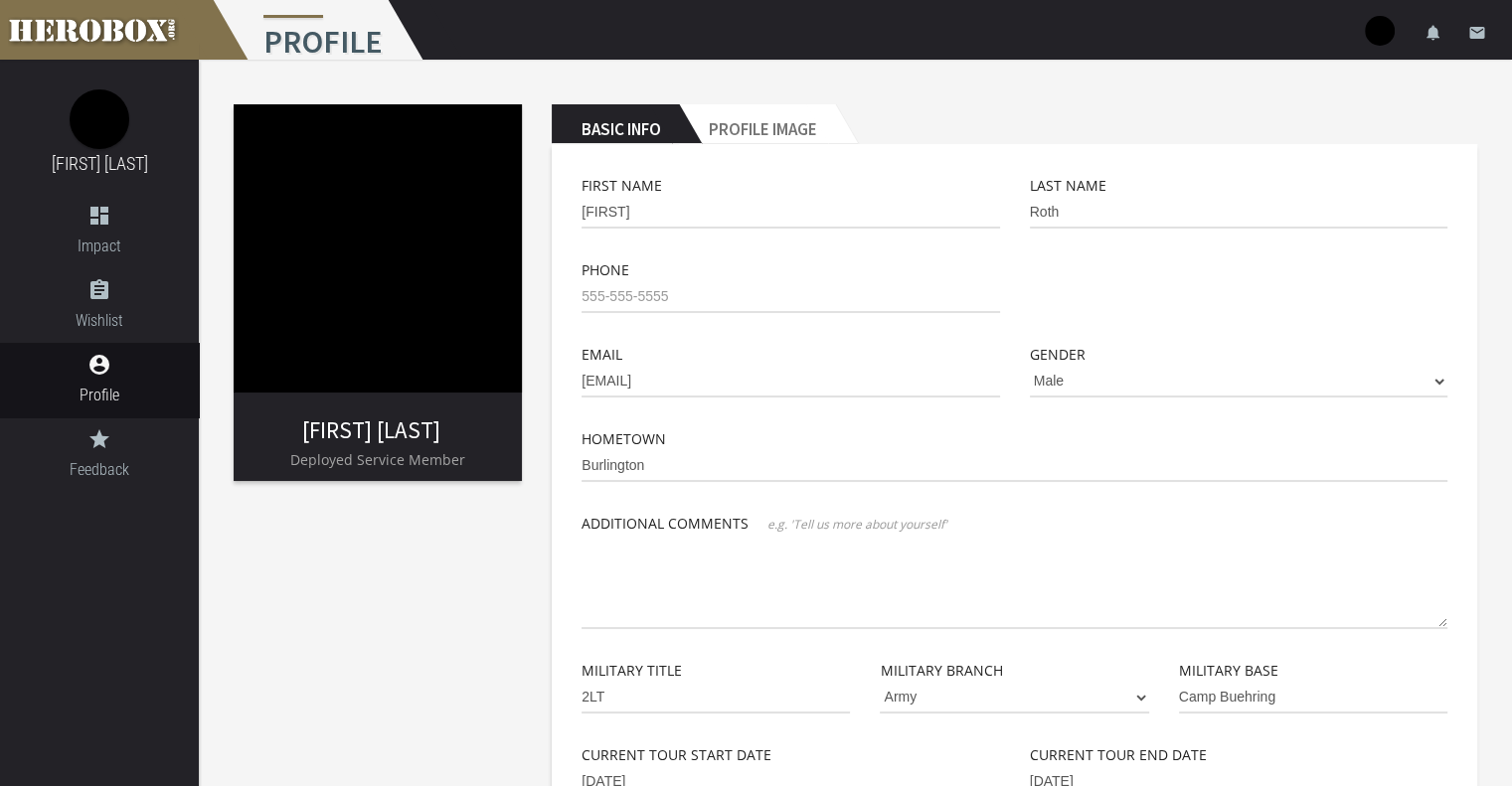 click at bounding box center [378, 248] 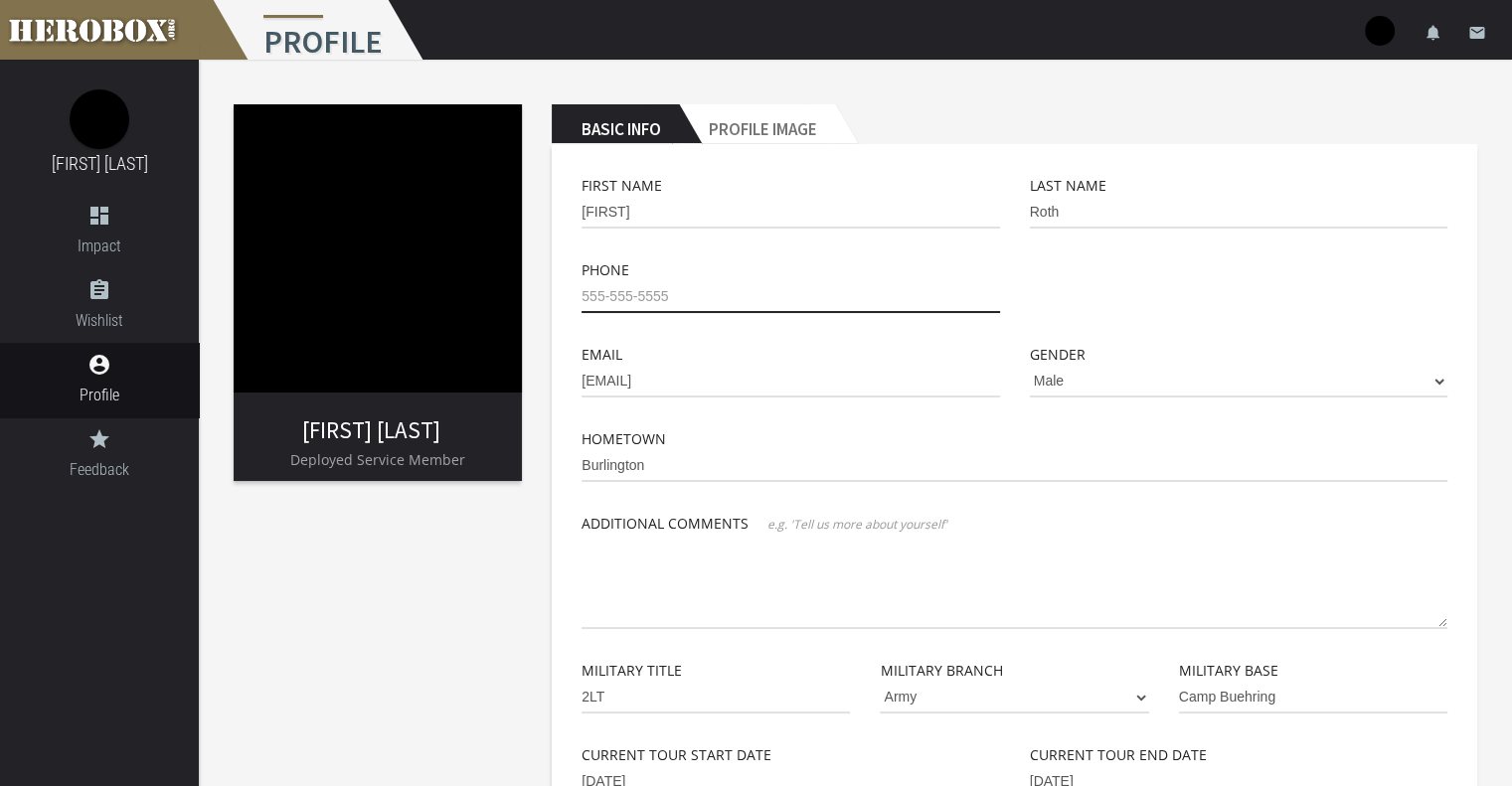 click at bounding box center (790, 297) 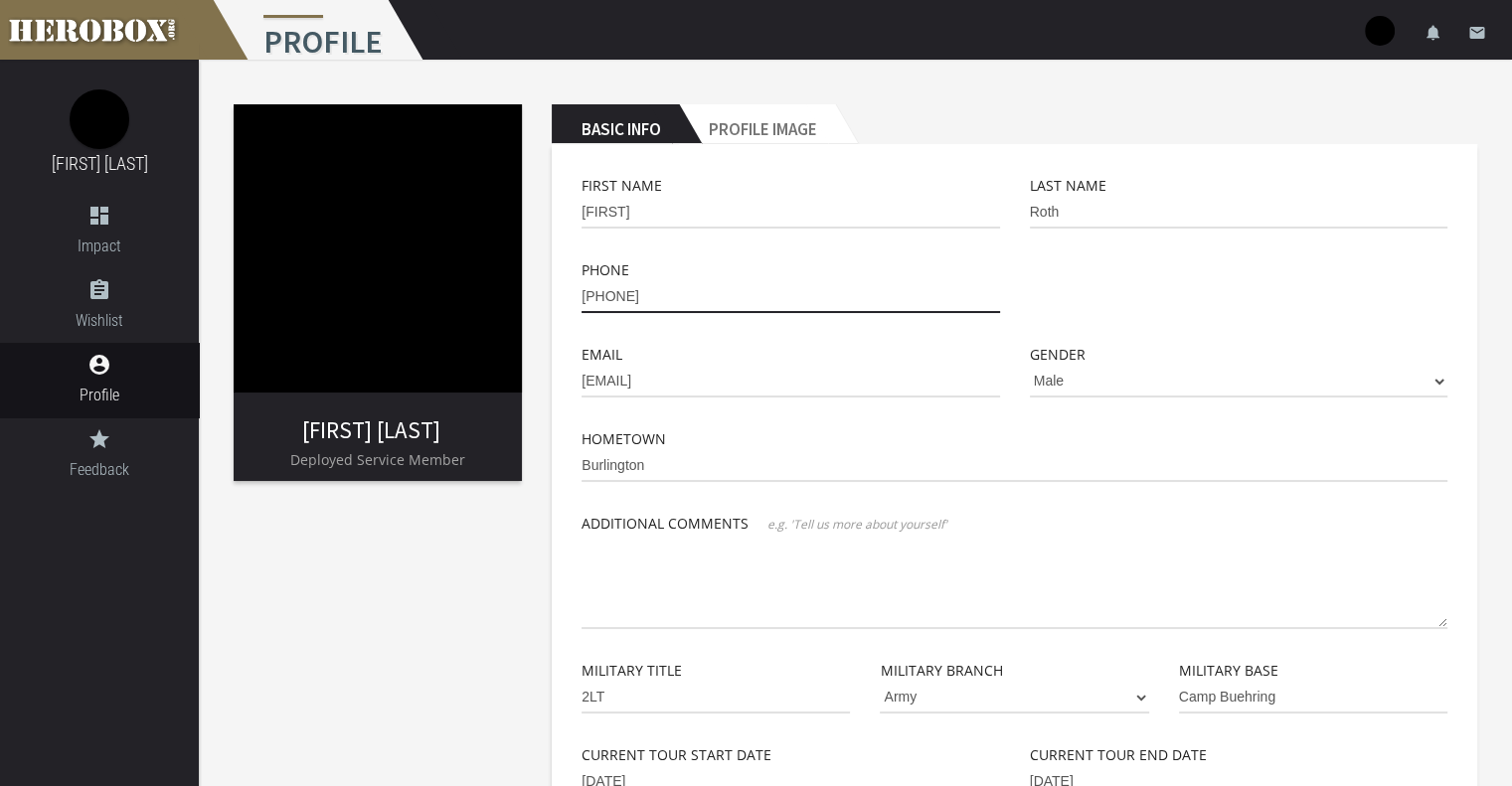 type on "[PHONE]" 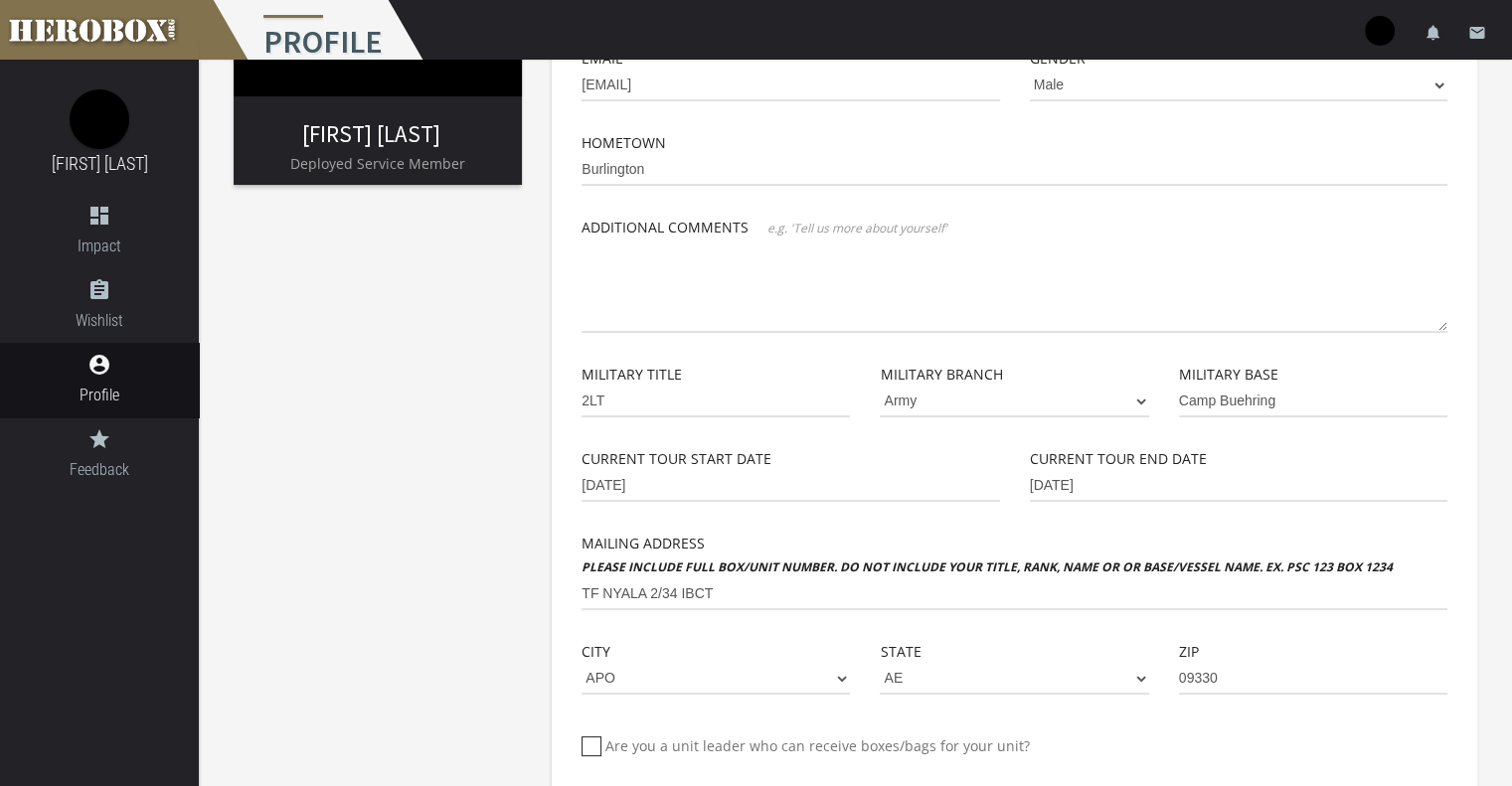 scroll, scrollTop: 298, scrollLeft: 0, axis: vertical 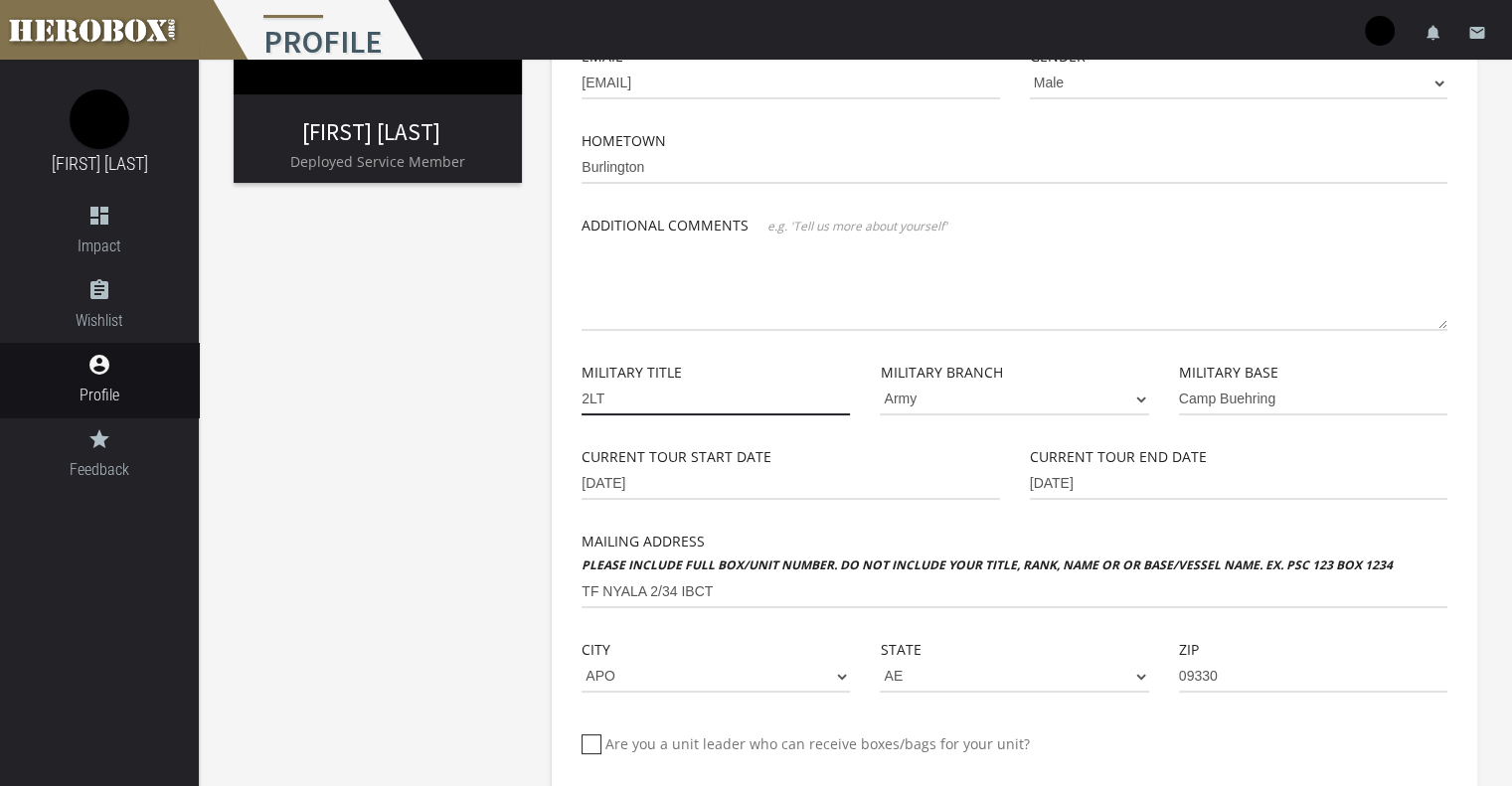 drag, startPoint x: 607, startPoint y: 398, endPoint x: 529, endPoint y: 407, distance: 78.51751 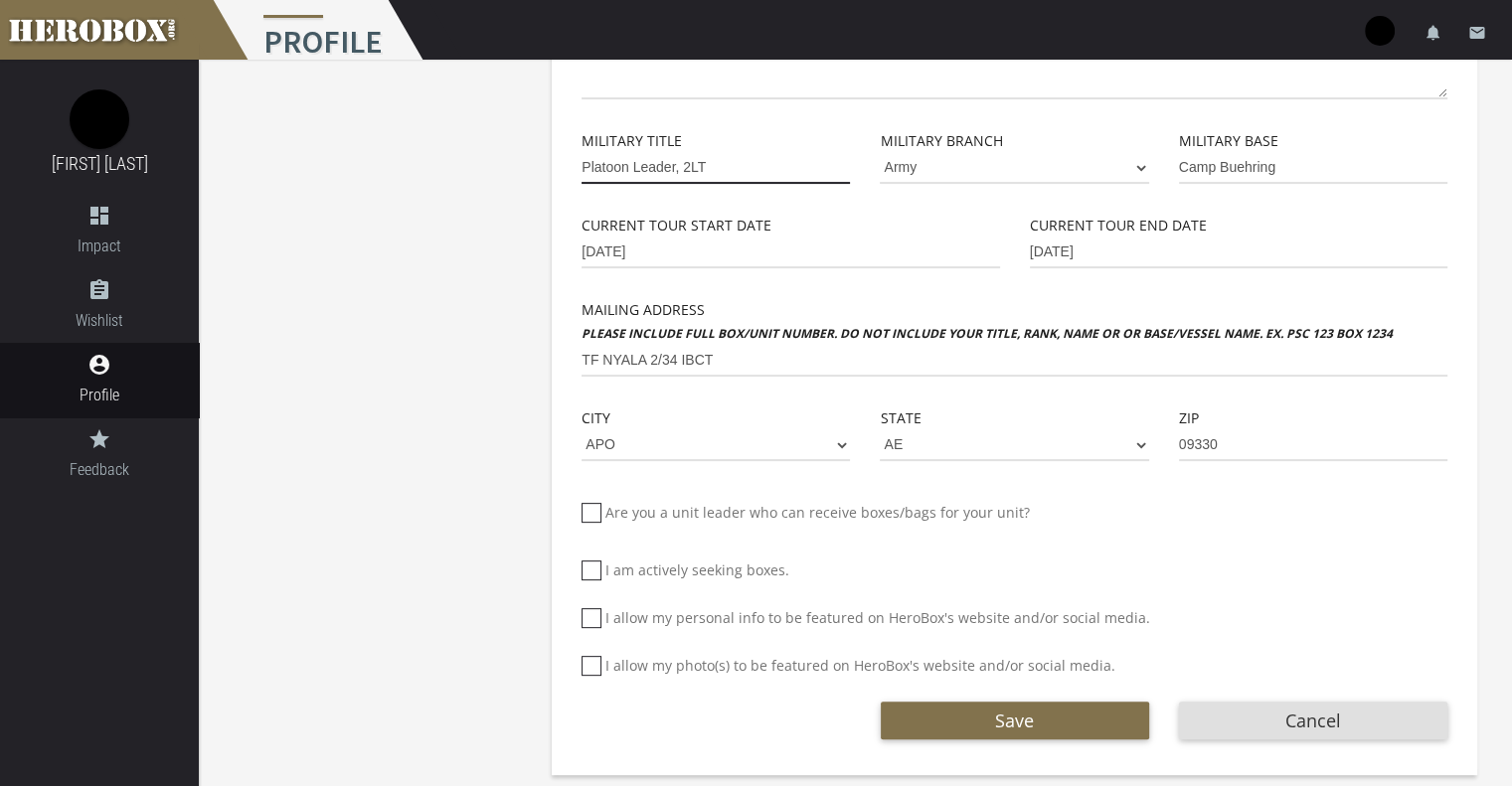 scroll, scrollTop: 539, scrollLeft: 0, axis: vertical 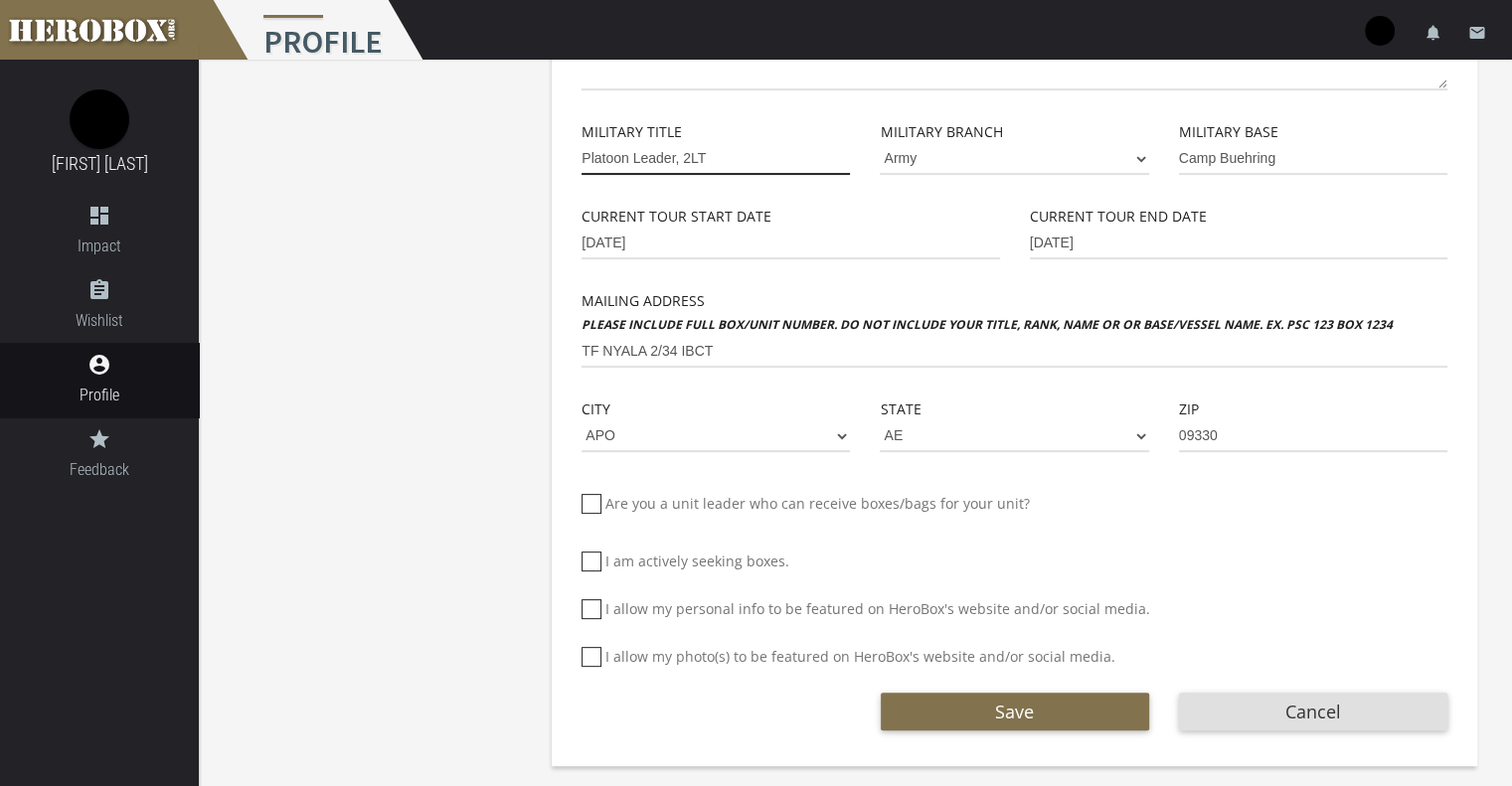 type on "Platoon Leader, 2LT" 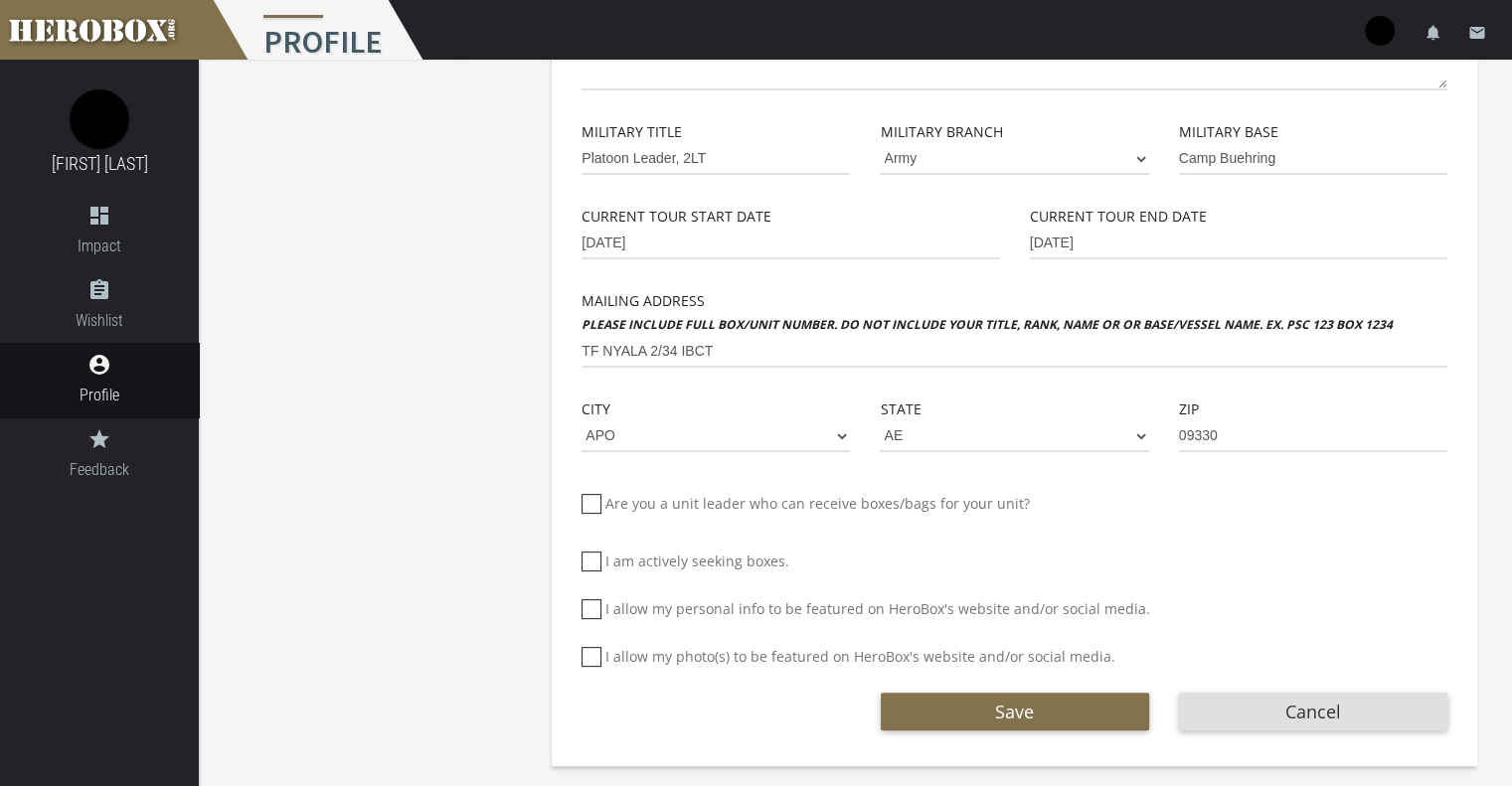 click at bounding box center [591, 504] 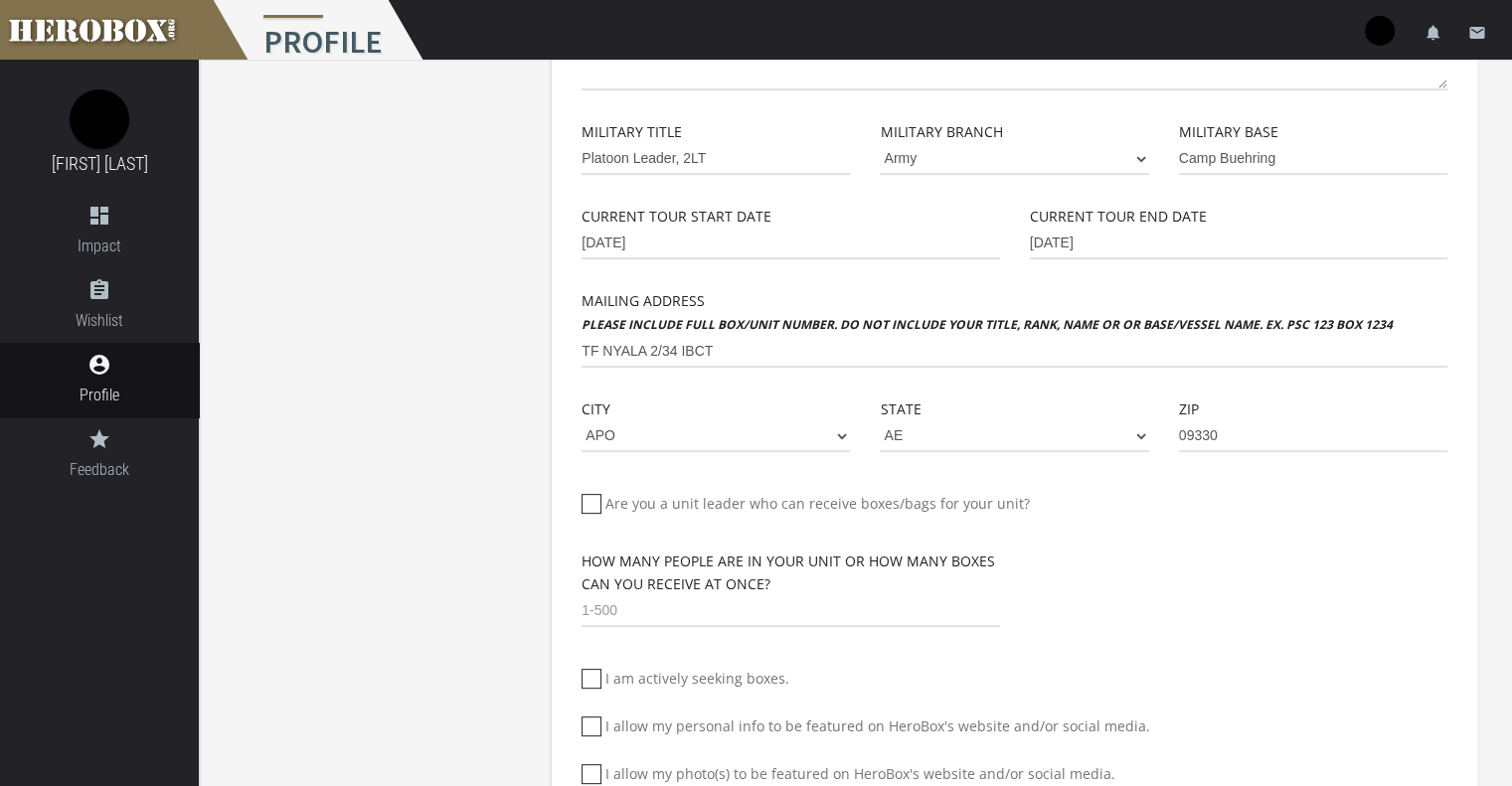 scroll, scrollTop: 638, scrollLeft: 0, axis: vertical 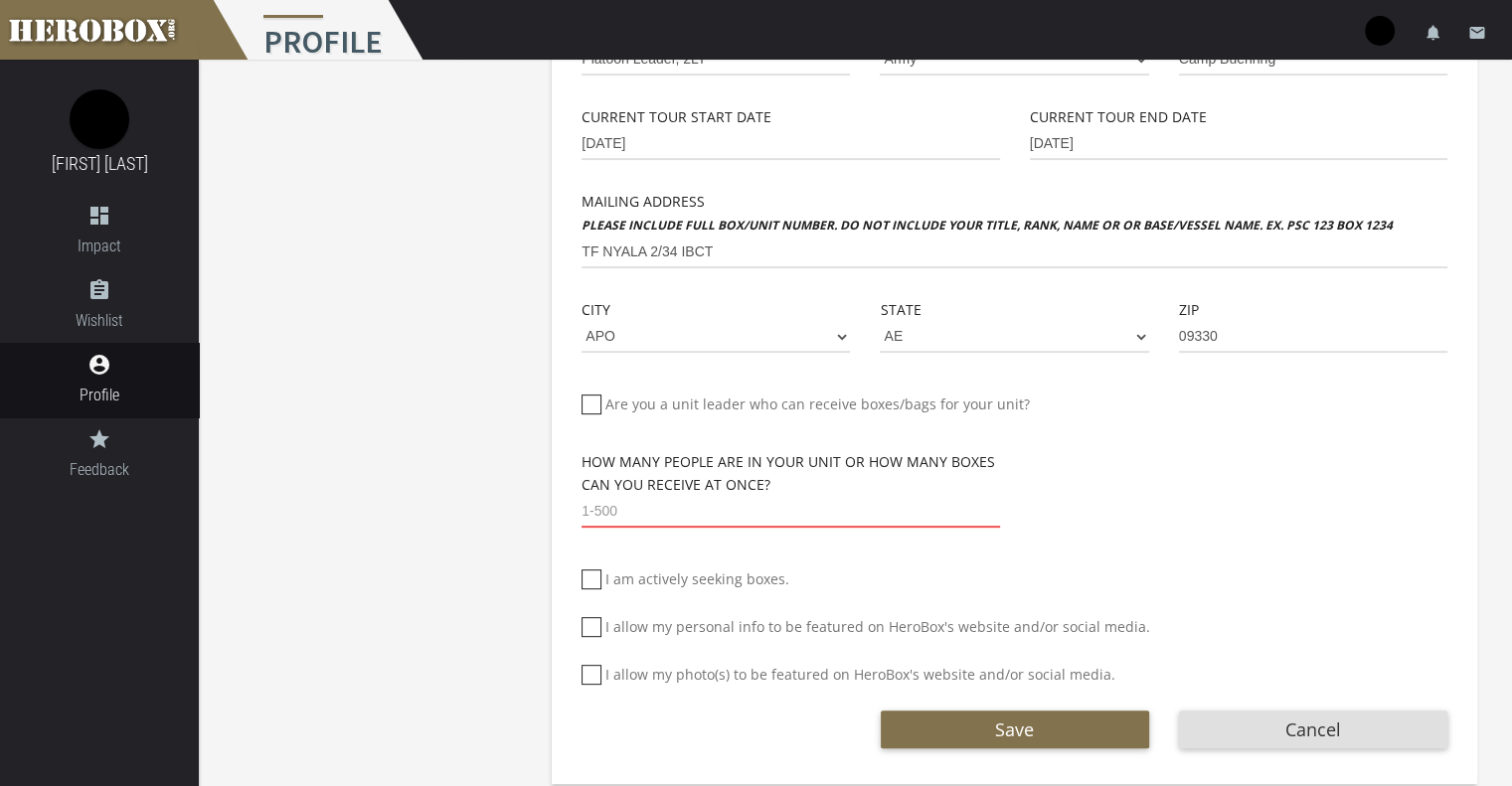 click at bounding box center [790, 512] 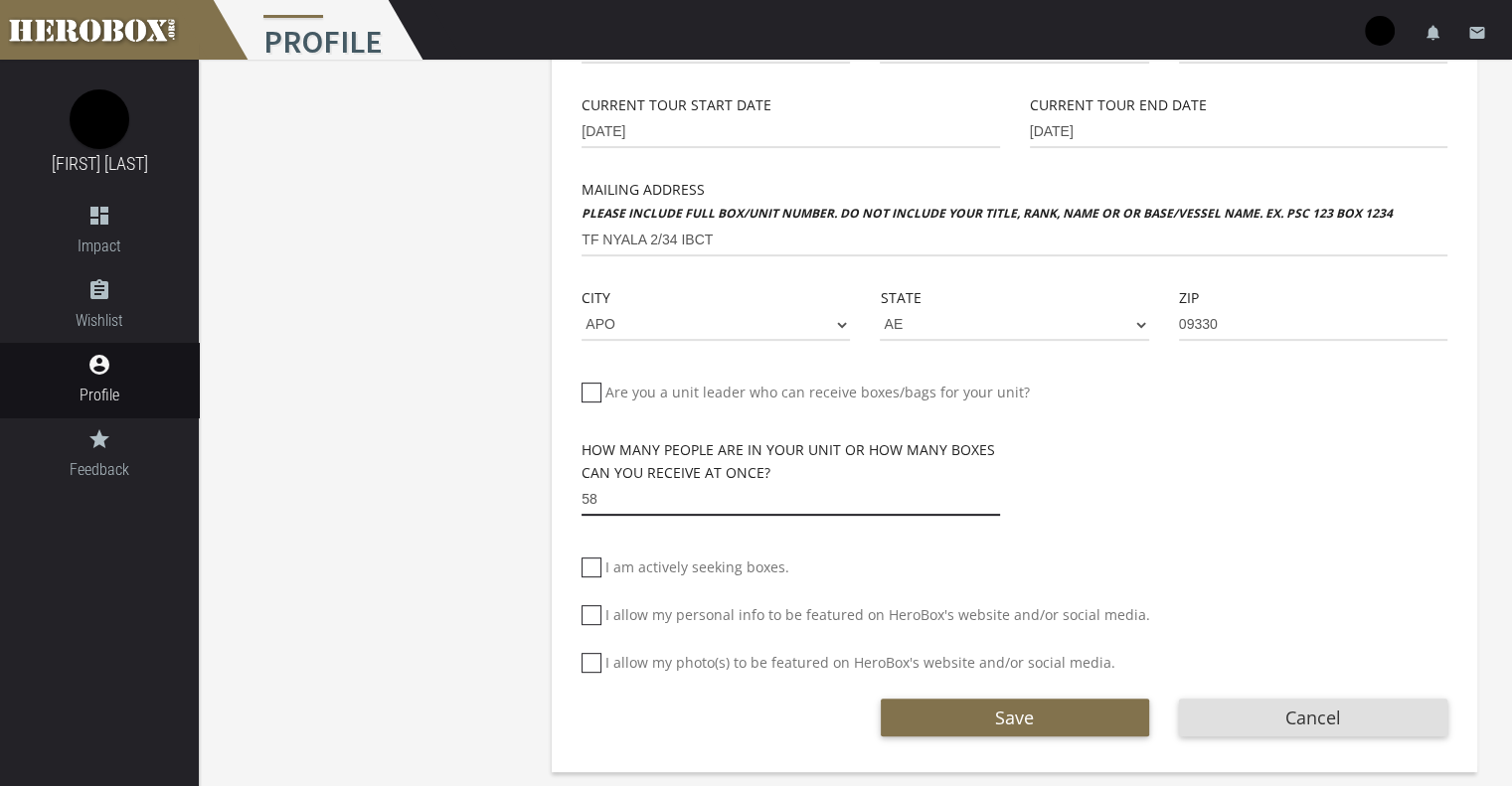scroll, scrollTop: 656, scrollLeft: 0, axis: vertical 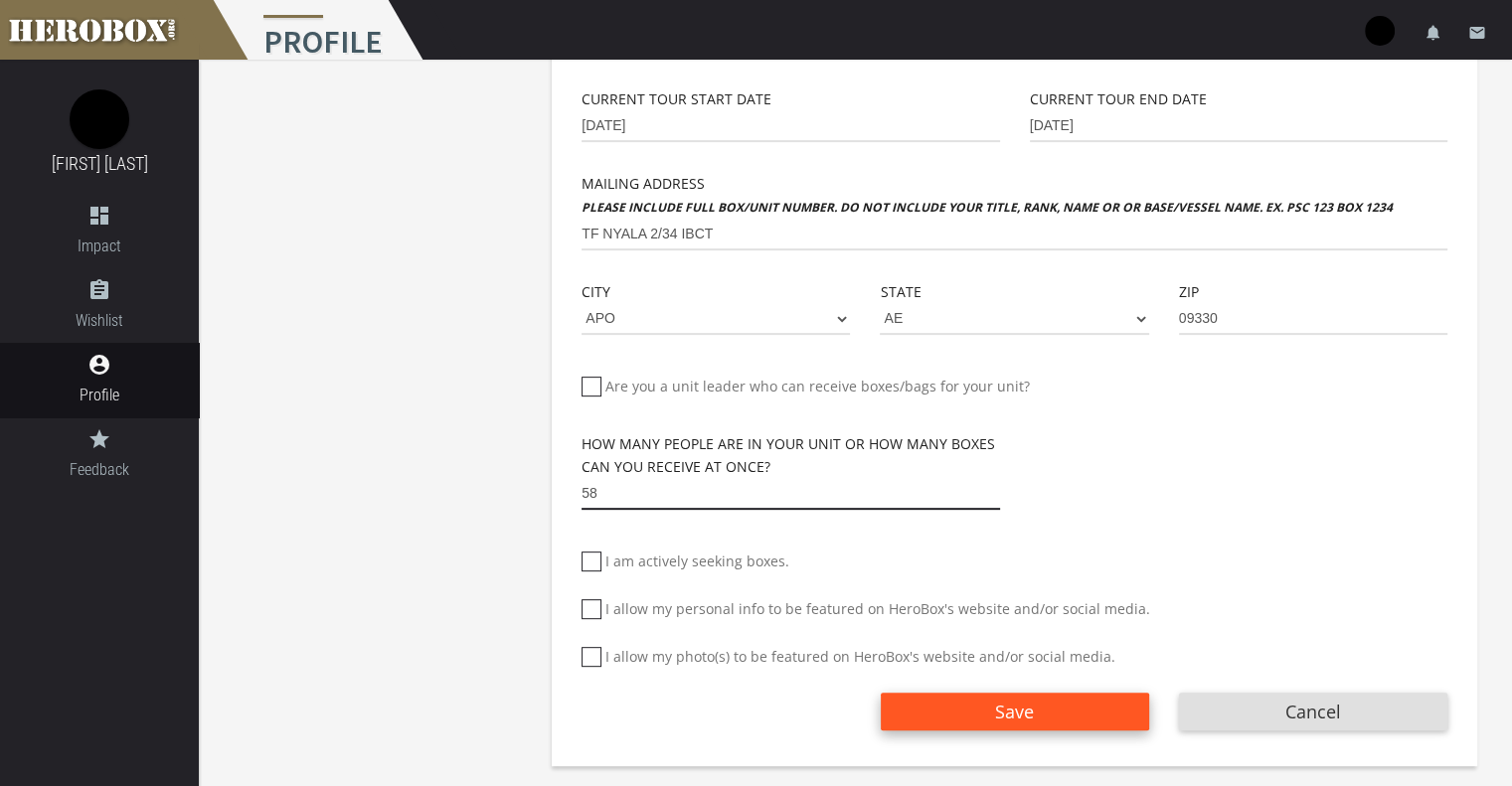 type on "58" 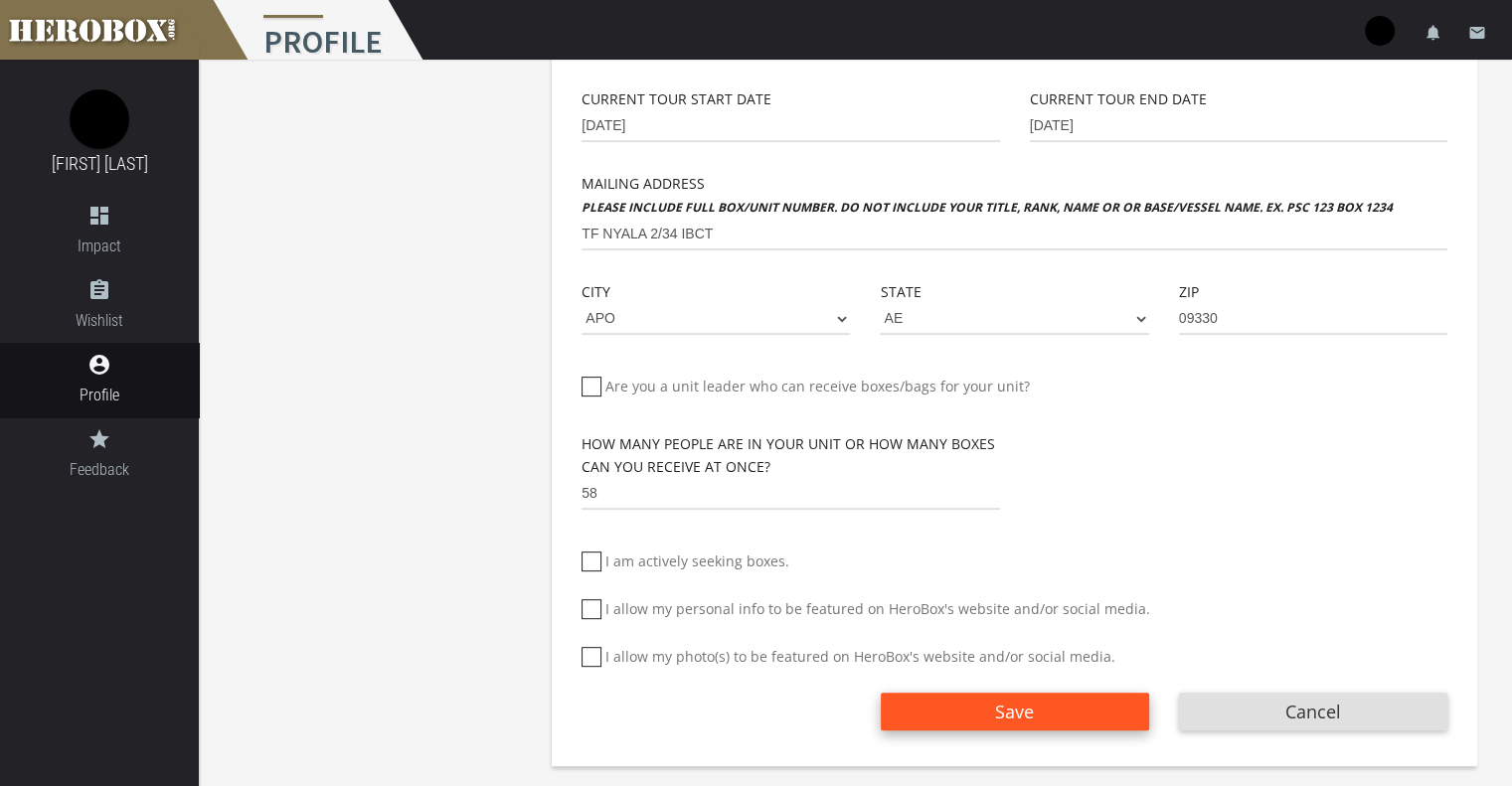 click on "Save" at bounding box center [1015, 711] 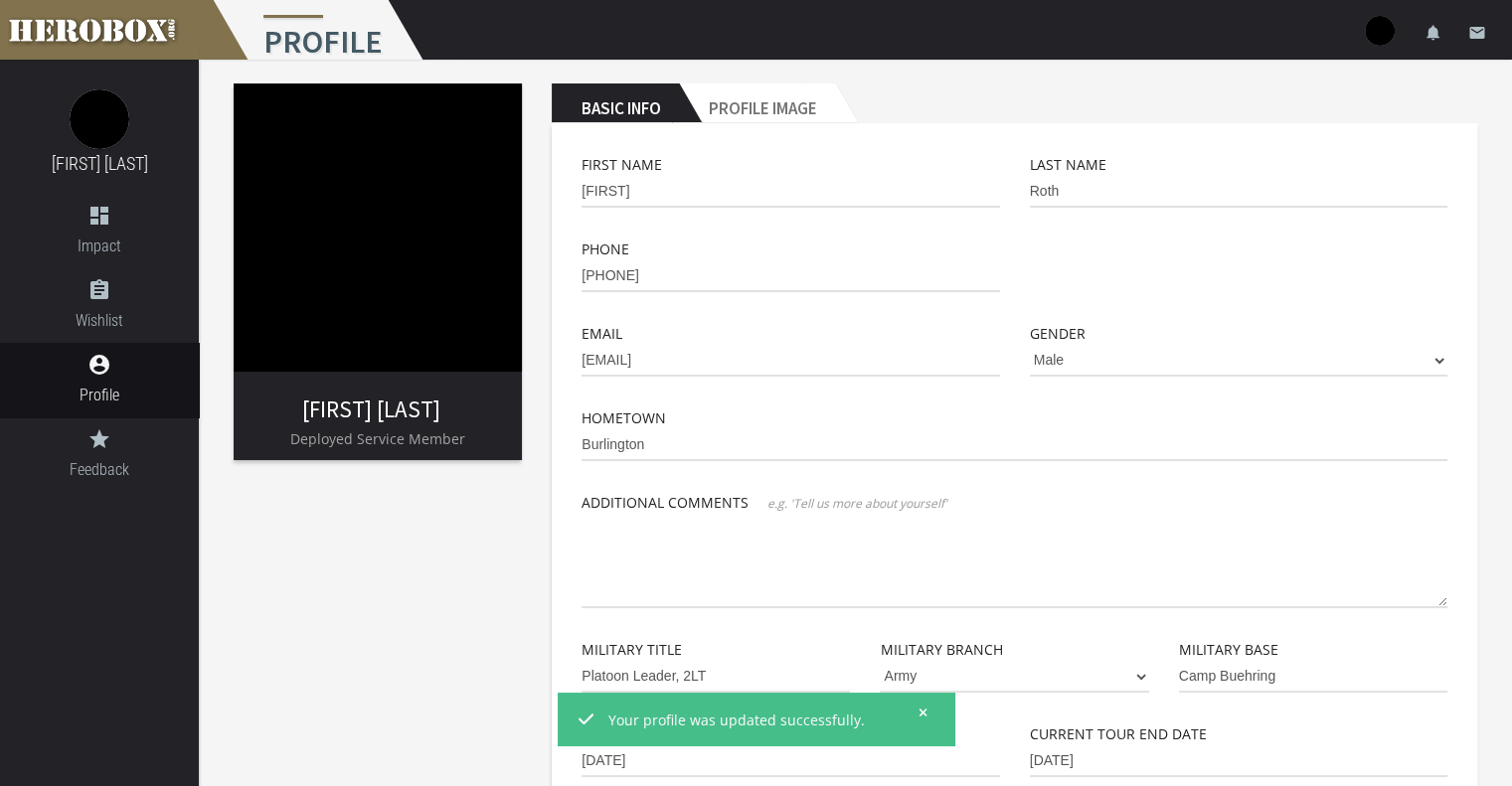 scroll, scrollTop: 0, scrollLeft: 0, axis: both 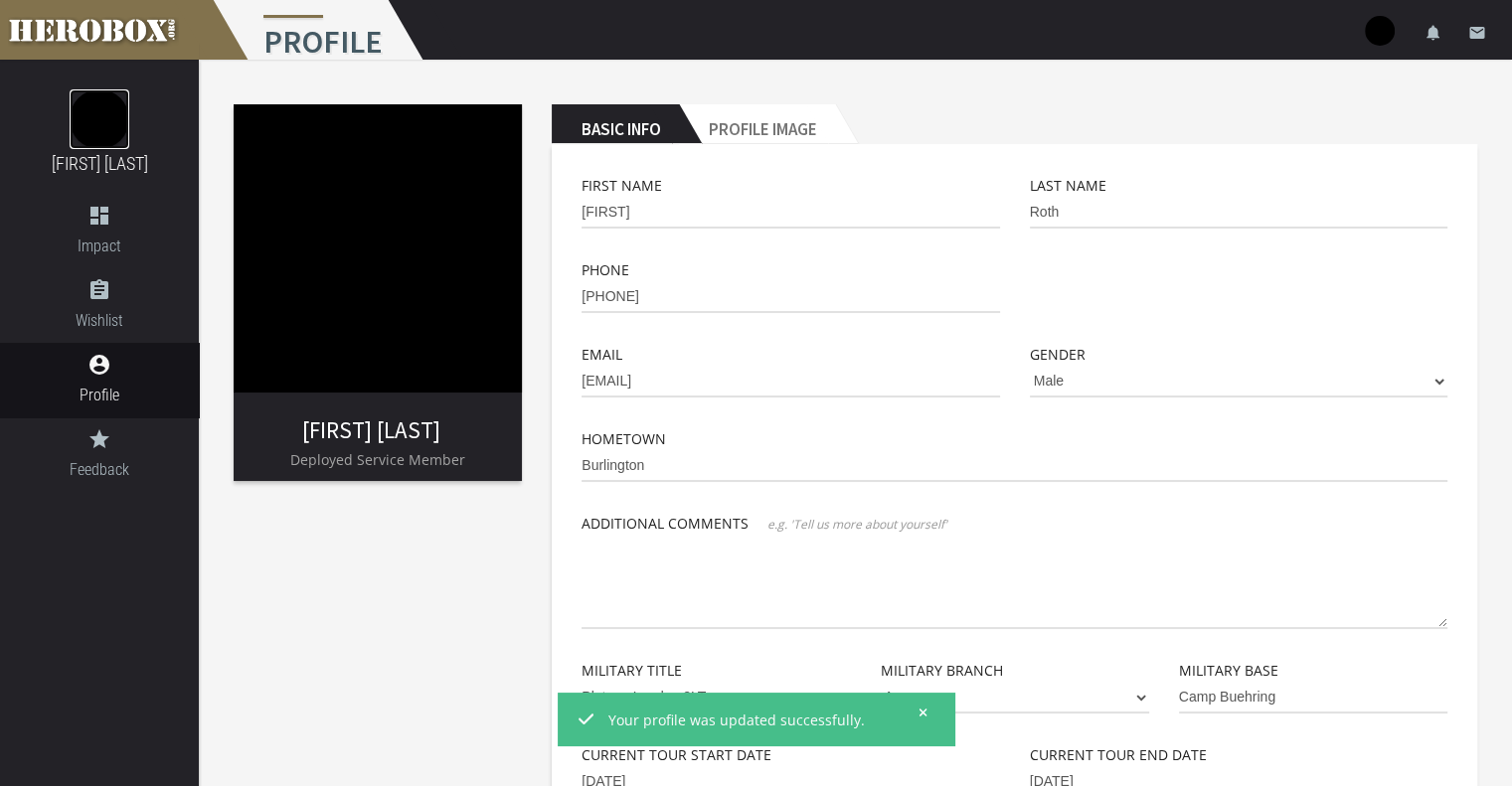 click at bounding box center [99, 119] 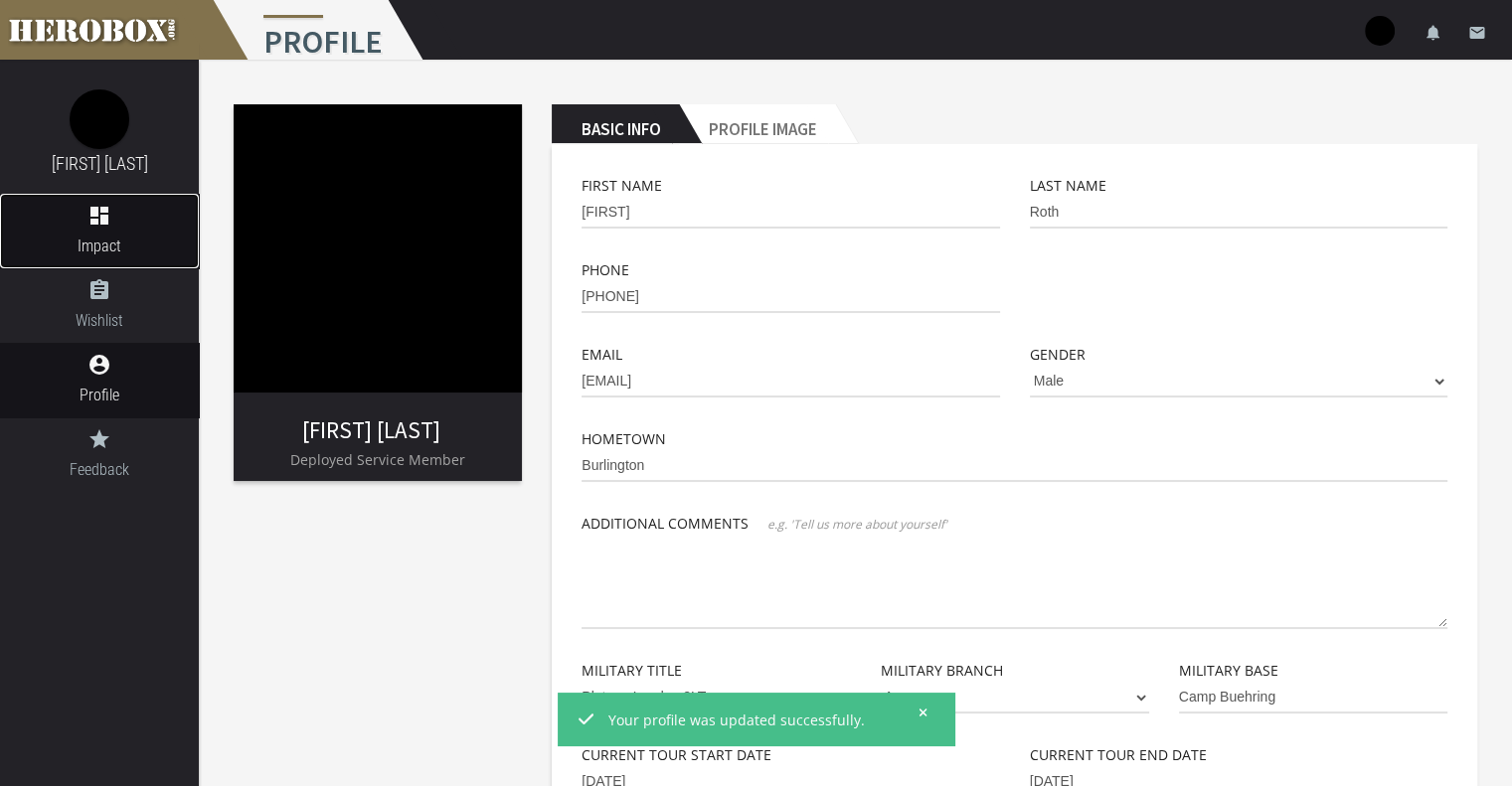 click on "Impact" at bounding box center (99, 245) 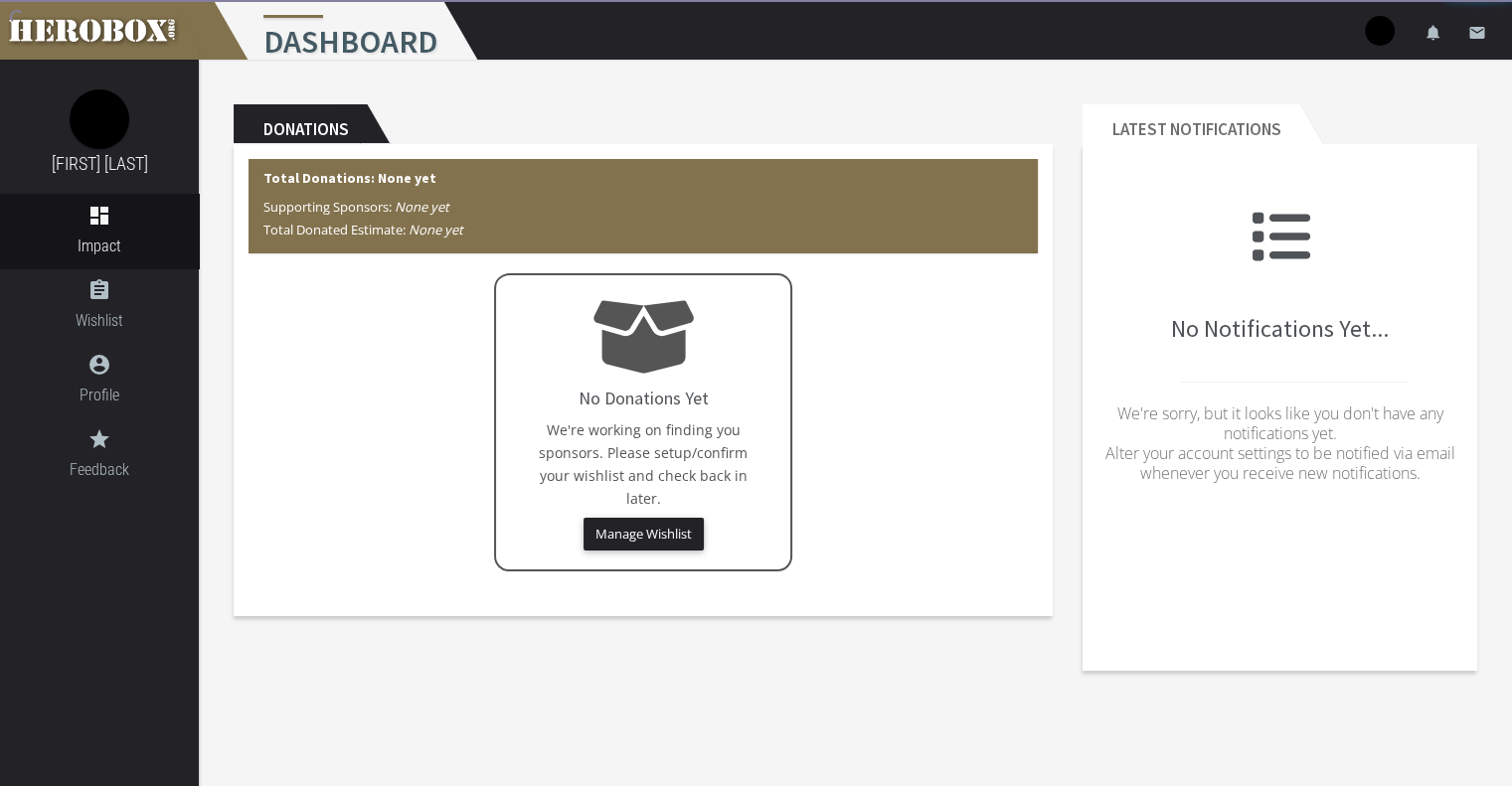 click on "[FIRST] [LAST]" at bounding box center [99, 164] 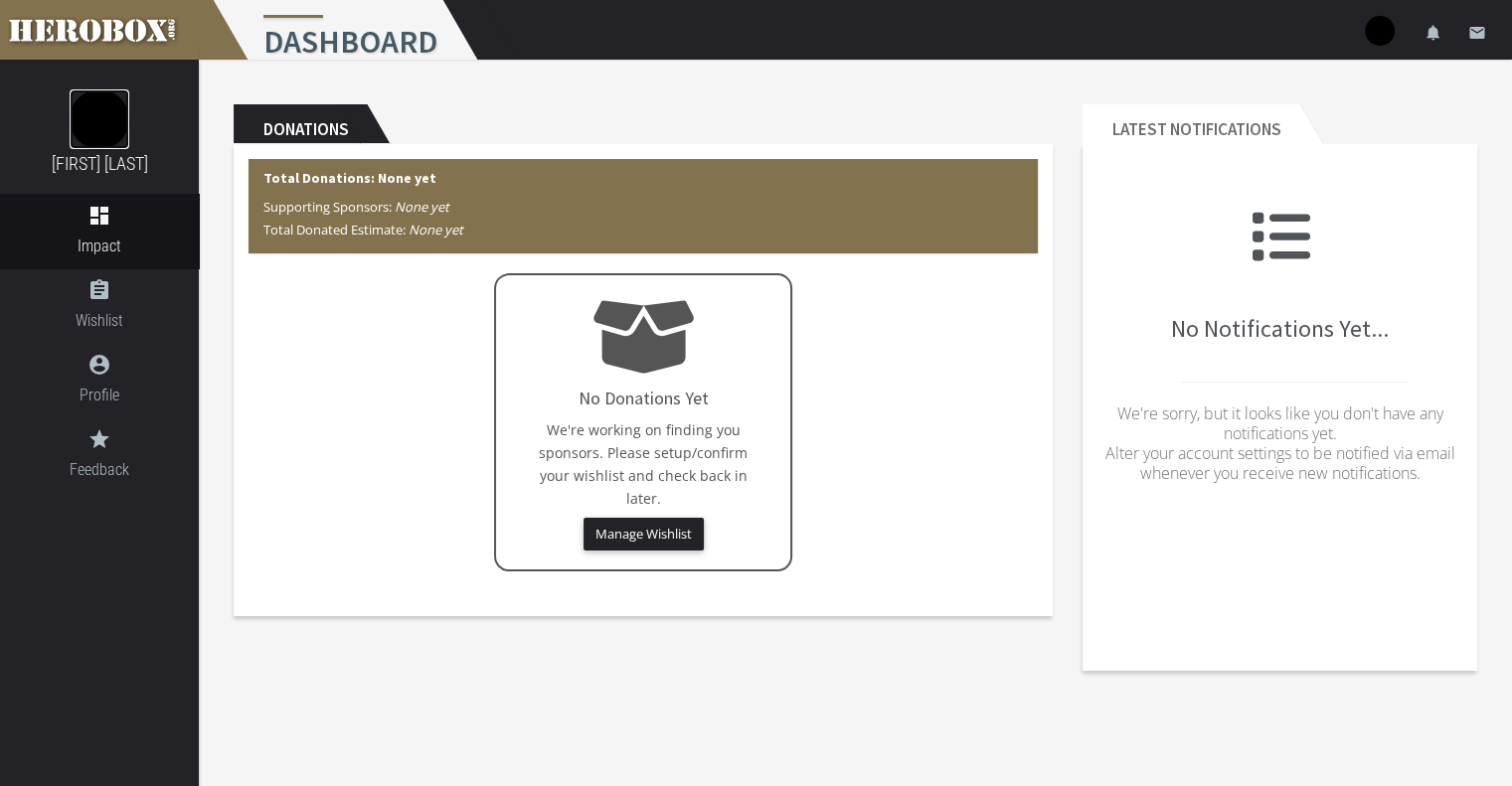 click at bounding box center (99, 119) 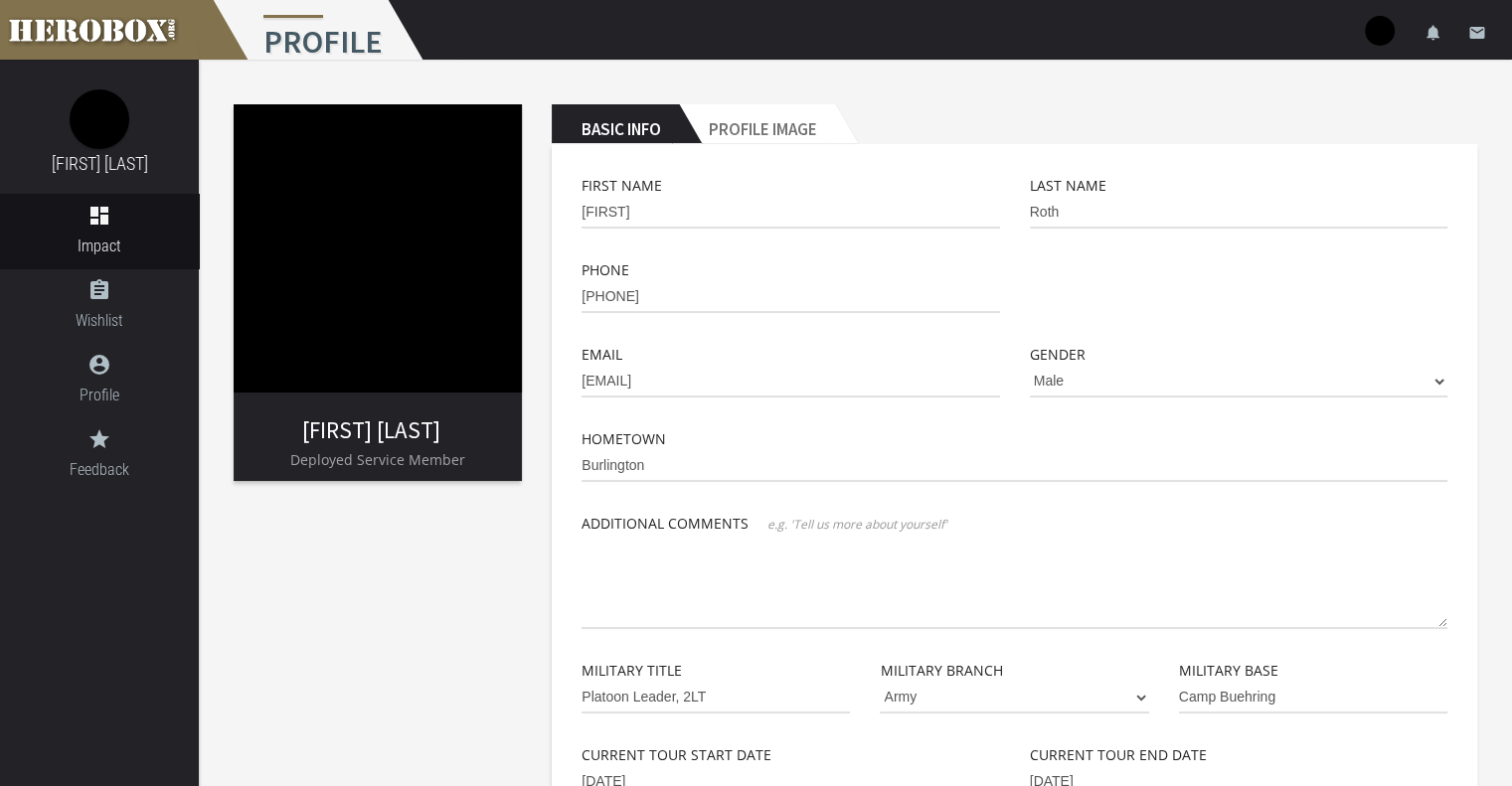 drag, startPoint x: 538, startPoint y: 357, endPoint x: 493, endPoint y: 353, distance: 45.17743 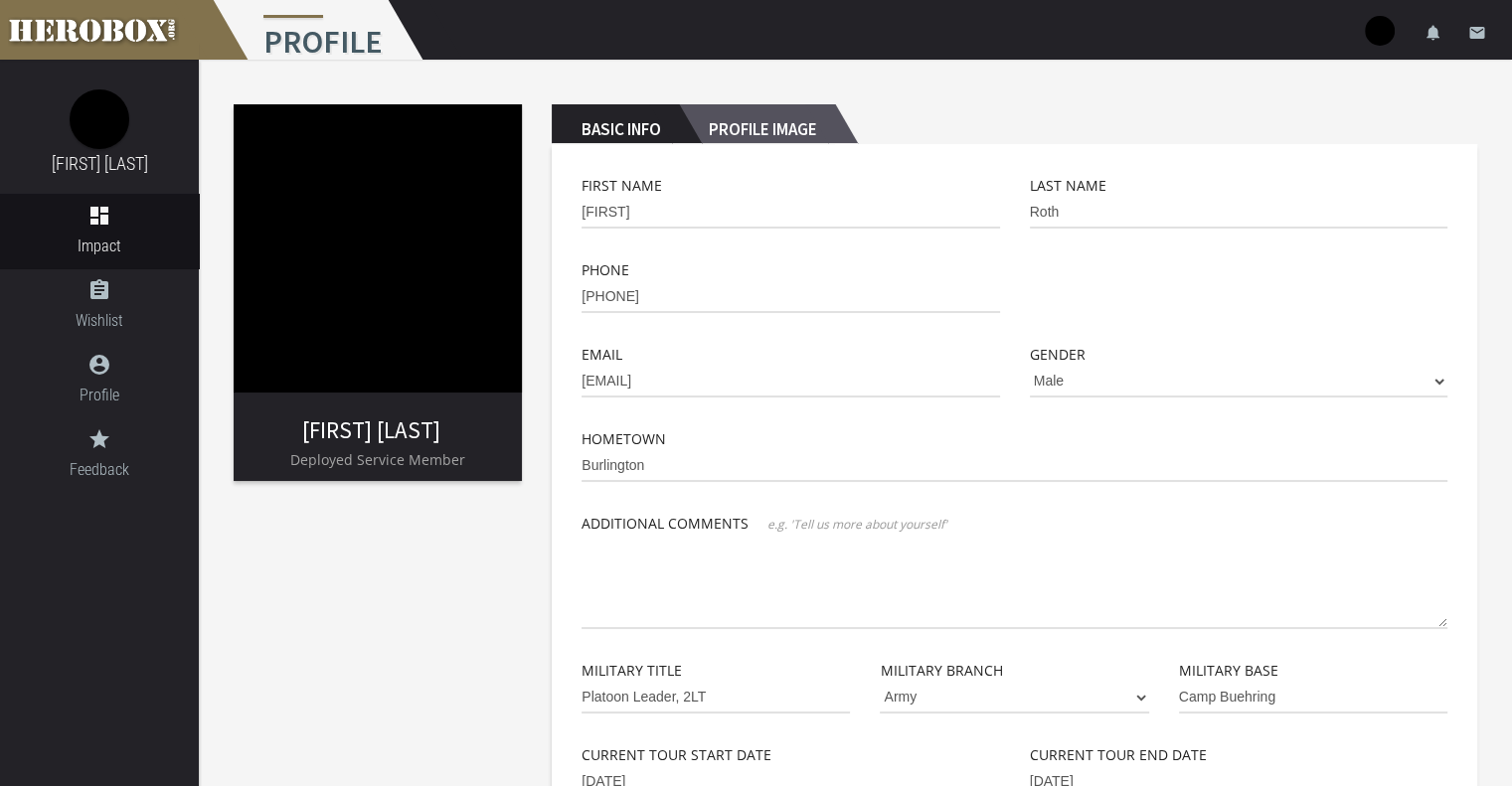drag, startPoint x: 394, startPoint y: 446, endPoint x: 850, endPoint y: 118, distance: 561.71167 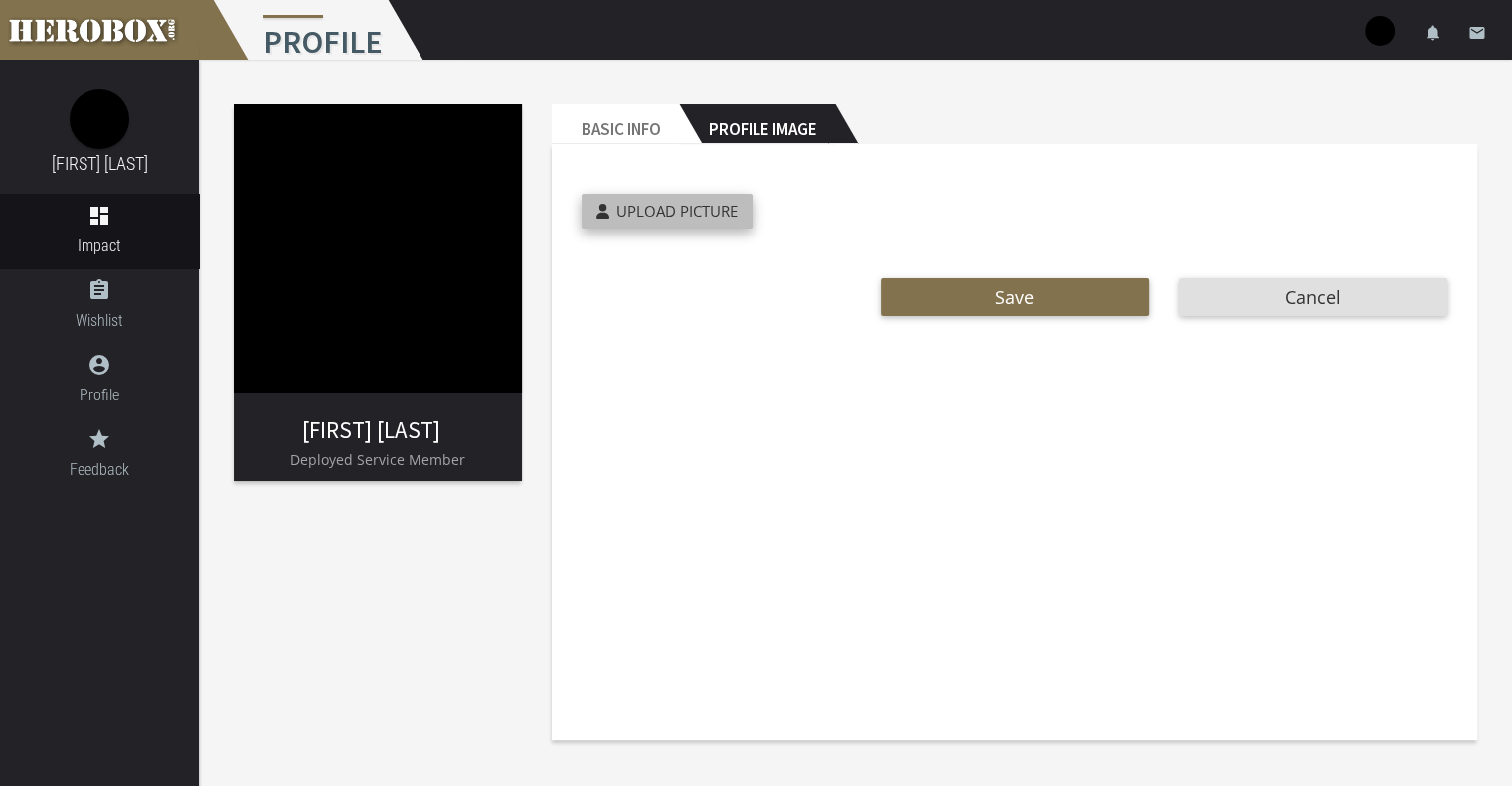 click on "Upload Picture" at bounding box center (677, 211) 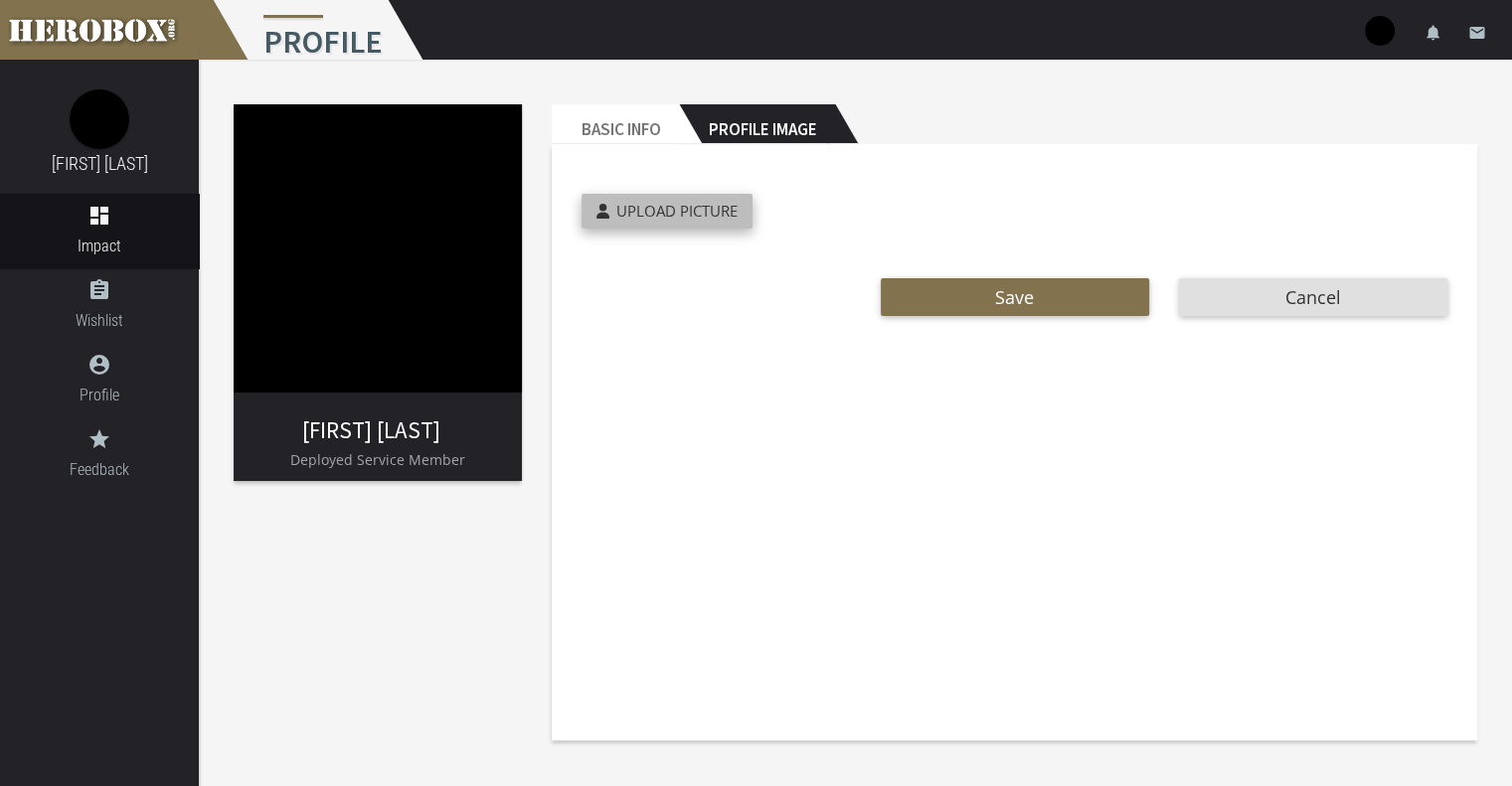 click on "Upload Picture" at bounding box center [677, 211] 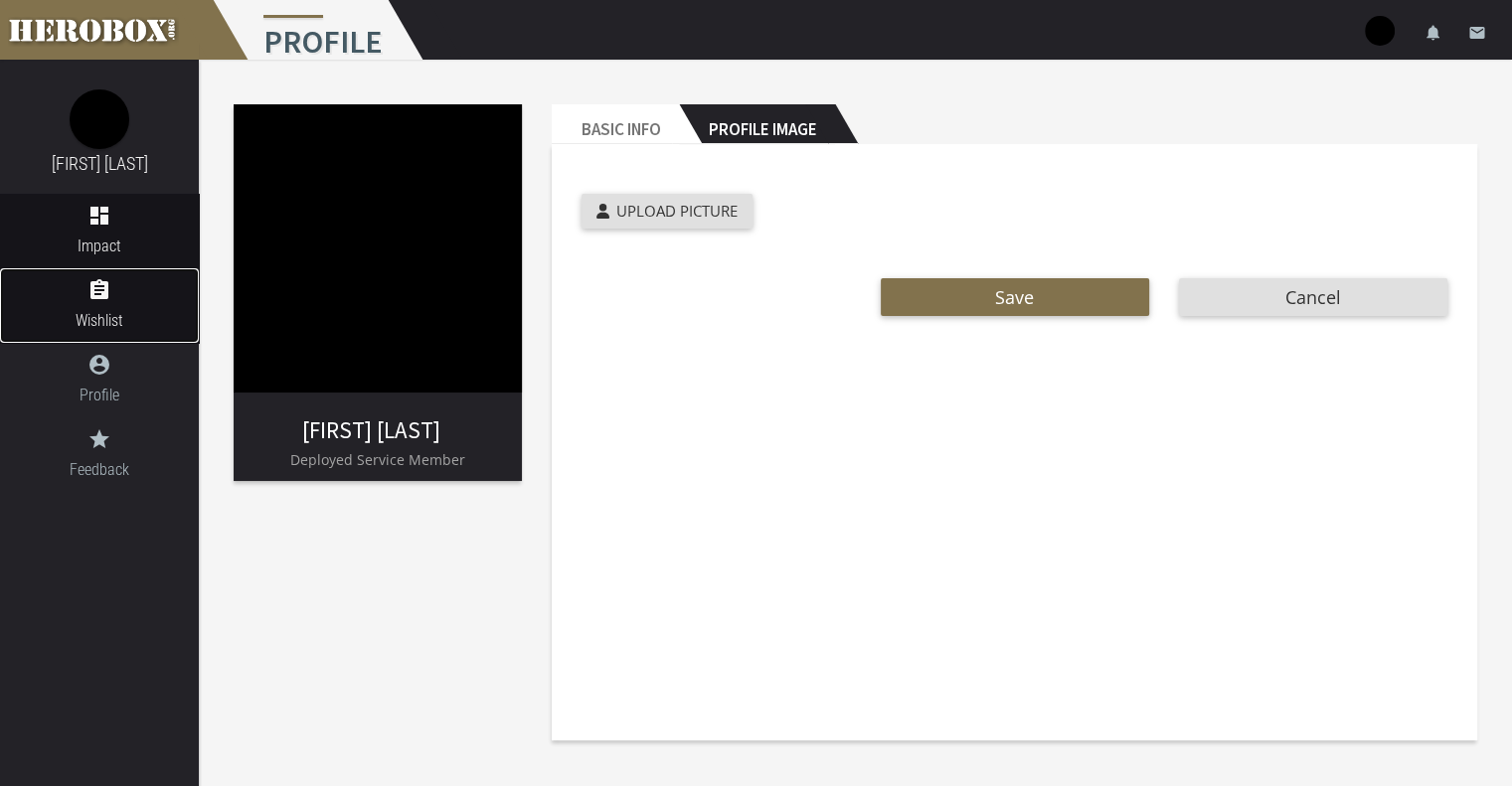 click on "assignment" at bounding box center (99, 290) 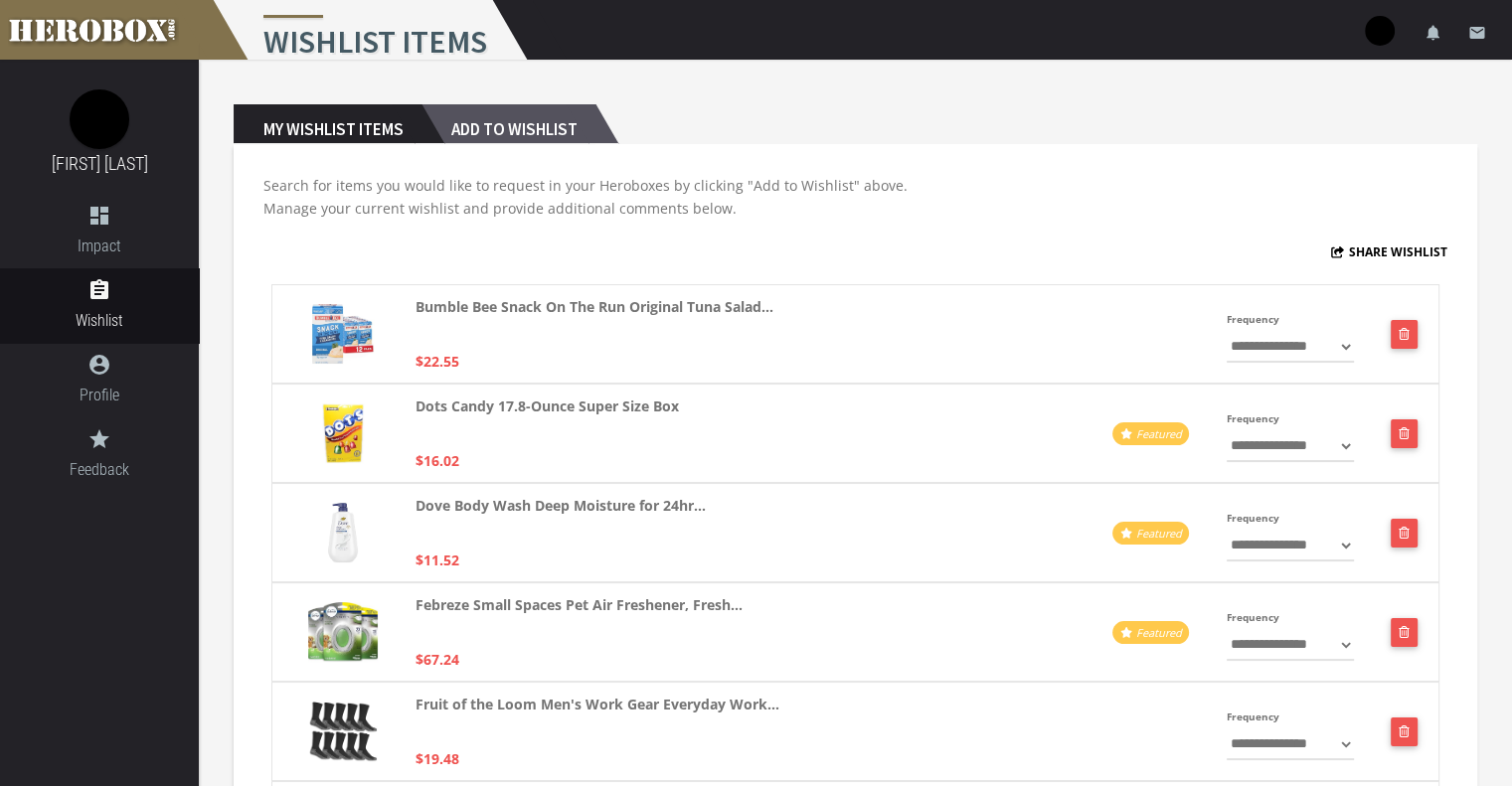 click on "Add to Wishlist" at bounding box center (508, 124) 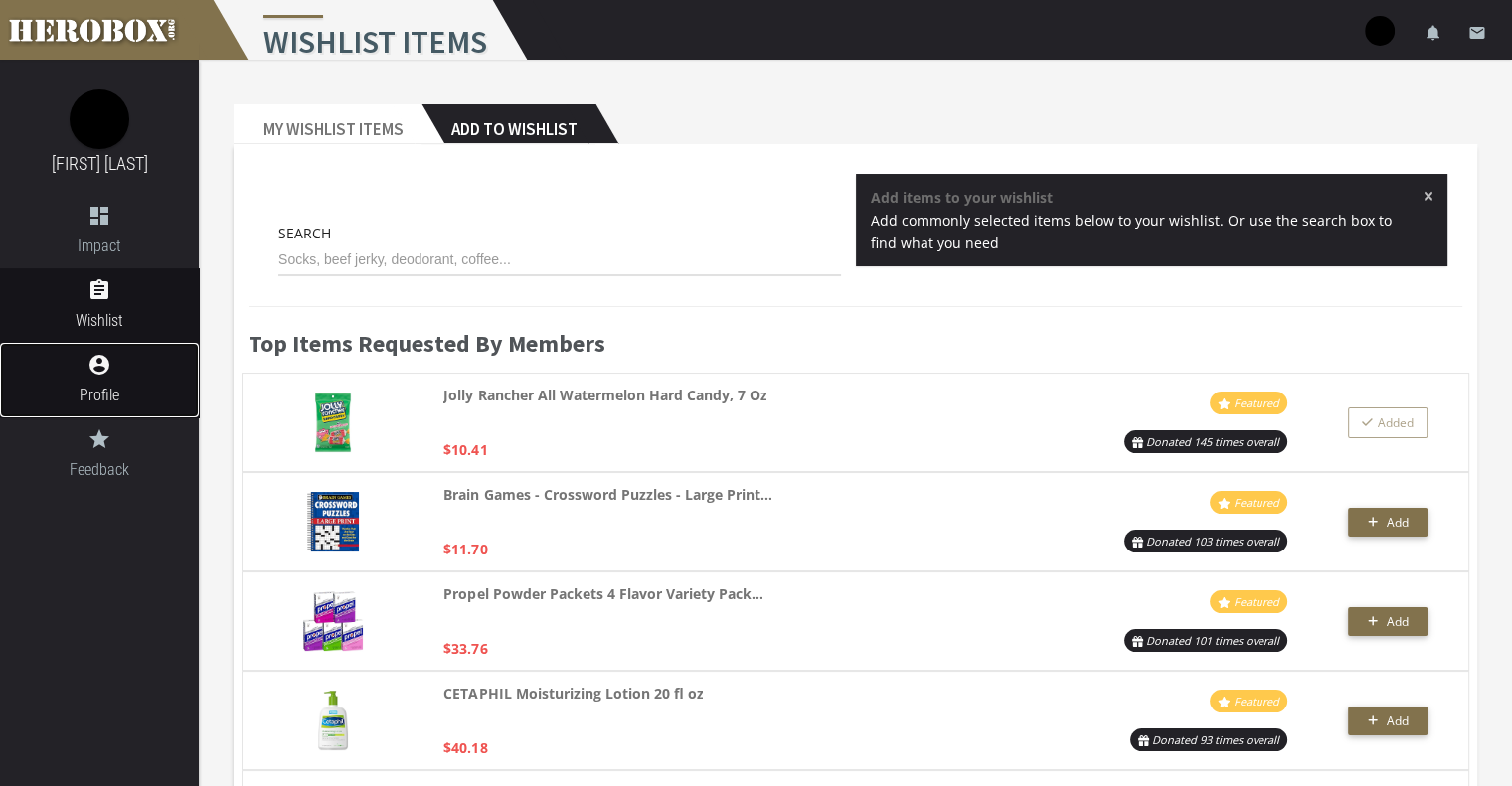 click on "account_circle" at bounding box center [99, 365] 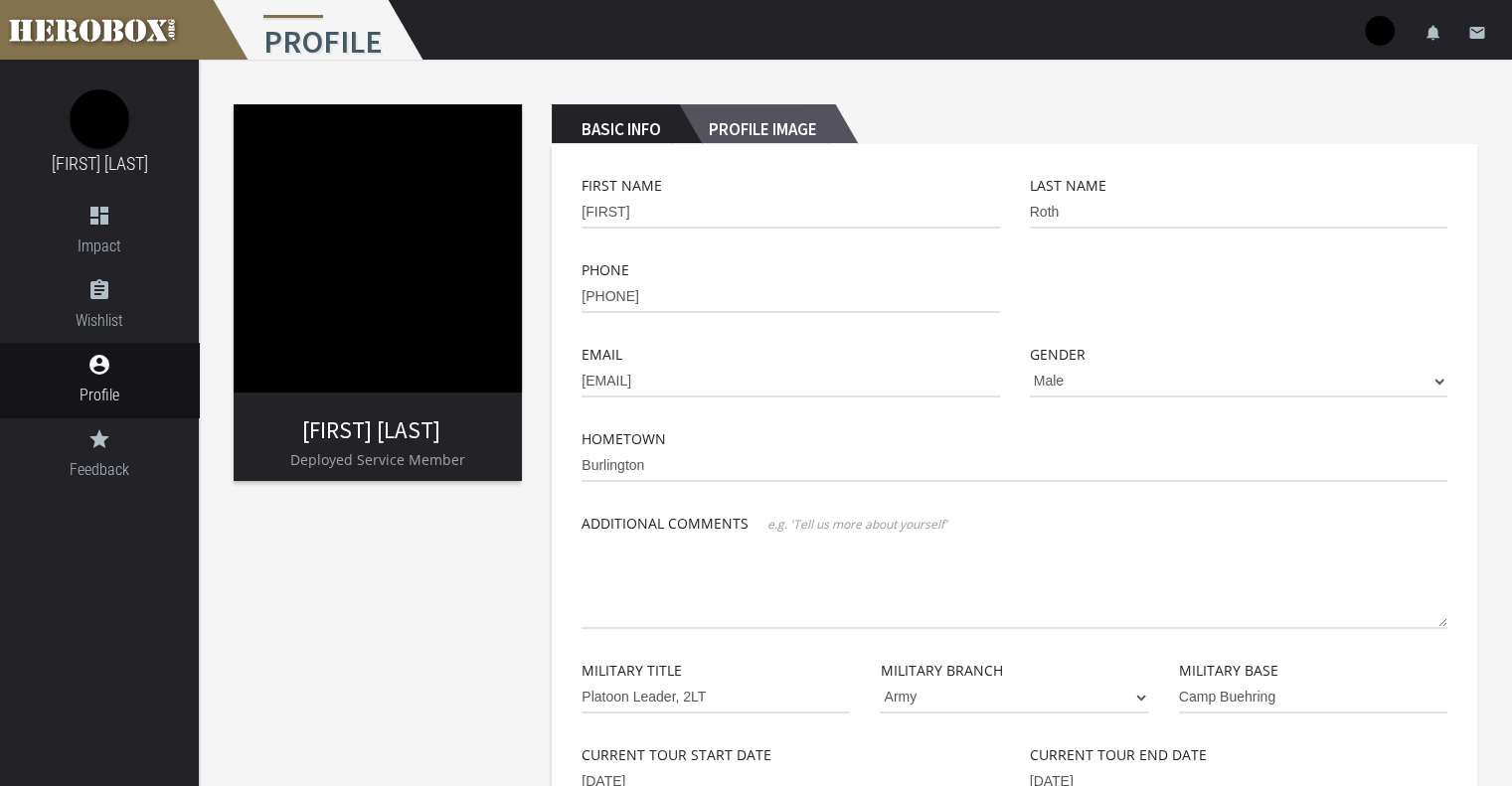 click on "Profile Image" at bounding box center (756, 124) 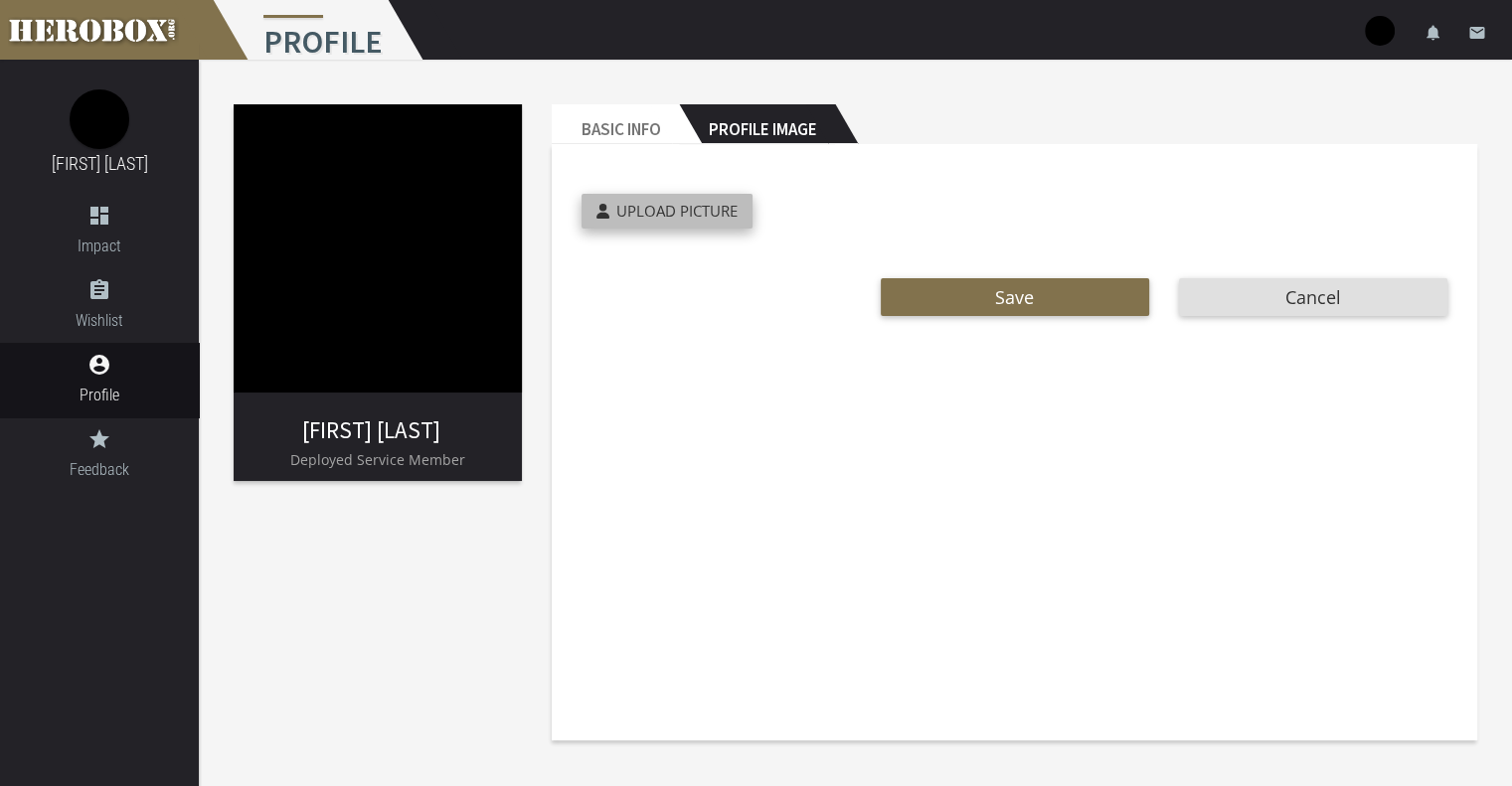 click on "Upload Picture" at bounding box center (677, 211) 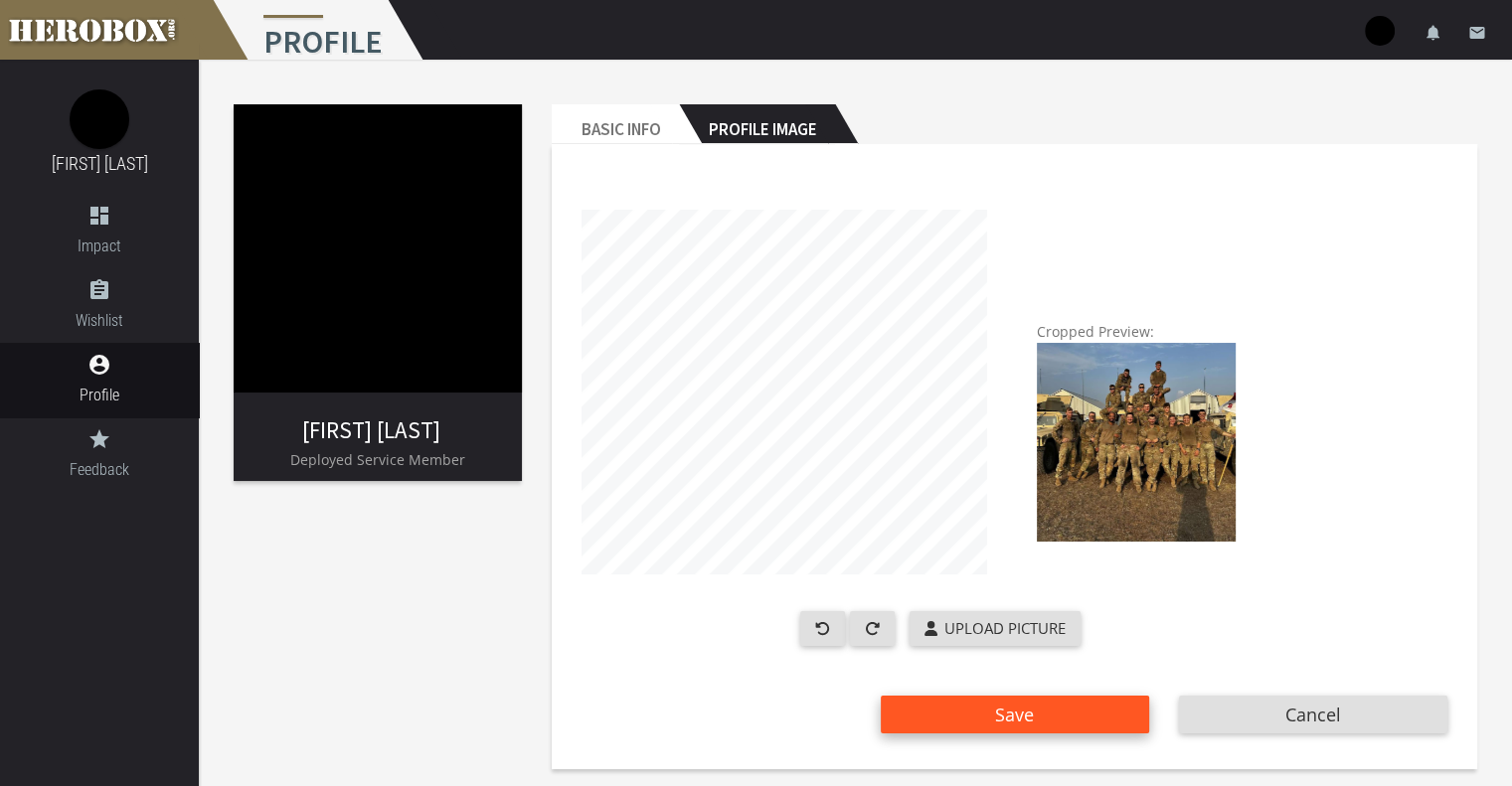 click on "Save" at bounding box center [1015, 714] 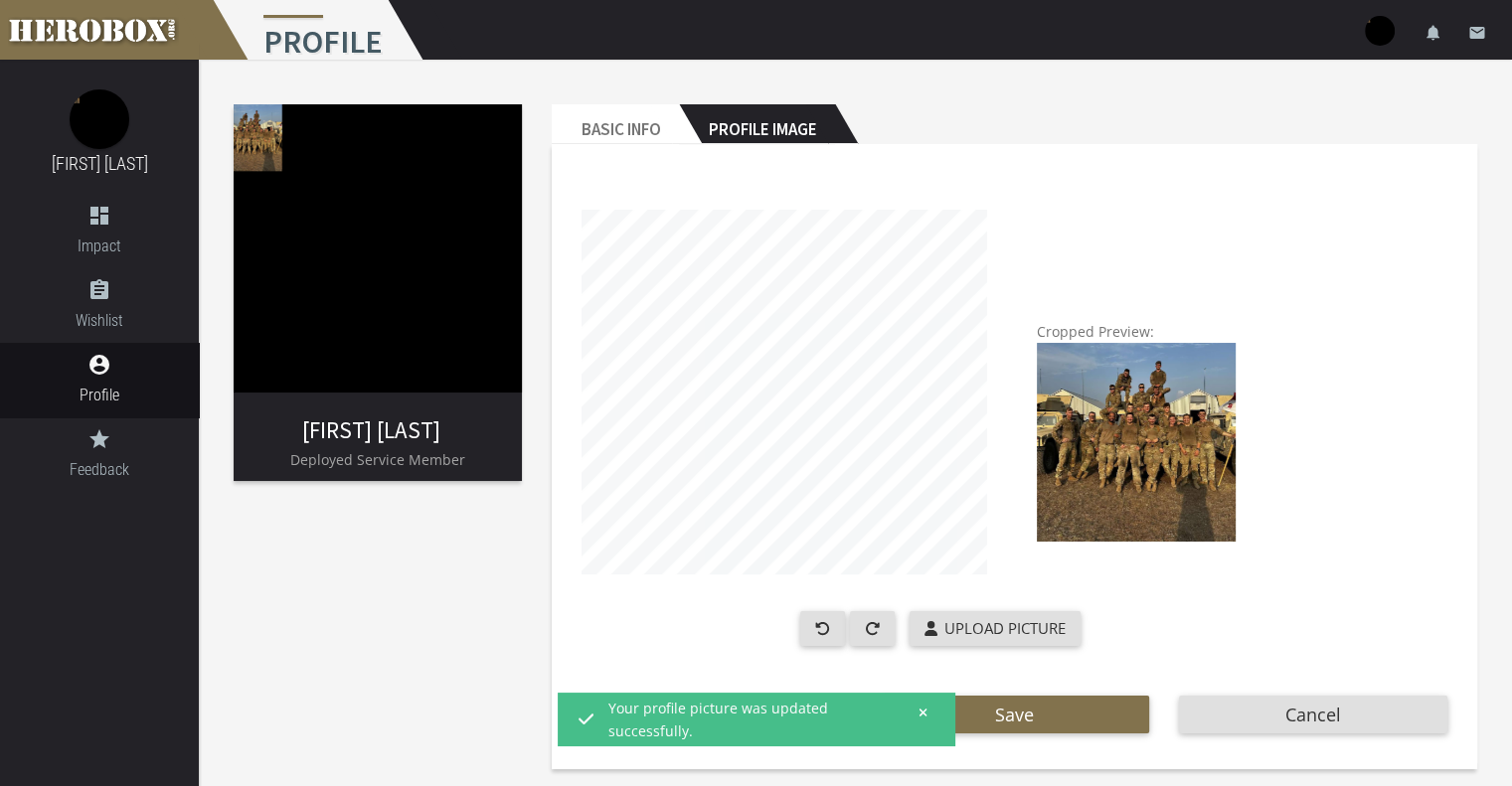 scroll, scrollTop: 4, scrollLeft: 0, axis: vertical 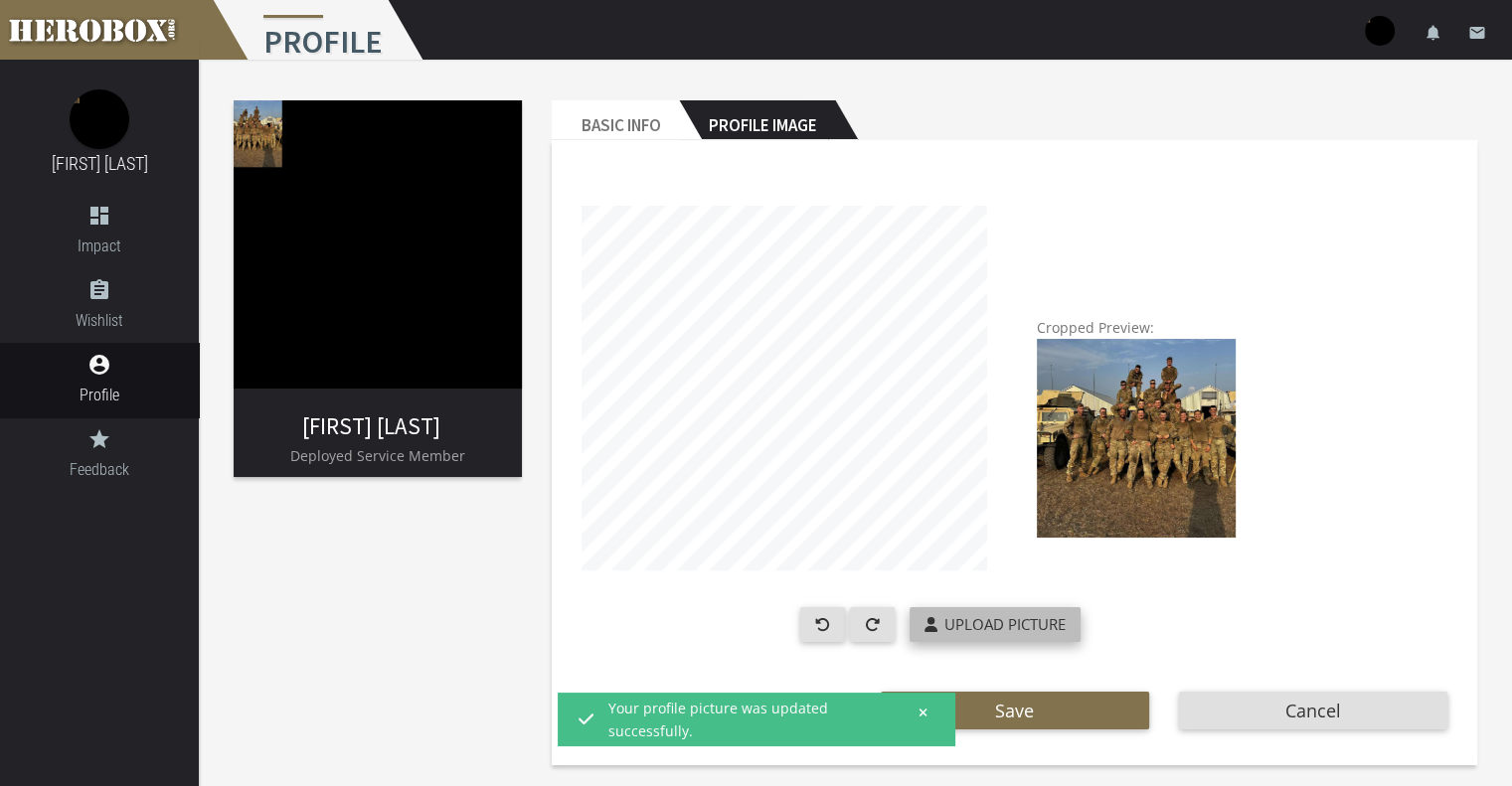 click on "Upload Picture" at bounding box center [1005, 624] 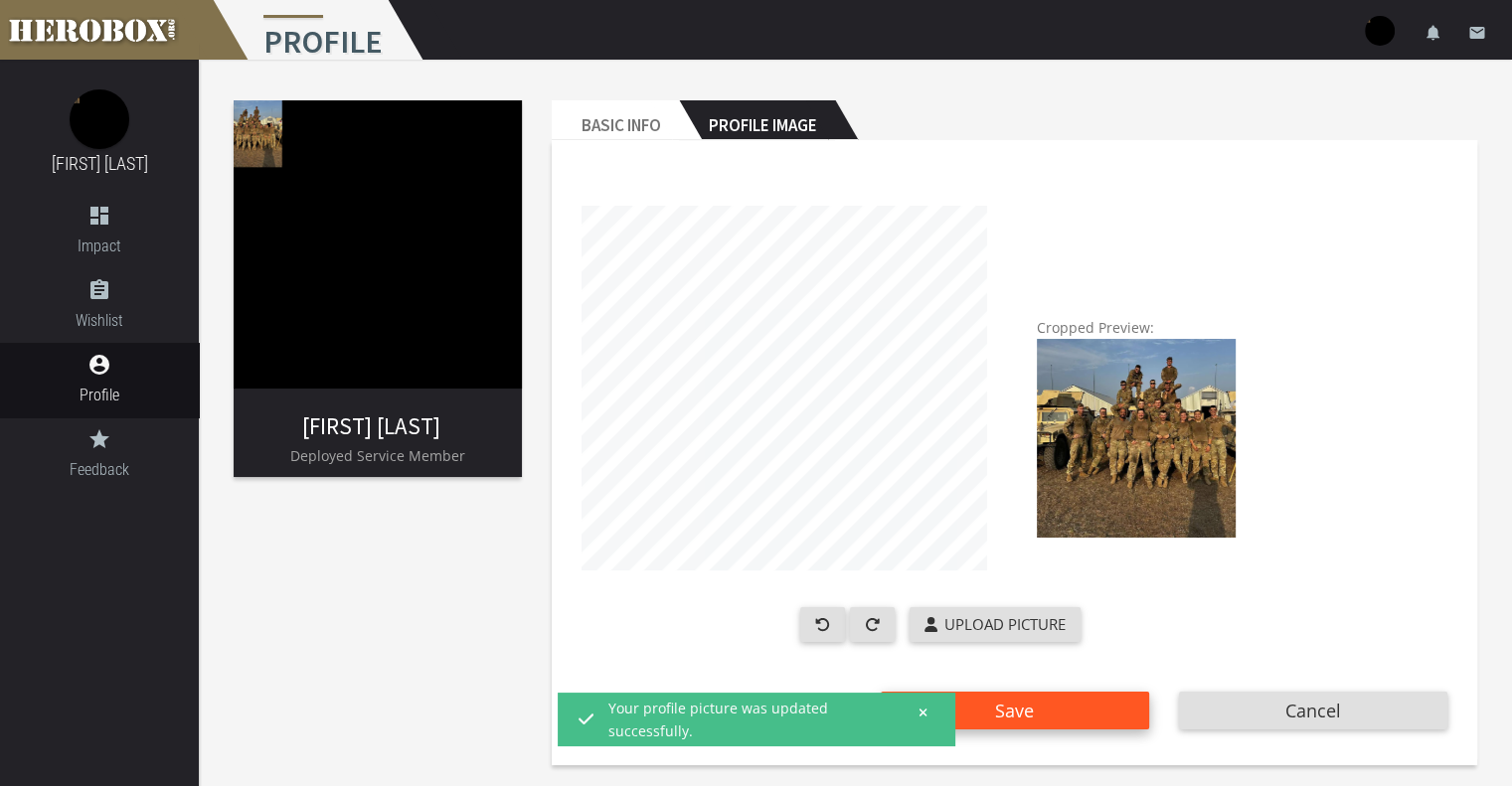 click on "Save" at bounding box center [1015, 710] 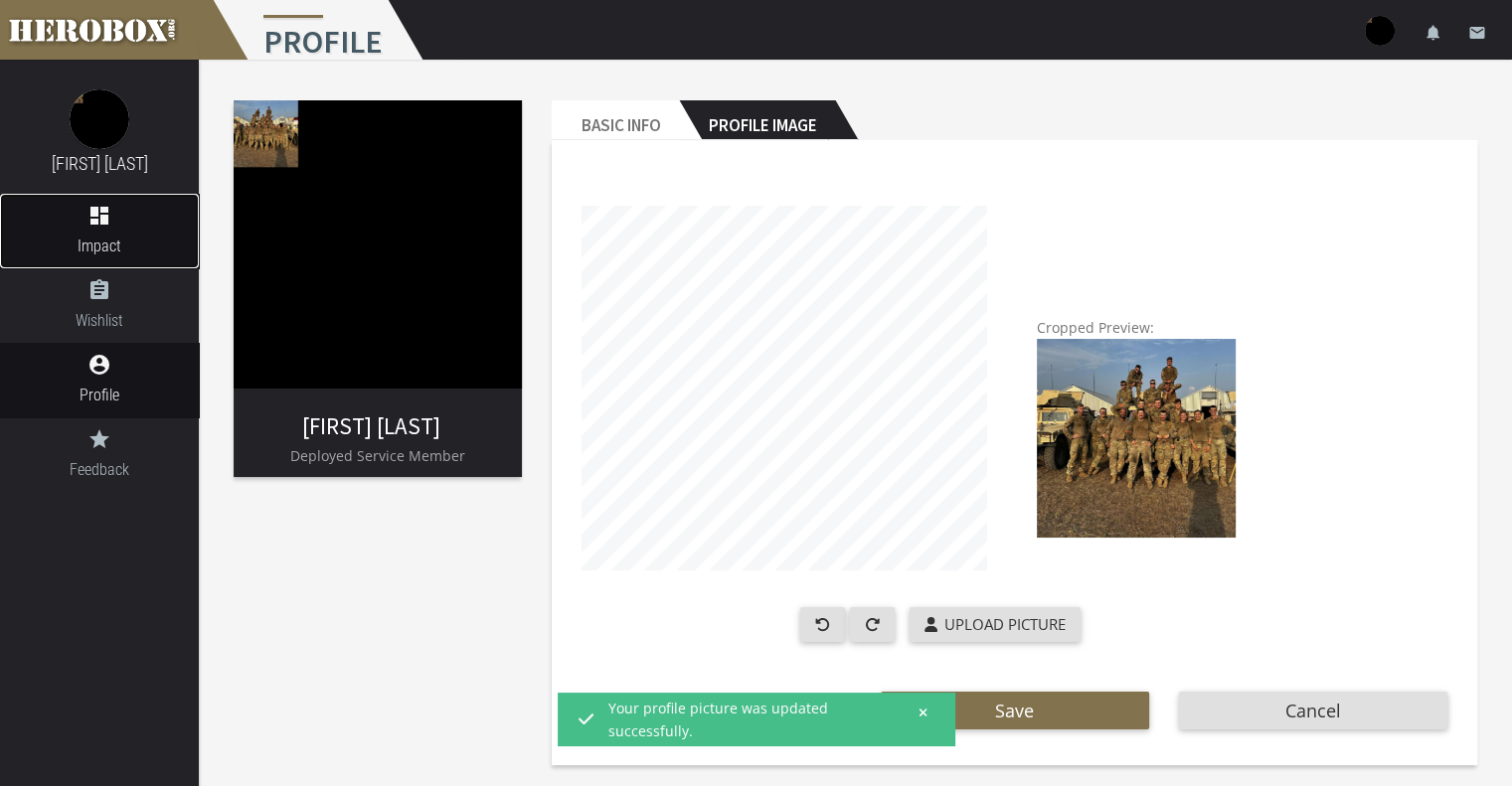 click on "dashboard
Impact" at bounding box center [99, 231] 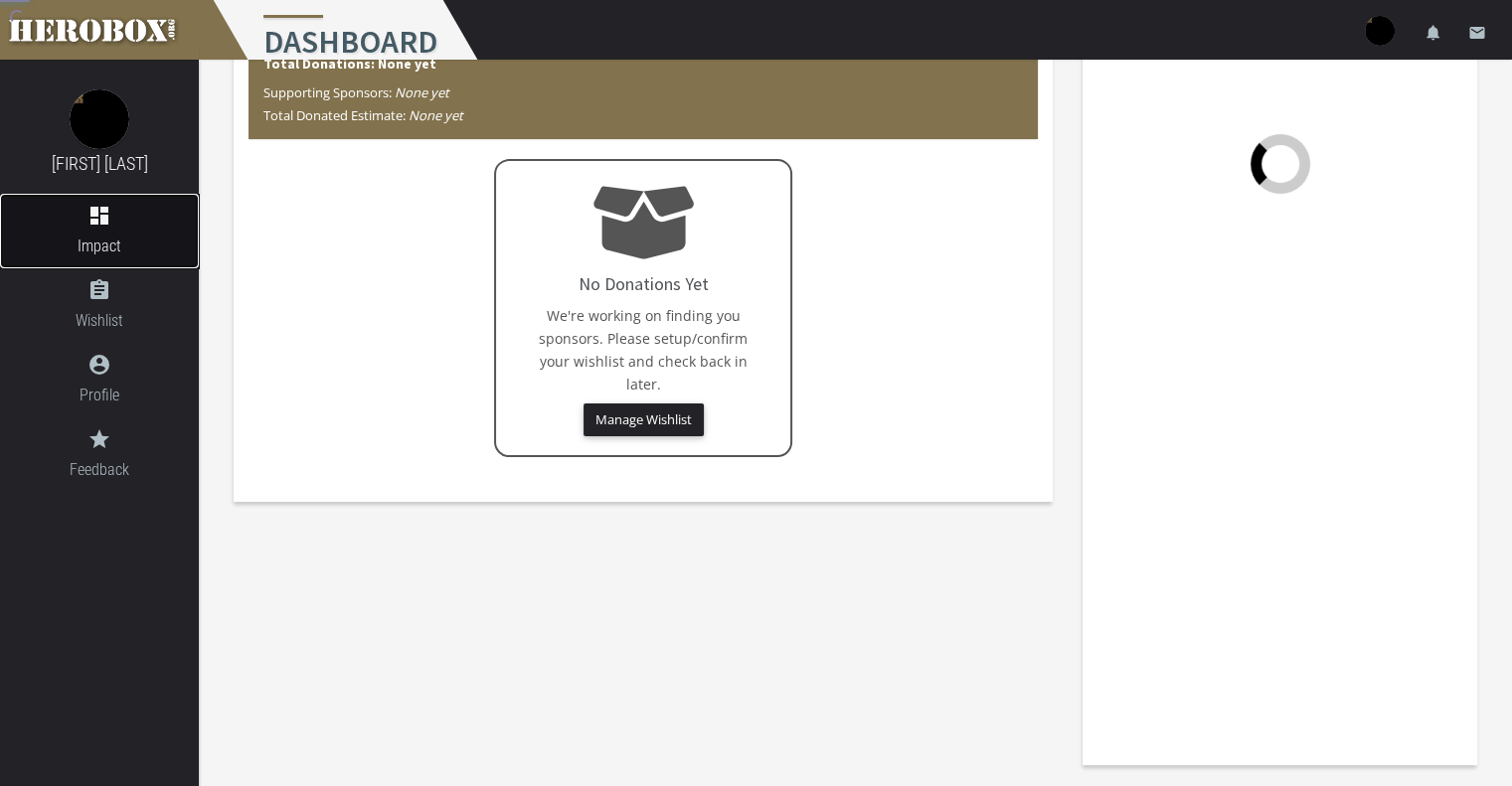 scroll, scrollTop: 0, scrollLeft: 0, axis: both 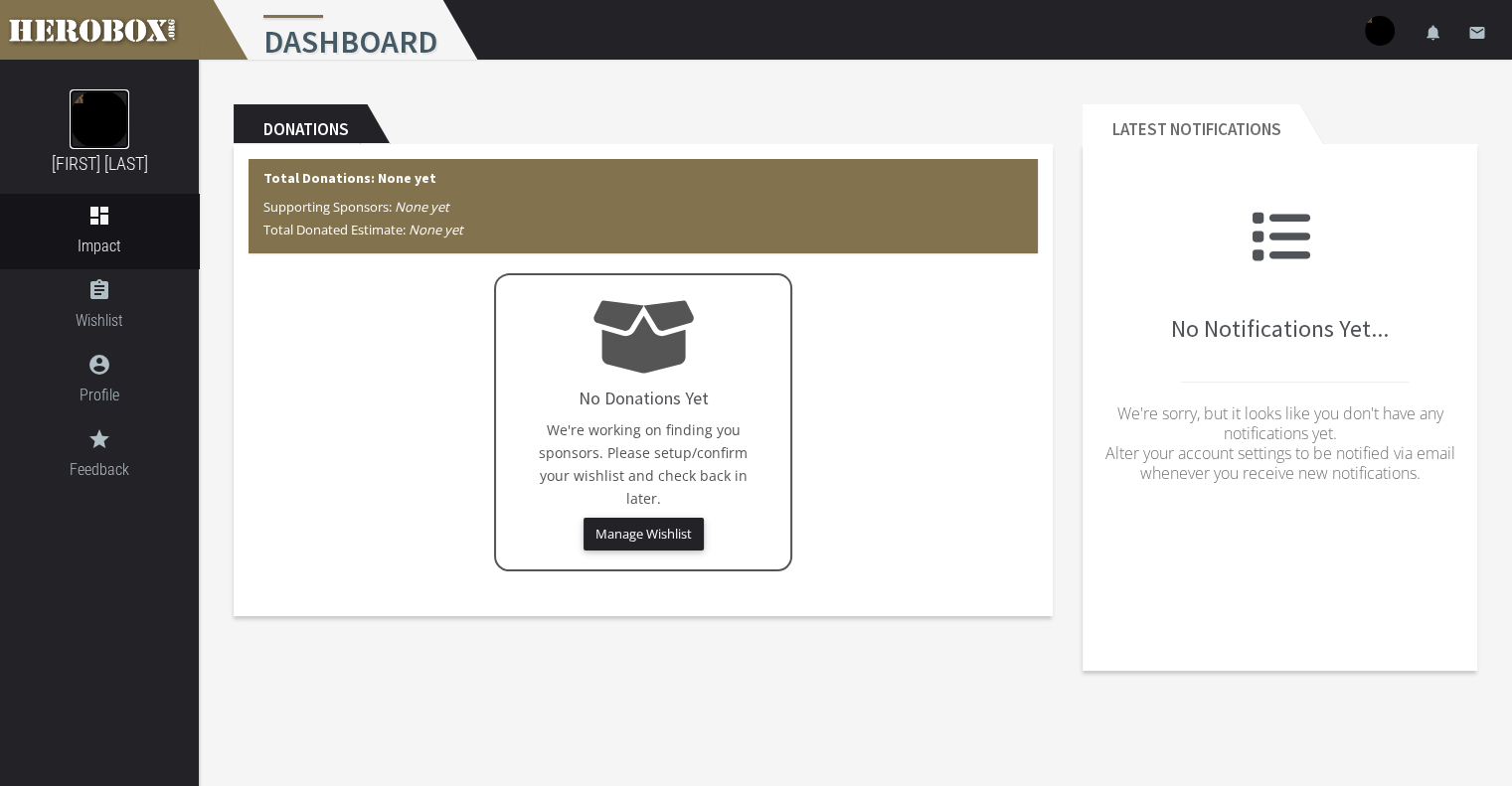 click at bounding box center [99, 119] 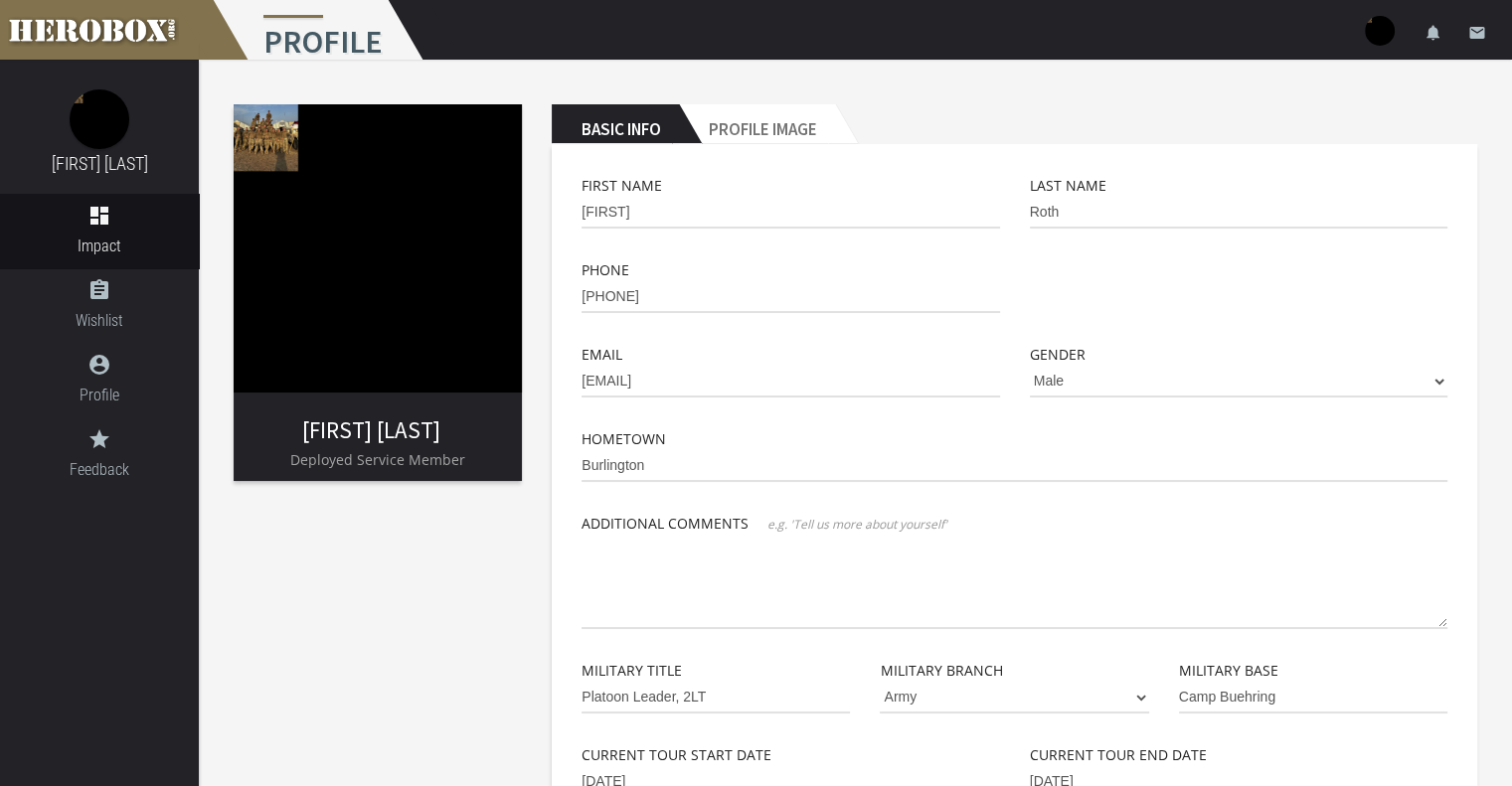 click on "[FIRST] [LAST]" at bounding box center (99, 164) 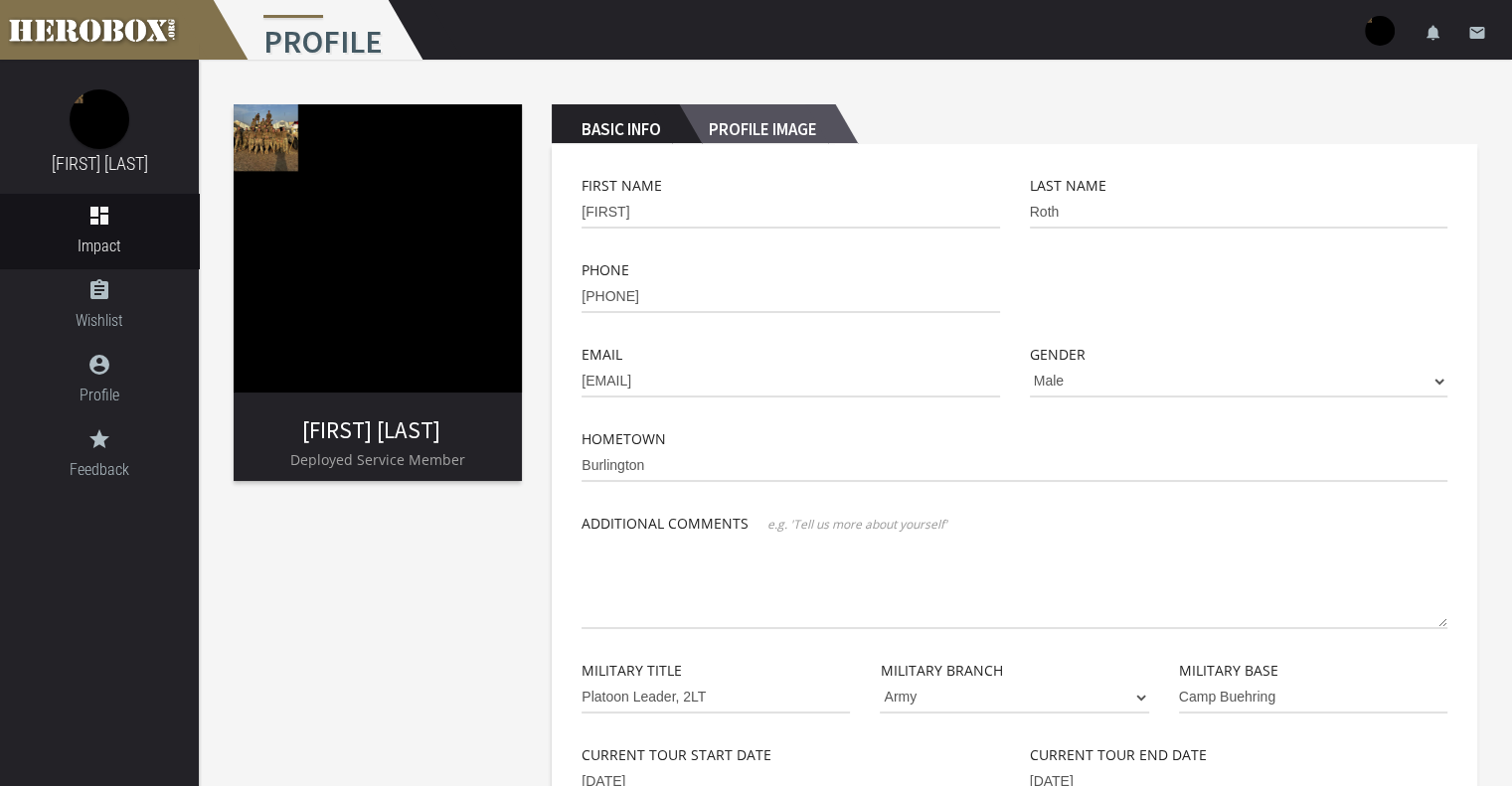 click on "Profile Image" at bounding box center (756, 124) 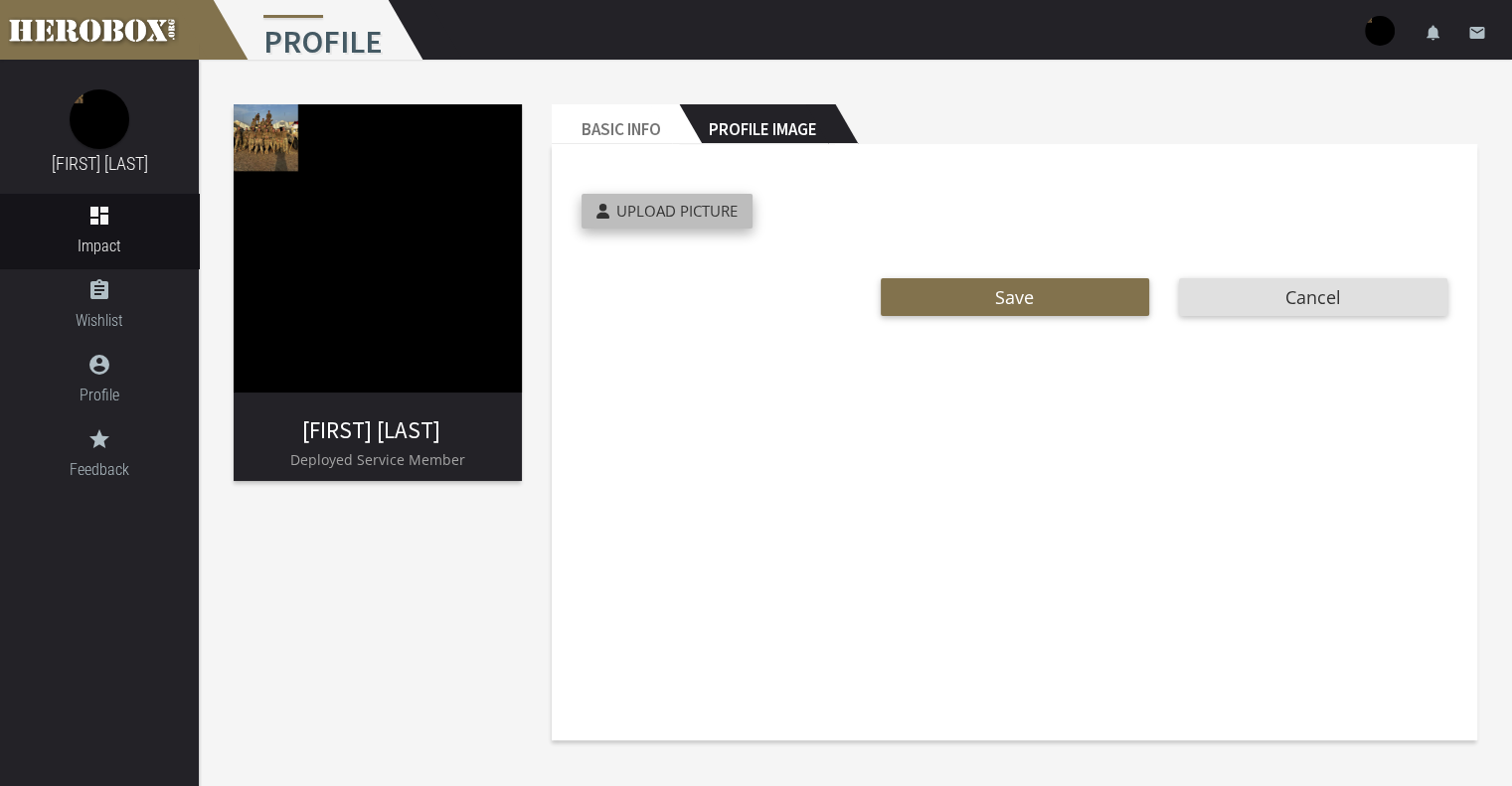 click on "Upload Picture" at bounding box center [677, 211] 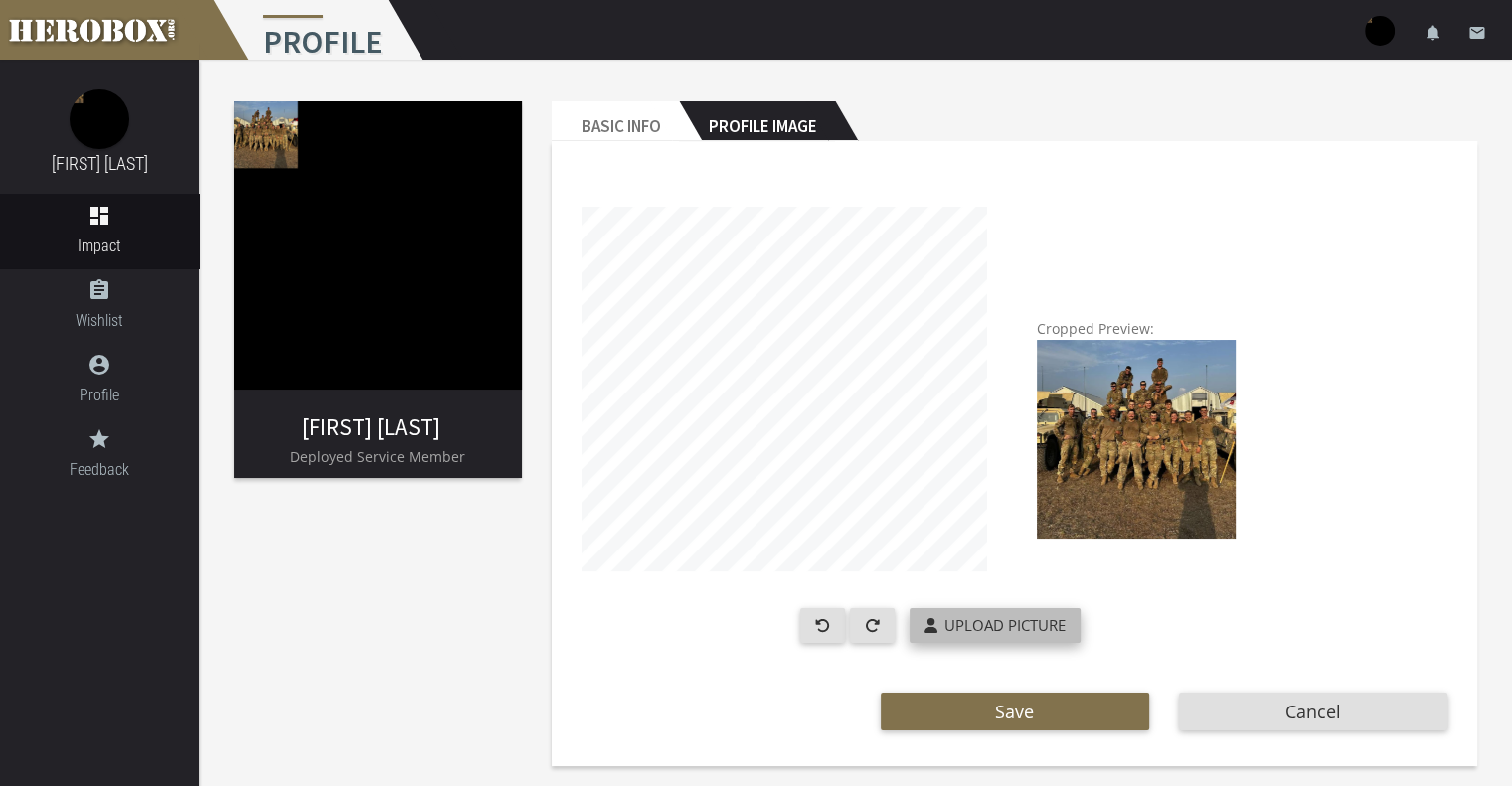 scroll, scrollTop: 4, scrollLeft: 0, axis: vertical 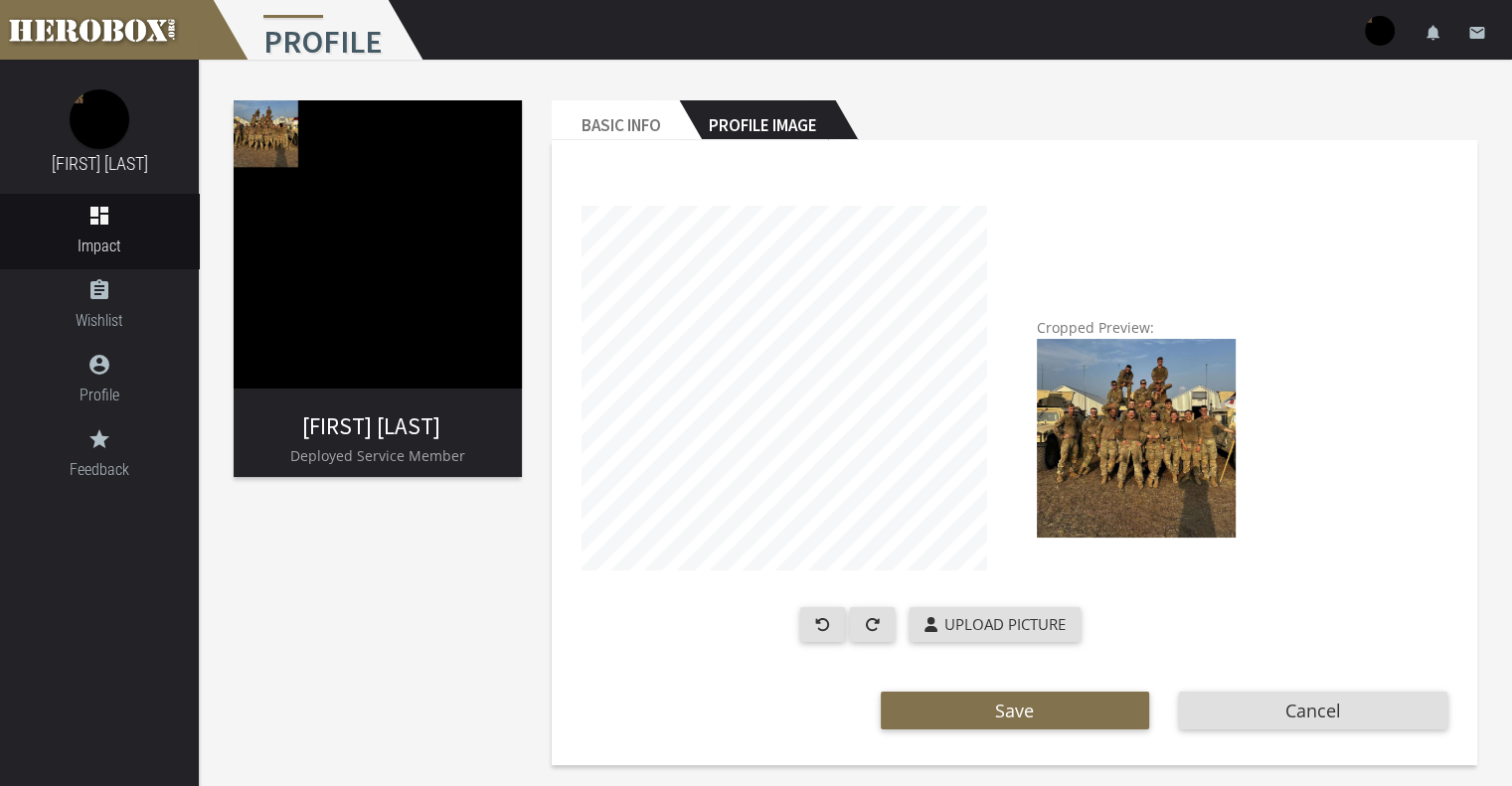 click on "Profile Image" at bounding box center [756, 120] 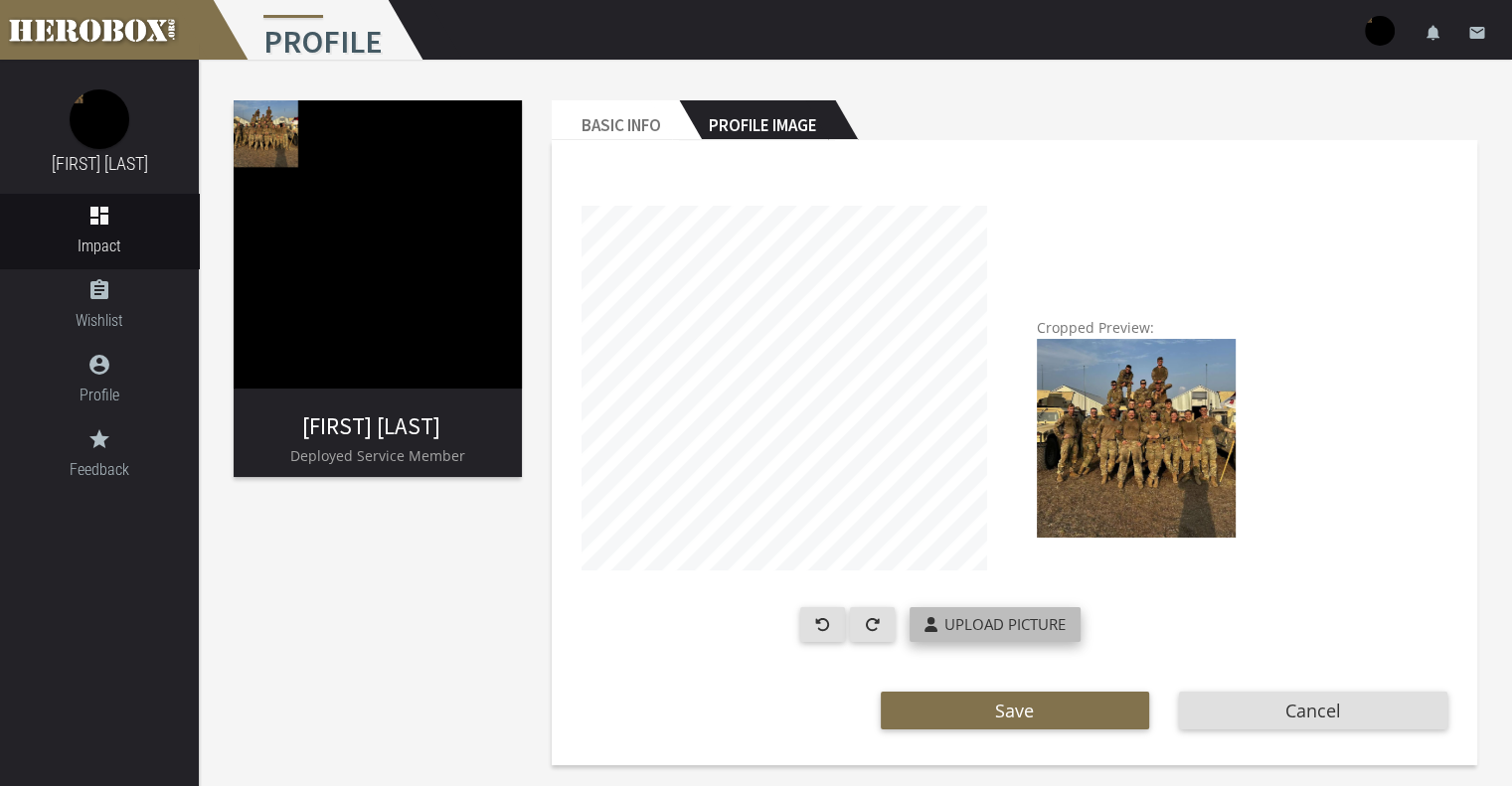 click on "Upload Picture" at bounding box center [1005, 624] 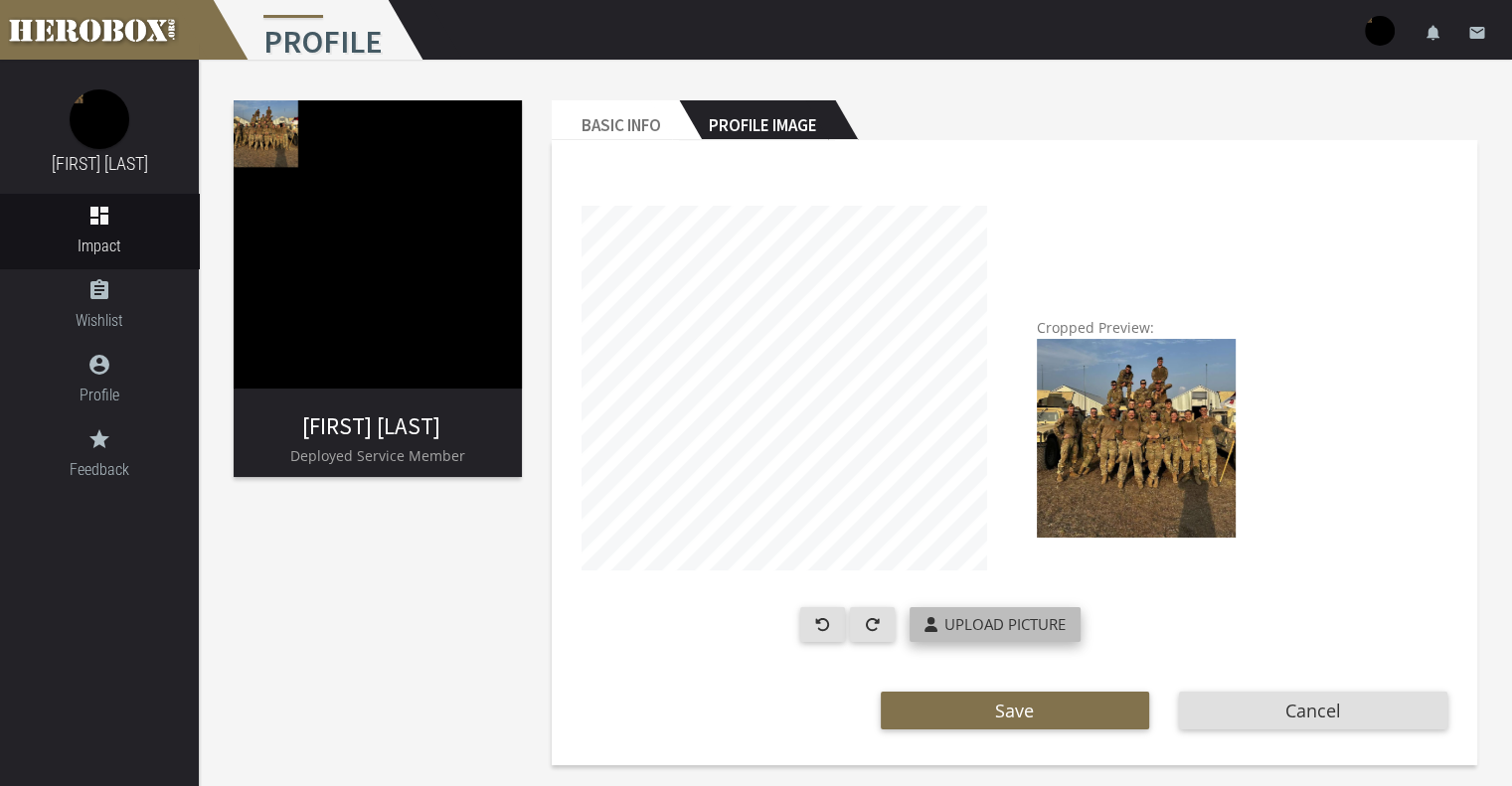 click on "Upload Picture" at bounding box center [995, 624] 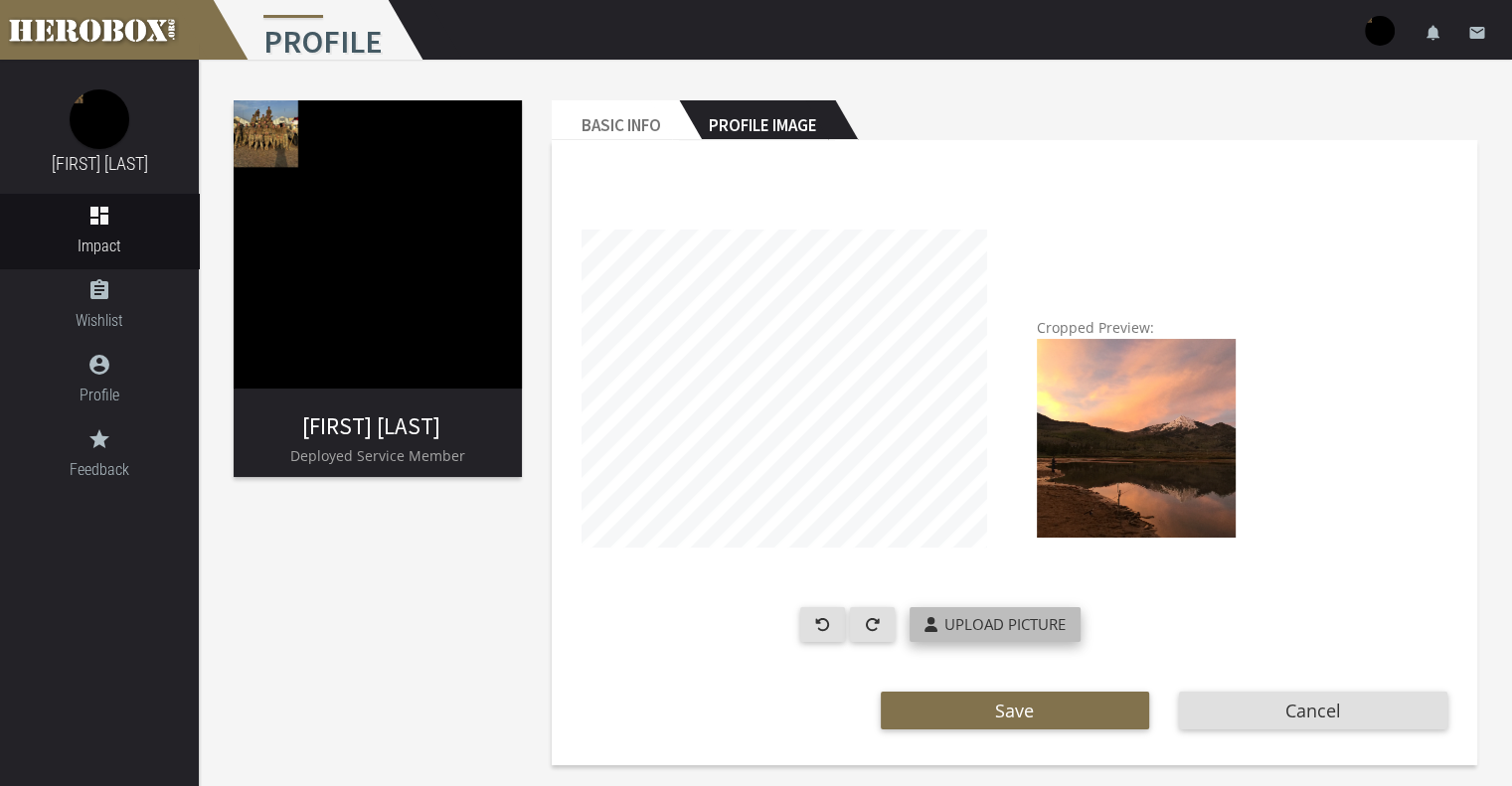 click on "Upload Picture" at bounding box center [995, 624] 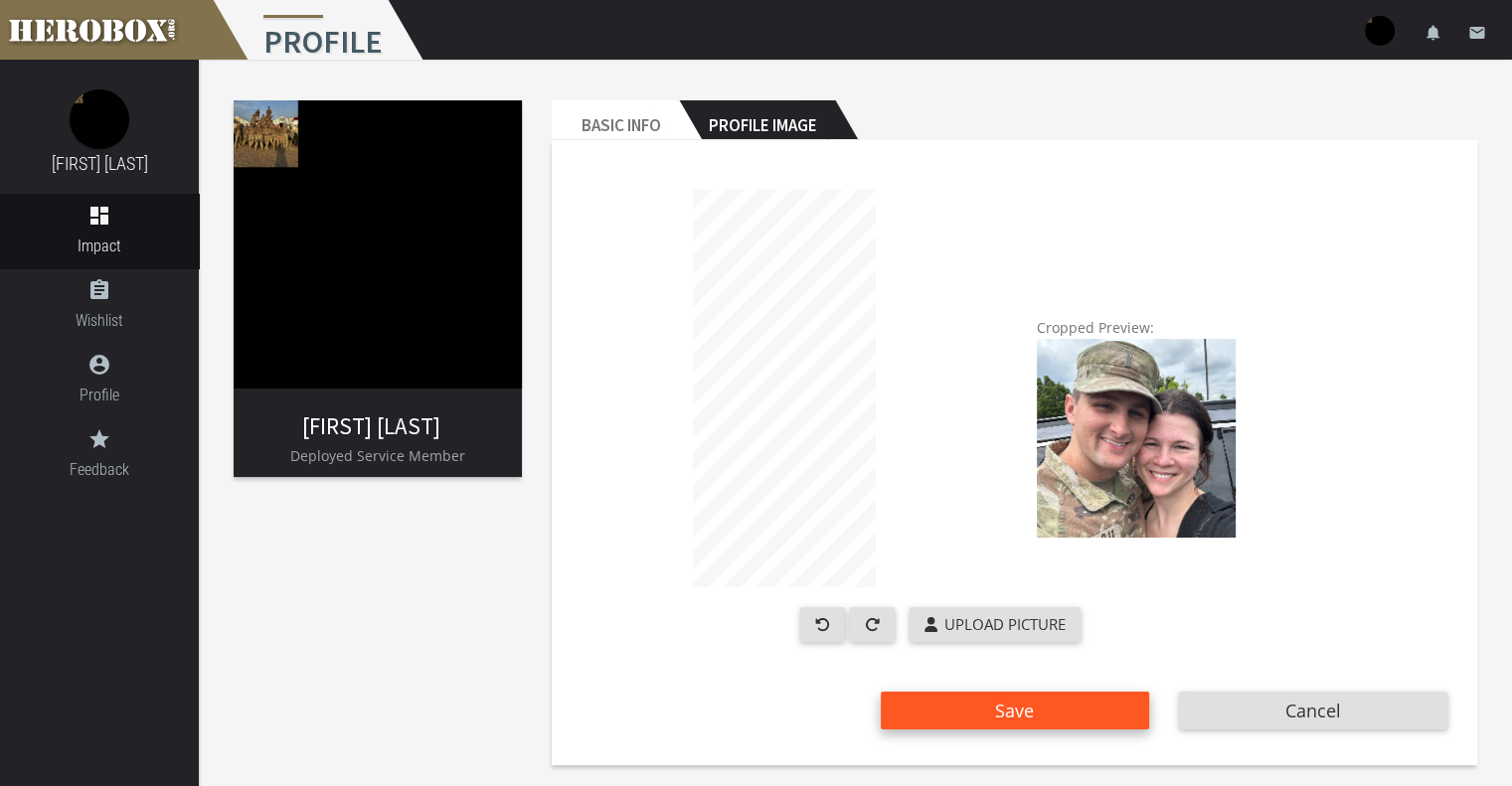 click on "Save" at bounding box center [1014, 710] 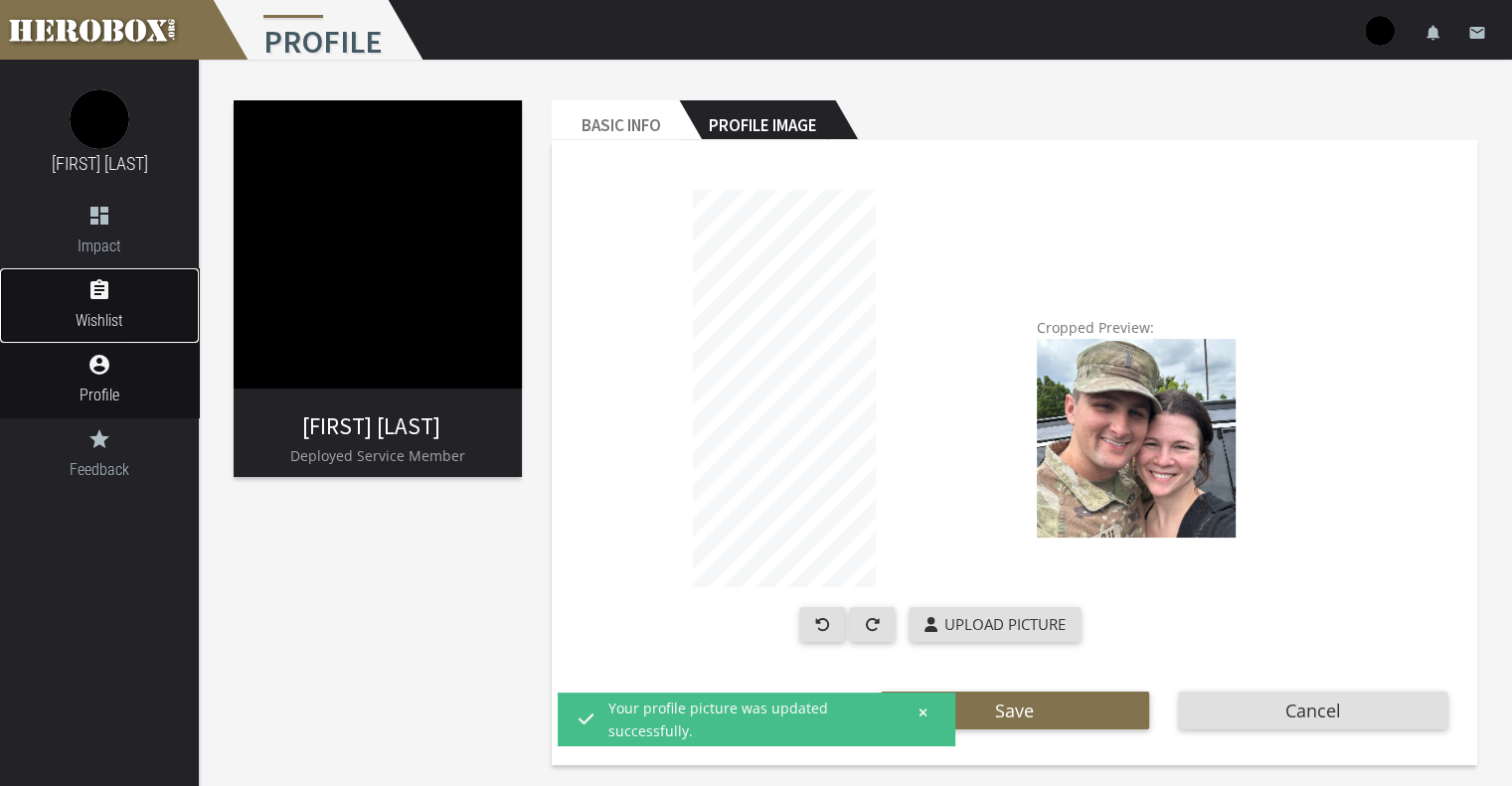 click on "Wishlist" at bounding box center (99, 320) 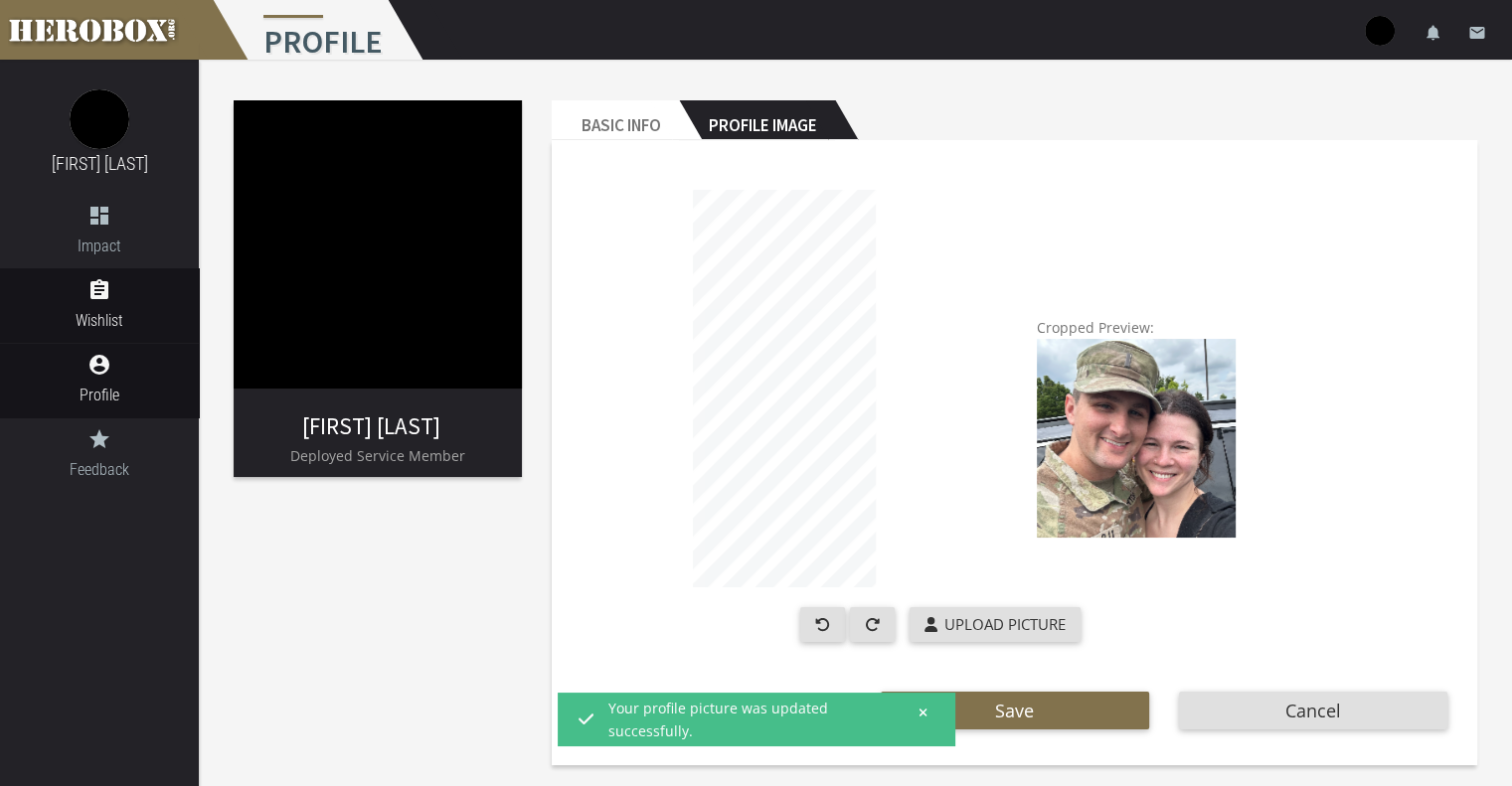 scroll, scrollTop: 1342, scrollLeft: 0, axis: vertical 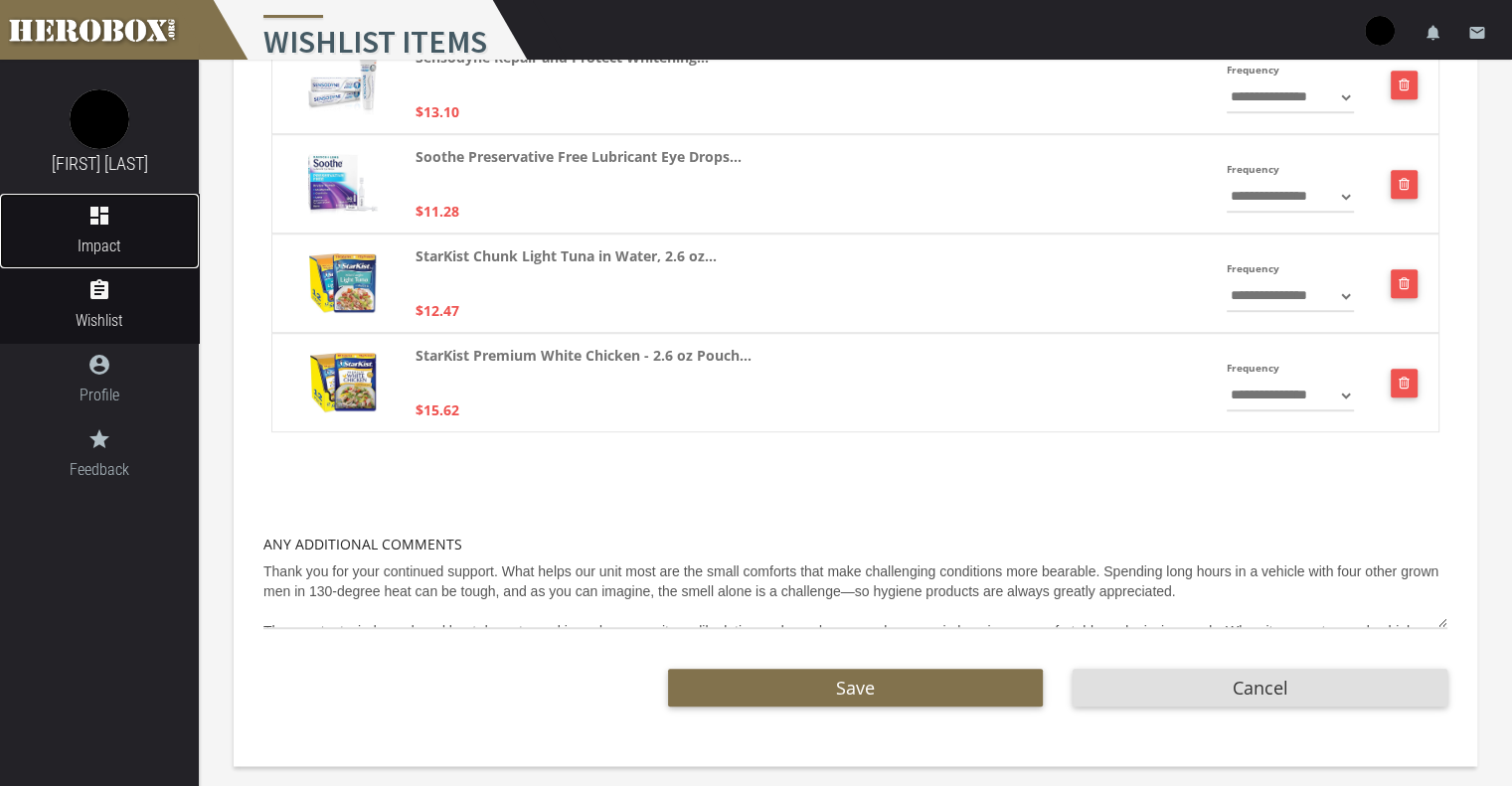 click on "Impact" at bounding box center (99, 245) 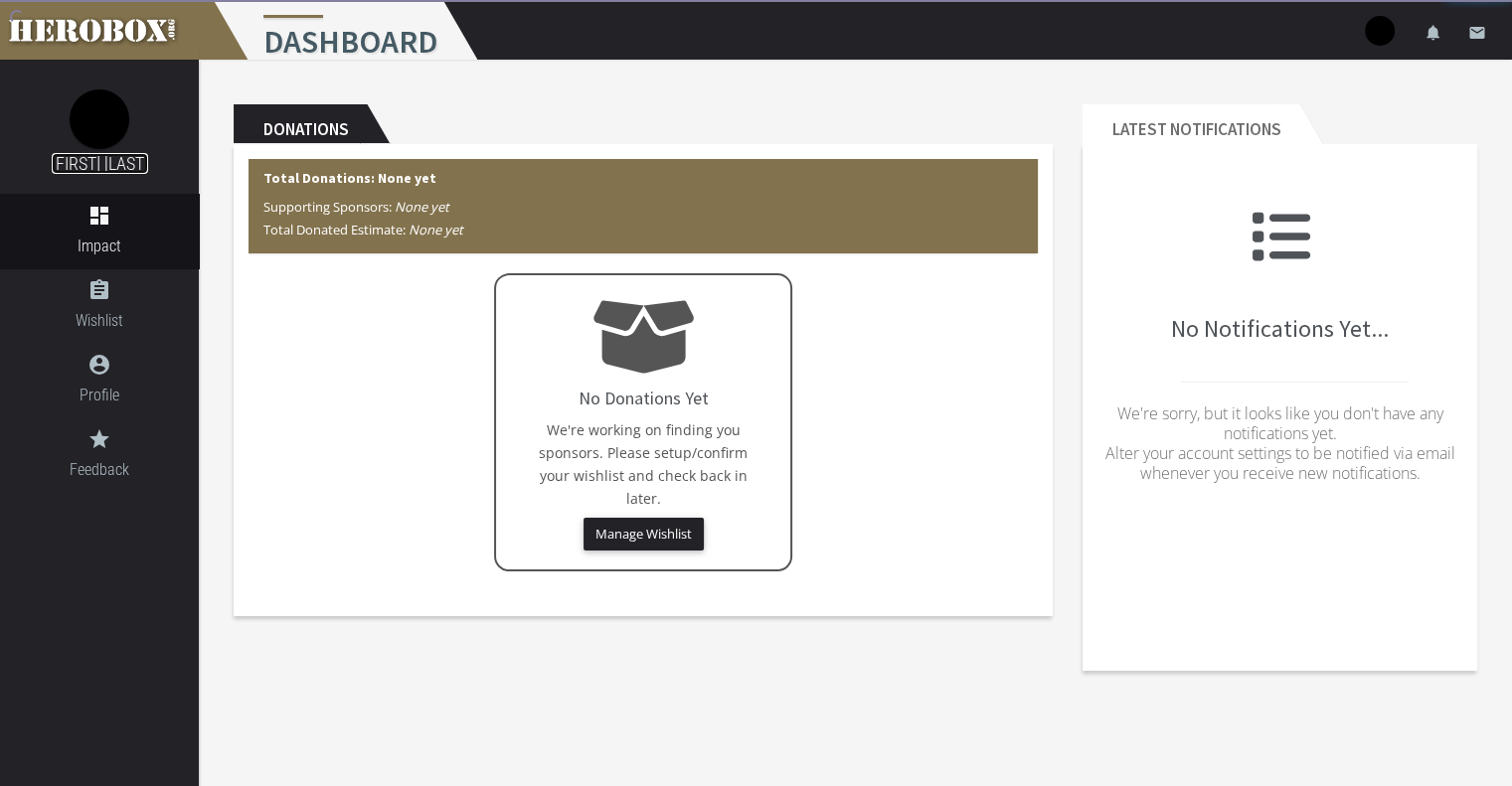 scroll, scrollTop: 0, scrollLeft: 0, axis: both 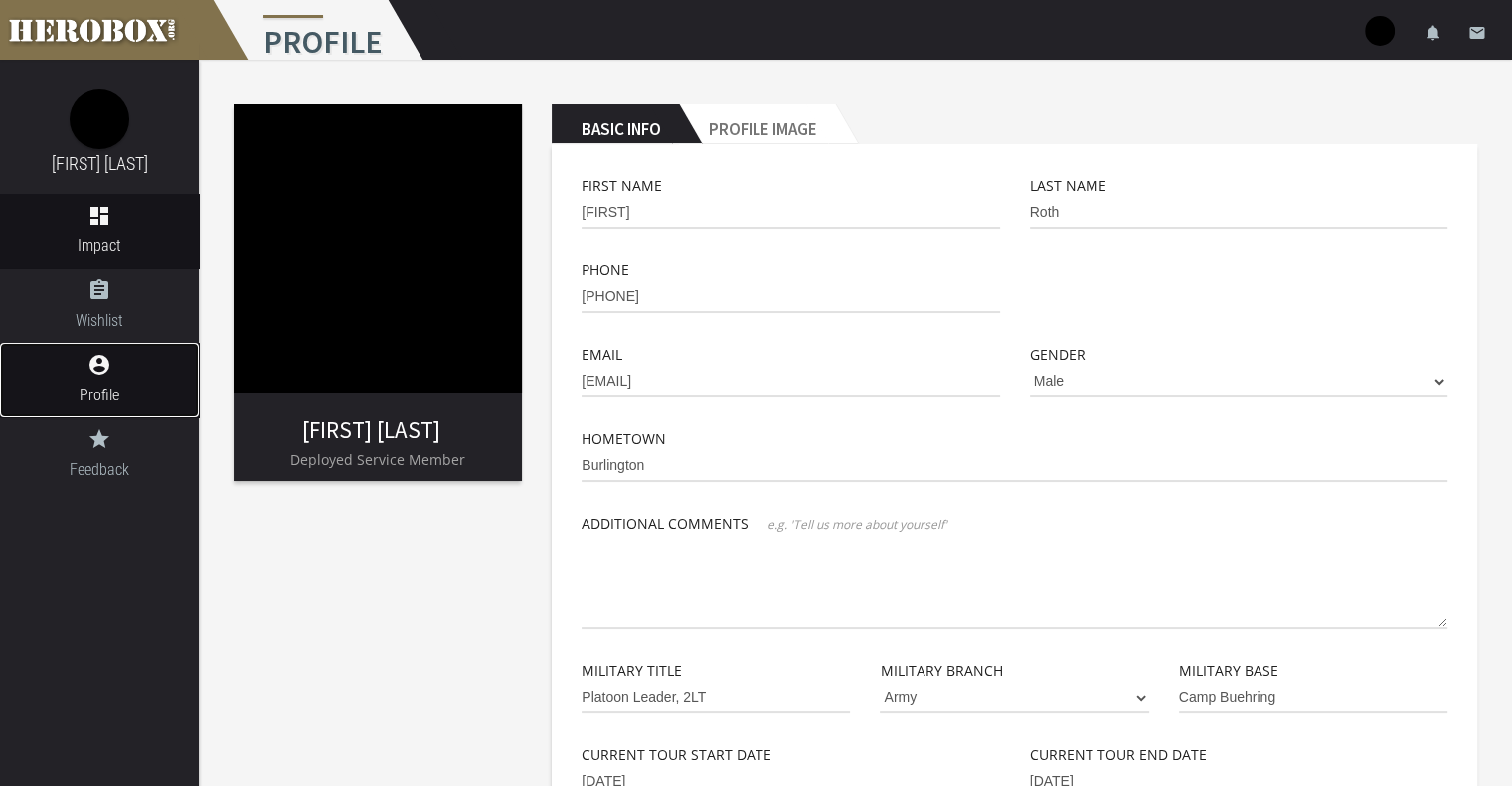 click on "account_circle" at bounding box center (99, 365) 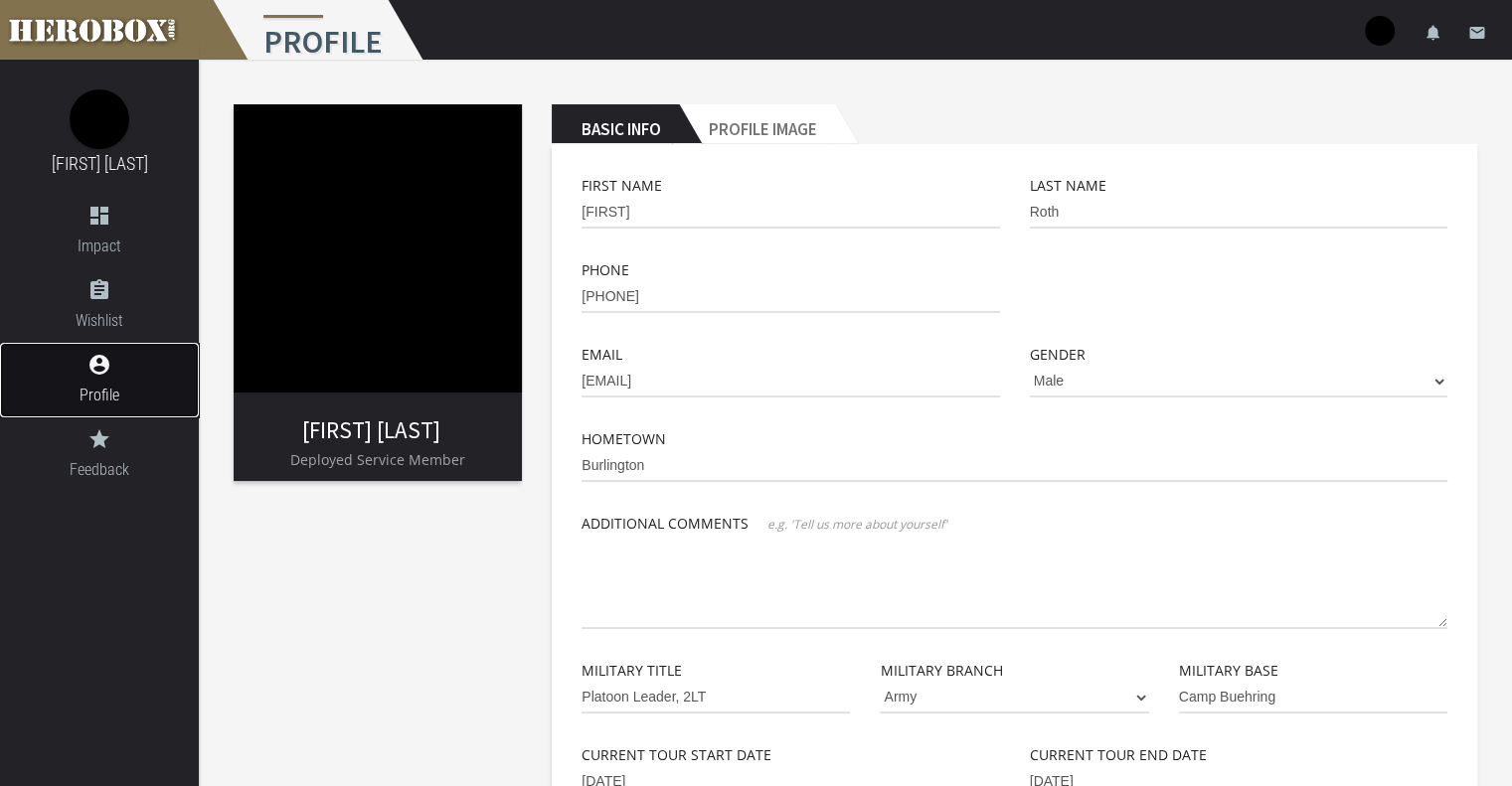click on "Profile" at bounding box center (99, 394) 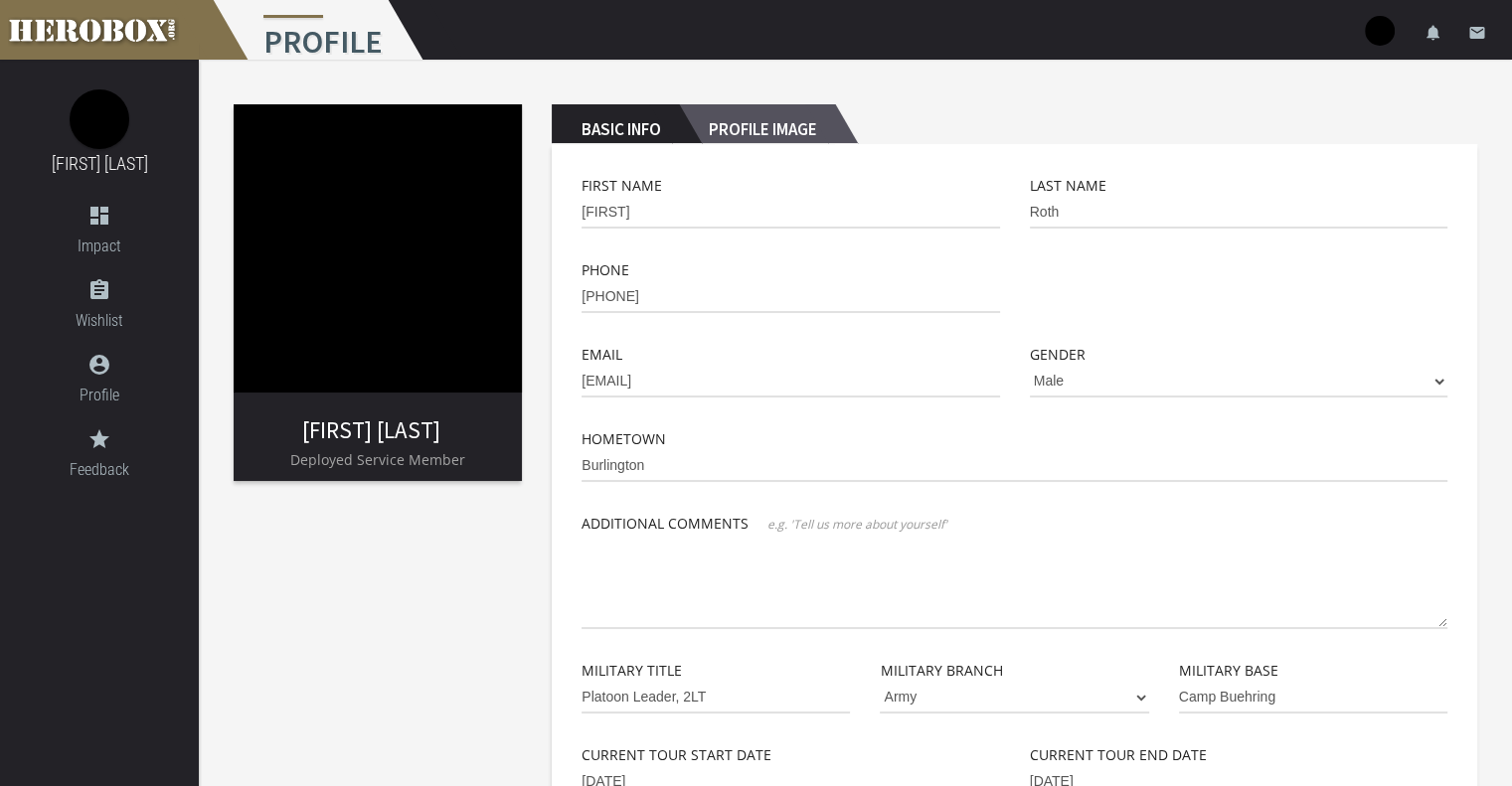 click on "Profile Image" at bounding box center [756, 124] 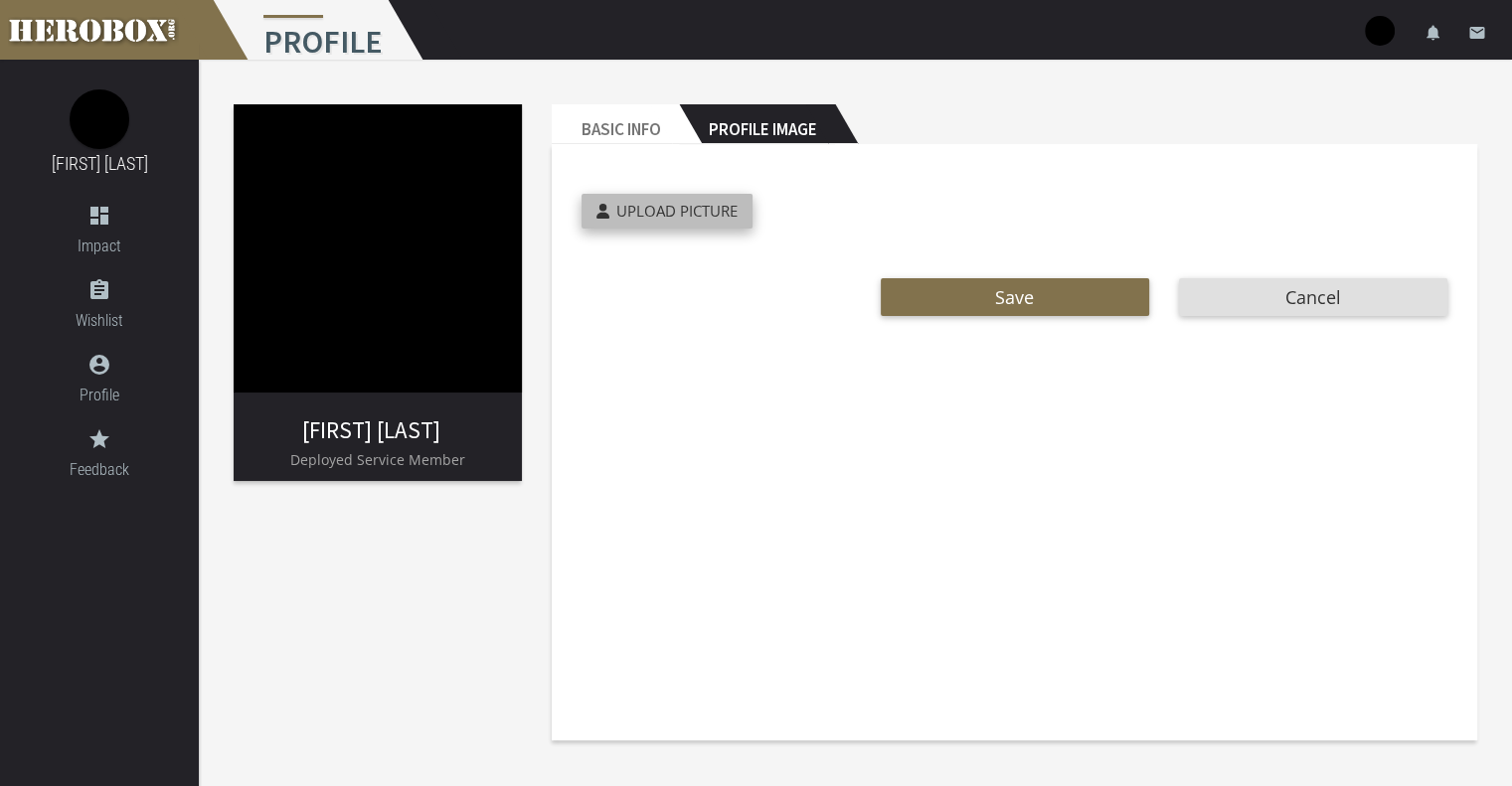 click on "Upload Picture" at bounding box center [677, 211] 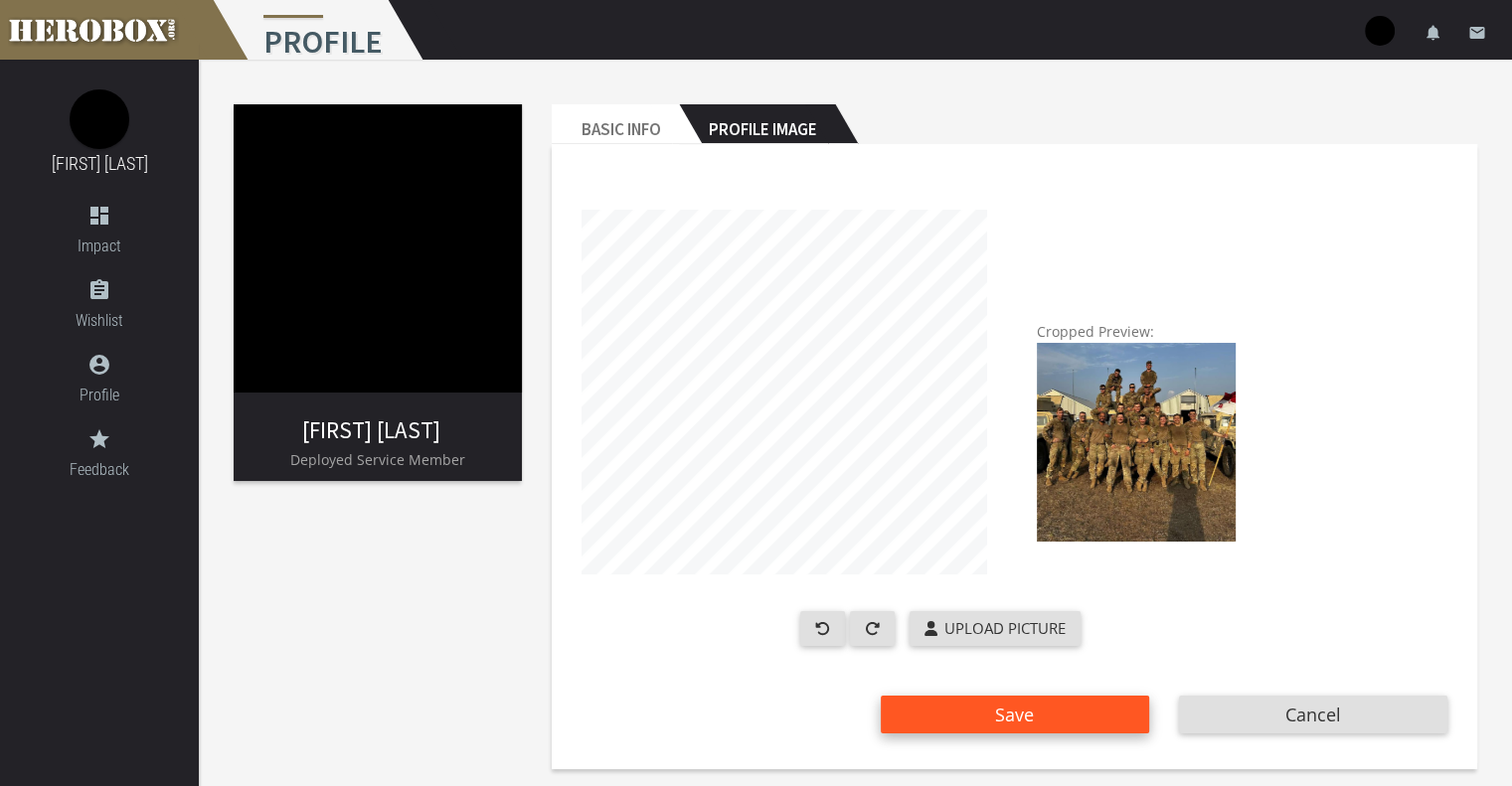 click on "Save" at bounding box center (1015, 714) 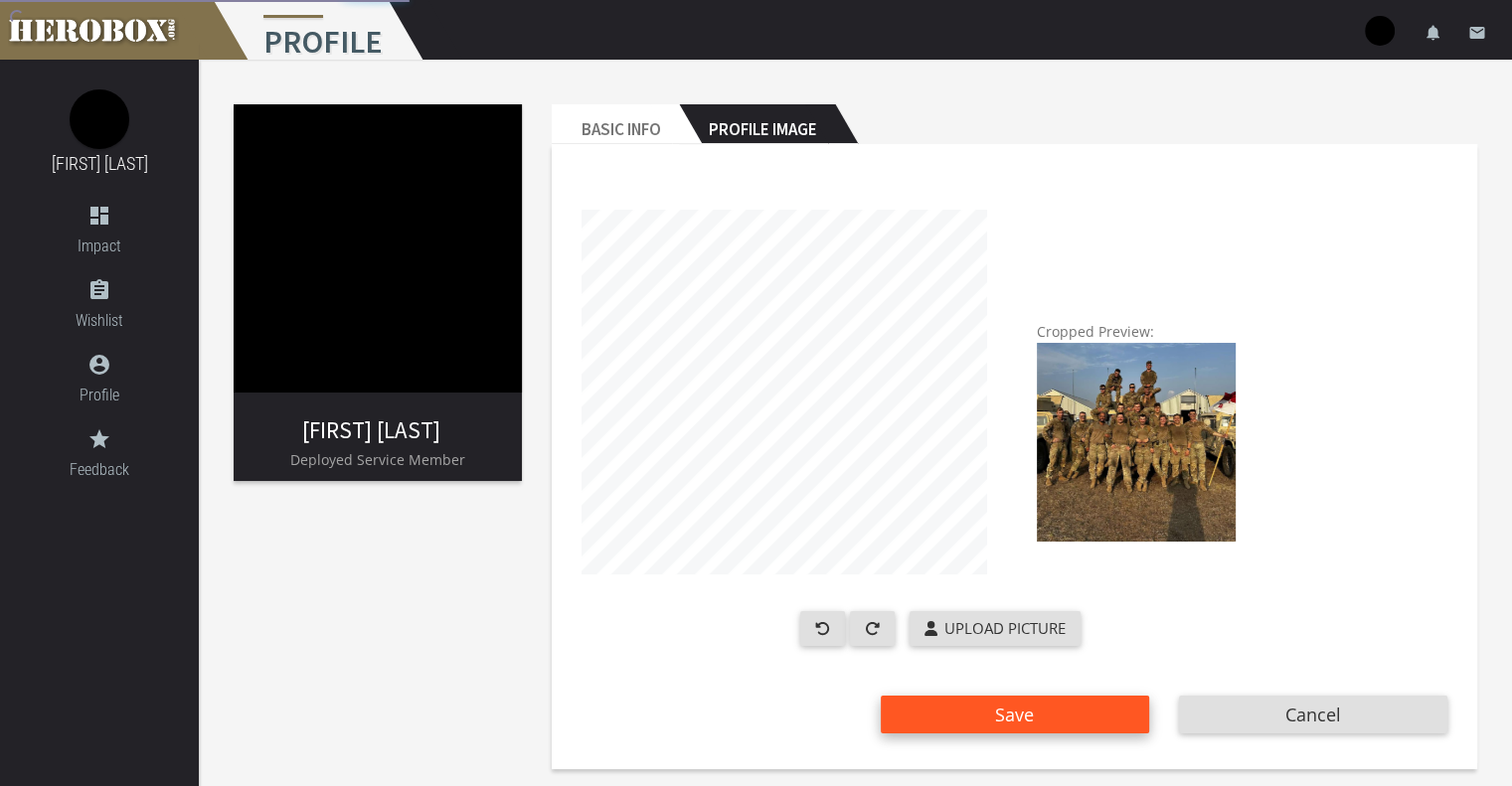 click on "Save" at bounding box center [1015, 714] 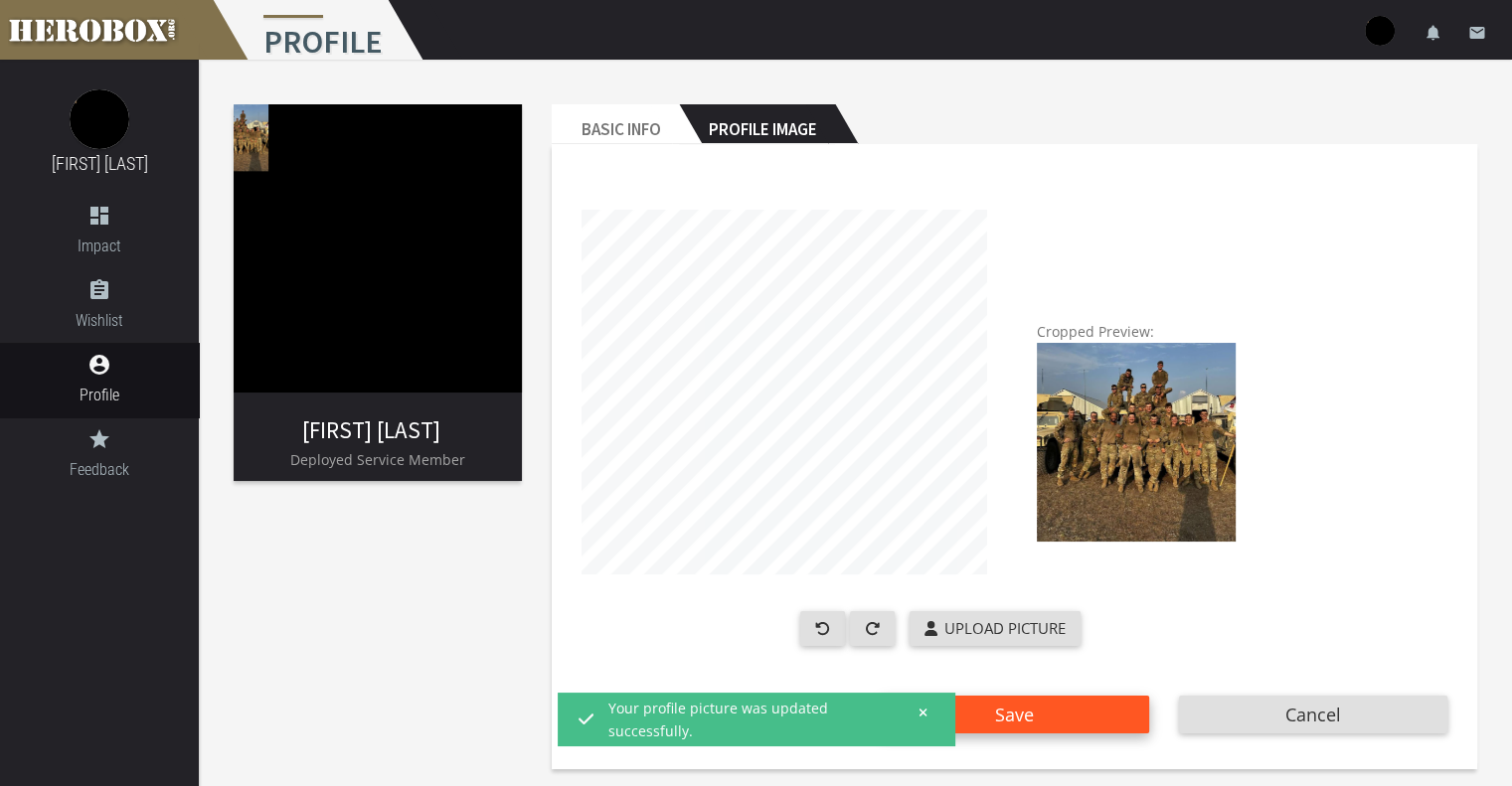 click on "Save" at bounding box center [1014, 714] 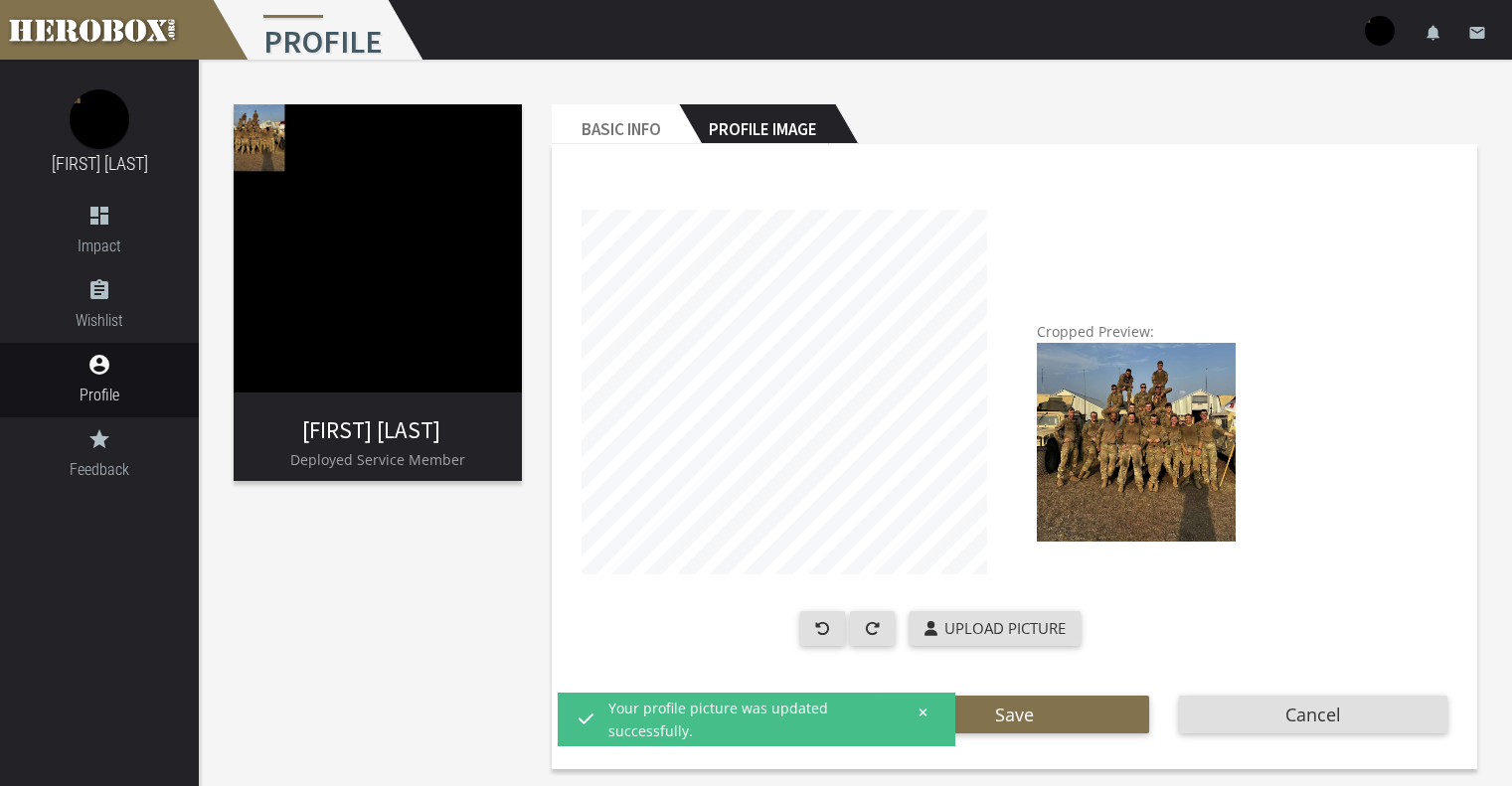 scroll, scrollTop: 0, scrollLeft: 0, axis: both 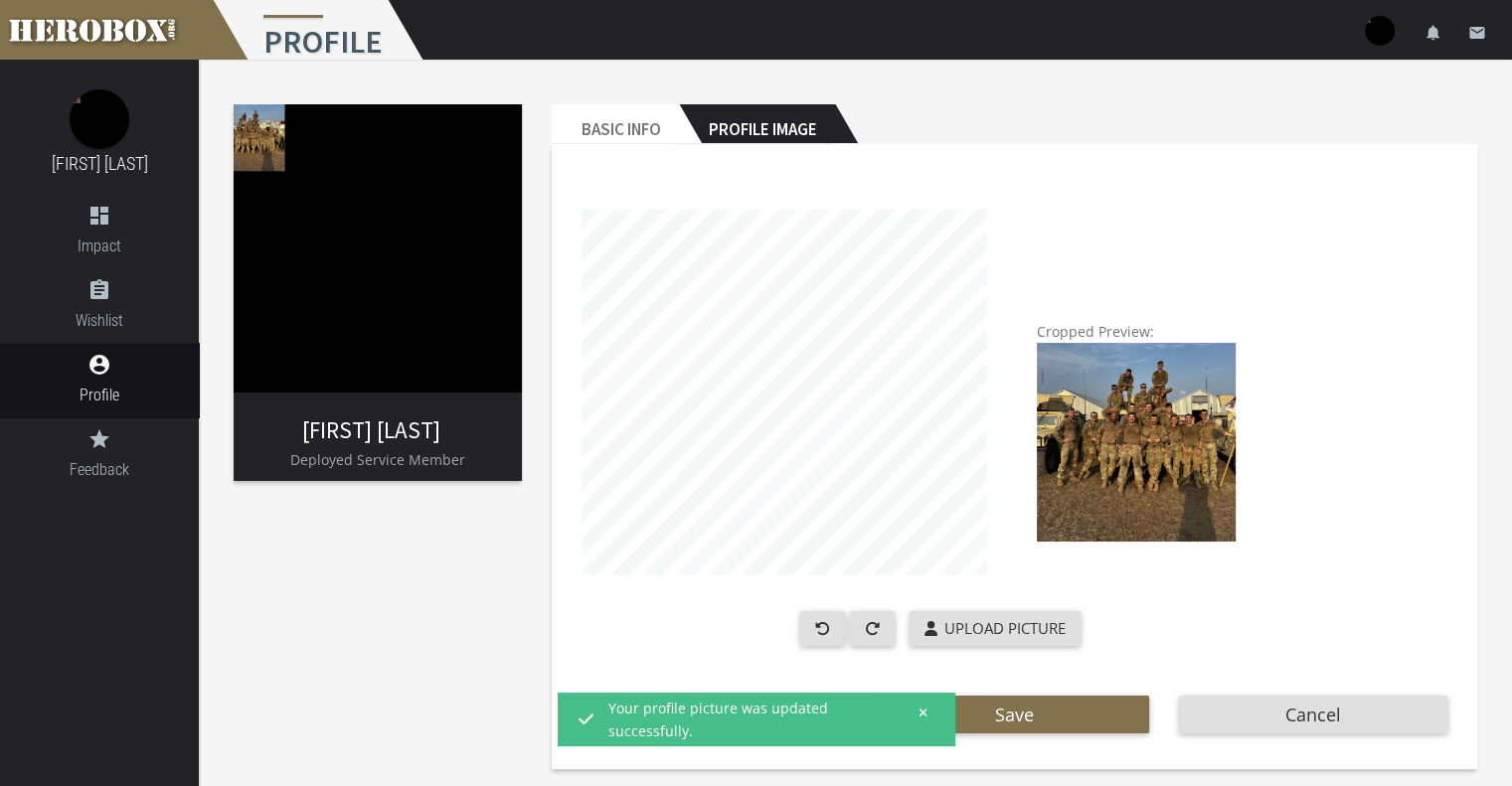 click 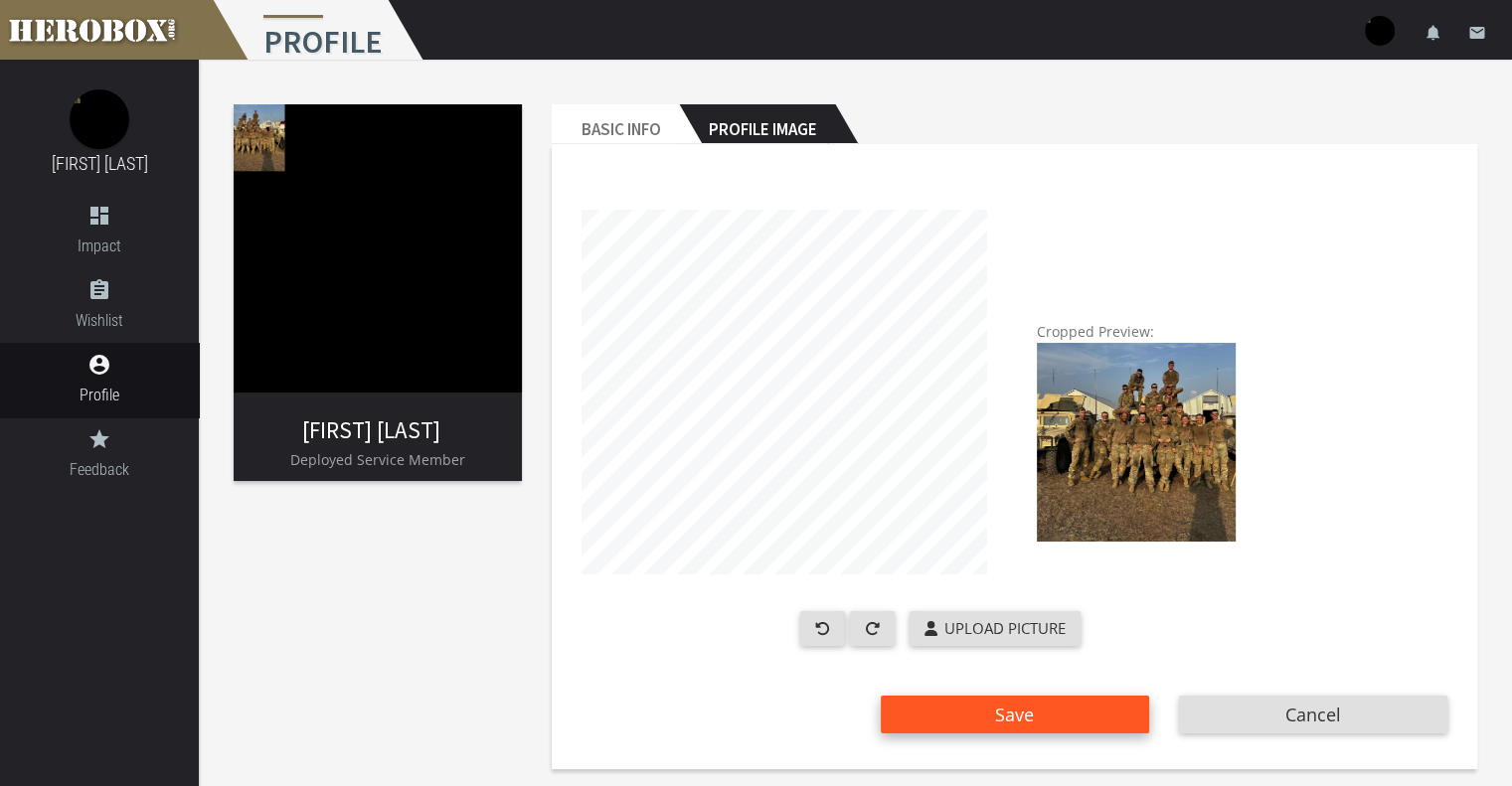 click on "Save" at bounding box center (1015, 714) 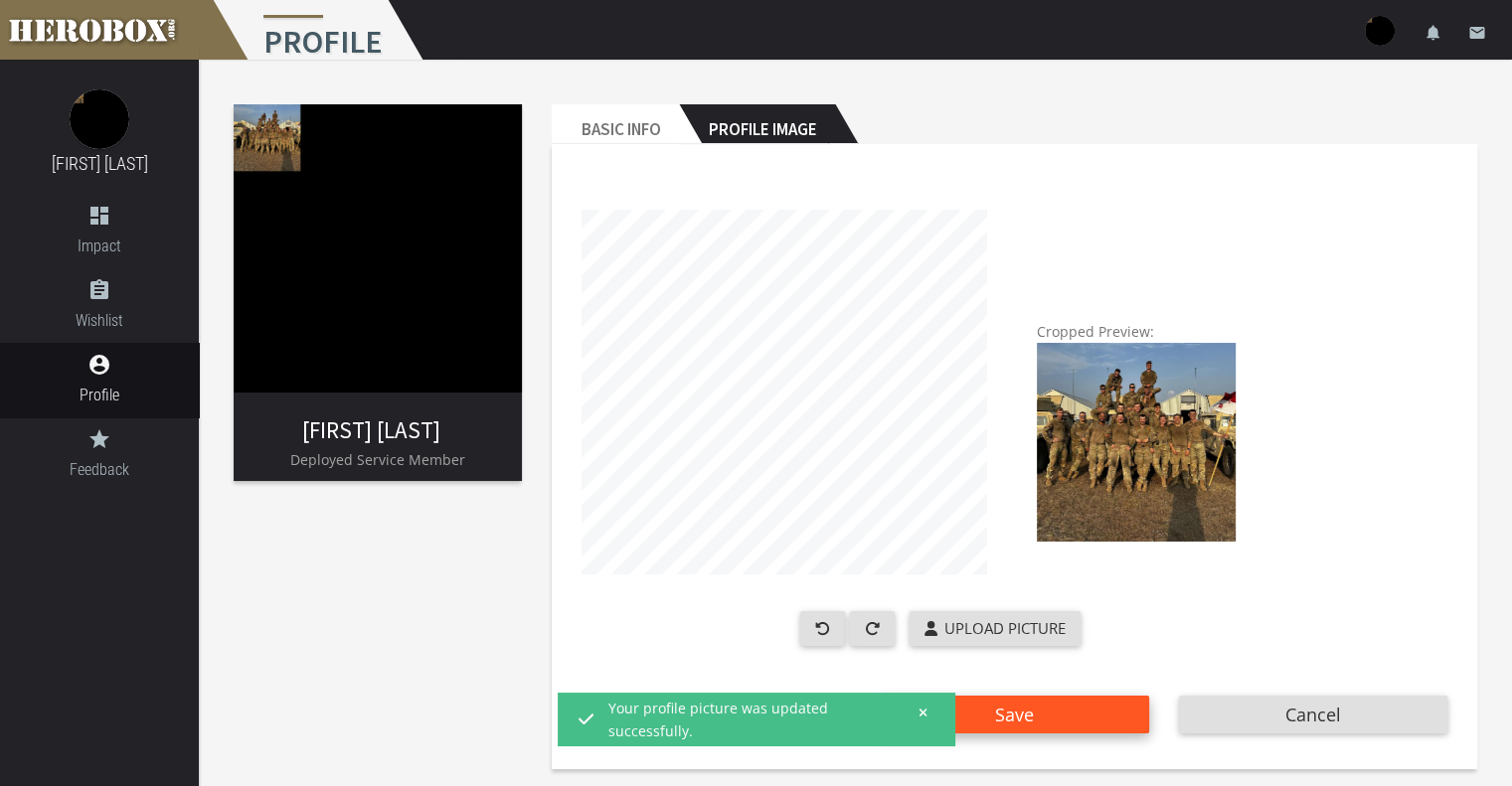 click on "Save" at bounding box center (1015, 714) 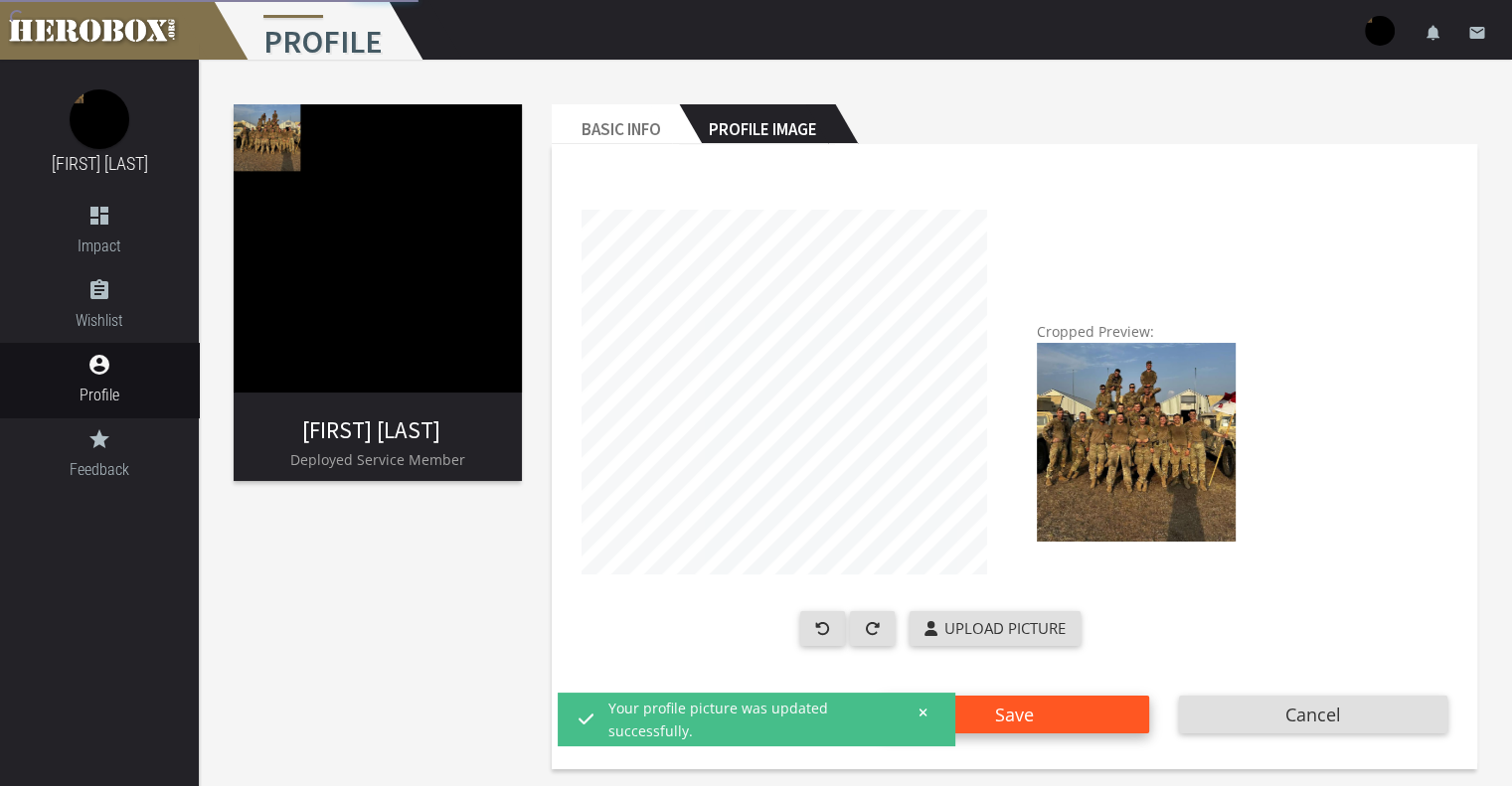 click on "Save" at bounding box center (1014, 714) 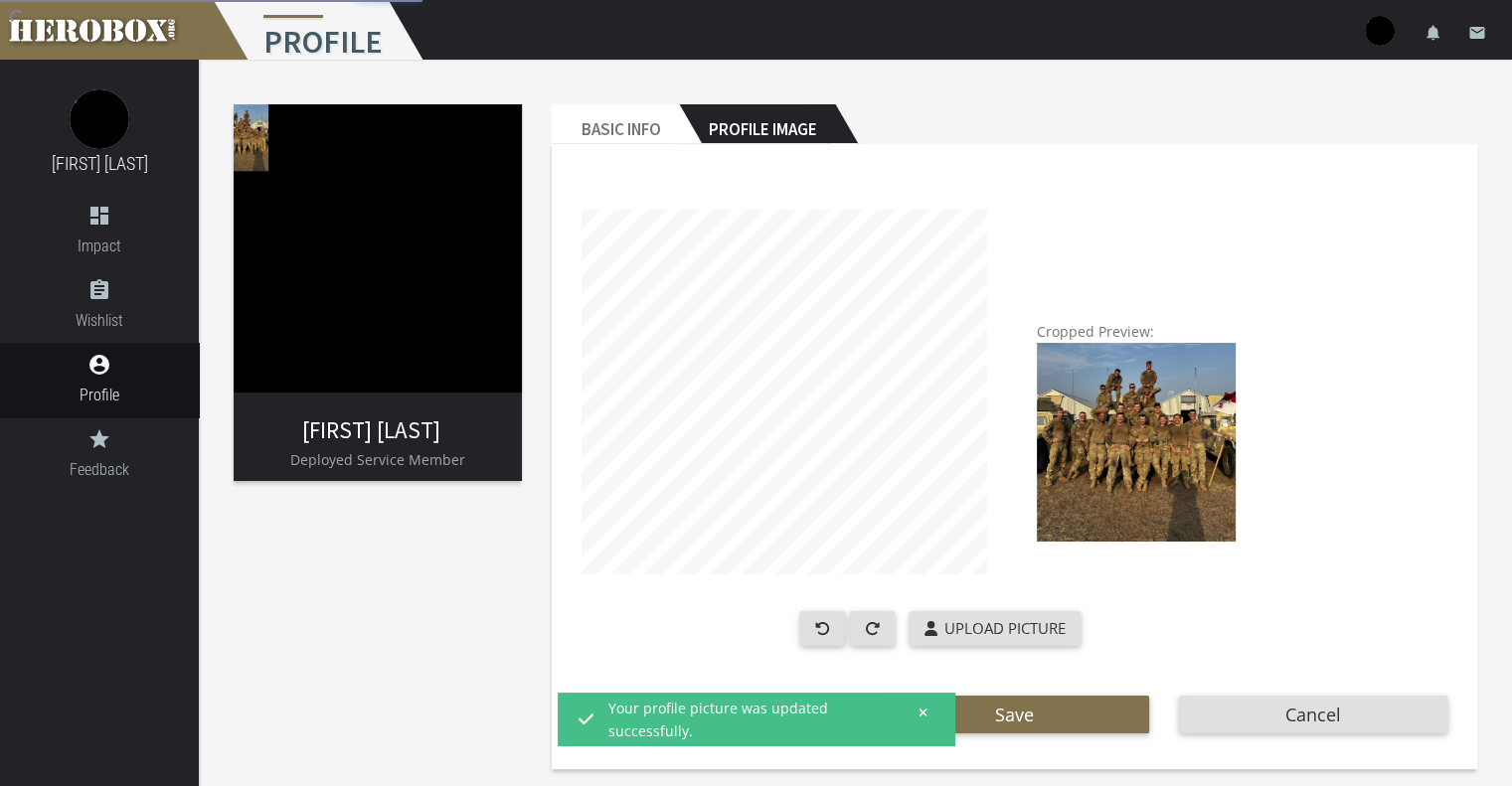 click at bounding box center (917, 711) 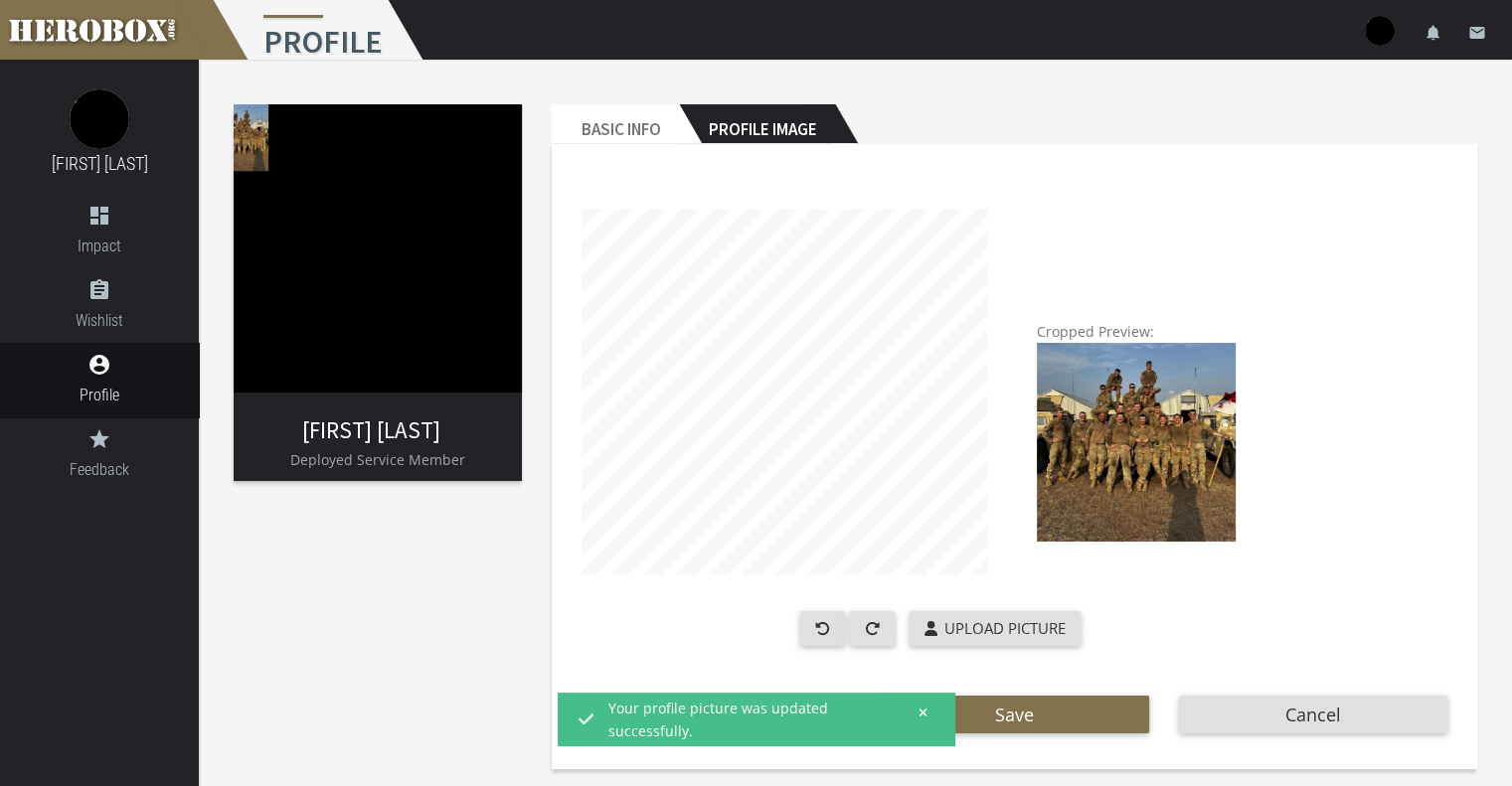 click on "Profile Image" at bounding box center [756, 124] 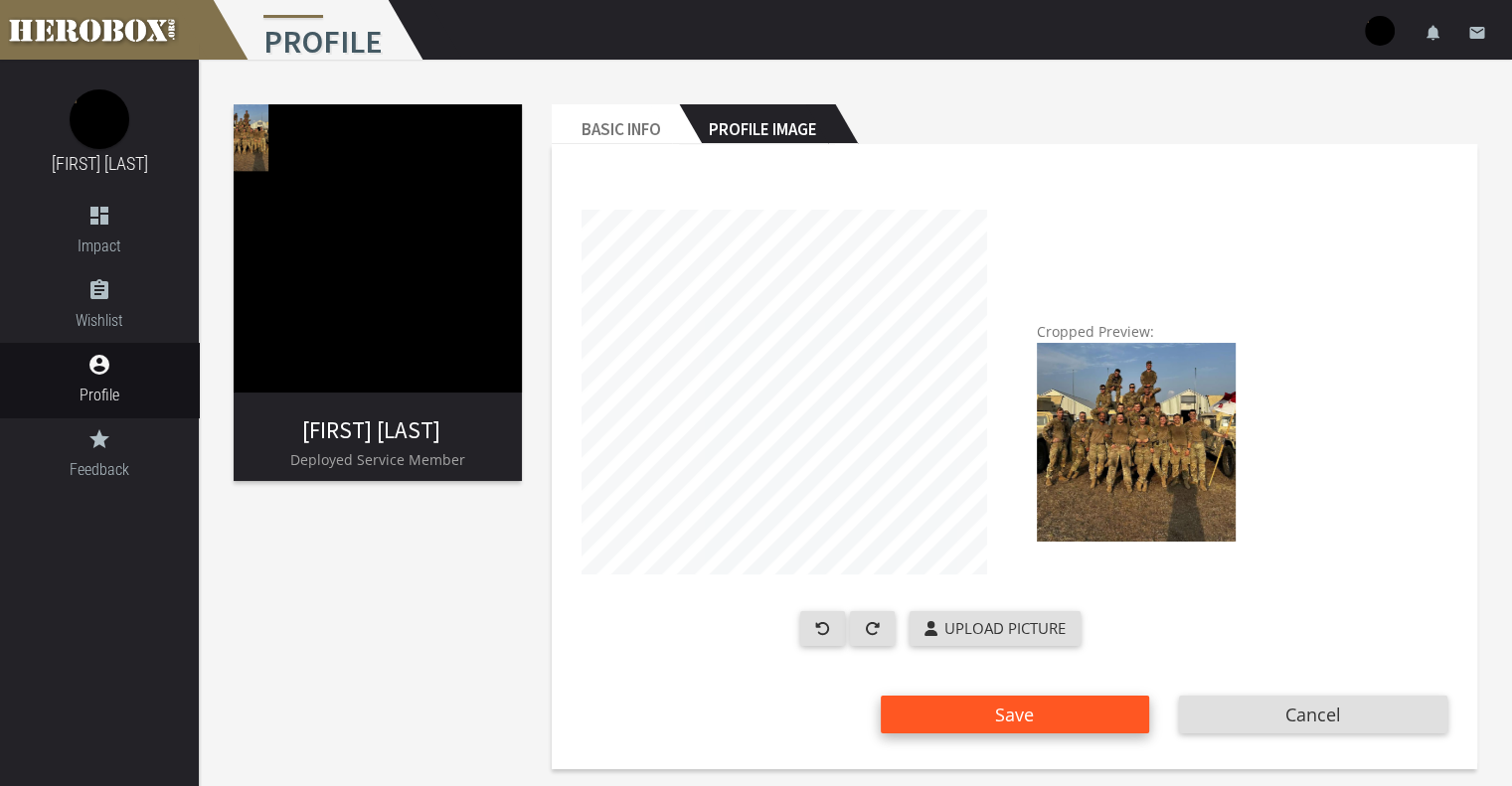 click on "Save" at bounding box center [1015, 714] 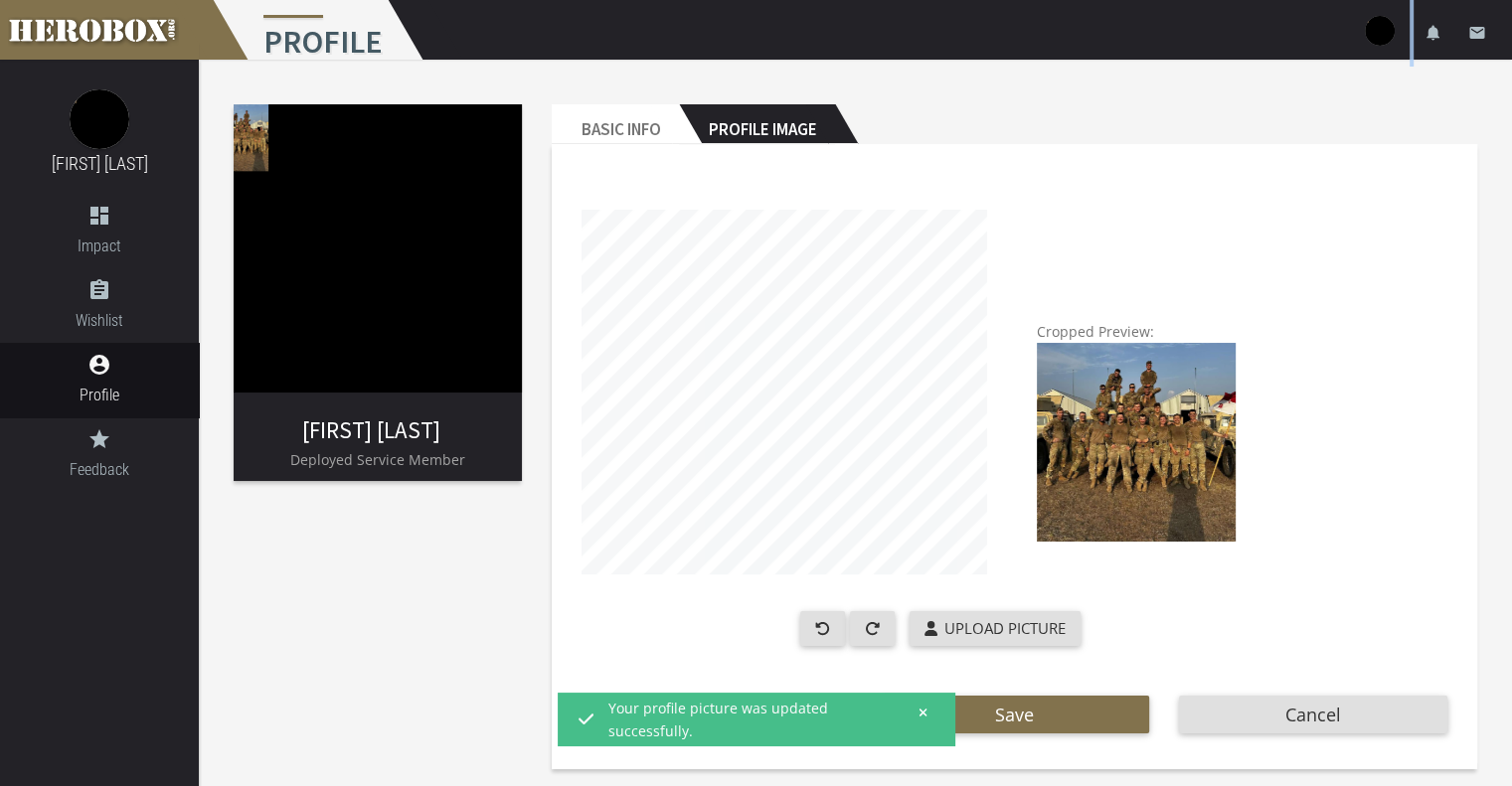 click on "settings
Settings
lock
Logout
notifications
email" at bounding box center (1433, 30) 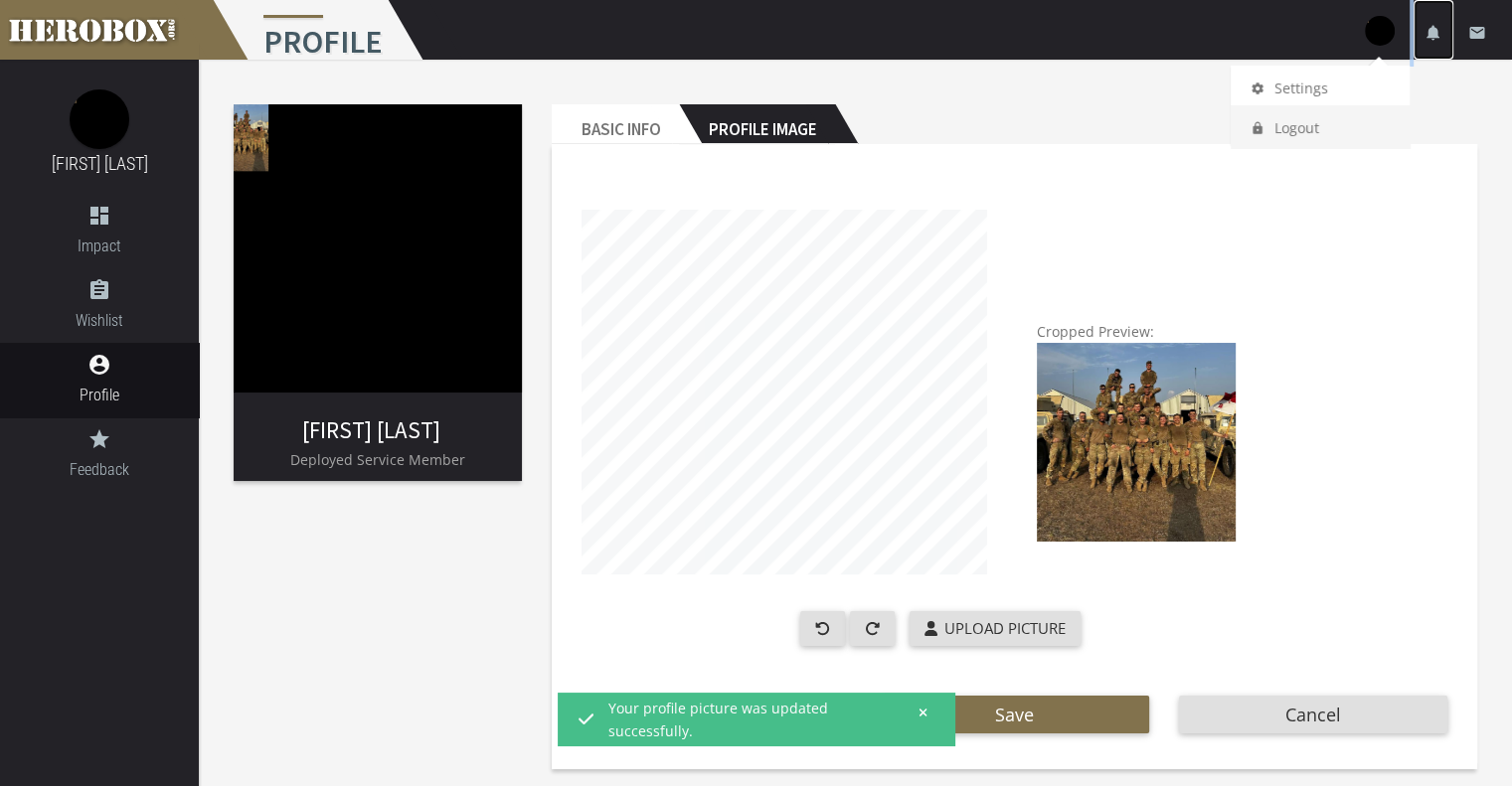 click on "notifications" at bounding box center (1433, 33) 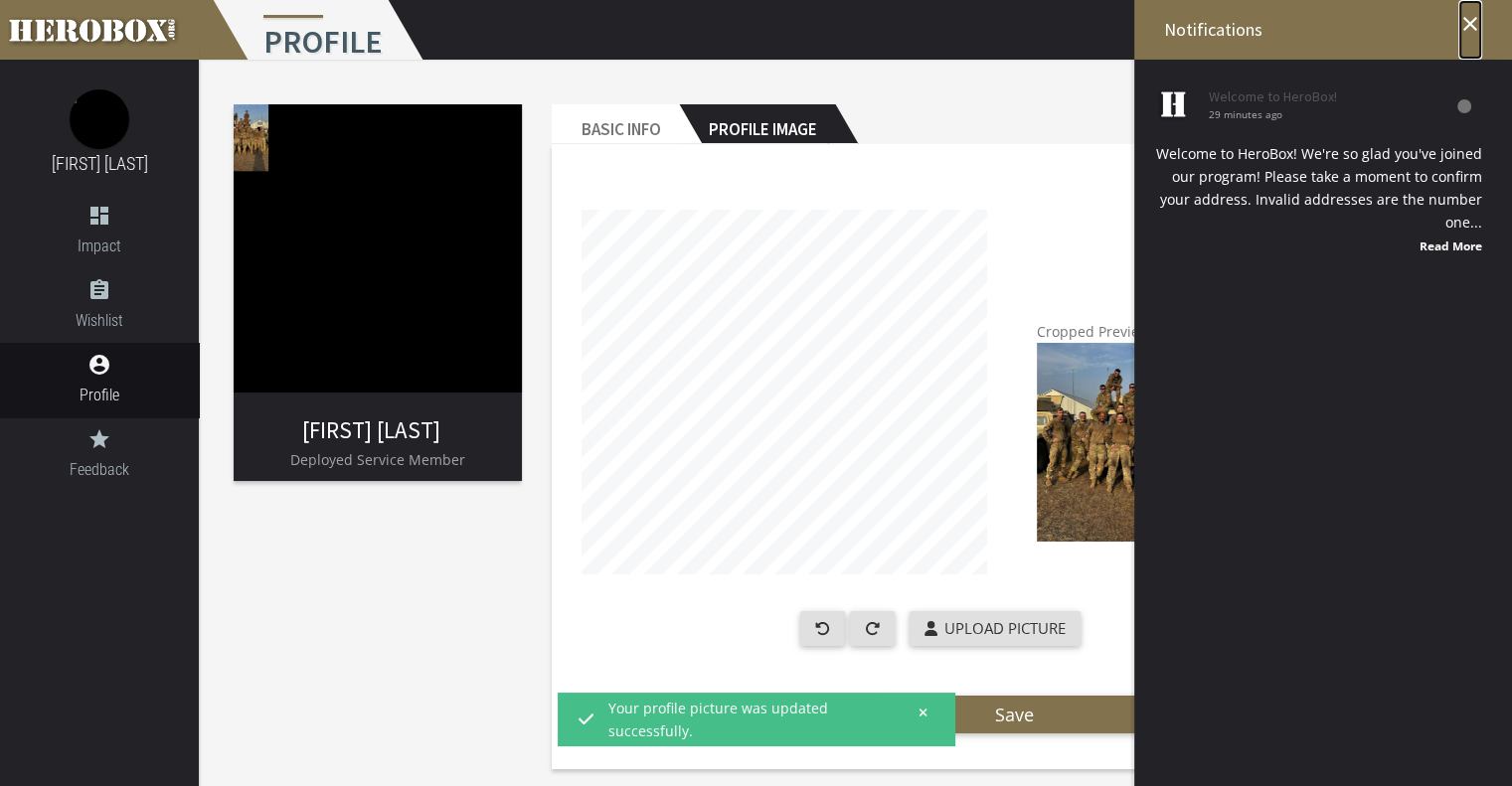 click on "close" at bounding box center (1470, 24) 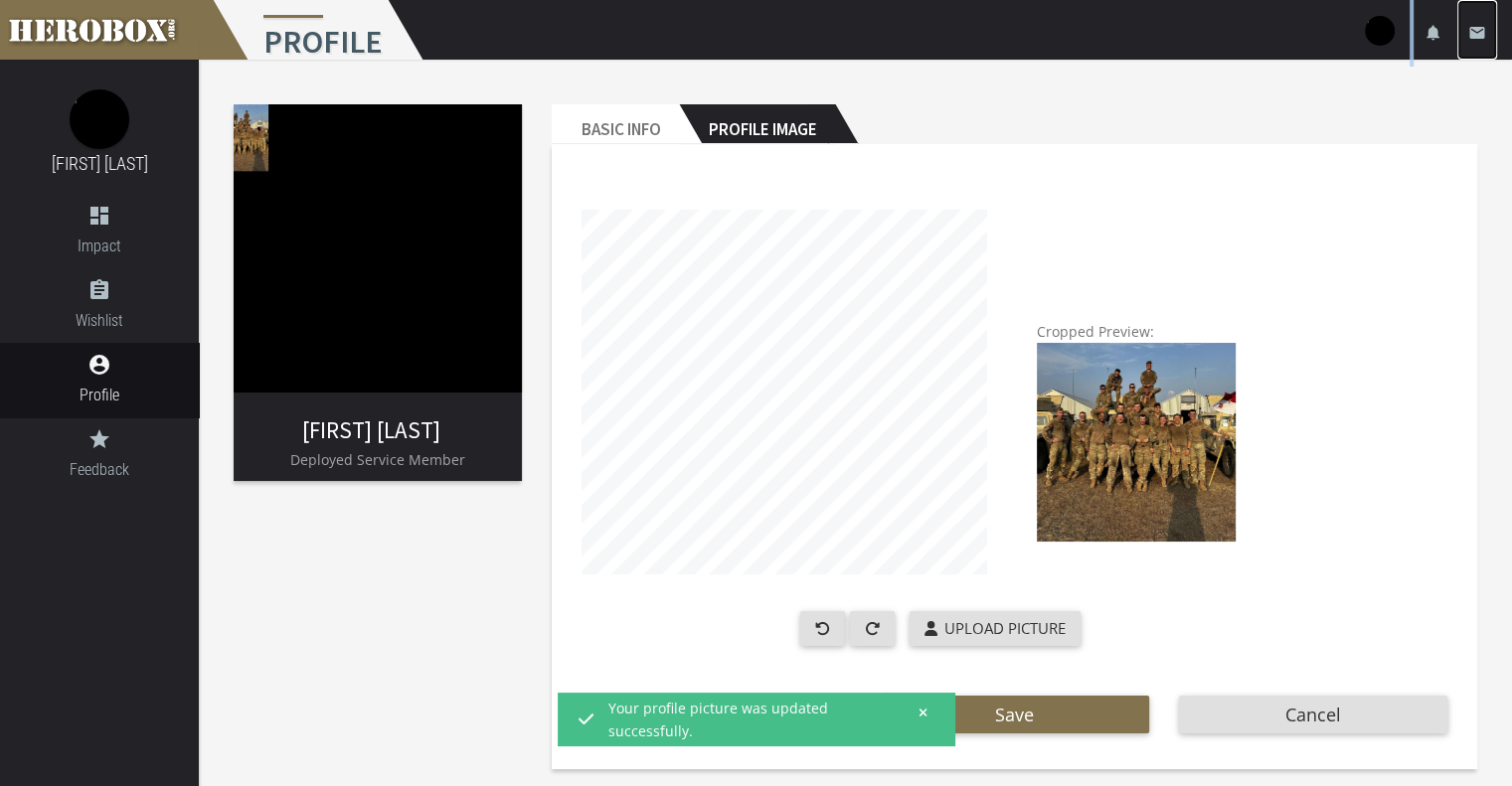 click on "email" at bounding box center (1477, 33) 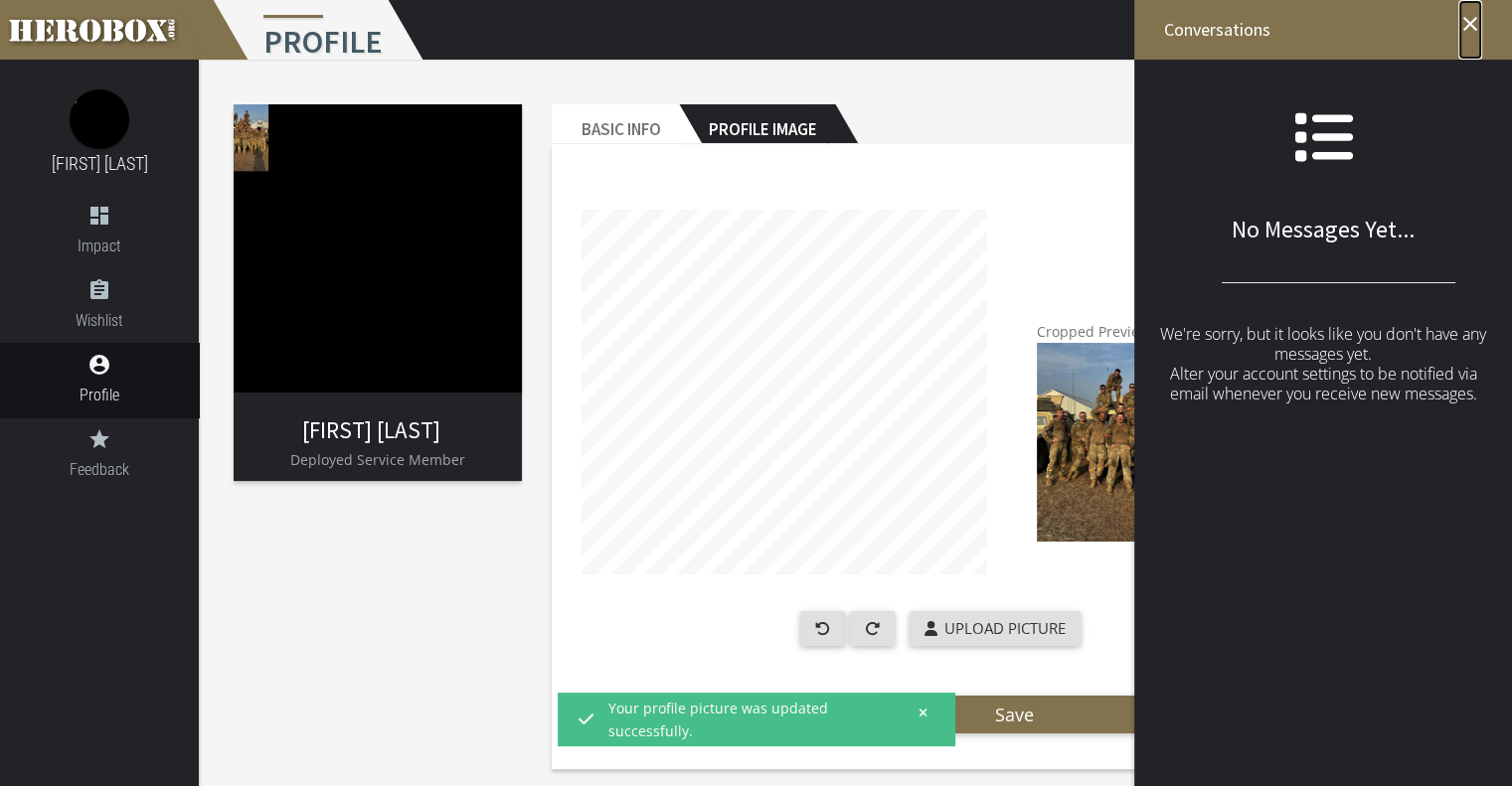 click on "close" at bounding box center (1470, 24) 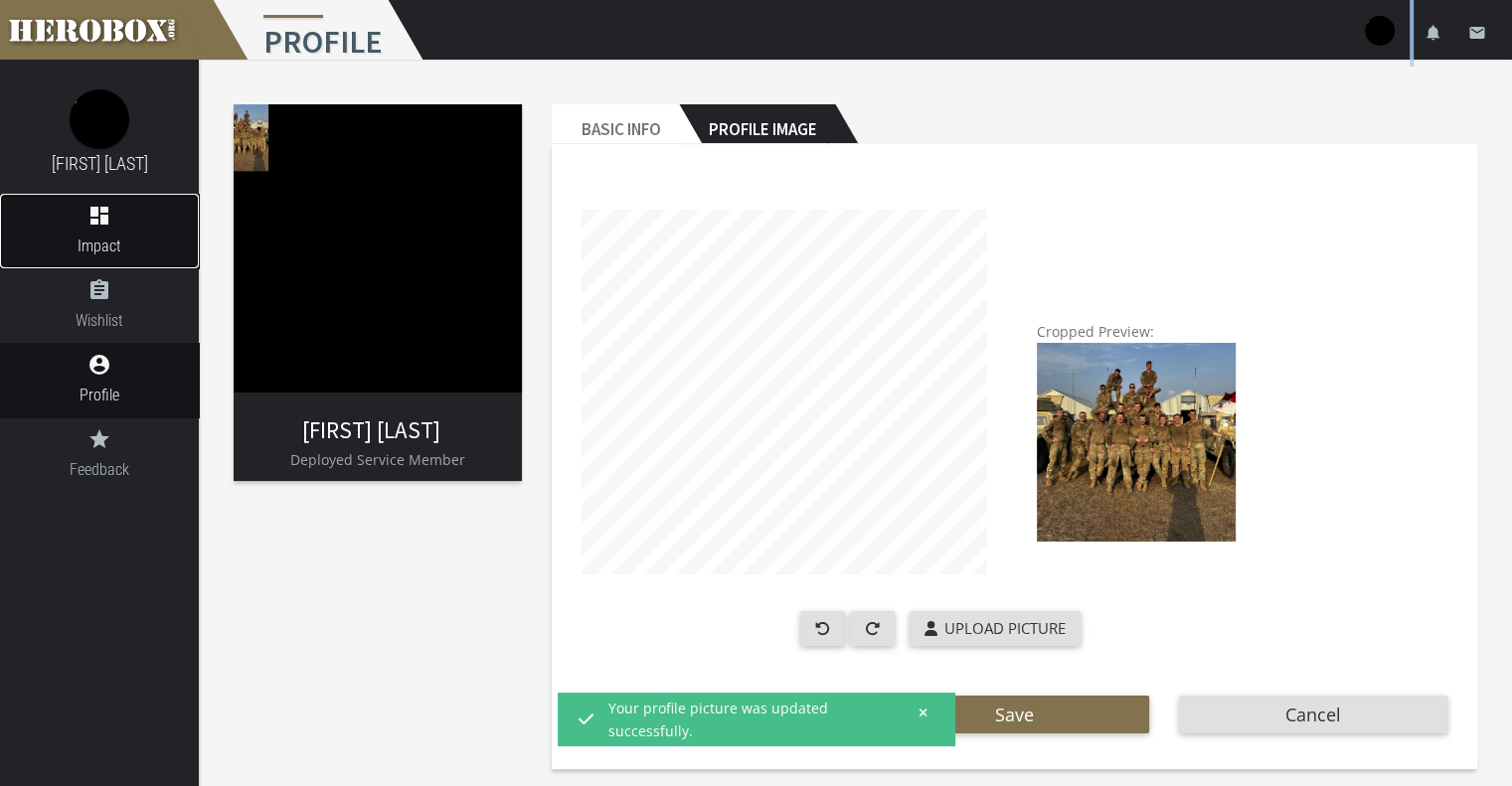 click on "dashboard
Impact" at bounding box center (99, 231) 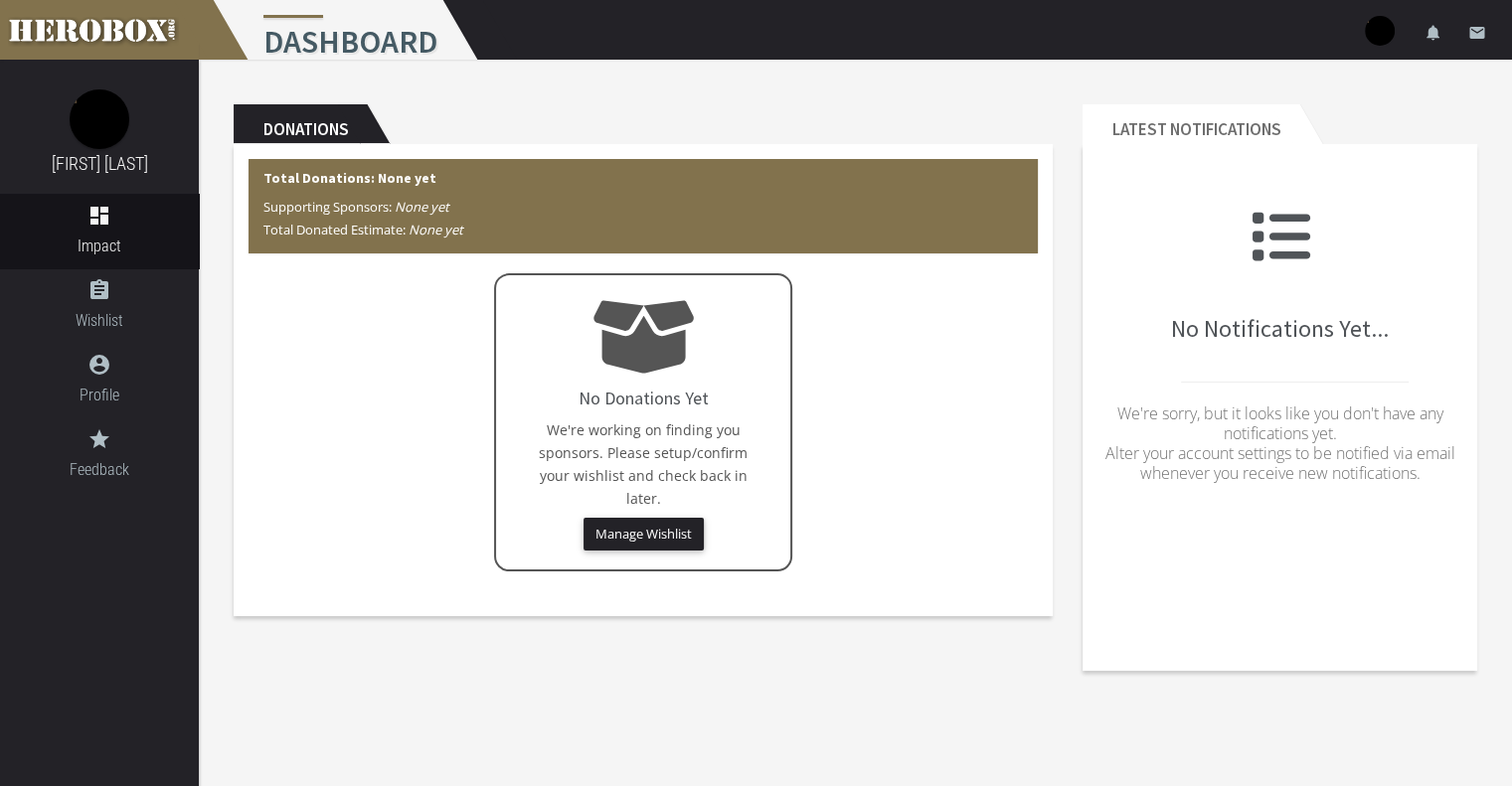 click on "Dashboard" at bounding box center (345, 30) 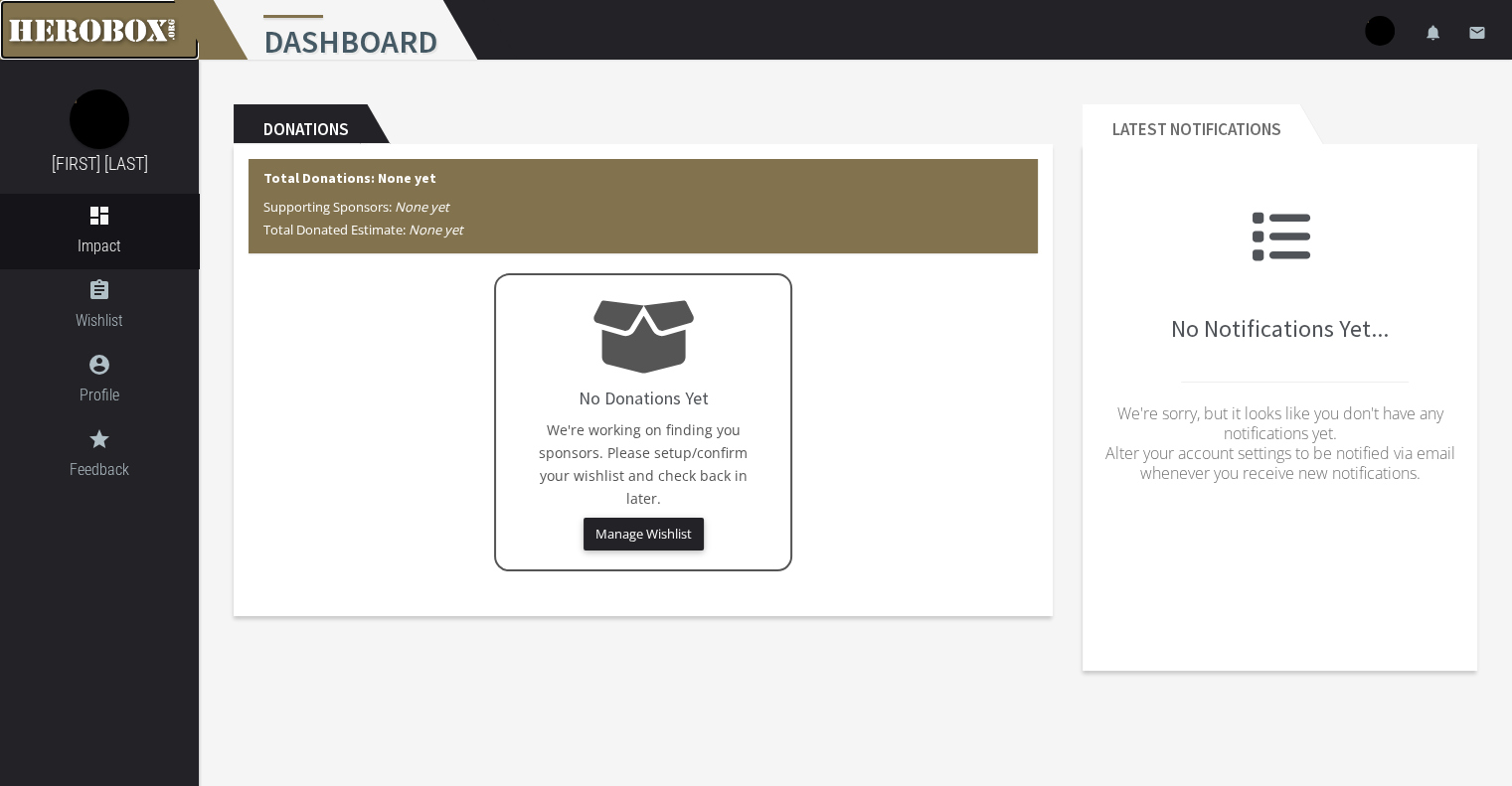 click at bounding box center [99, 30] 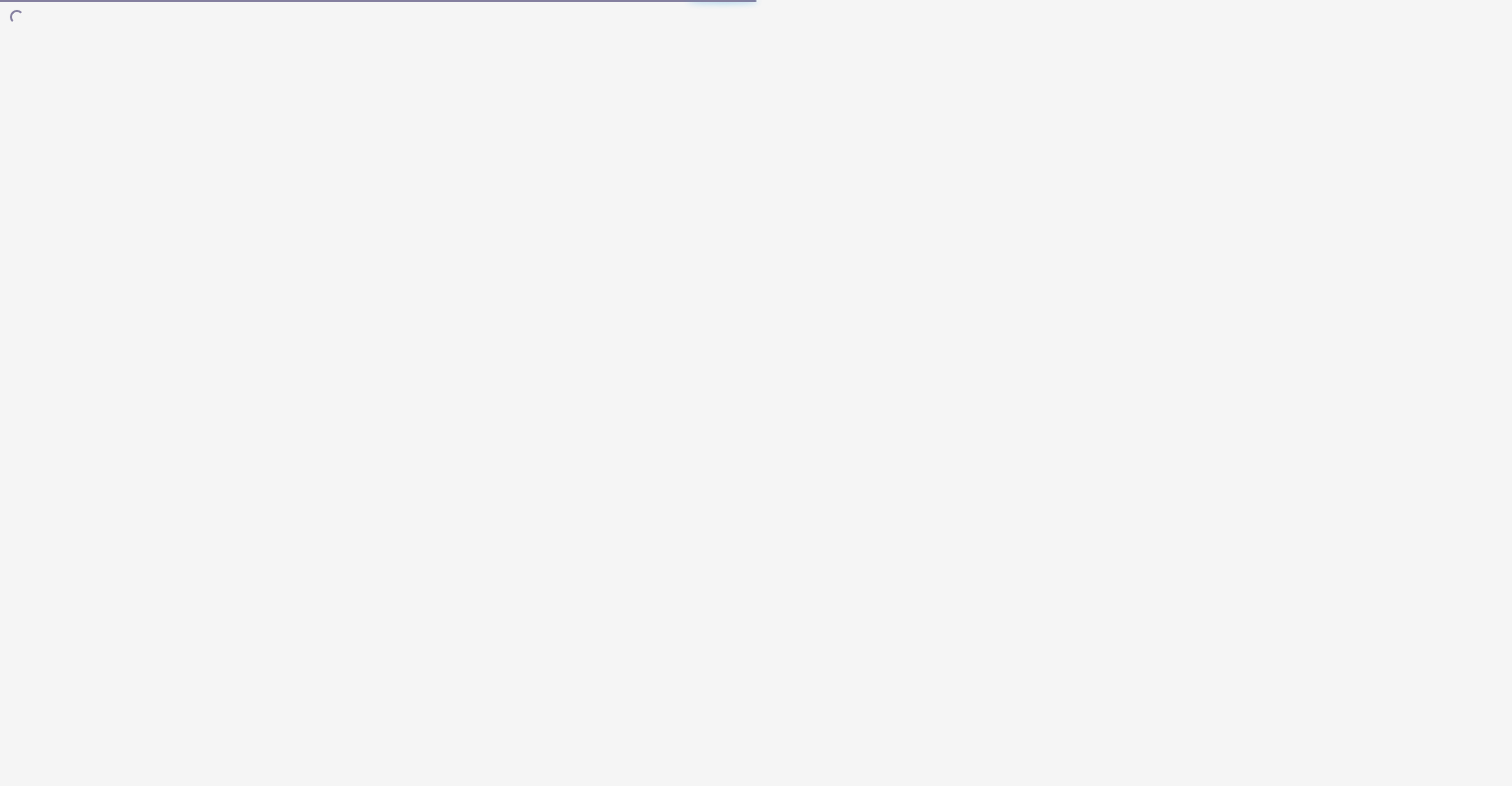 scroll, scrollTop: 0, scrollLeft: 0, axis: both 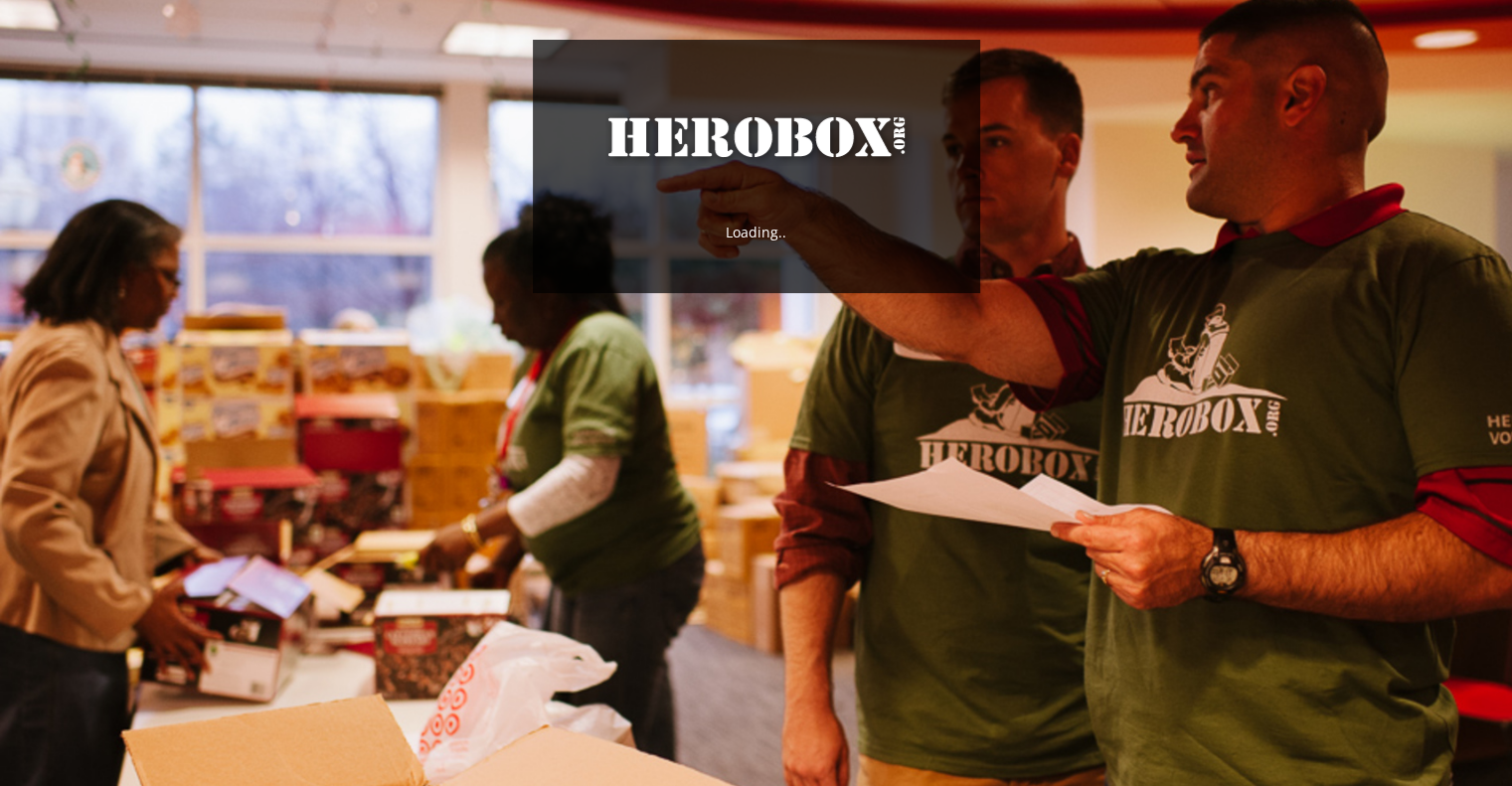 click on "Loading.." at bounding box center (756, 232) 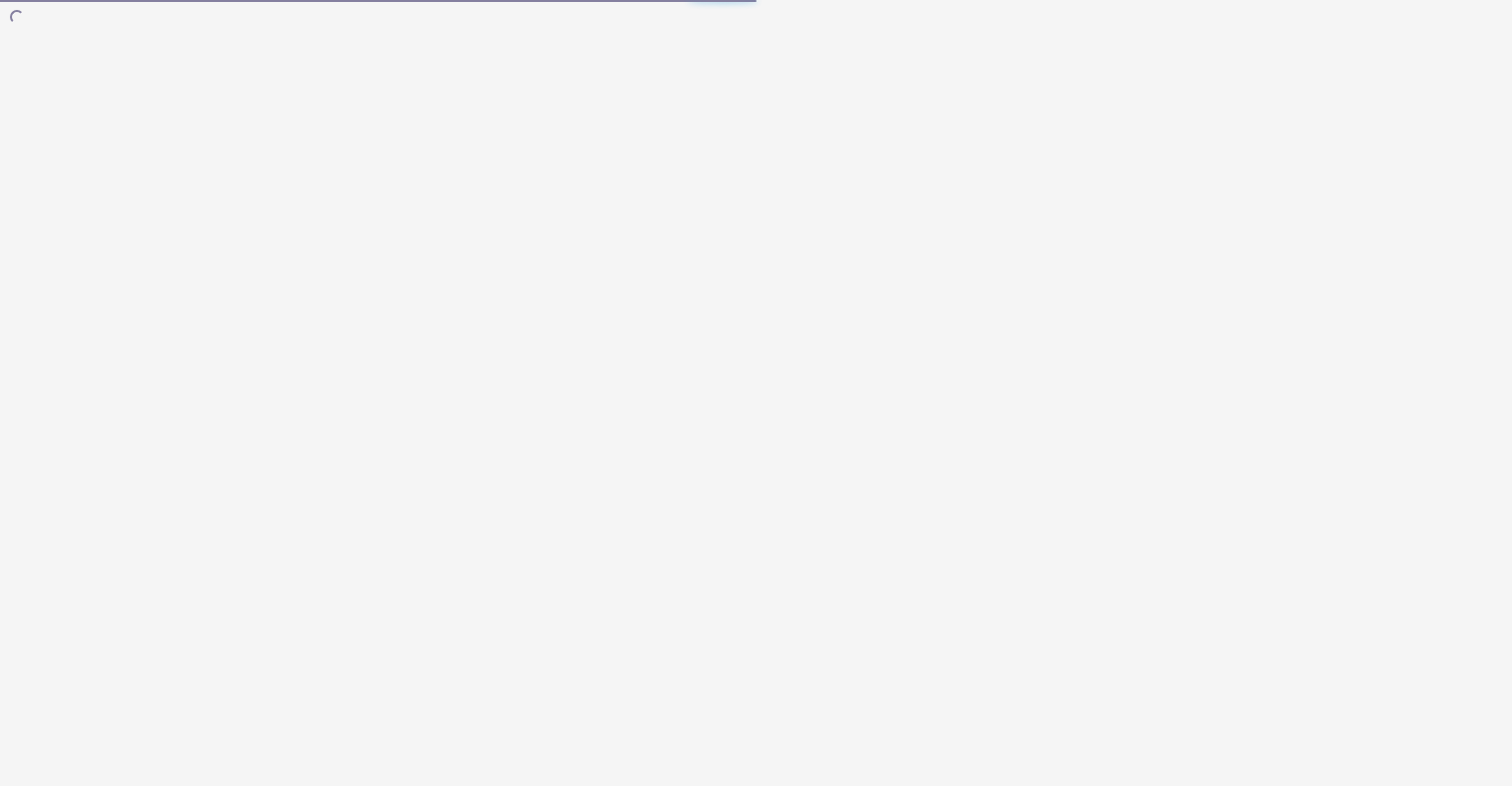 scroll, scrollTop: 0, scrollLeft: 0, axis: both 